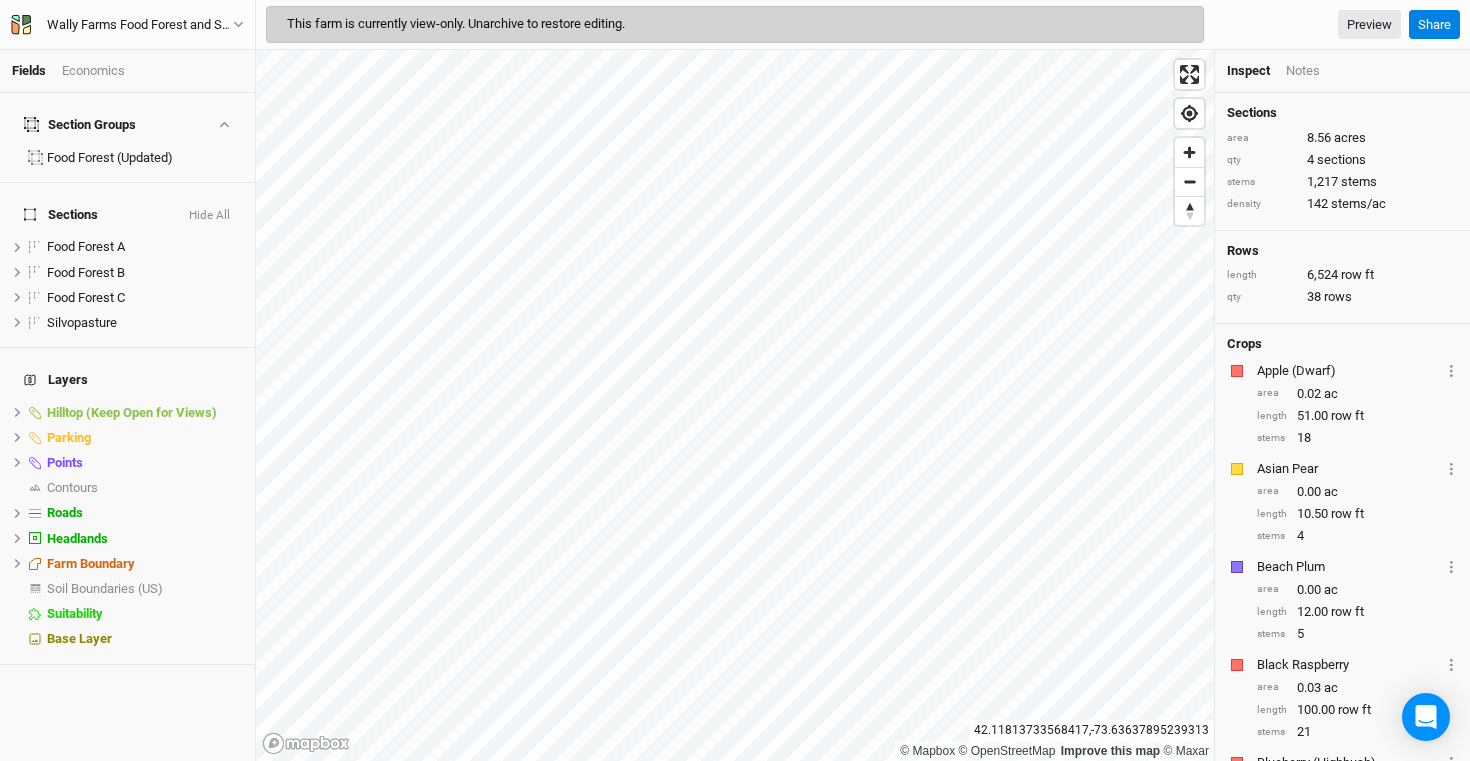 scroll, scrollTop: 0, scrollLeft: 0, axis: both 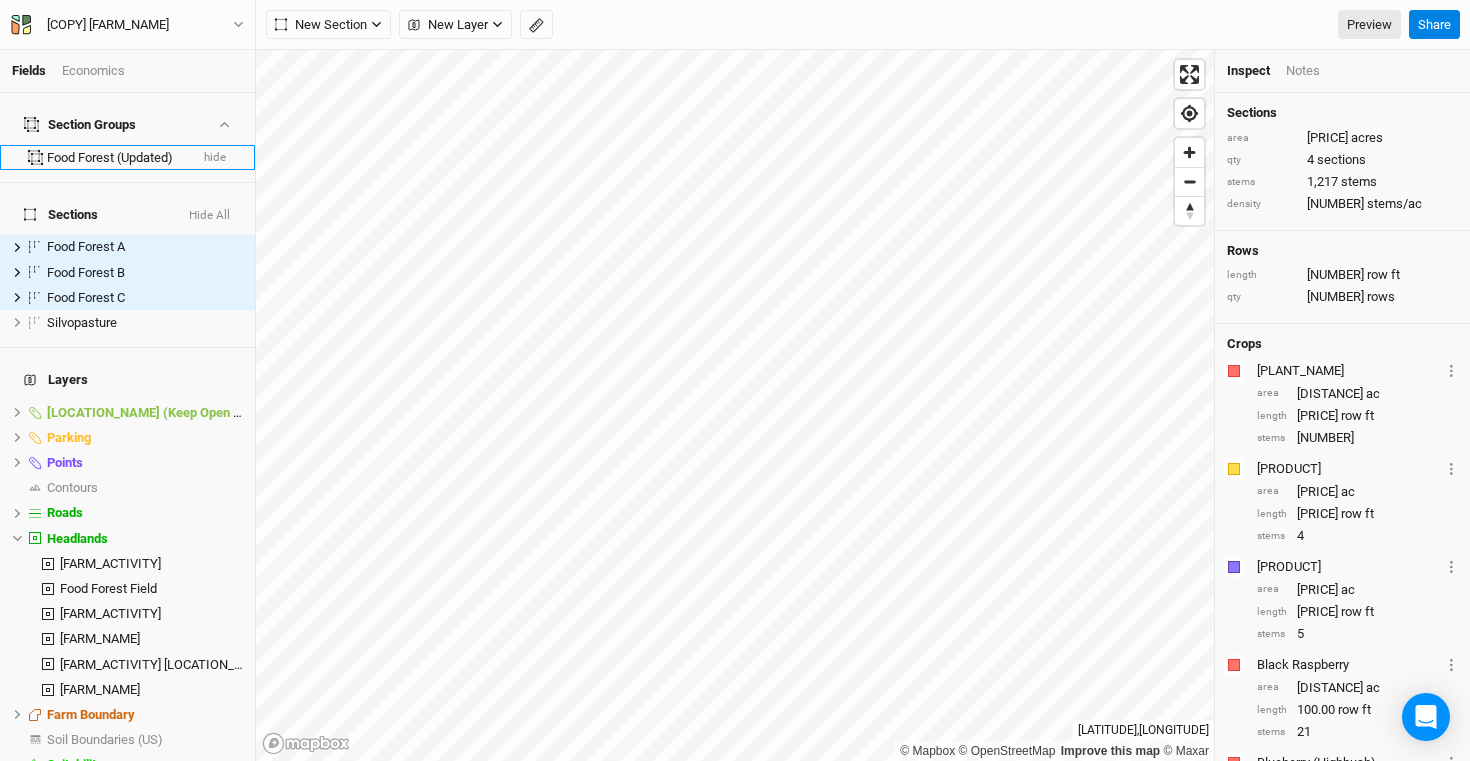 click on "Food Forest (Updated)" at bounding box center [117, 158] 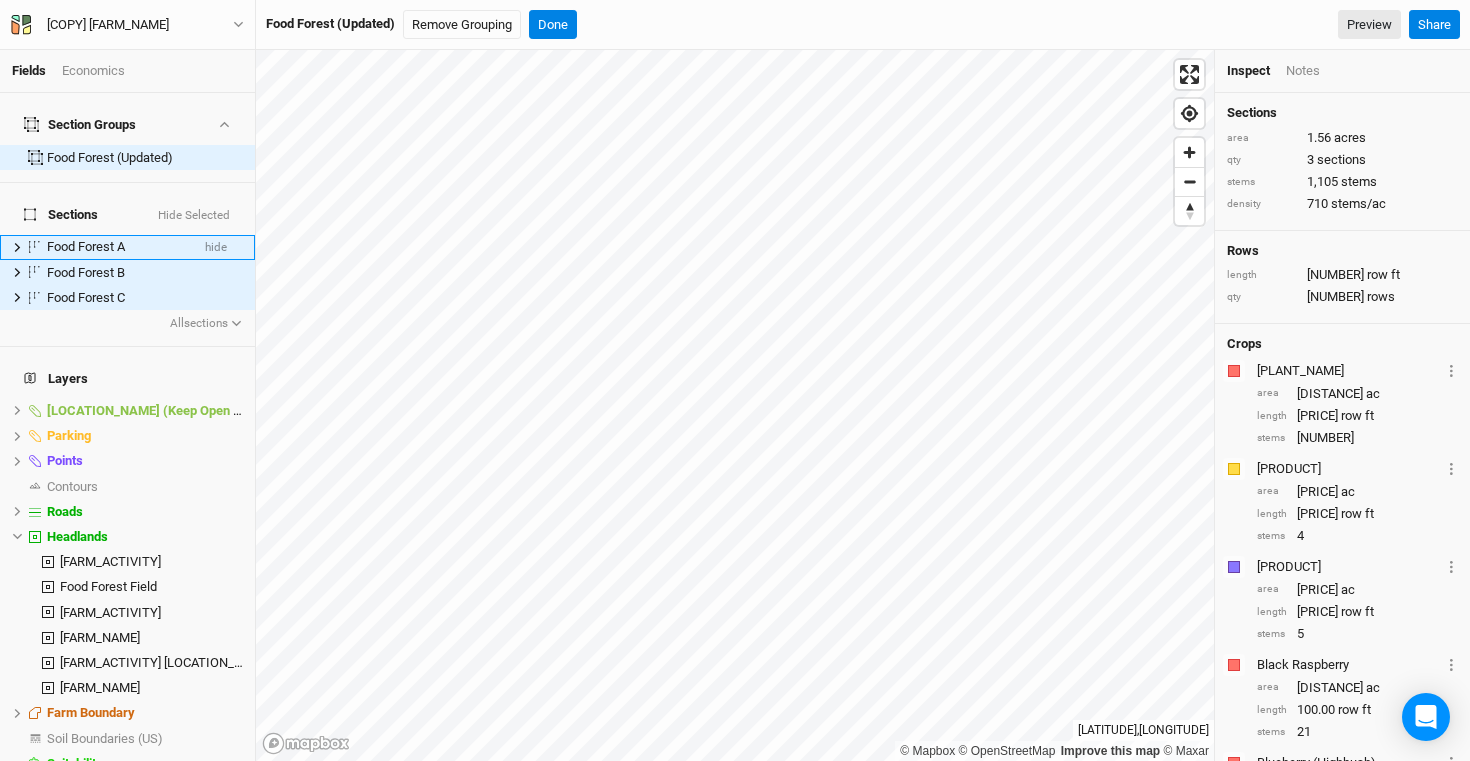 click on "Food Forest A" at bounding box center [86, 246] 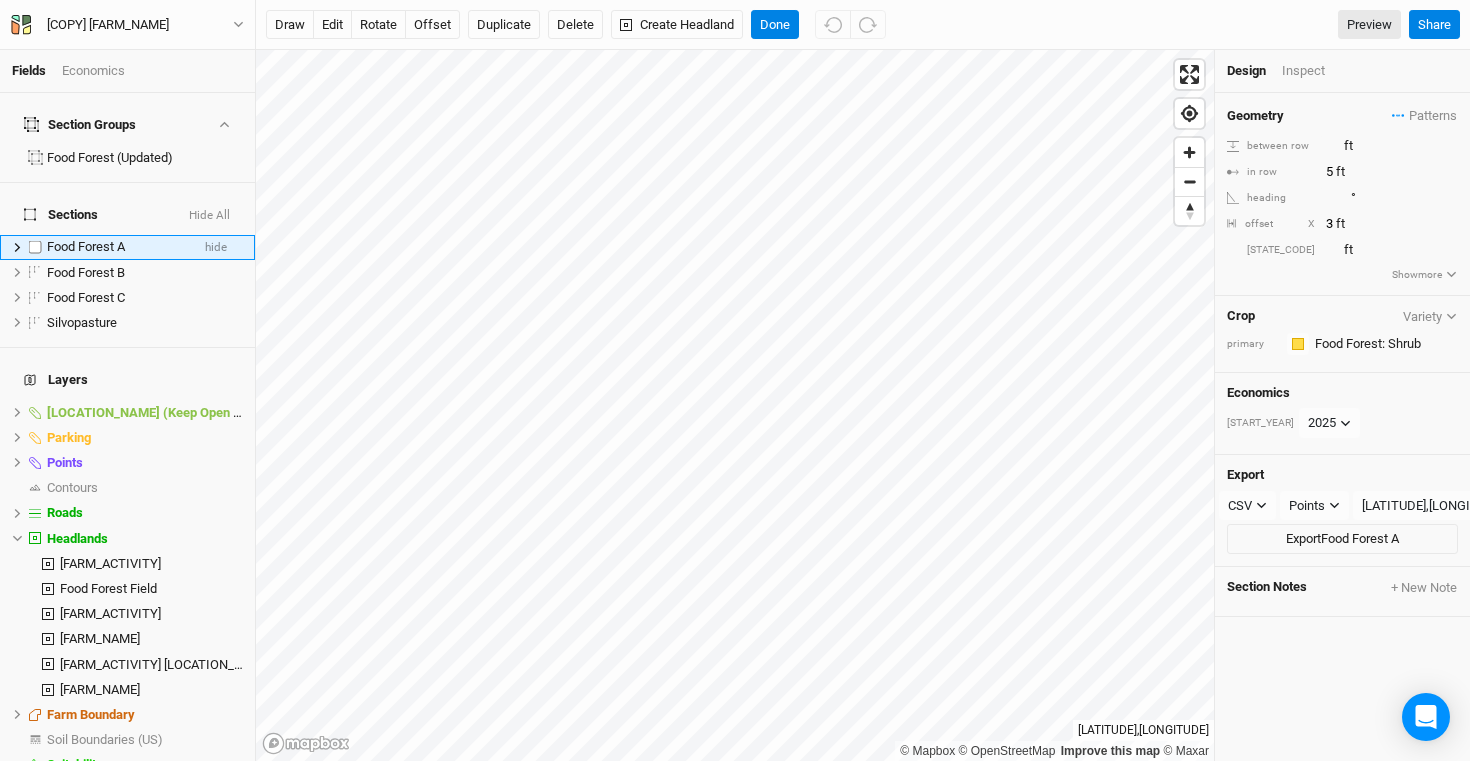 click at bounding box center (35, 247) 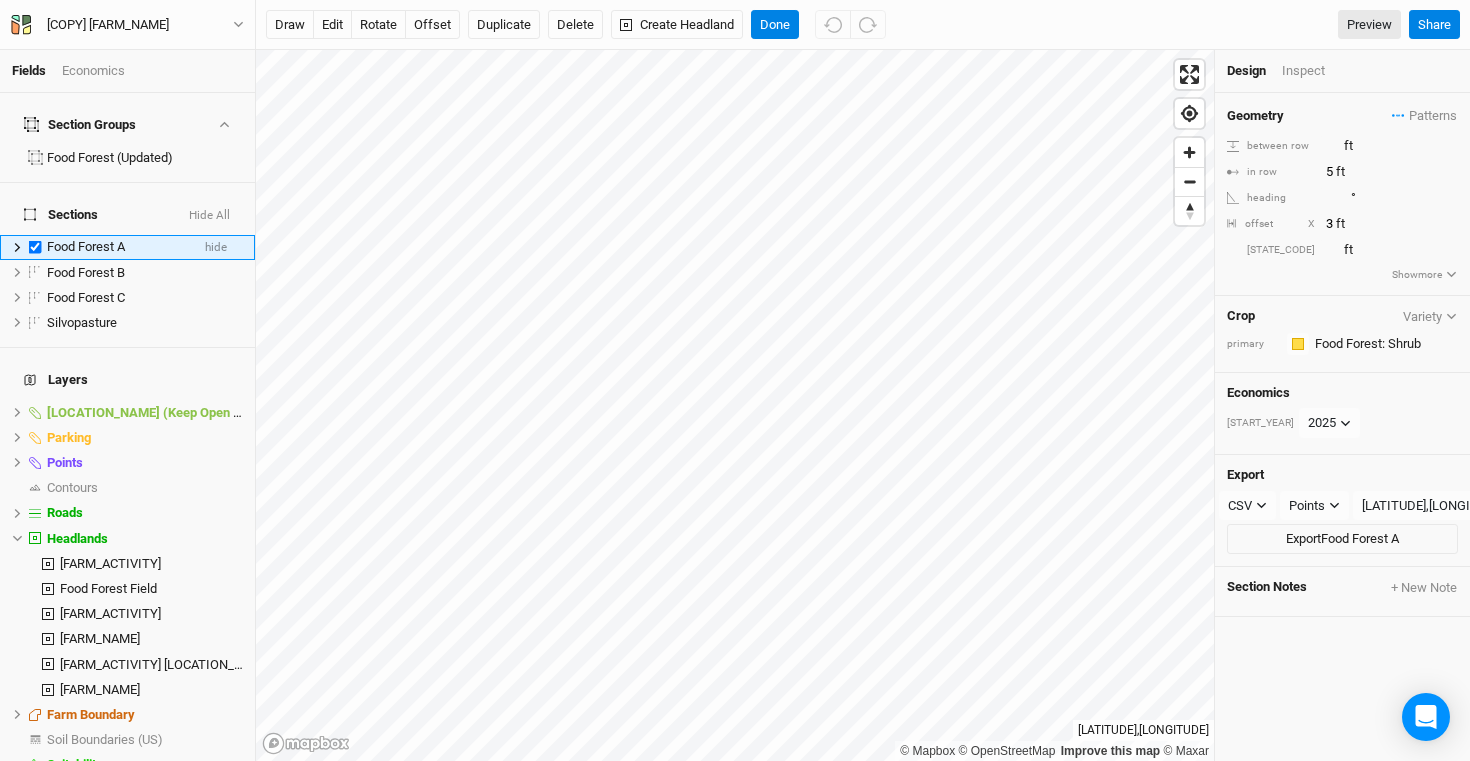 checkbox on "true" 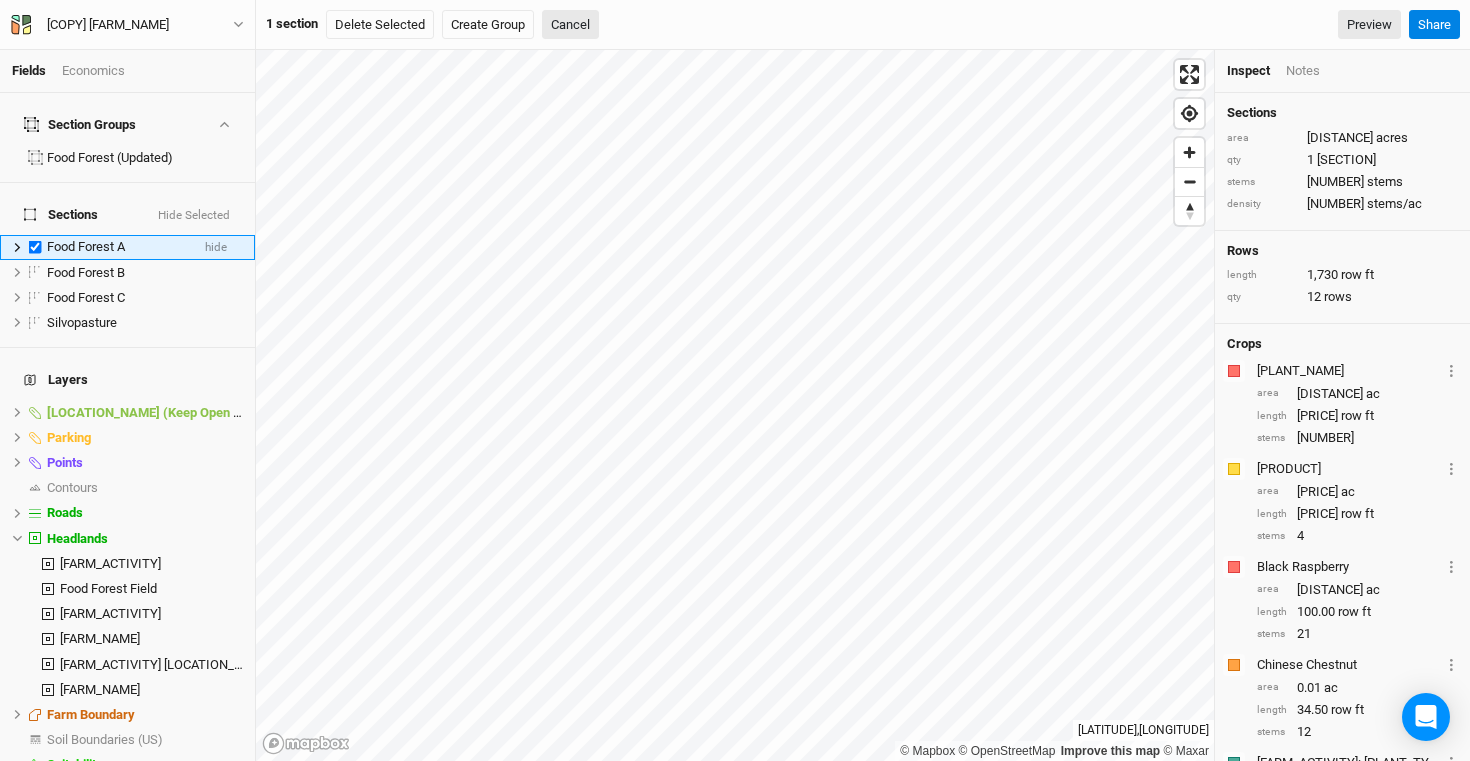 click 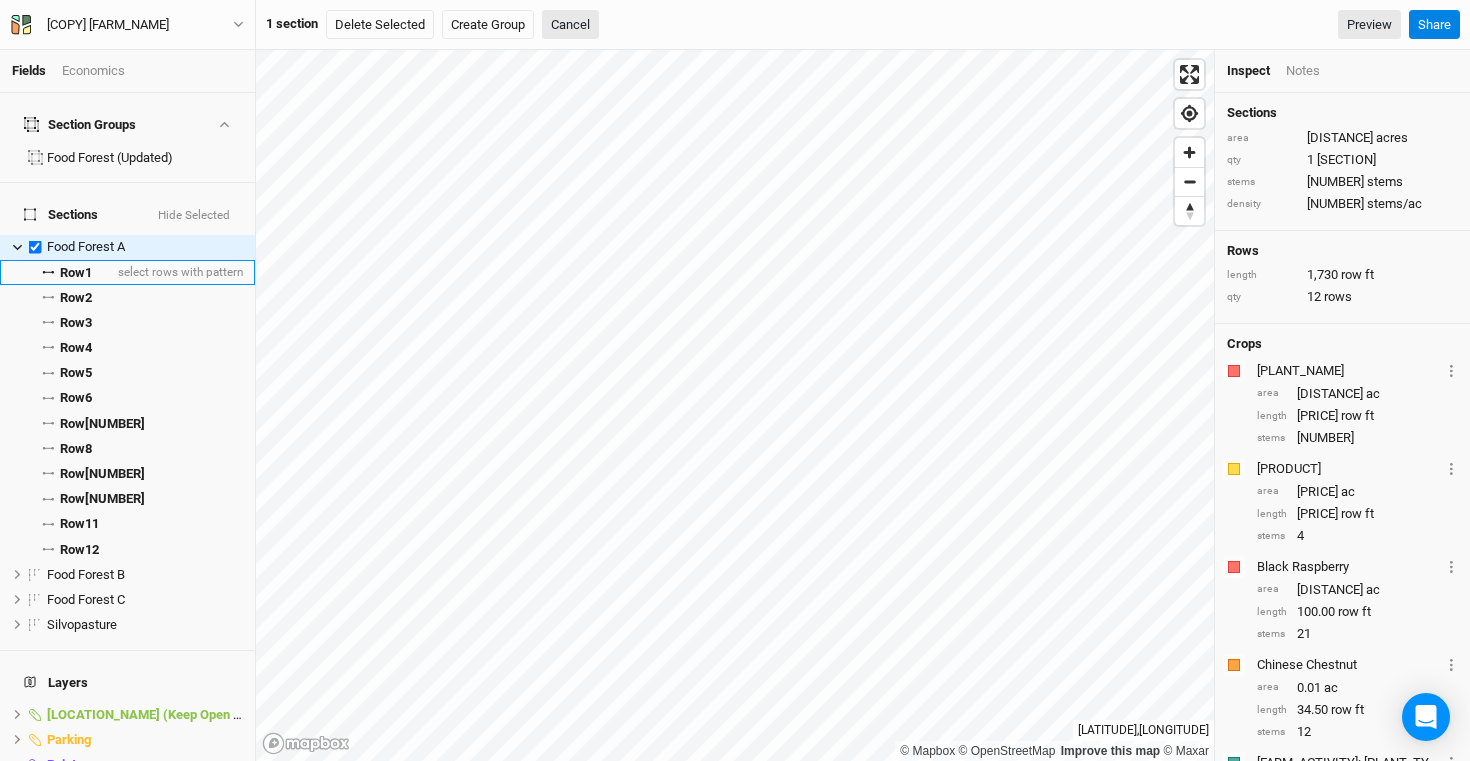 click on "Row  1" at bounding box center (76, 273) 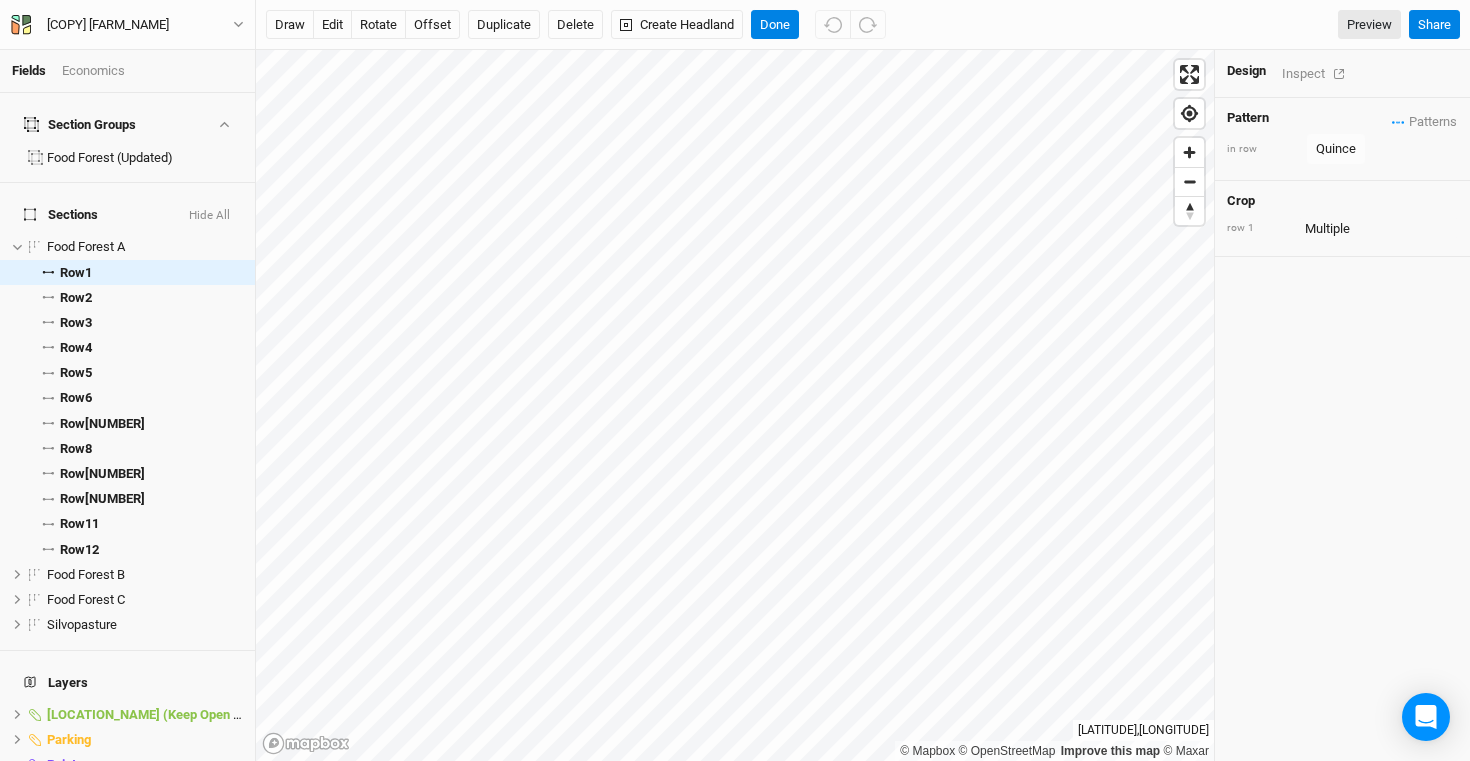 click on "Inspect" at bounding box center [1317, 73] 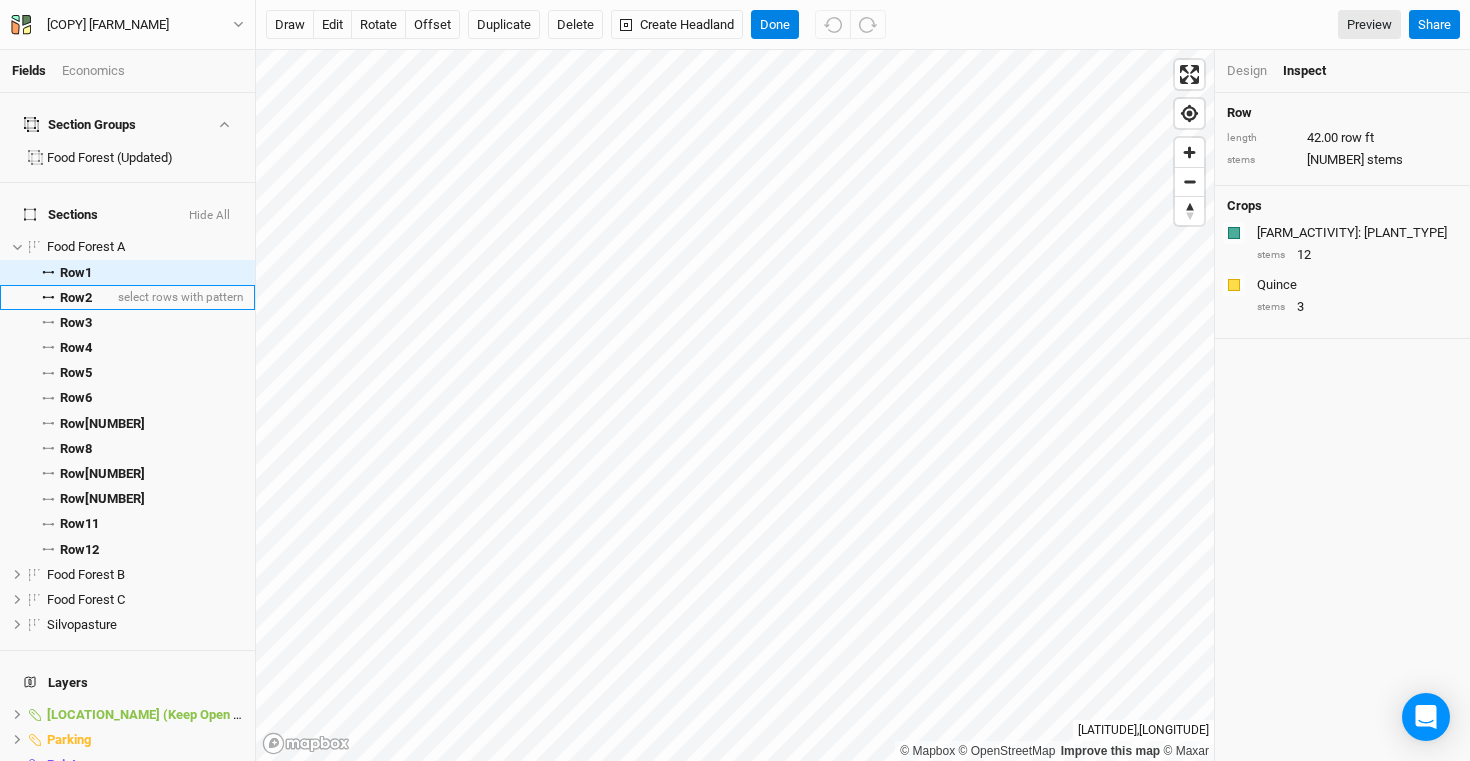 click on "Row  2" at bounding box center [76, 298] 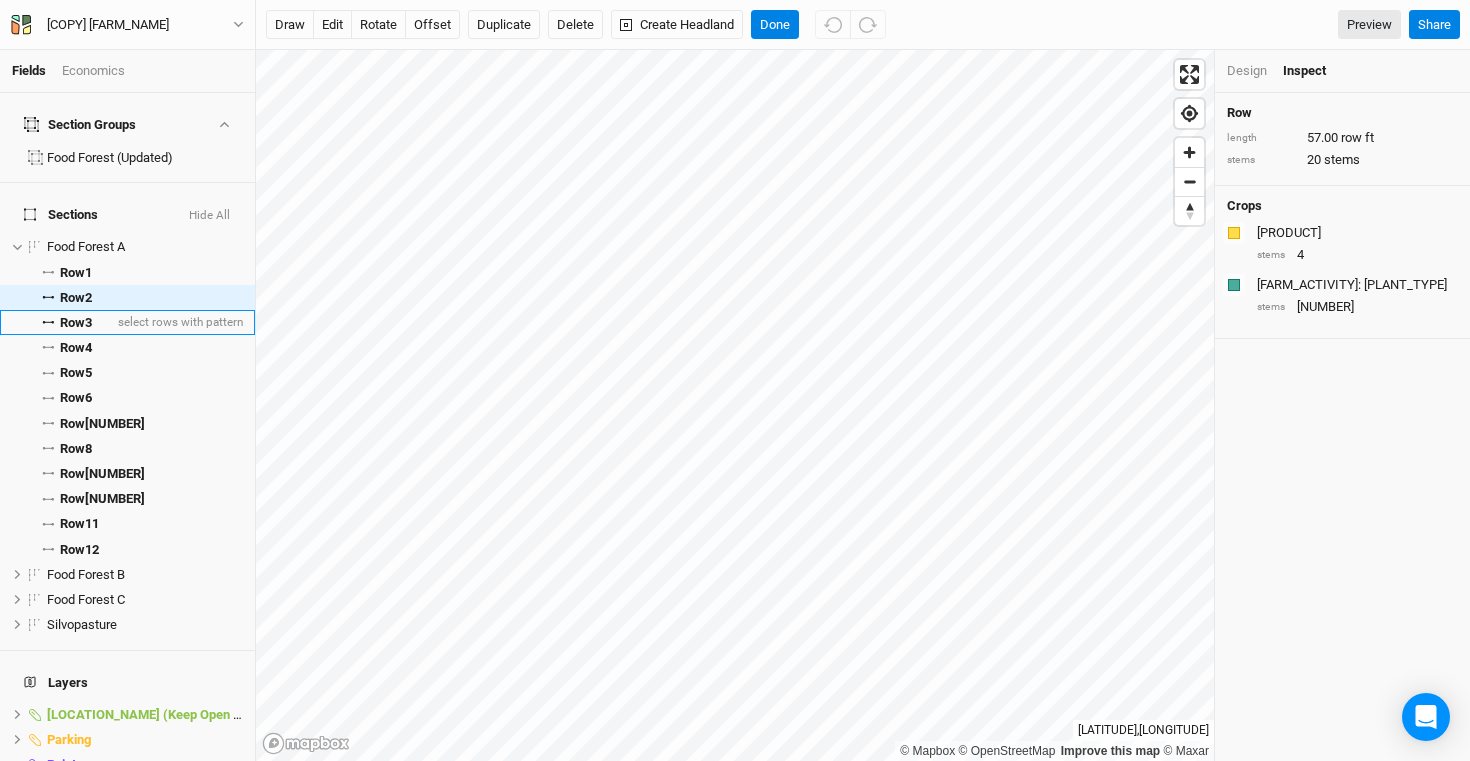 click on "Row [NUMBER]" at bounding box center (76, 323) 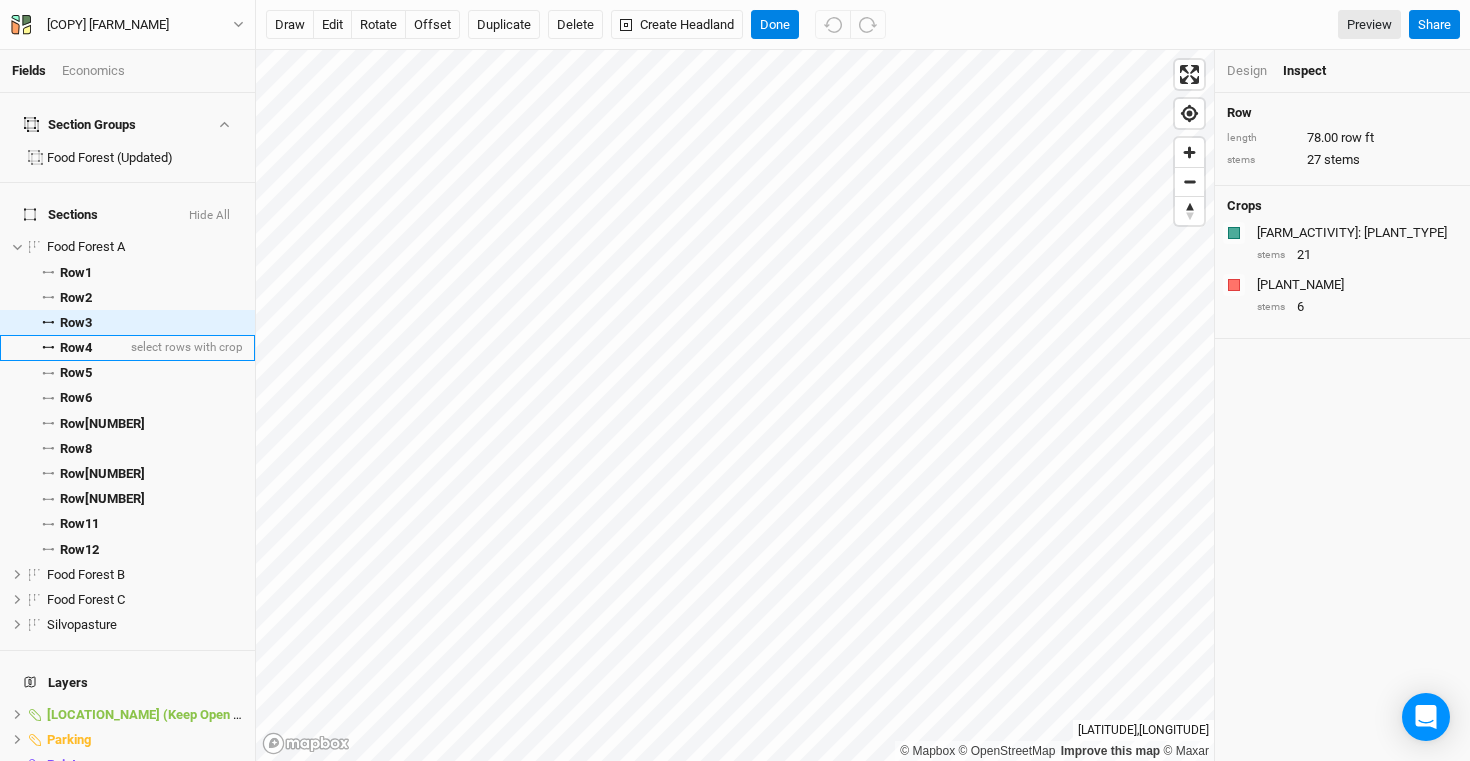 click on "Row  4" at bounding box center (76, 348) 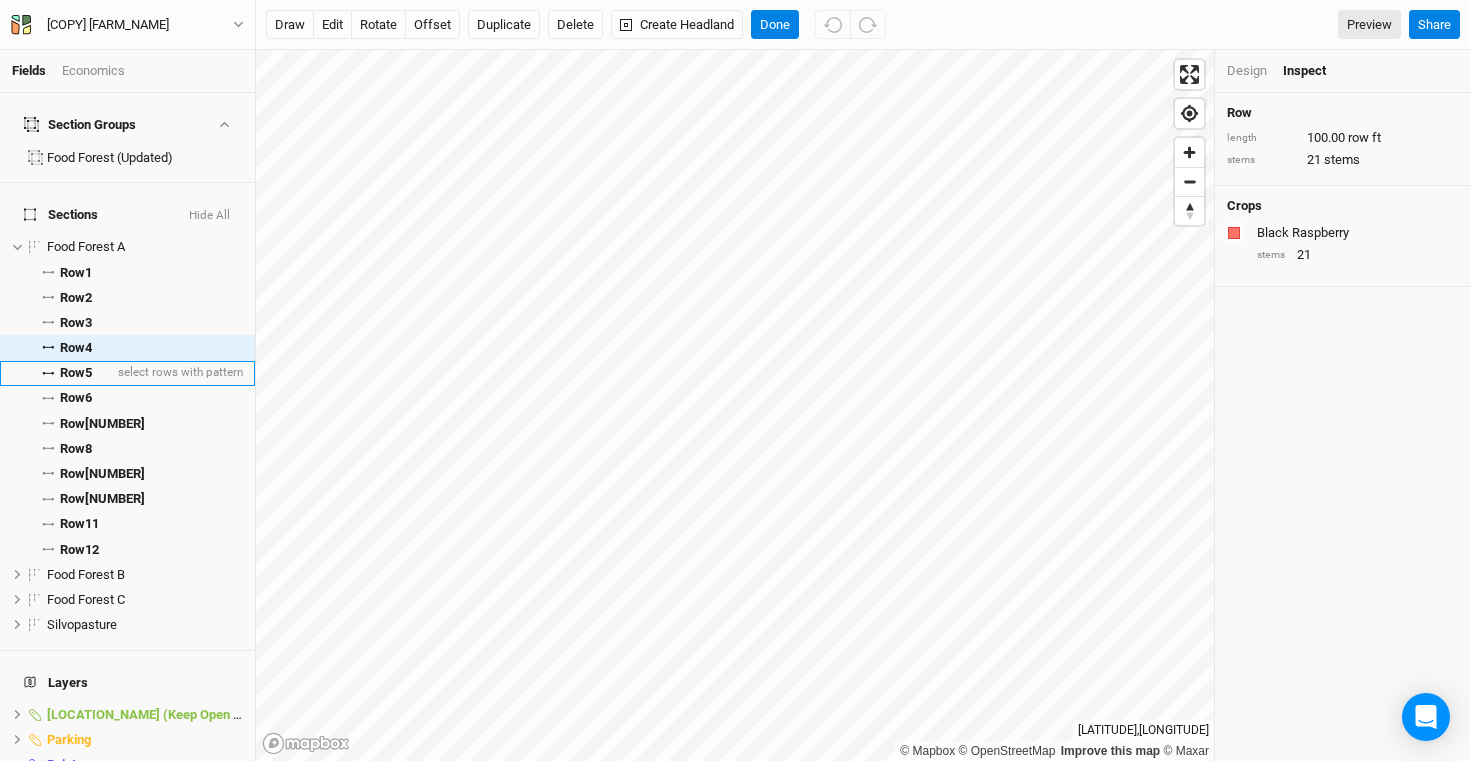 click on "Row  5" at bounding box center (76, 373) 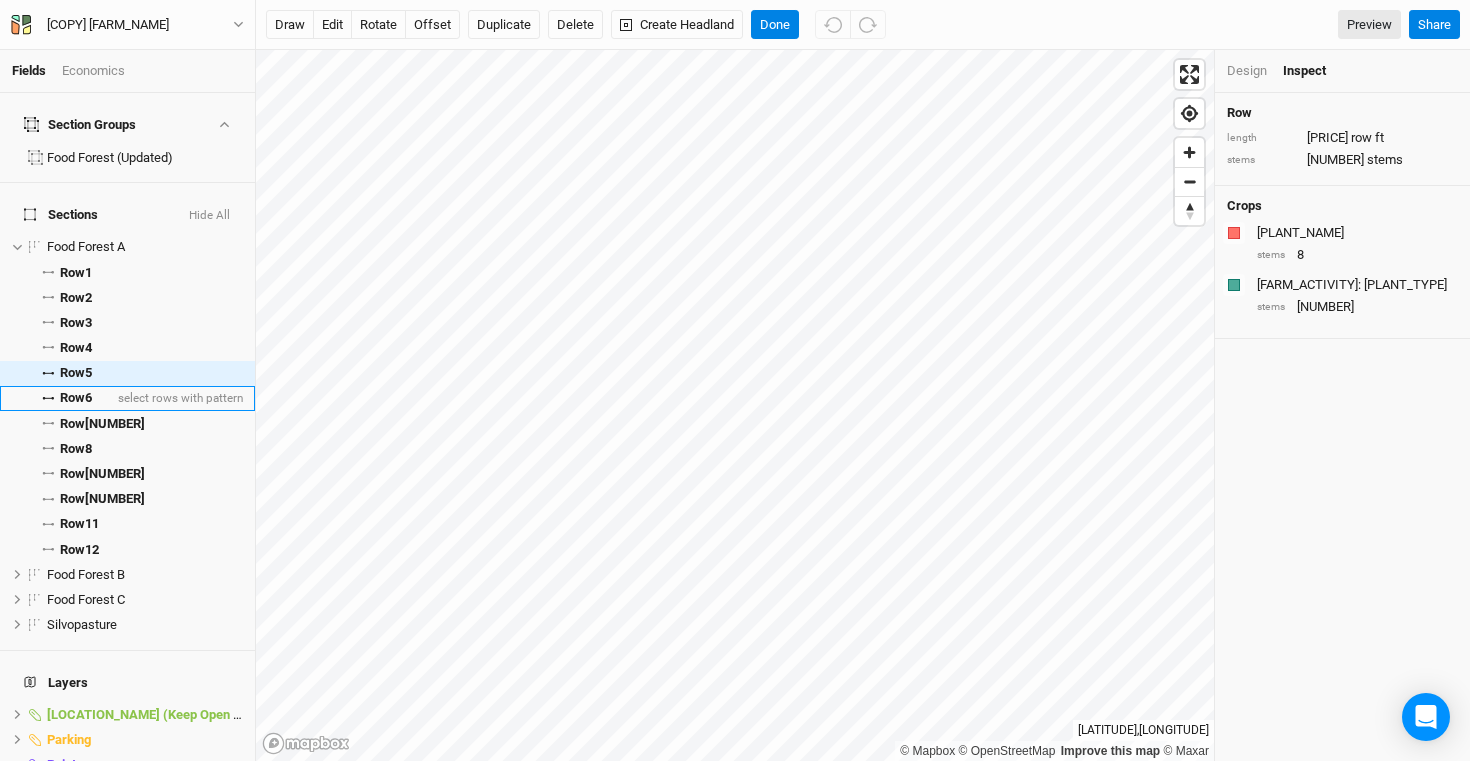 click on "Row [NUMBER]" at bounding box center (76, 398) 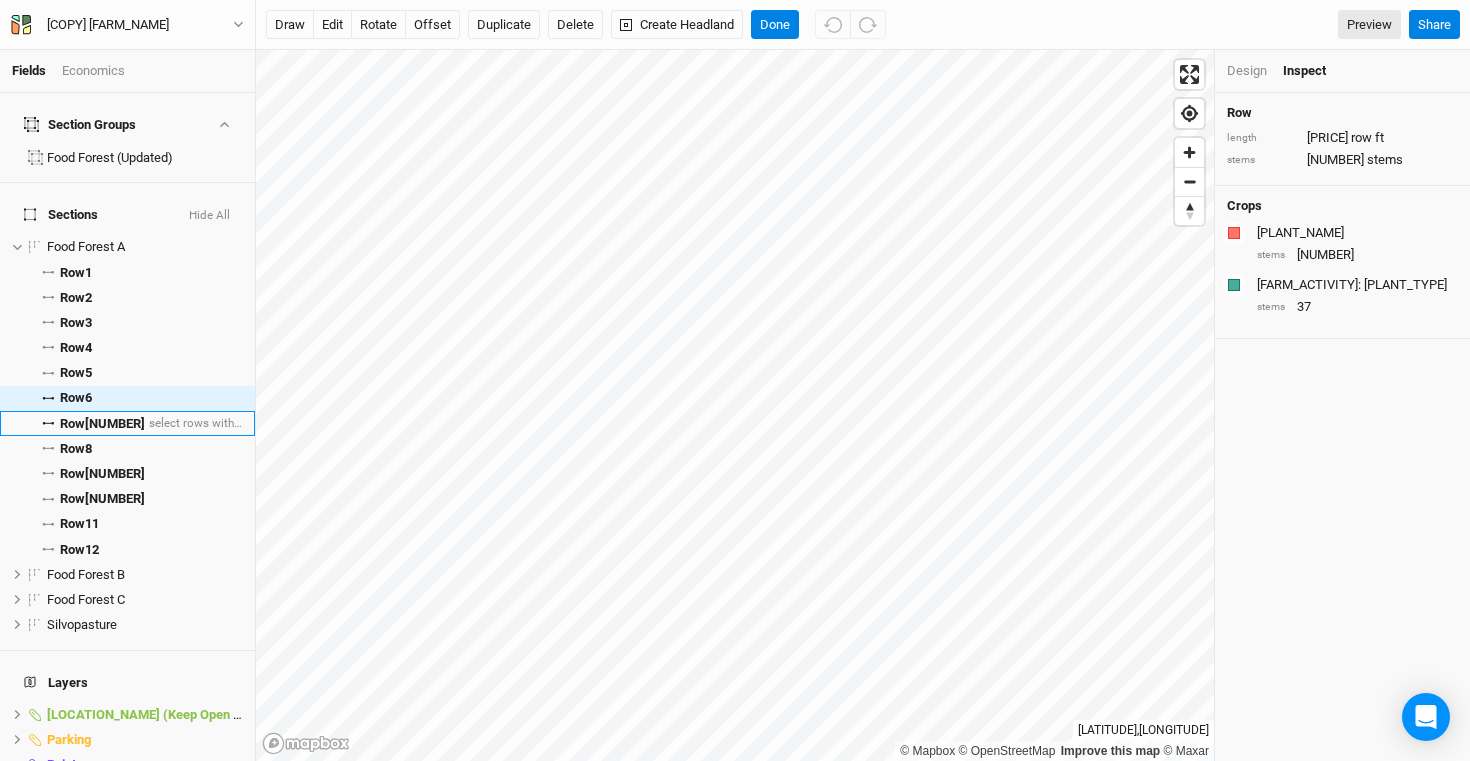 click on "Row  7" at bounding box center [102, 424] 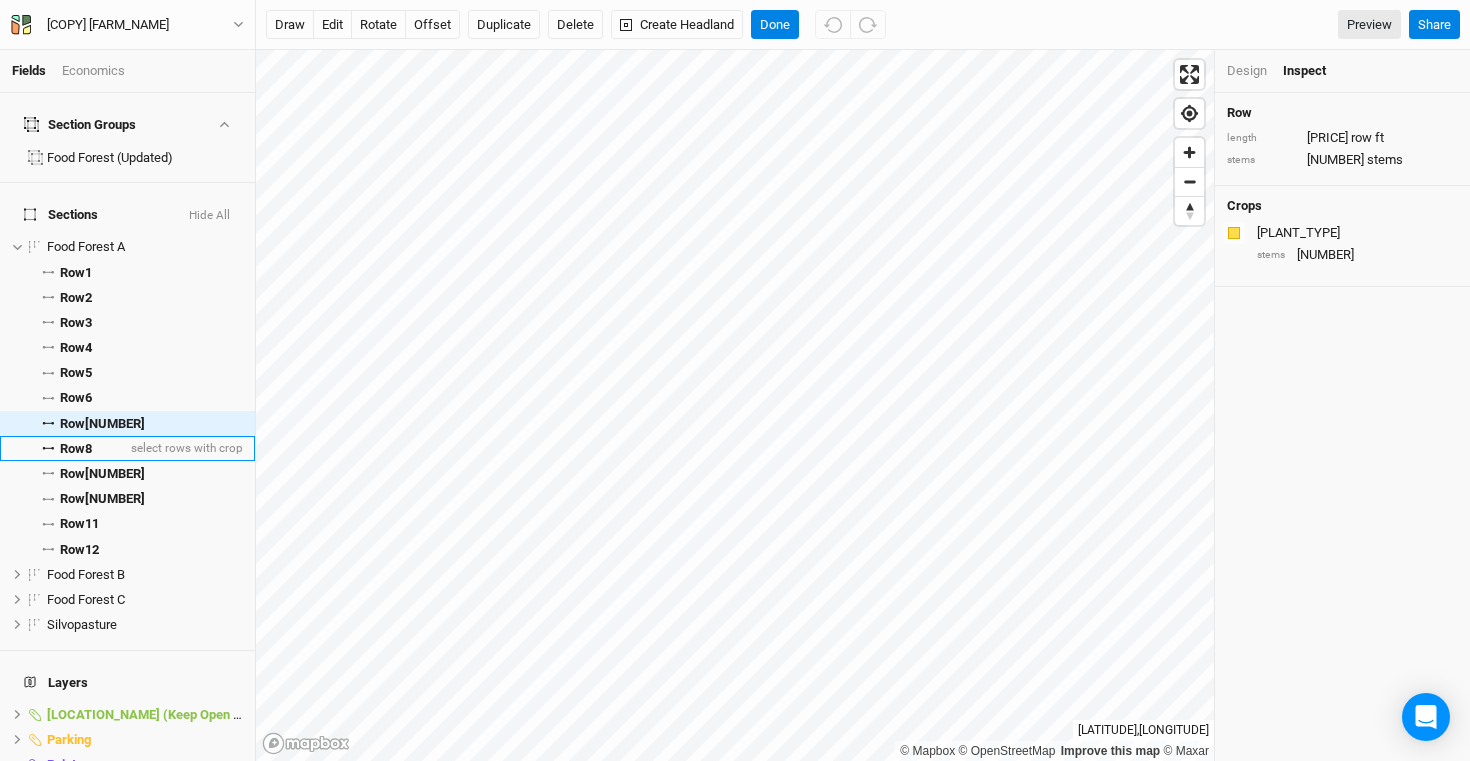 click on "Row 8" at bounding box center (76, 449) 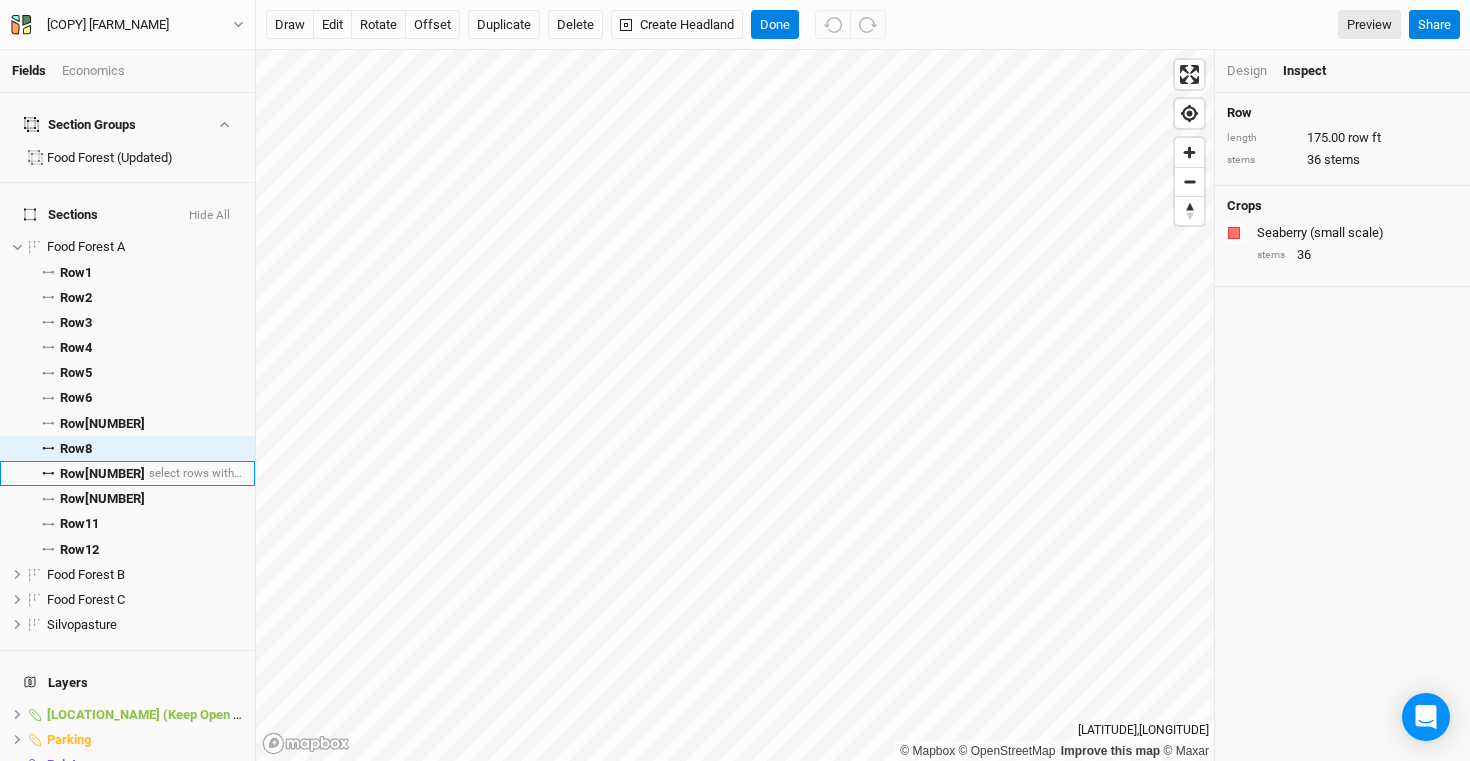 click on "Row  9" at bounding box center (102, 474) 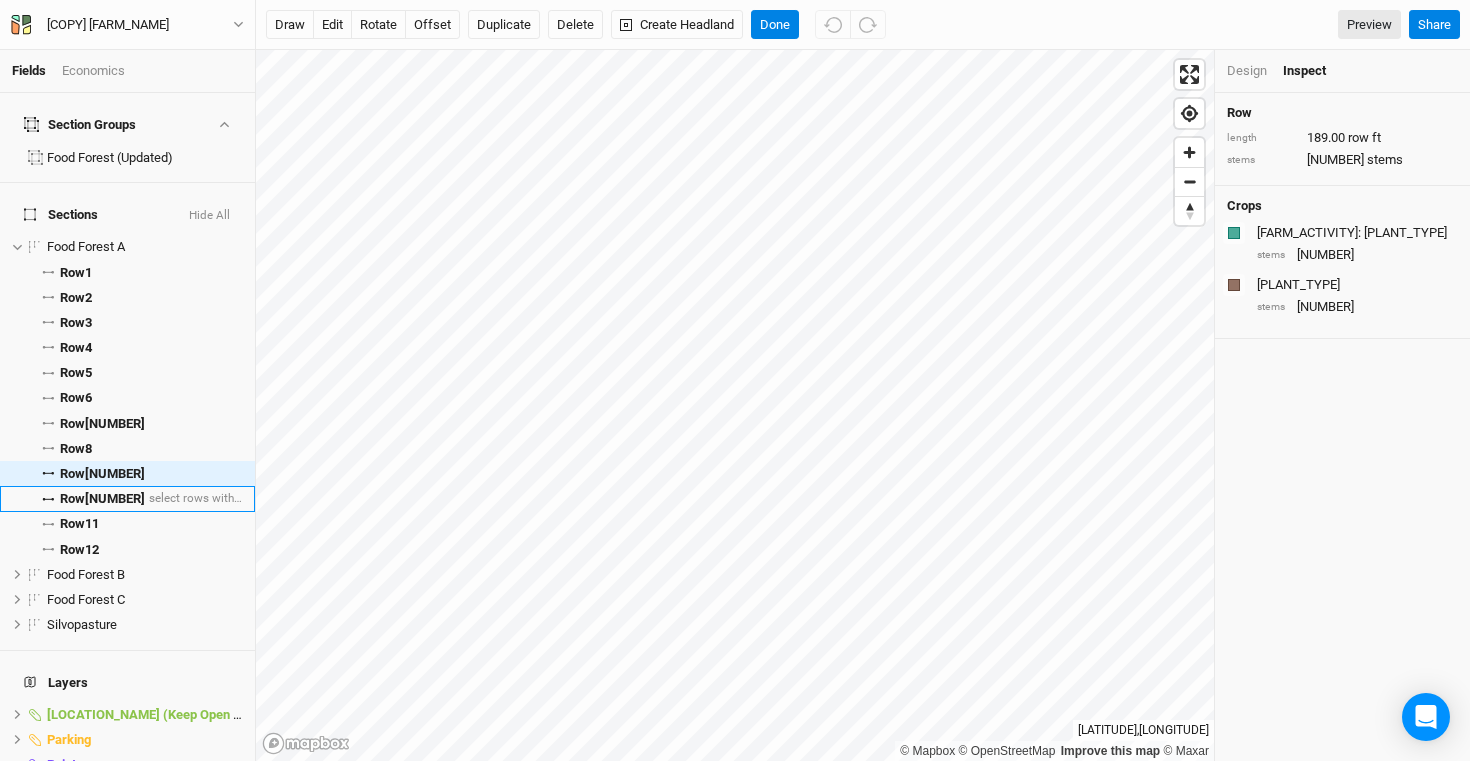 click on "Row [NUMBER]" at bounding box center (102, 499) 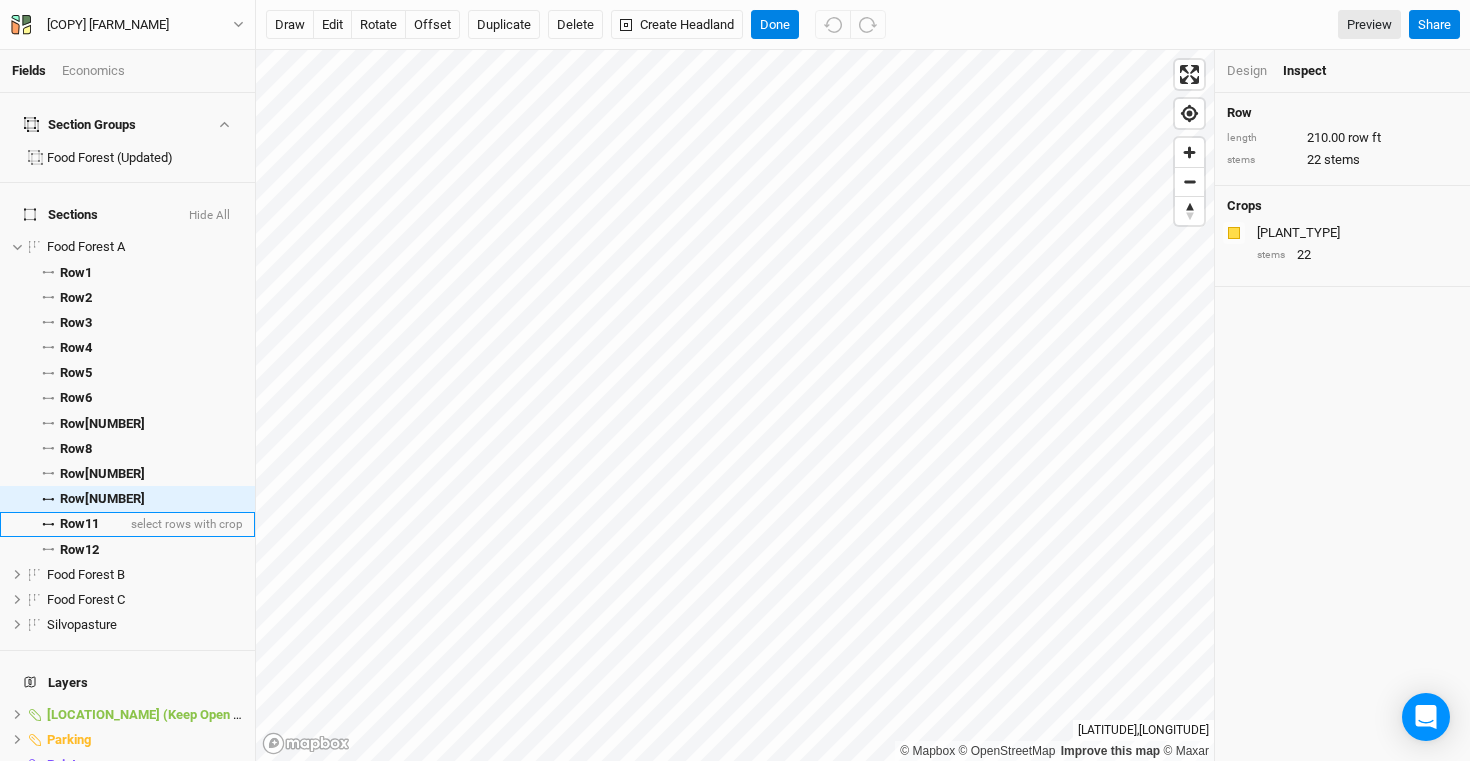 click on "Row  11" at bounding box center (79, 524) 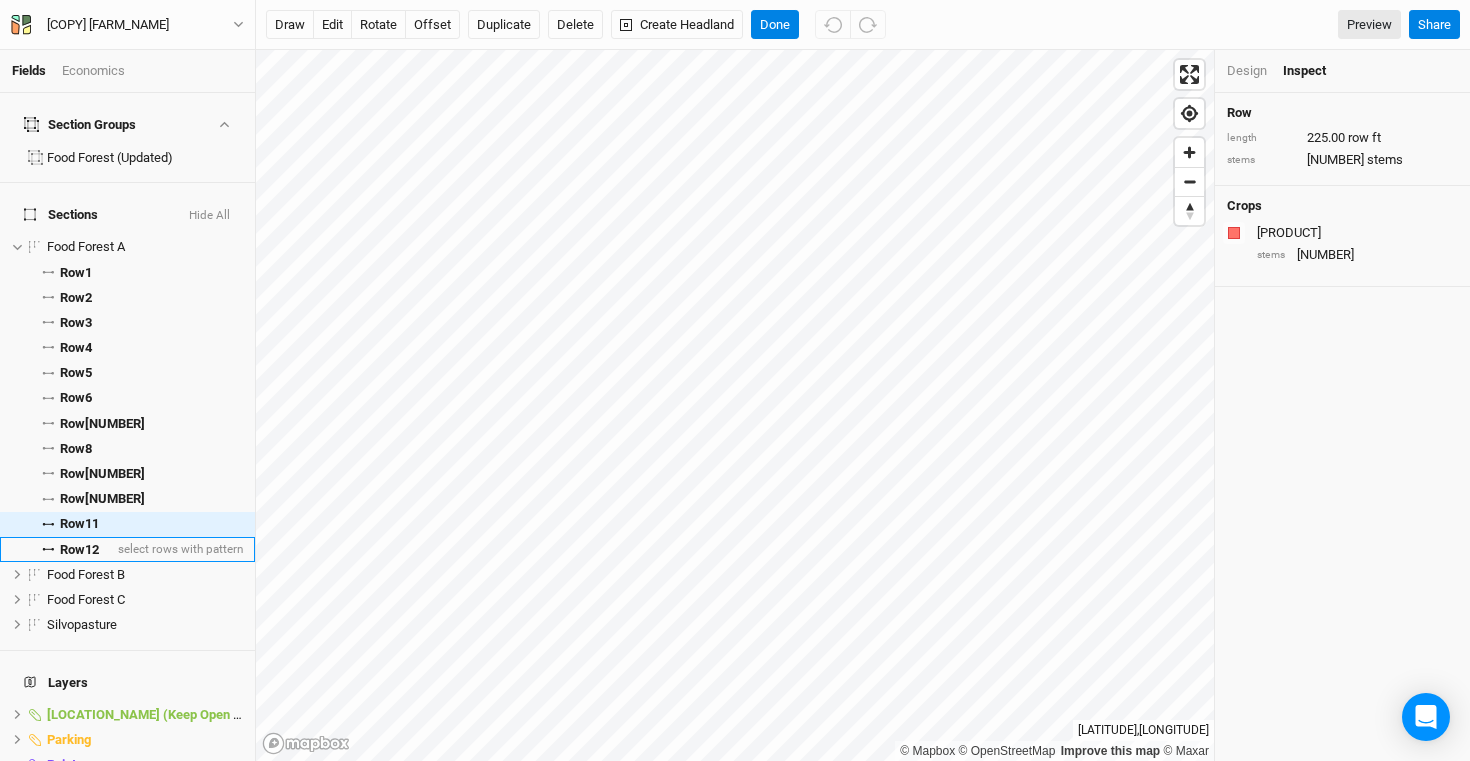 click on "Row  12" at bounding box center [79, 550] 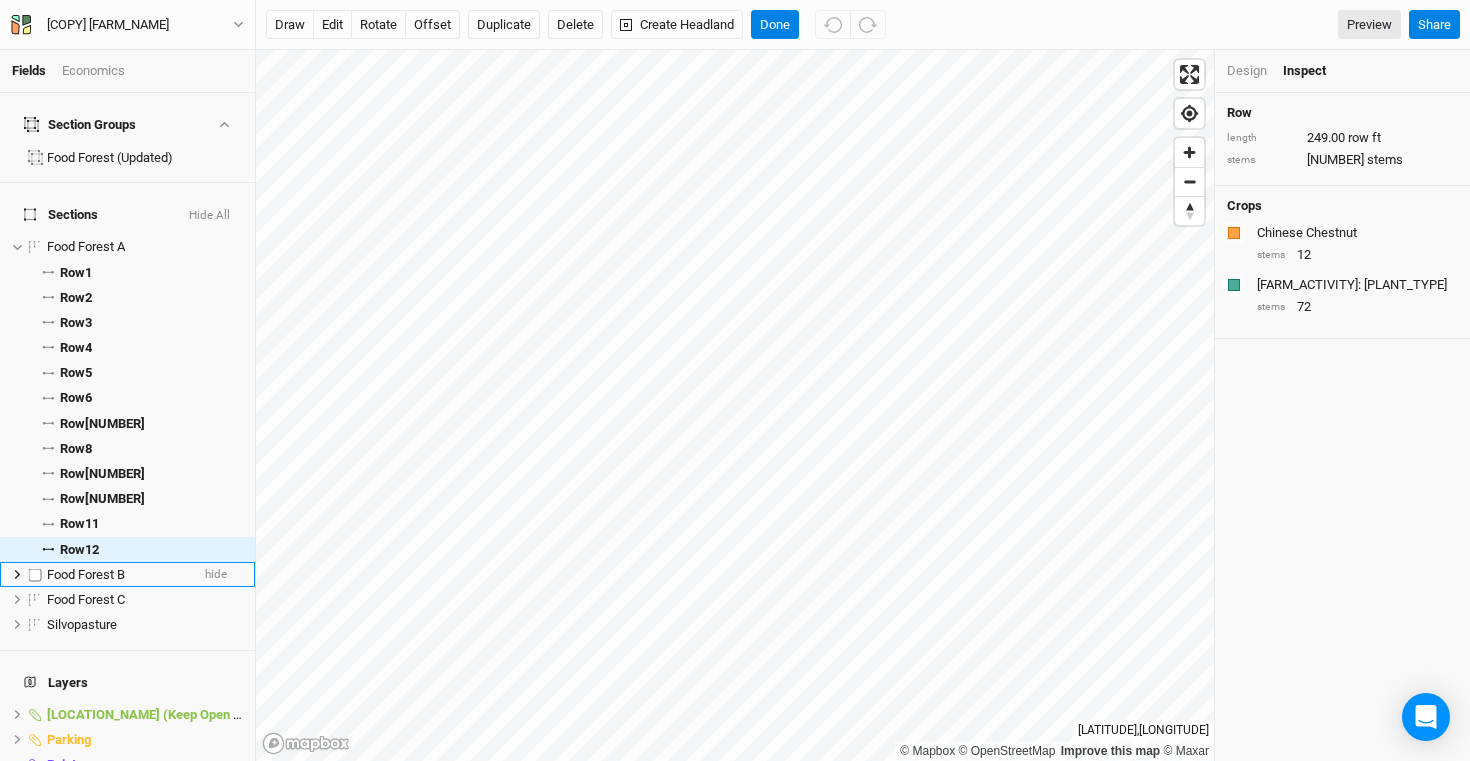 click 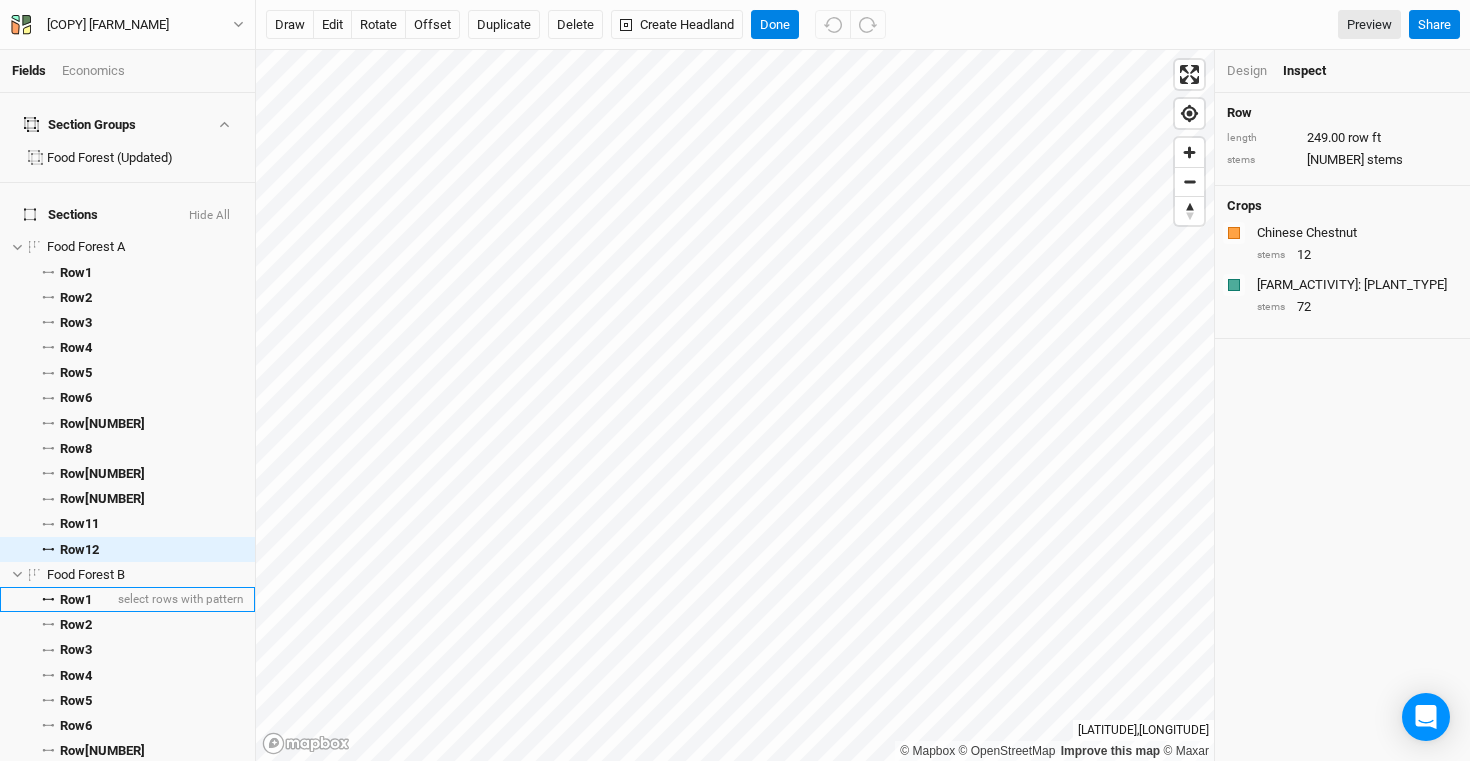 click on "Row  1" at bounding box center (76, 600) 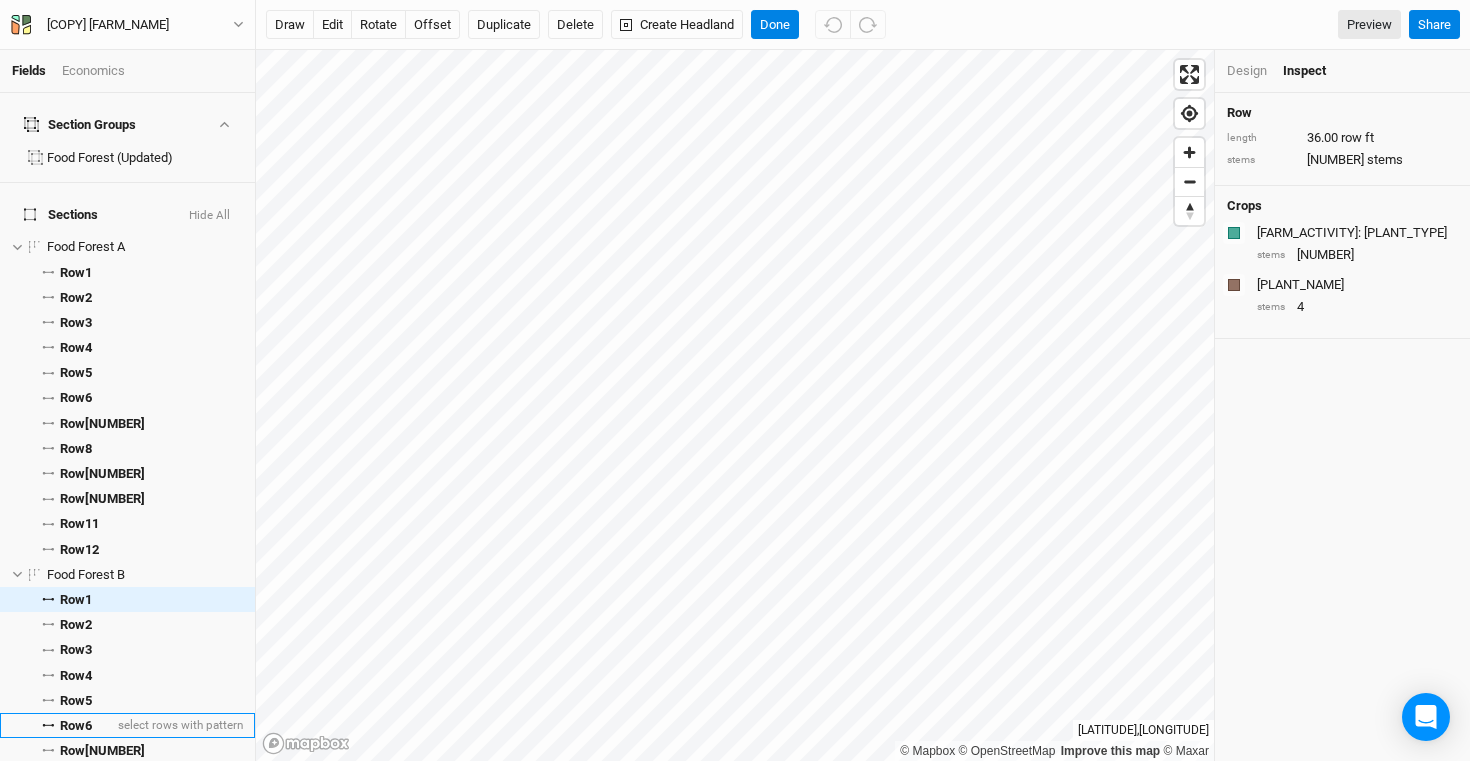 scroll, scrollTop: 123, scrollLeft: 0, axis: vertical 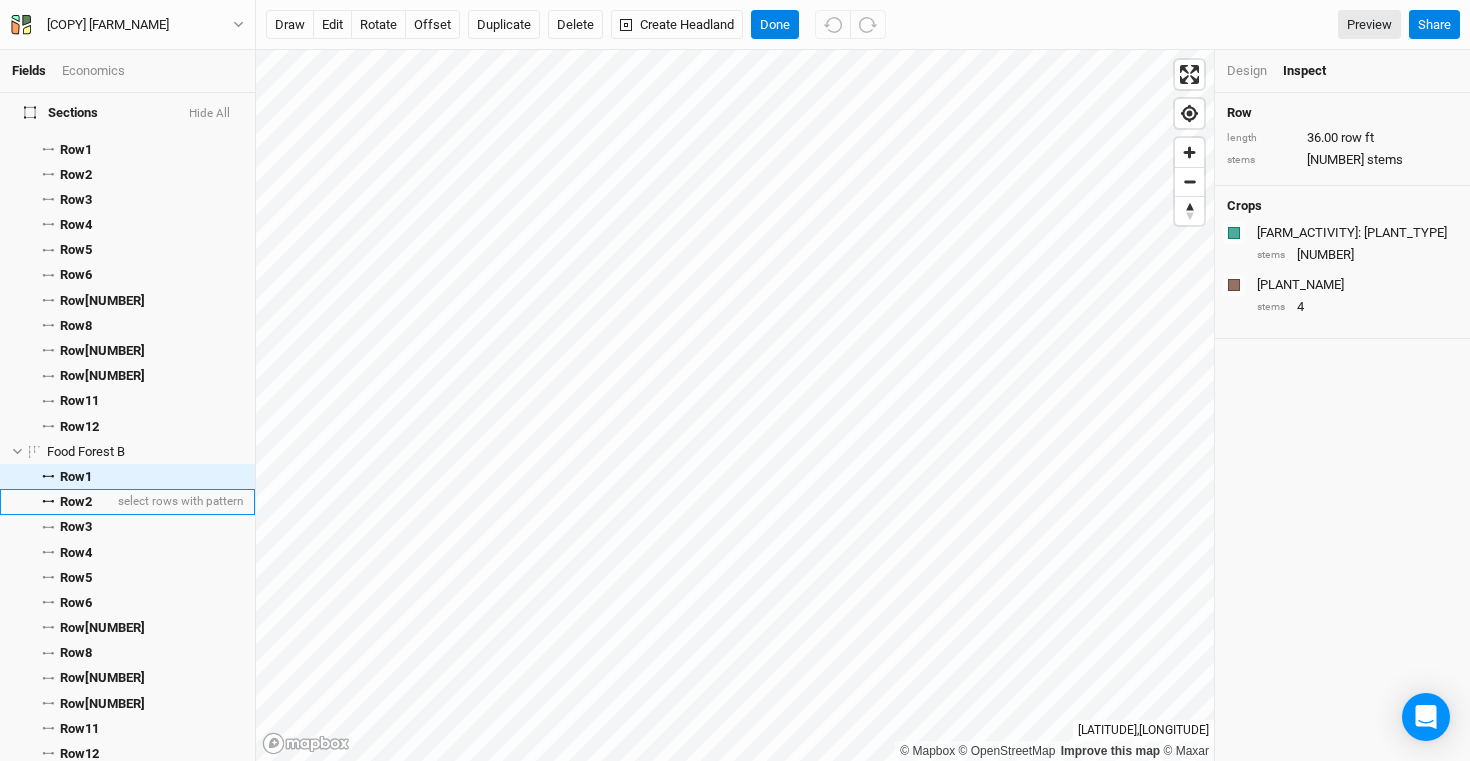 click on "Row 2 select rows with pattern" at bounding box center (127, 501) 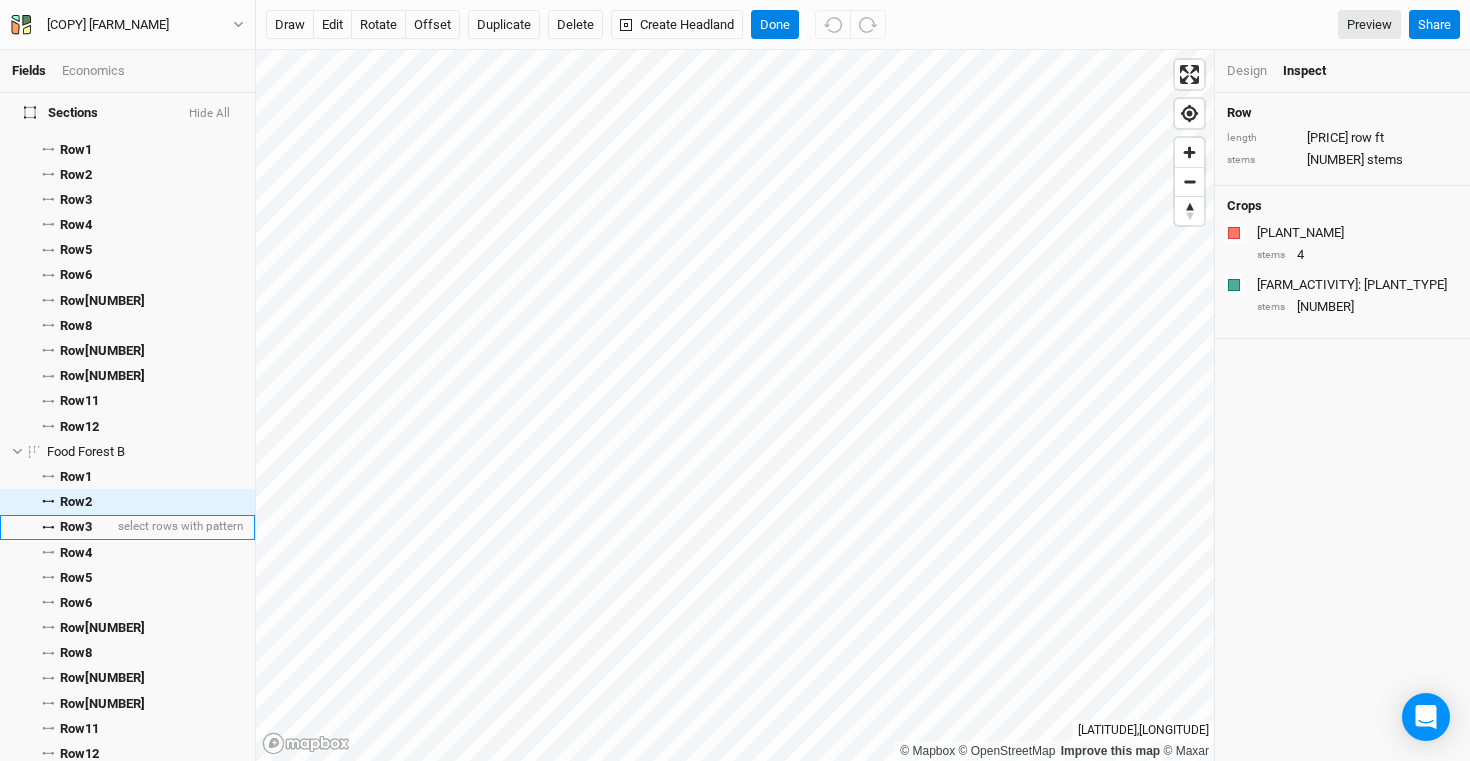 click on "Row [NUMBER]" at bounding box center [76, 527] 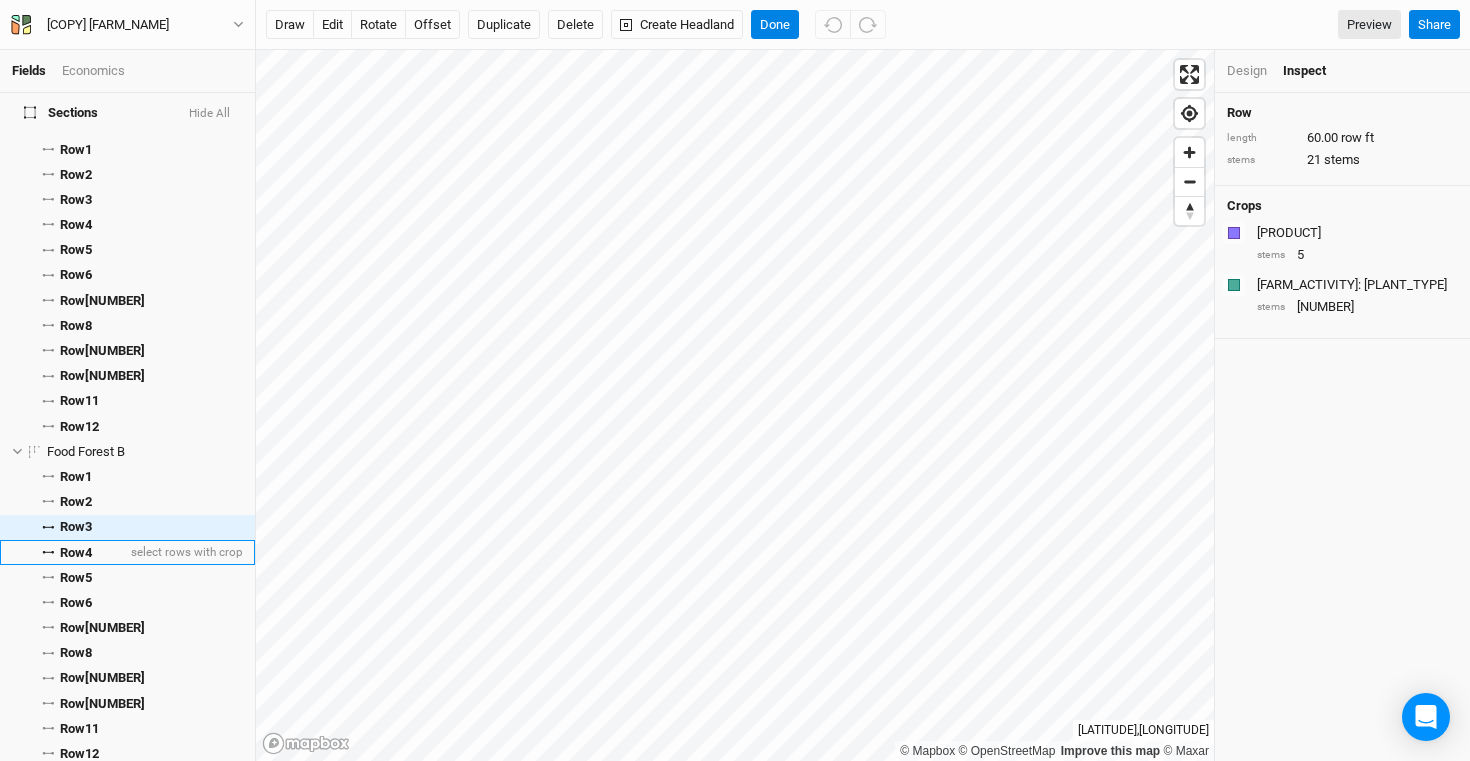 click on "Row [NUMBER] select rows with crop" at bounding box center [127, 552] 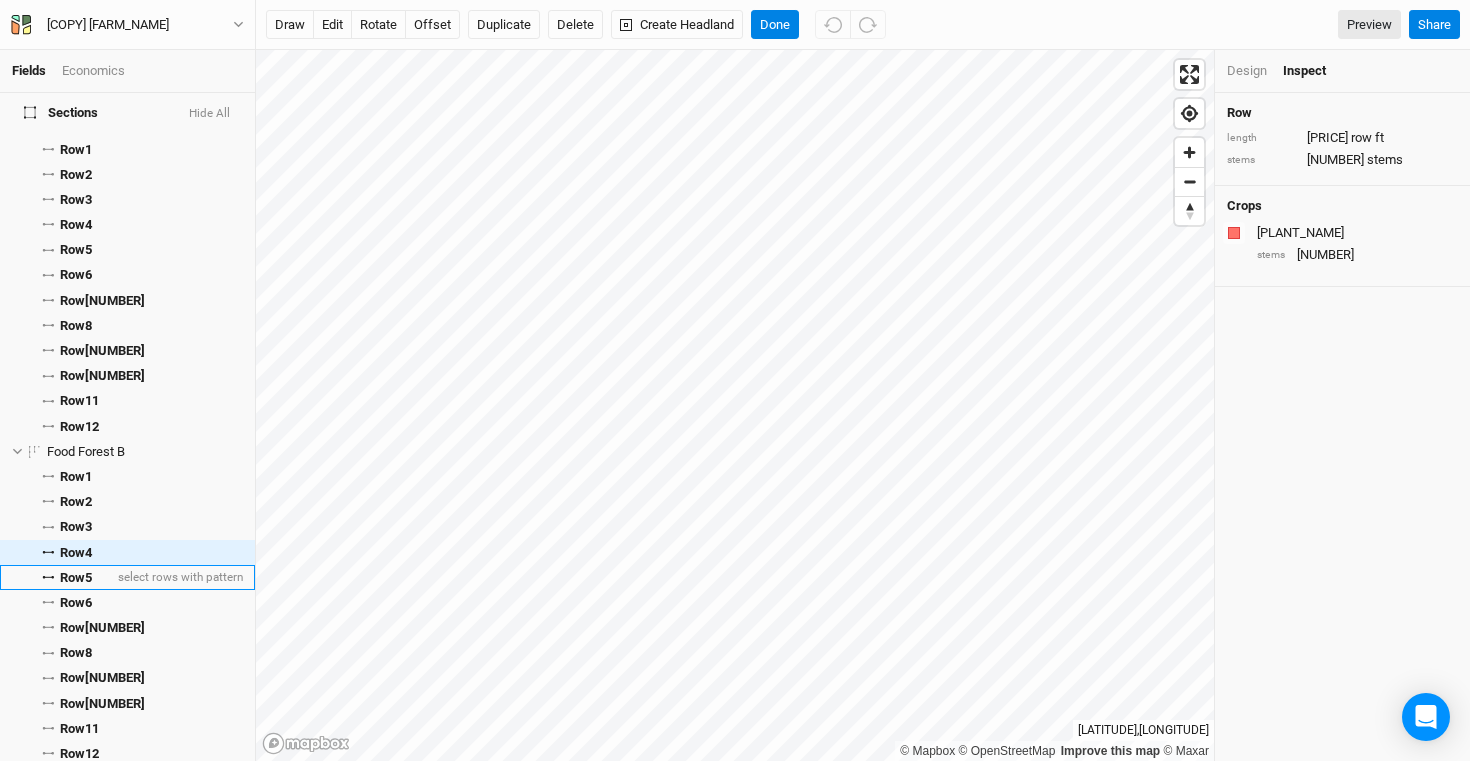 click on "Row  5" at bounding box center [76, 578] 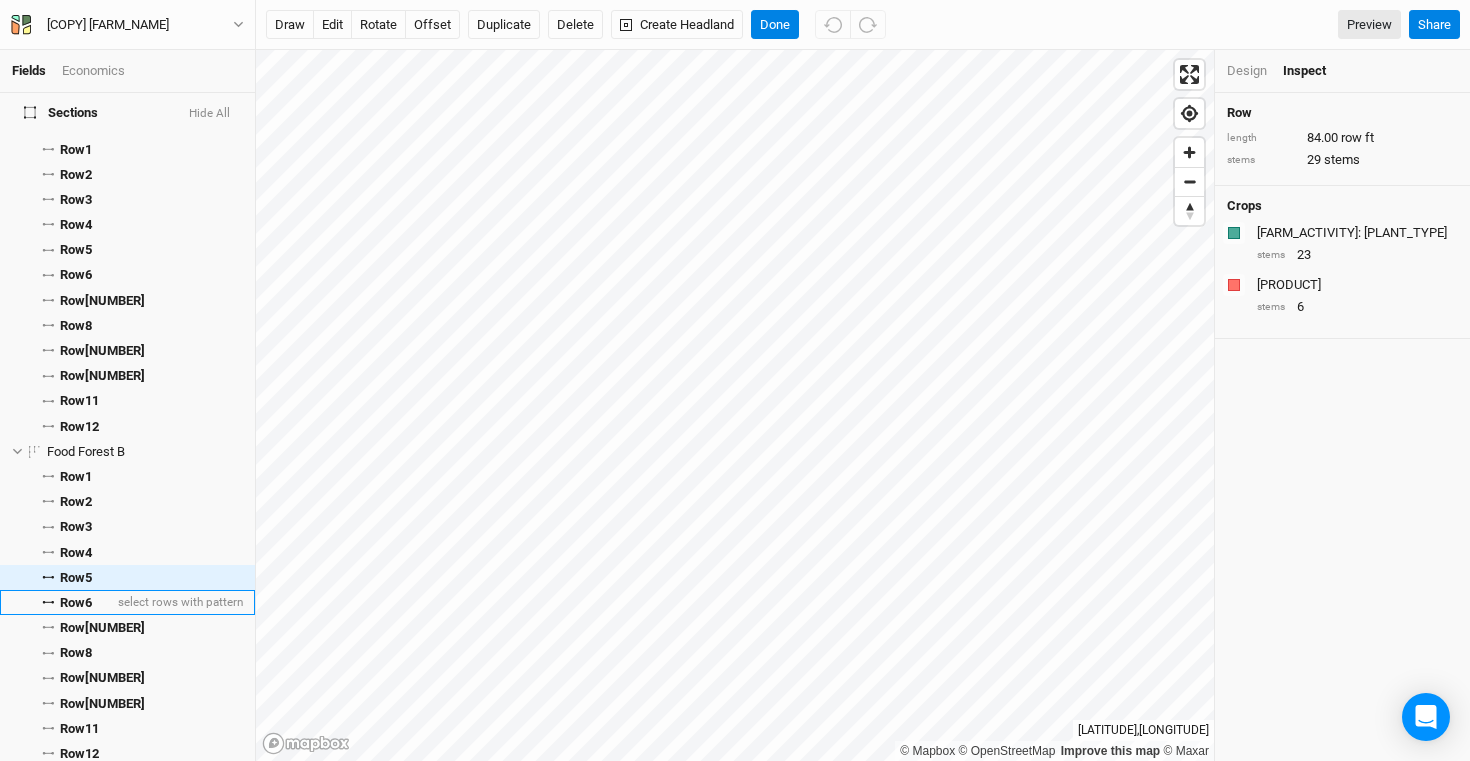 click on "Row [NUMBER]" at bounding box center (76, 603) 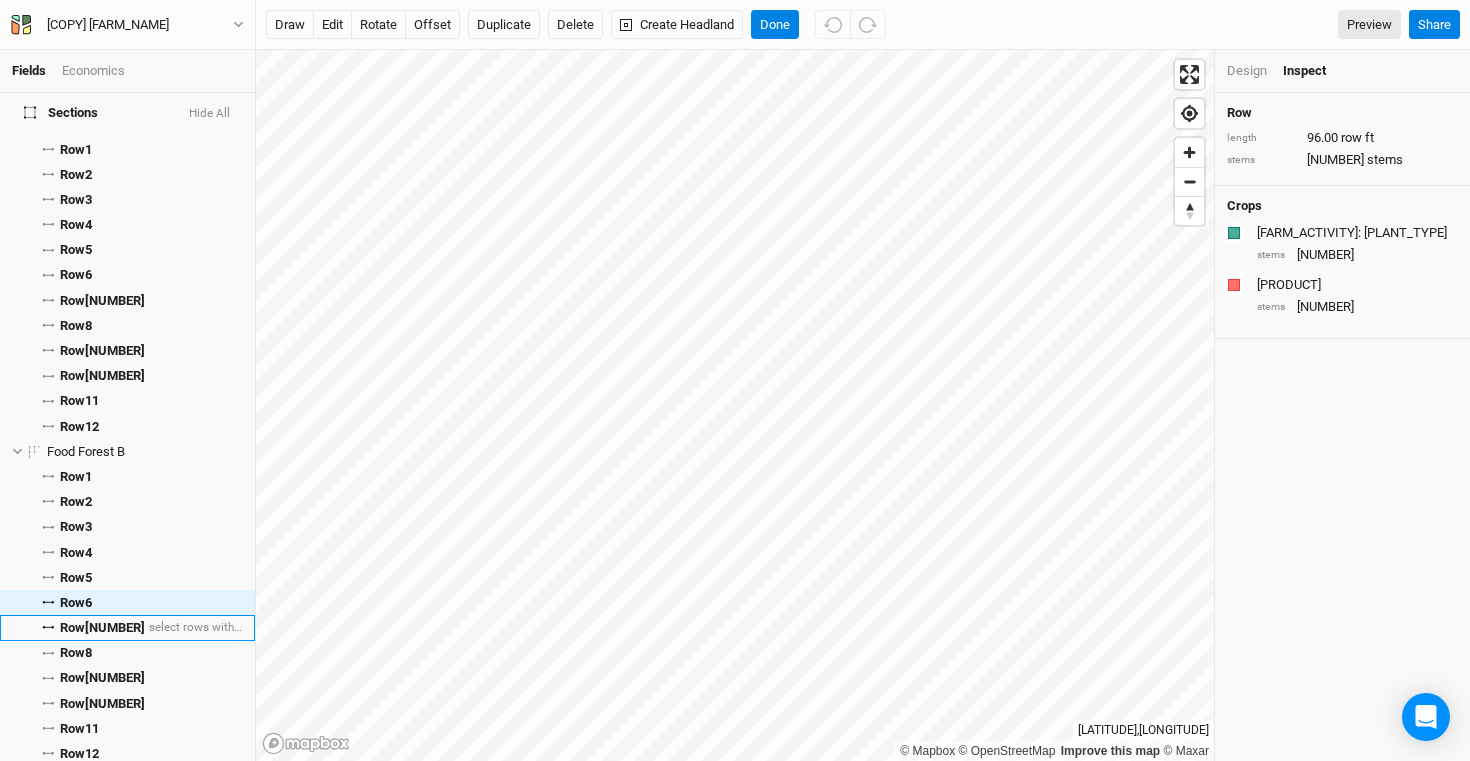 click on "Row  7" at bounding box center (102, 628) 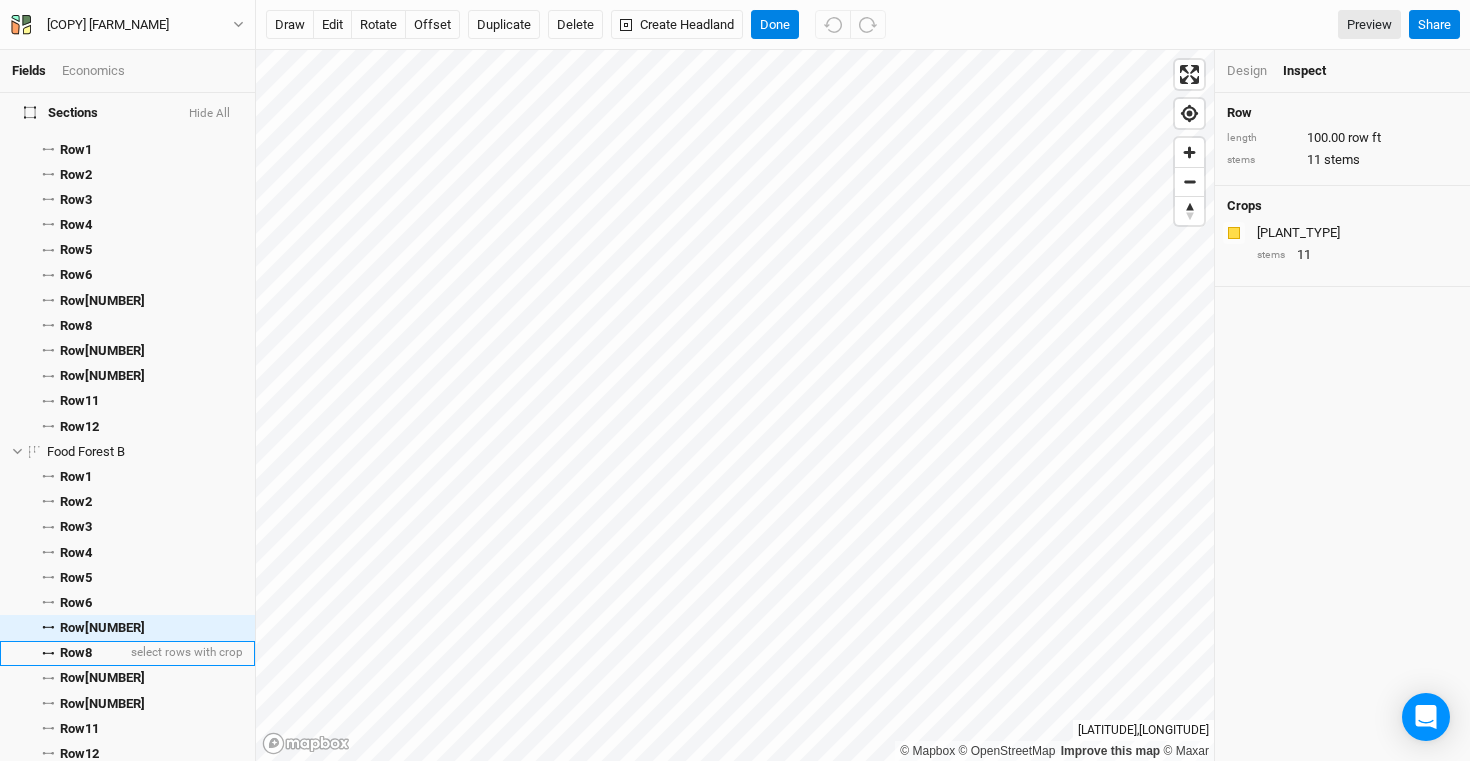 click on "Row 8" at bounding box center [76, 653] 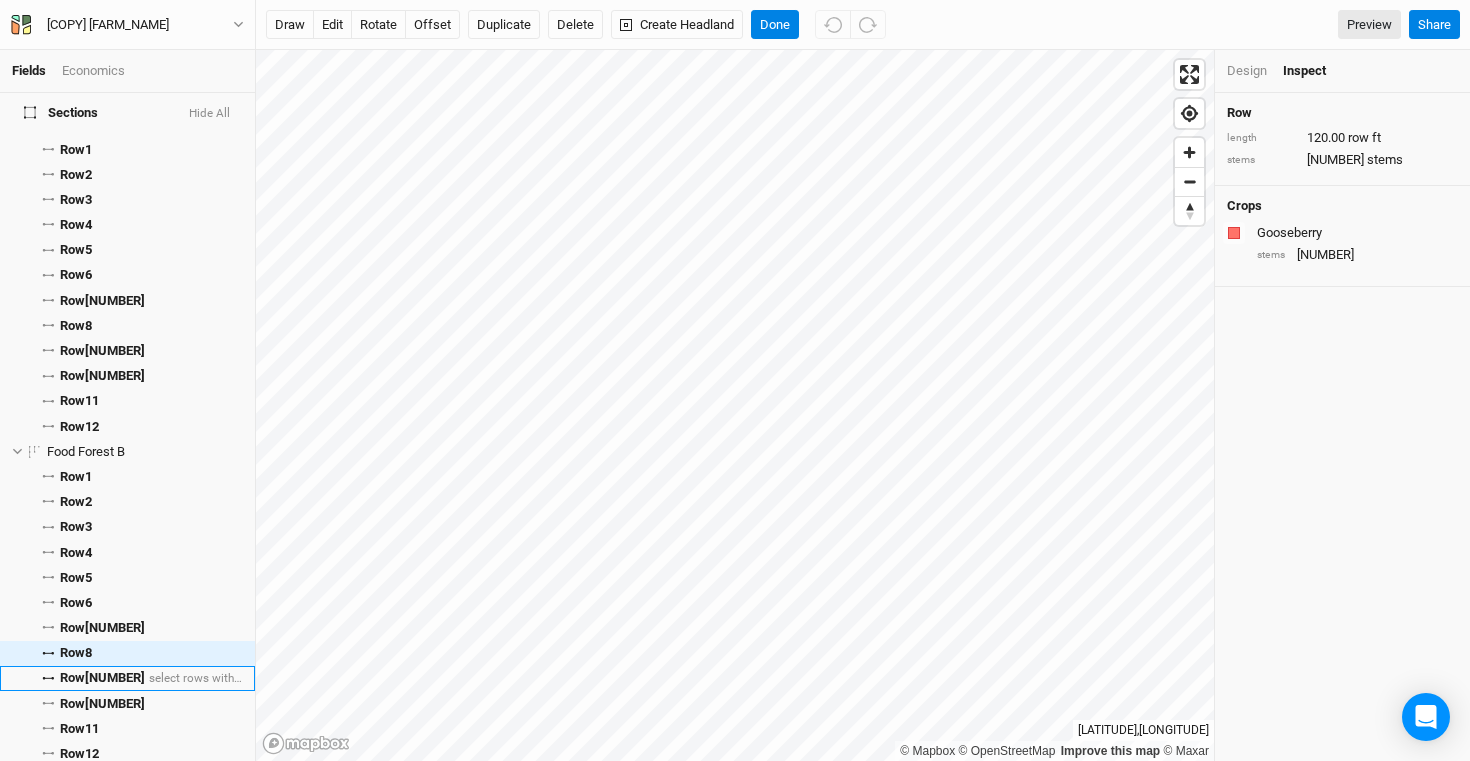 click on "Row  9" at bounding box center [102, 678] 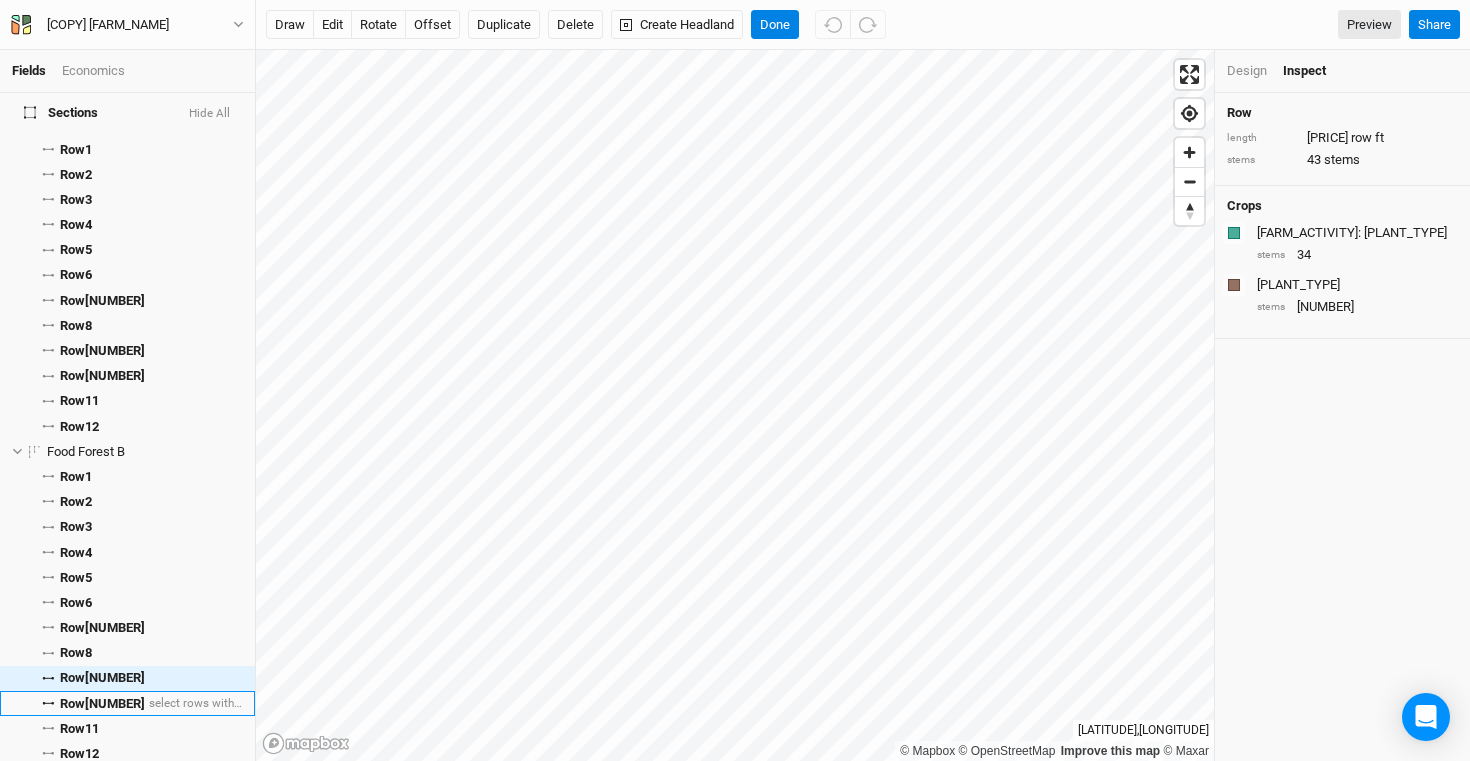 click on "Row [NUMBER]" at bounding box center [102, 704] 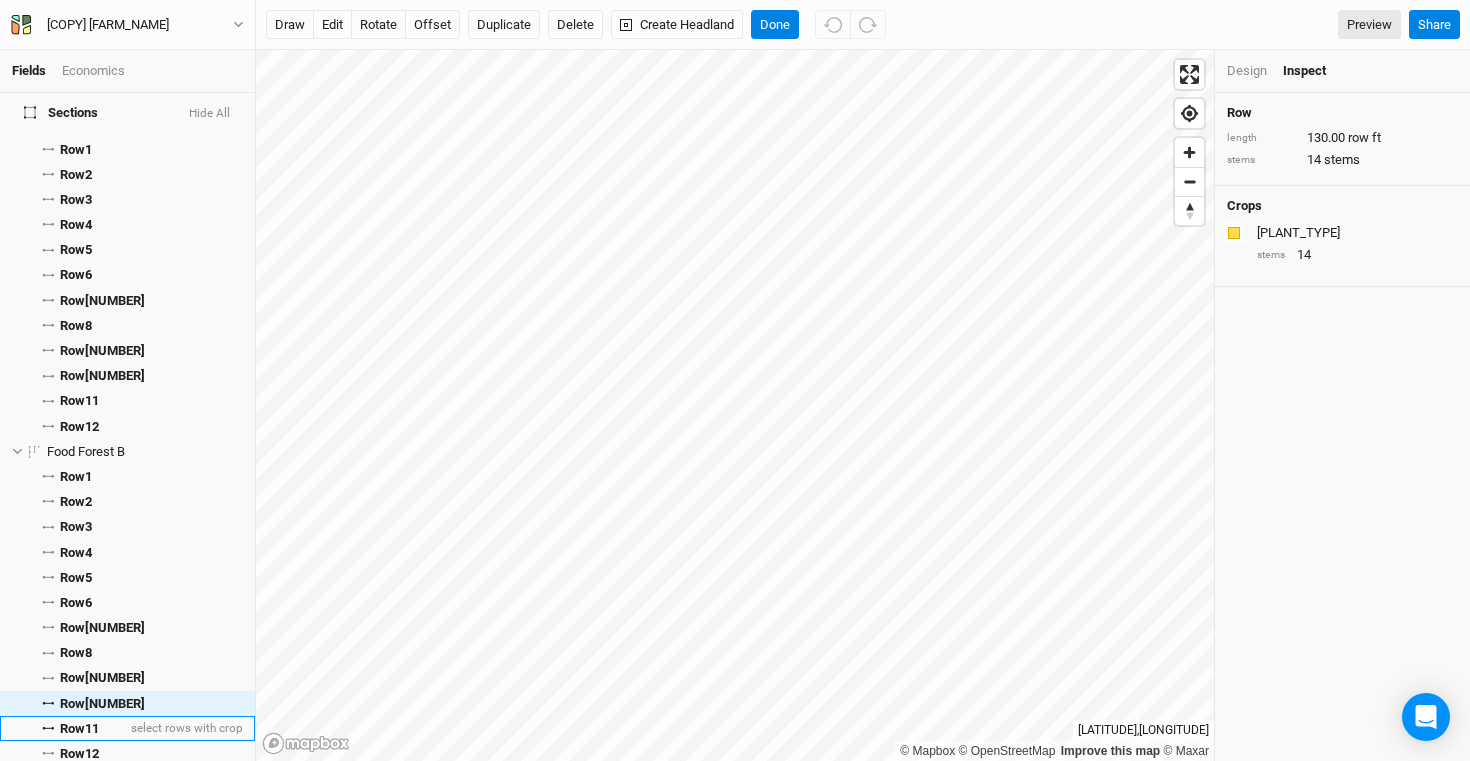 click on "Row  11" at bounding box center [79, 729] 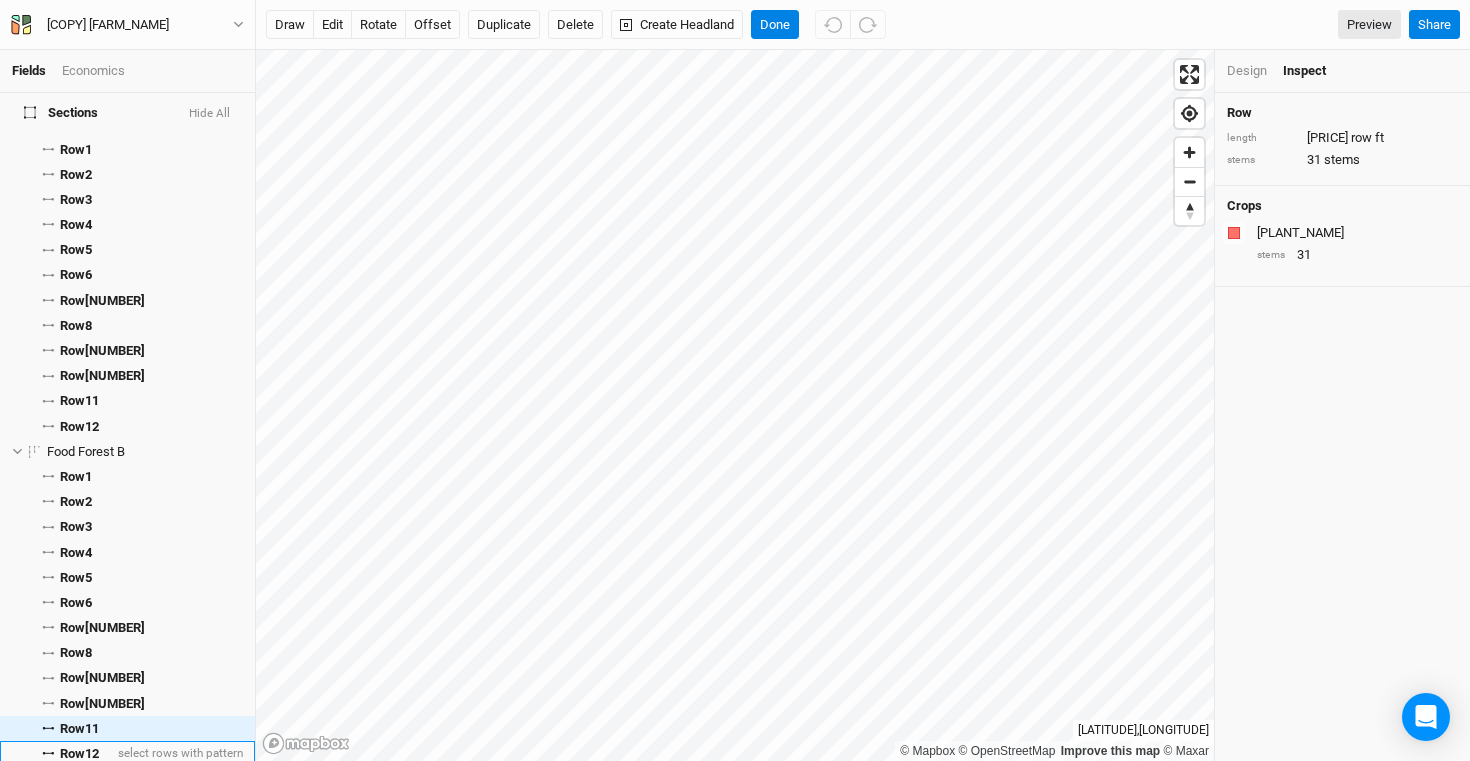 click on "Row  12" at bounding box center [79, 754] 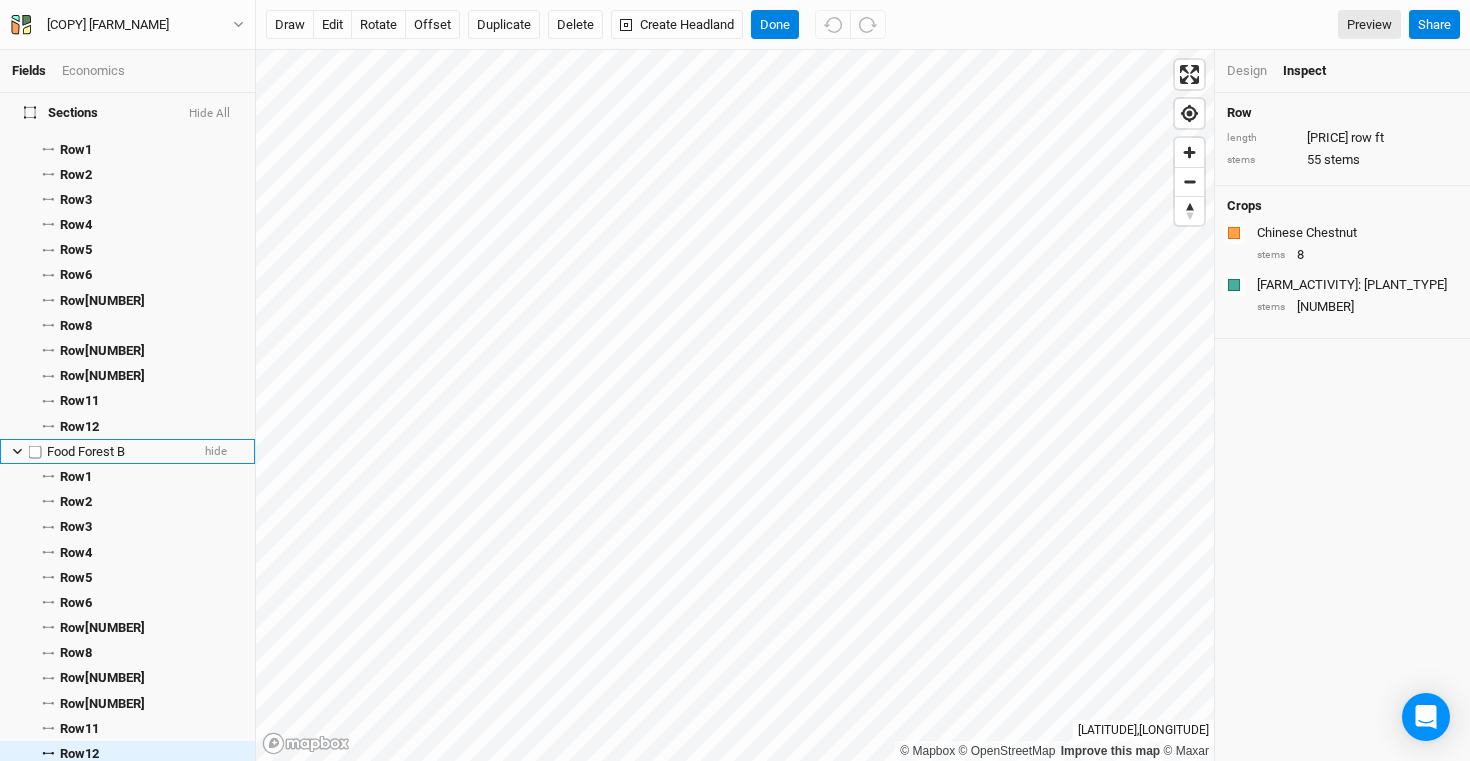 click on "Food Forest B hide" at bounding box center (127, 451) 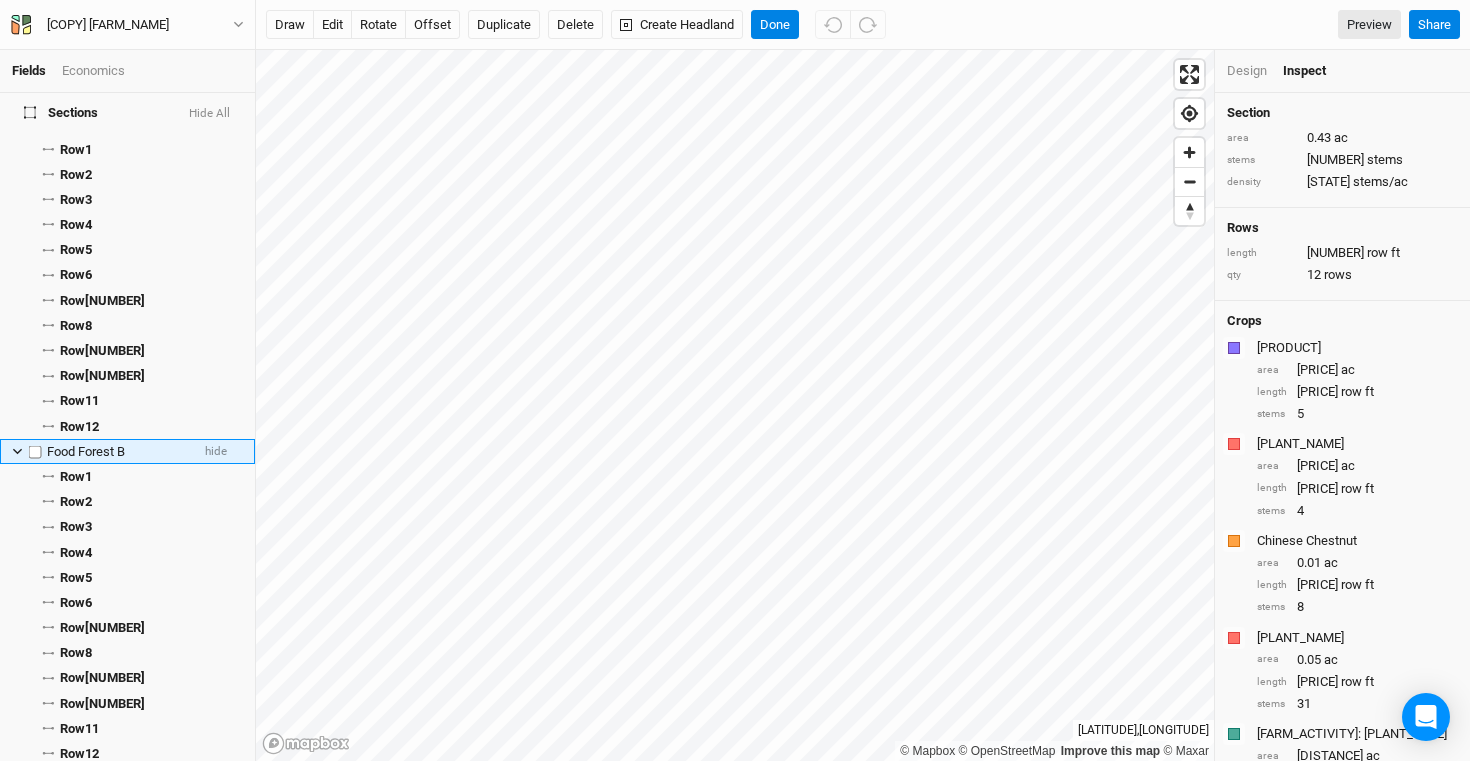 click 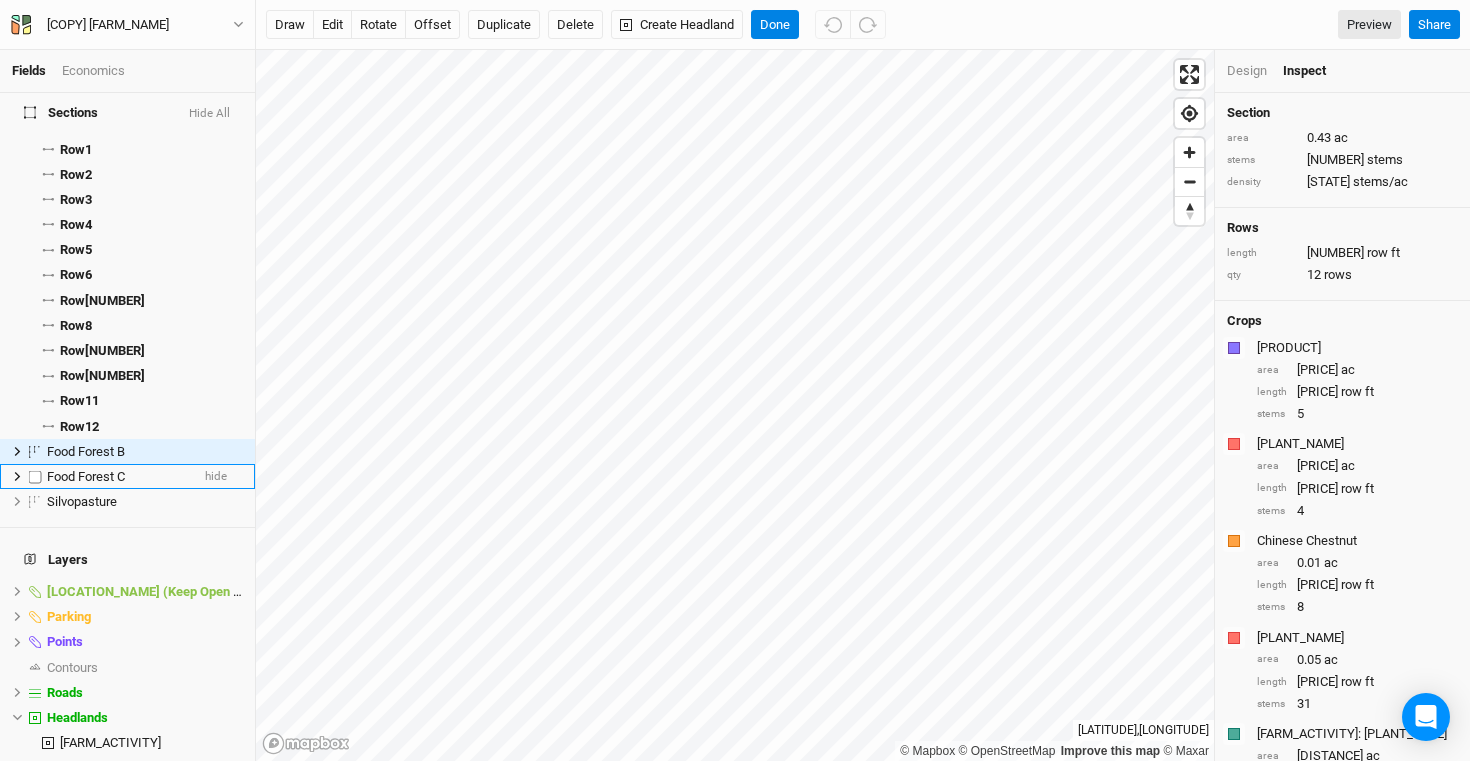 click 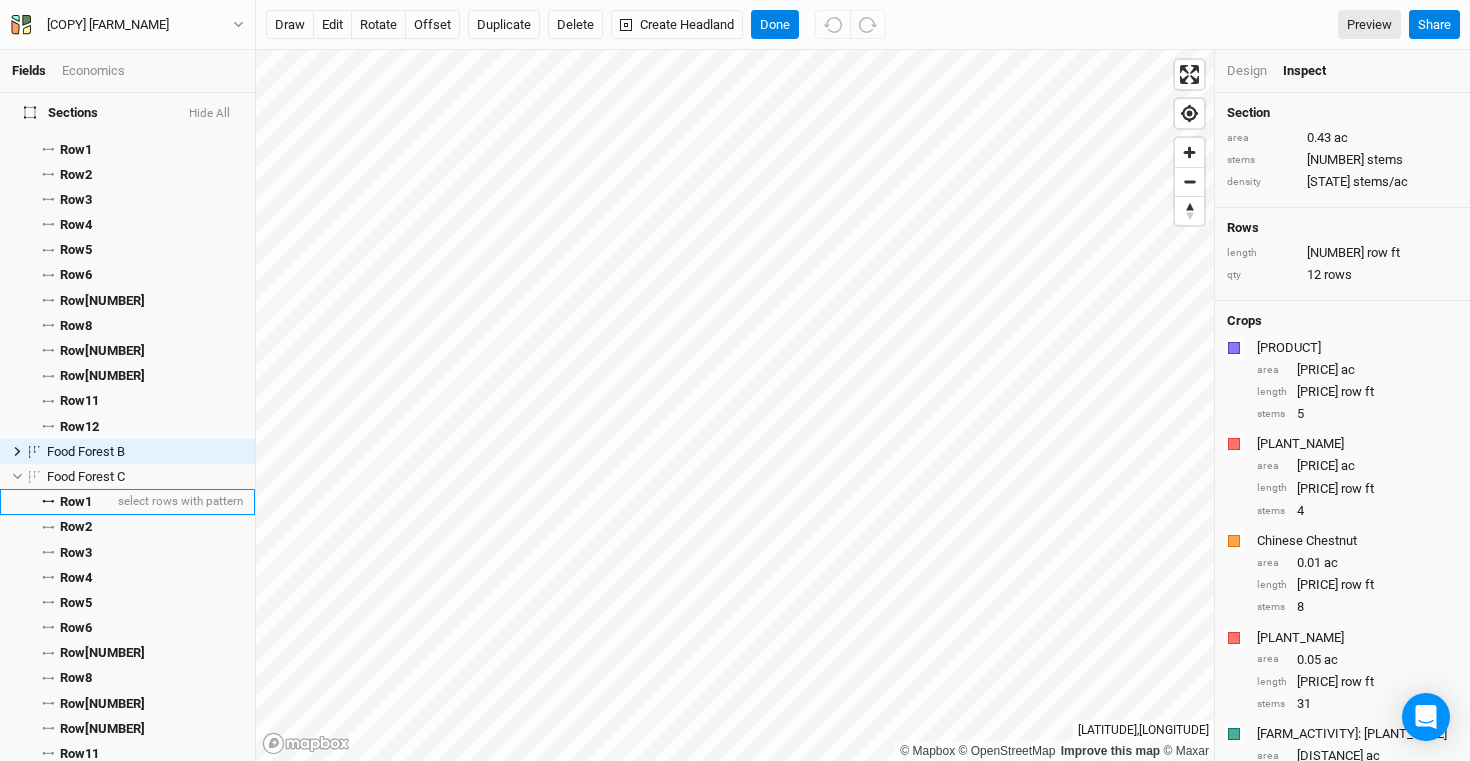 click on "Row  1" at bounding box center (76, 502) 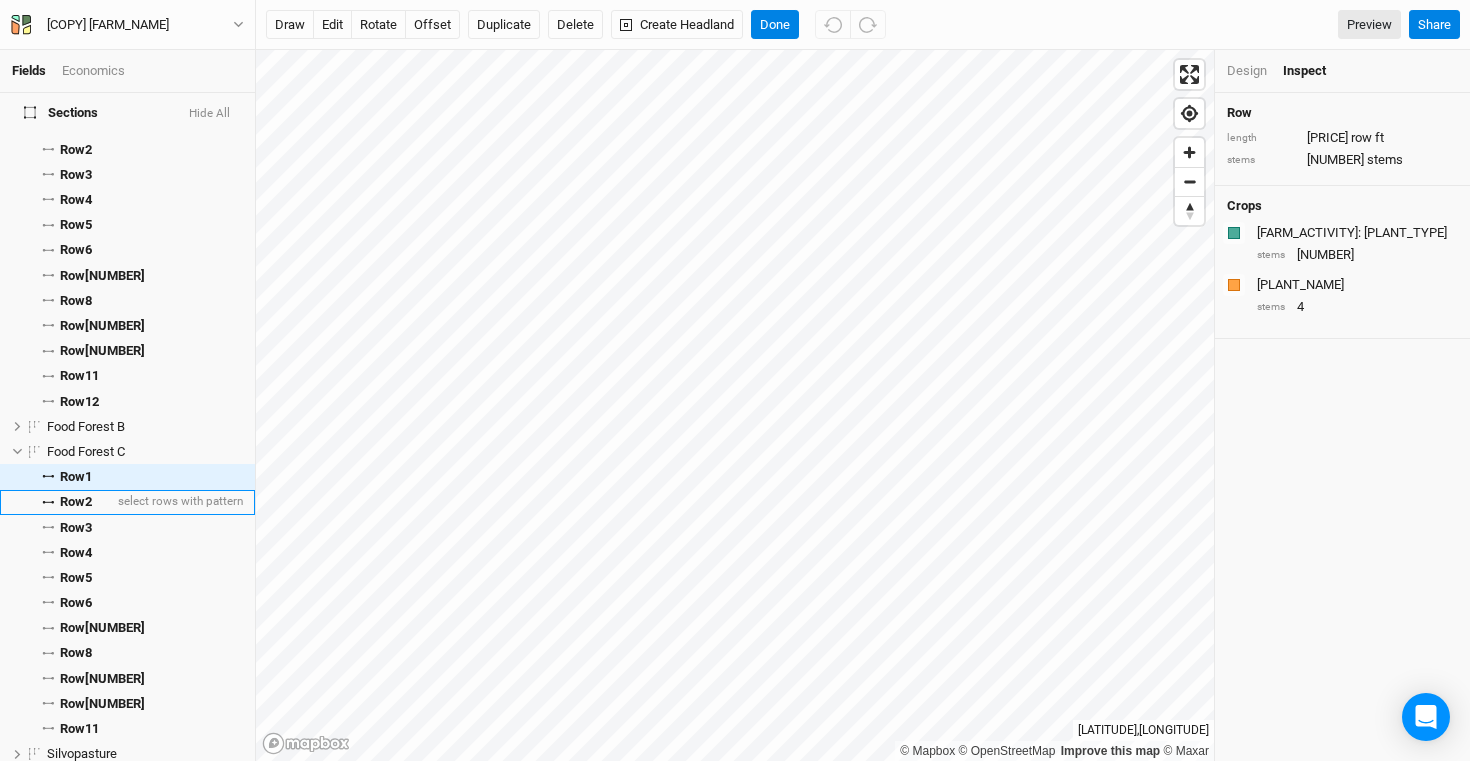 click on "Row 2 select rows with pattern" at bounding box center [127, 502] 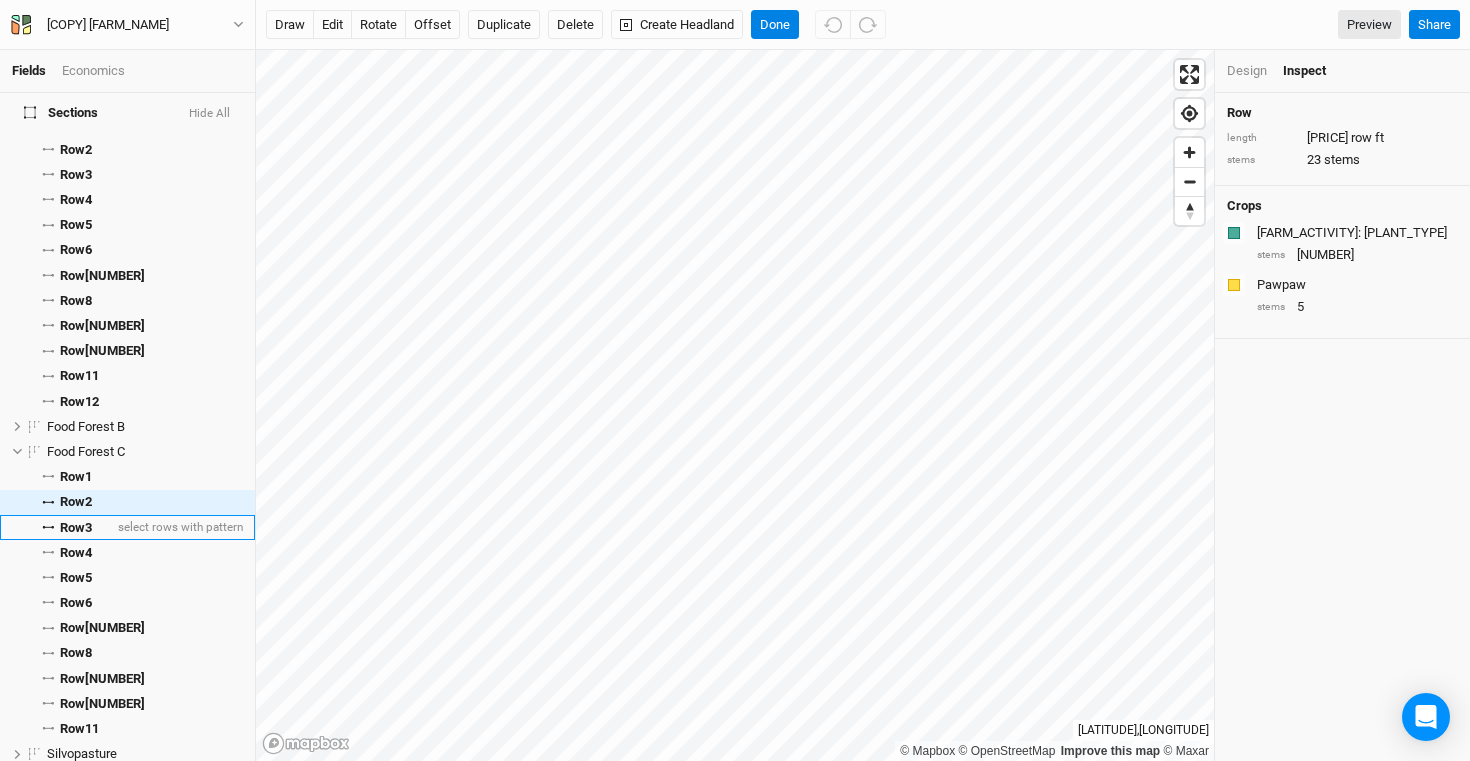 click on "Row [NUMBER]" at bounding box center [76, 528] 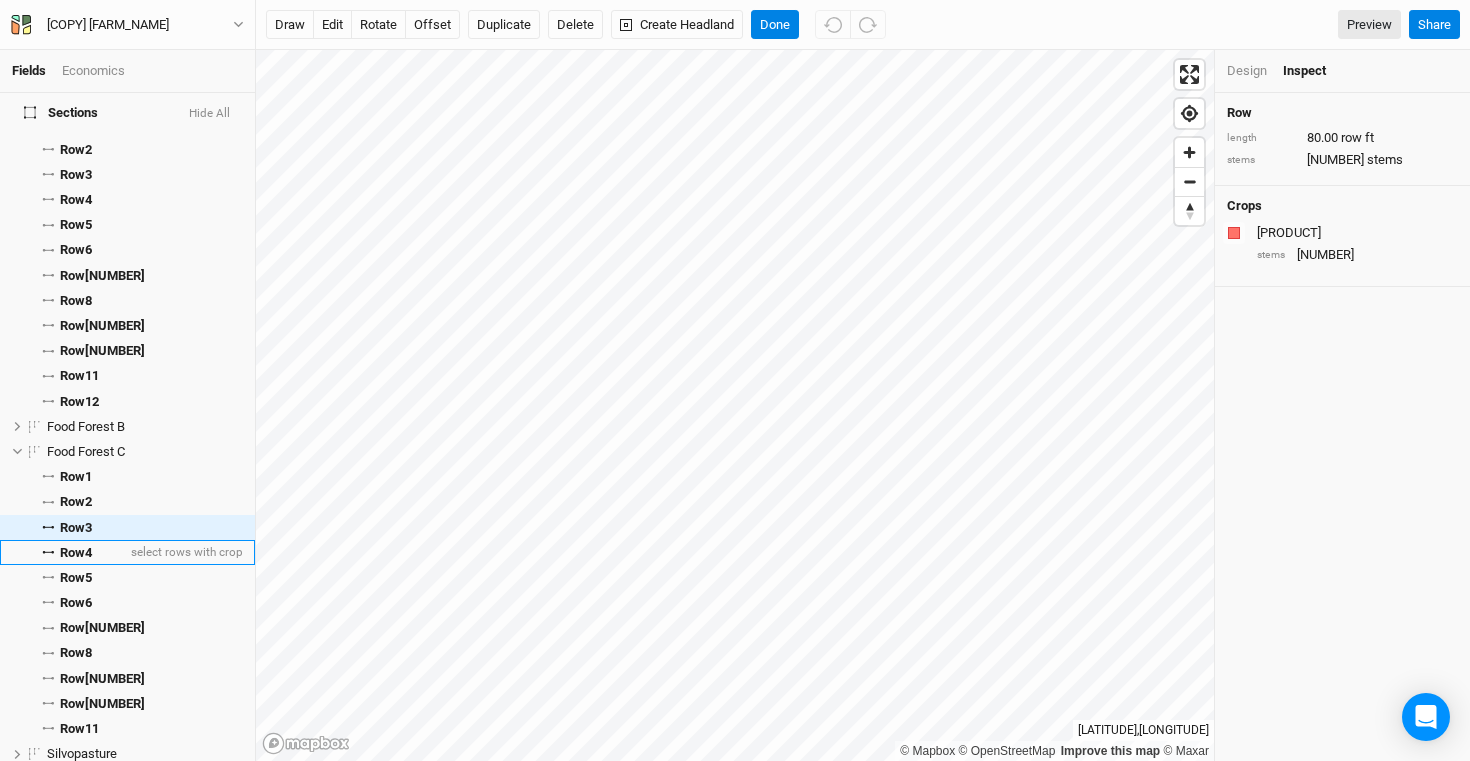 click on "Row  4" at bounding box center (76, 553) 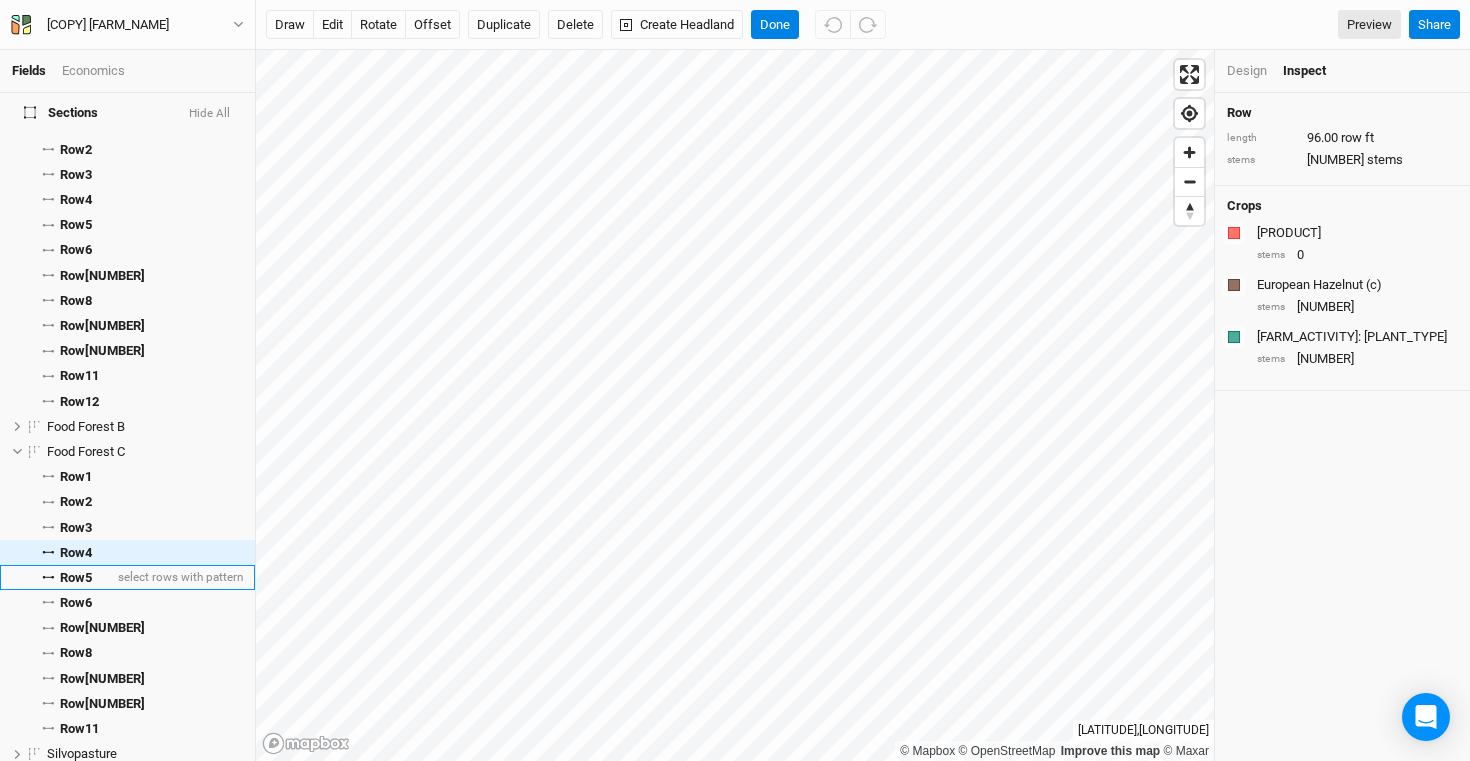 click on "Row  5" at bounding box center [76, 578] 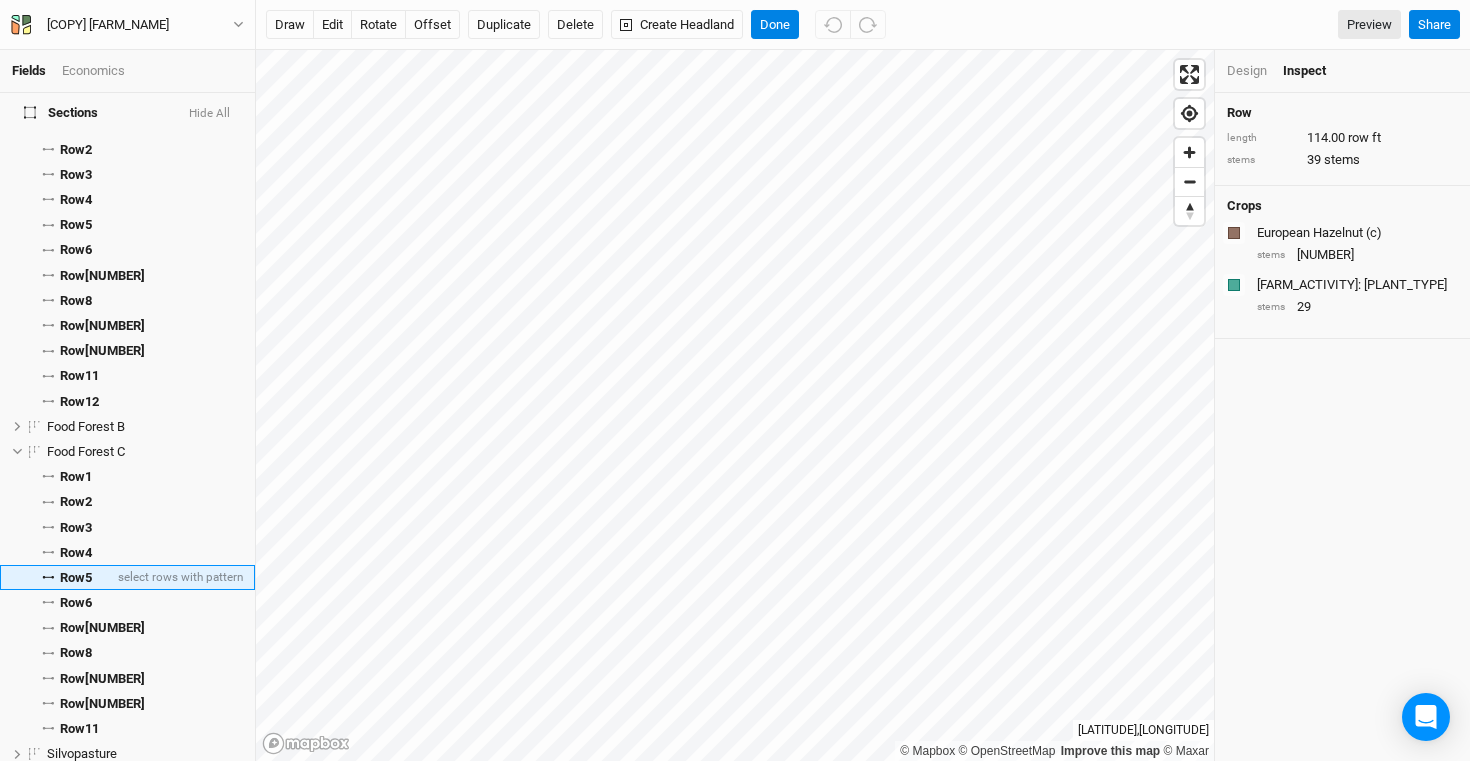 click on "Row  5" at bounding box center (76, 578) 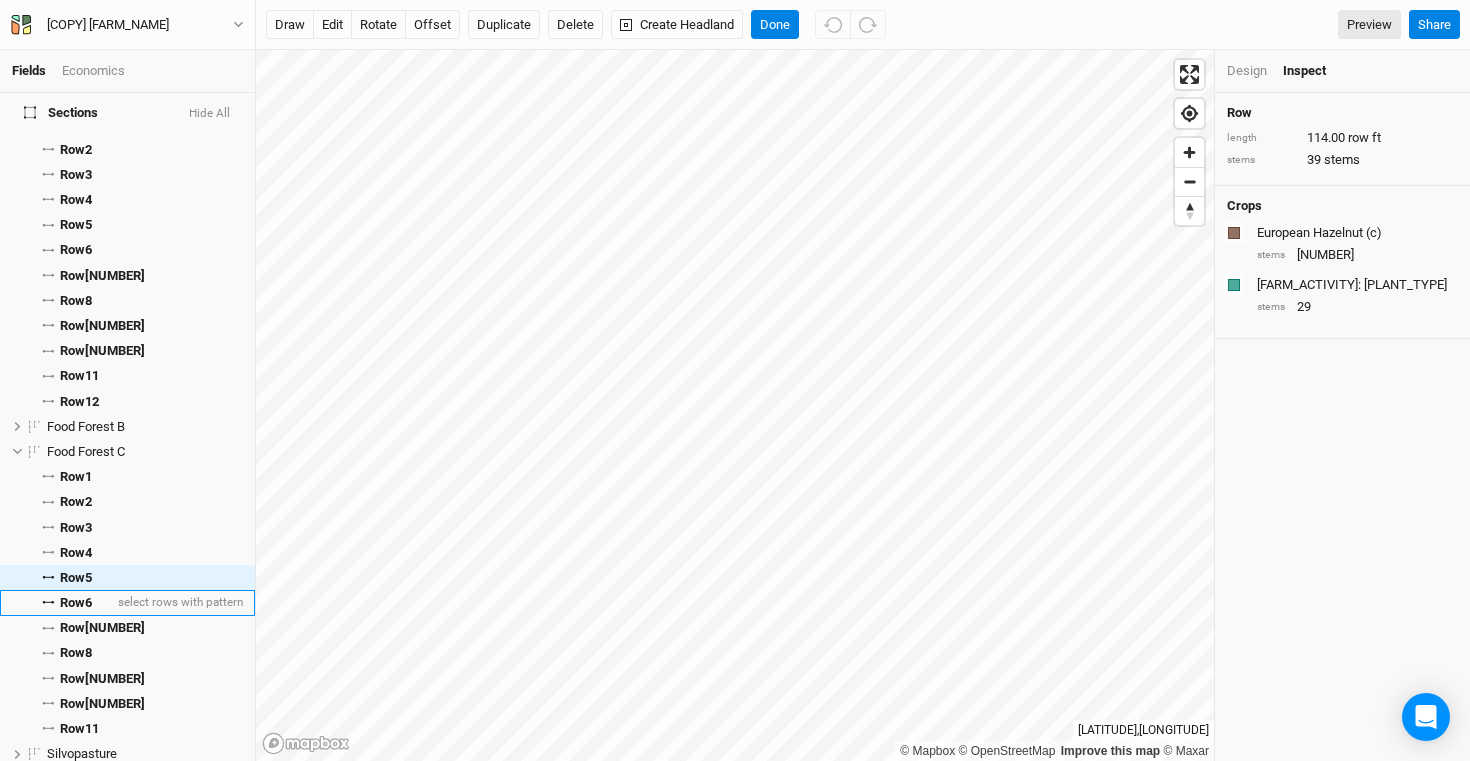 click on "Row [NUMBER]" at bounding box center (76, 603) 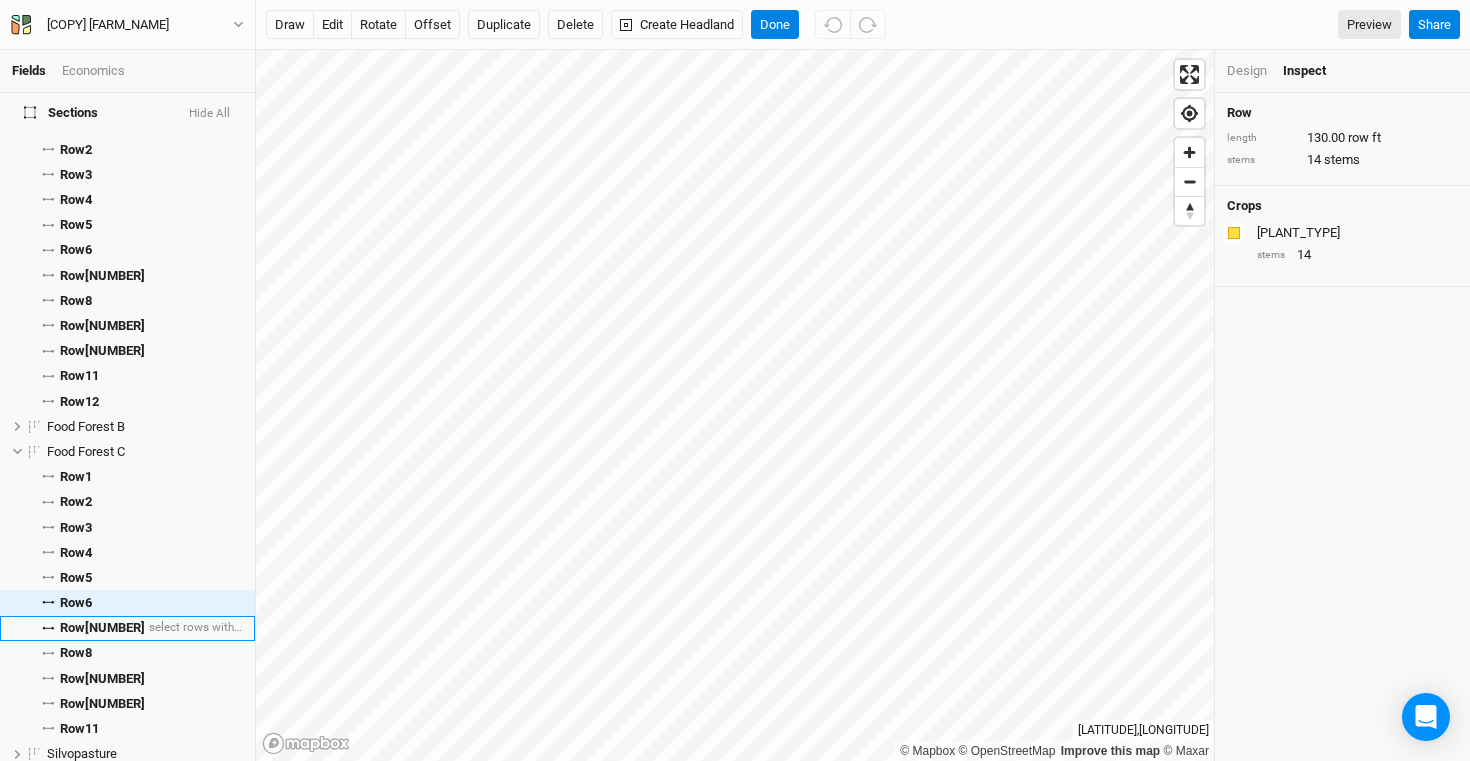 click on "Row  7" at bounding box center (102, 628) 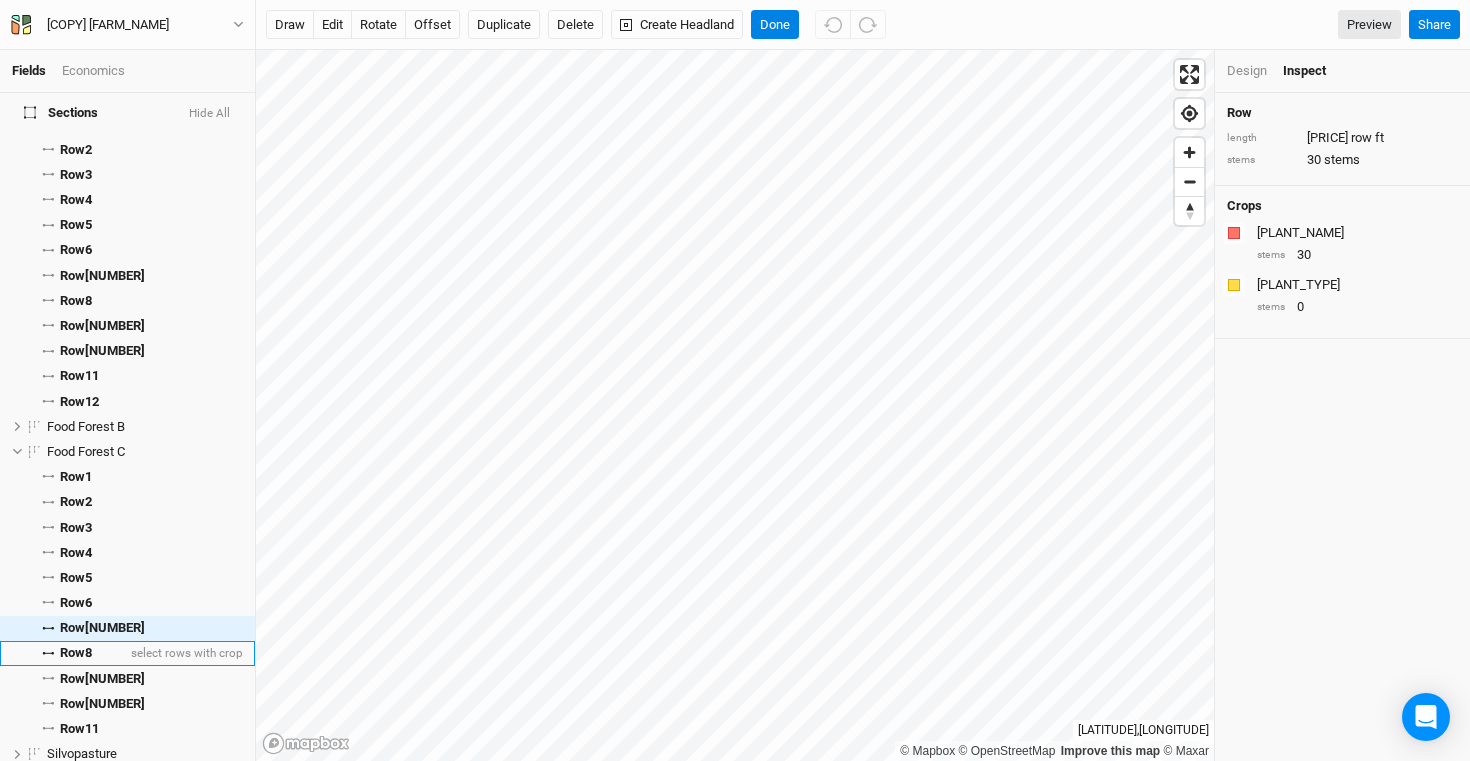 click on "Row 8" at bounding box center [76, 653] 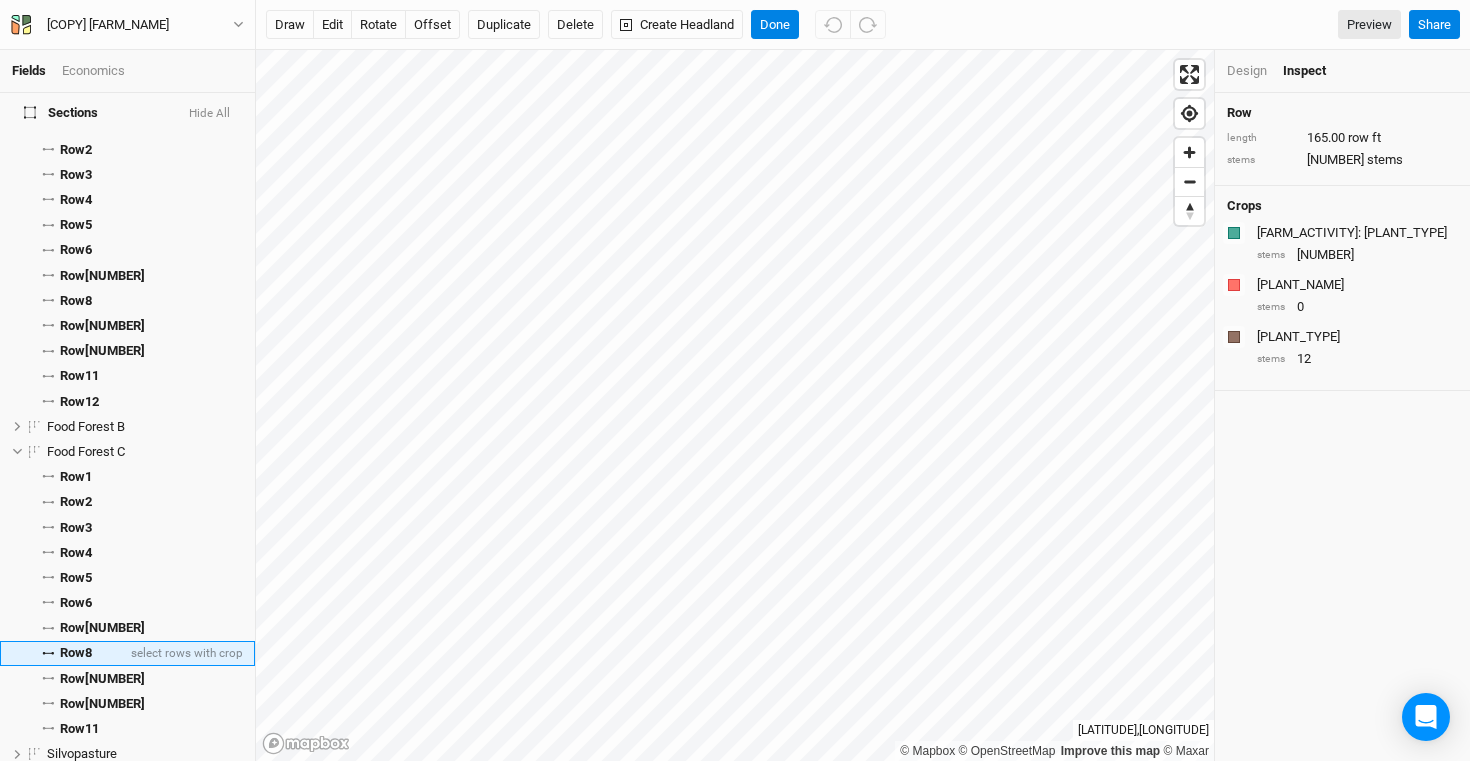 click on "Row 8" at bounding box center (76, 653) 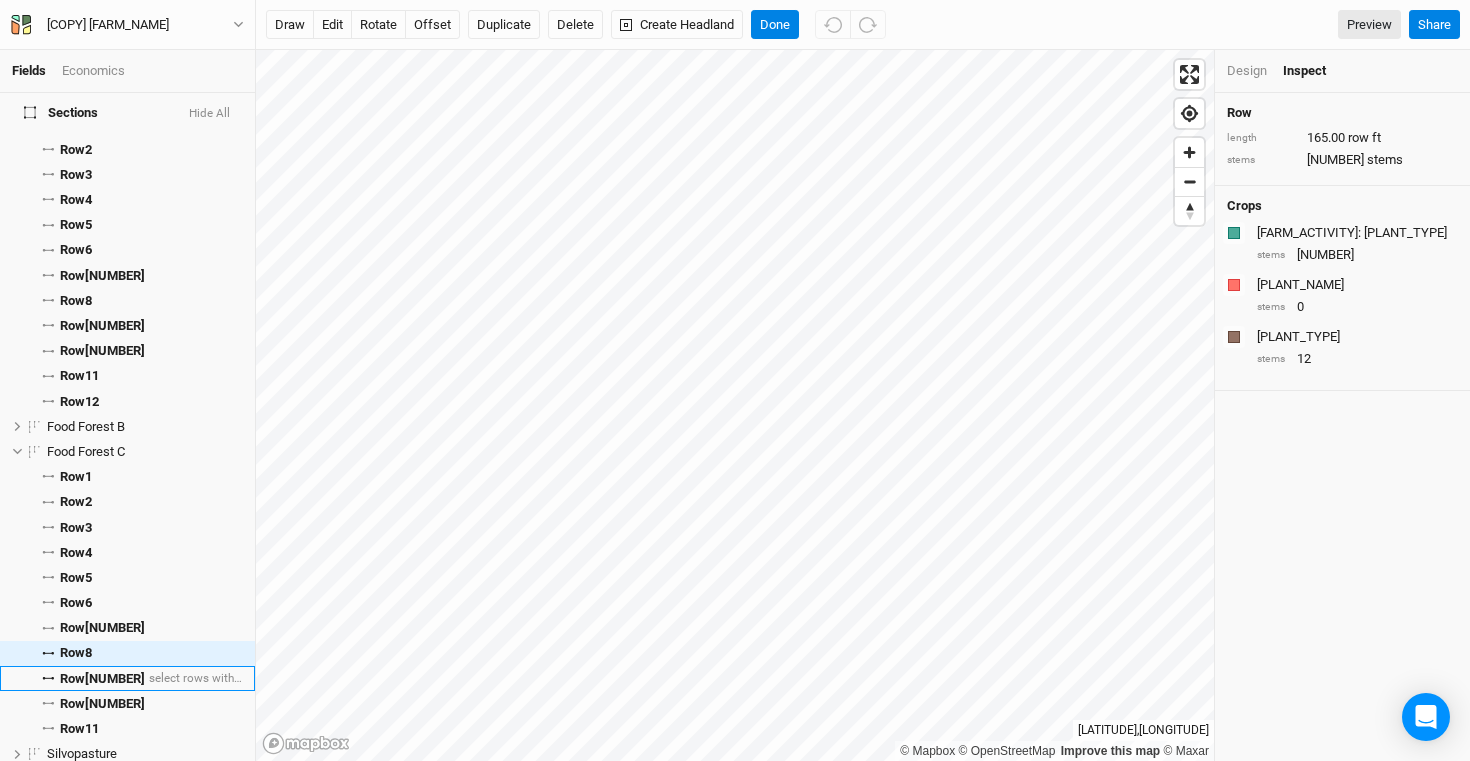 click on "Row  9" at bounding box center (102, 679) 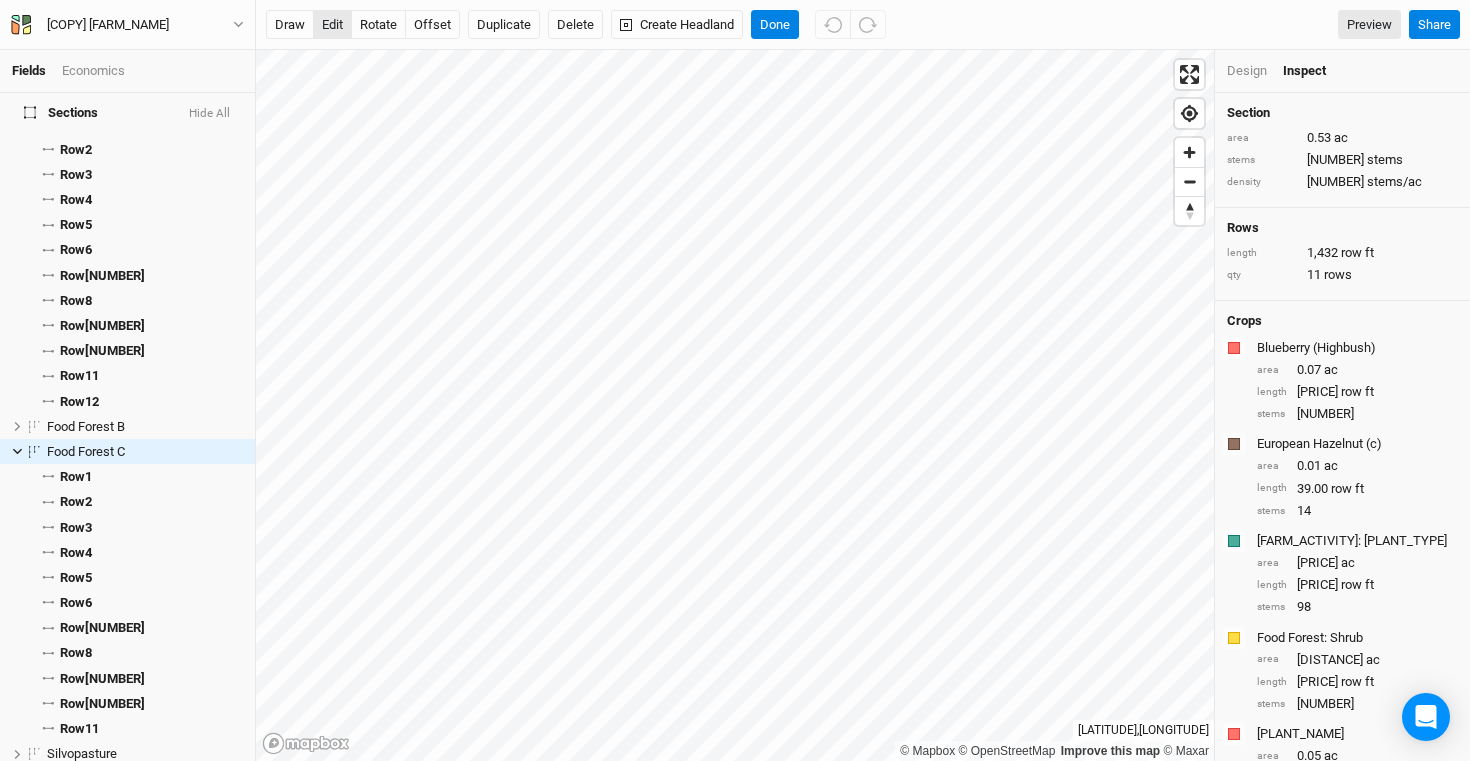 click on "edit" at bounding box center [332, 25] 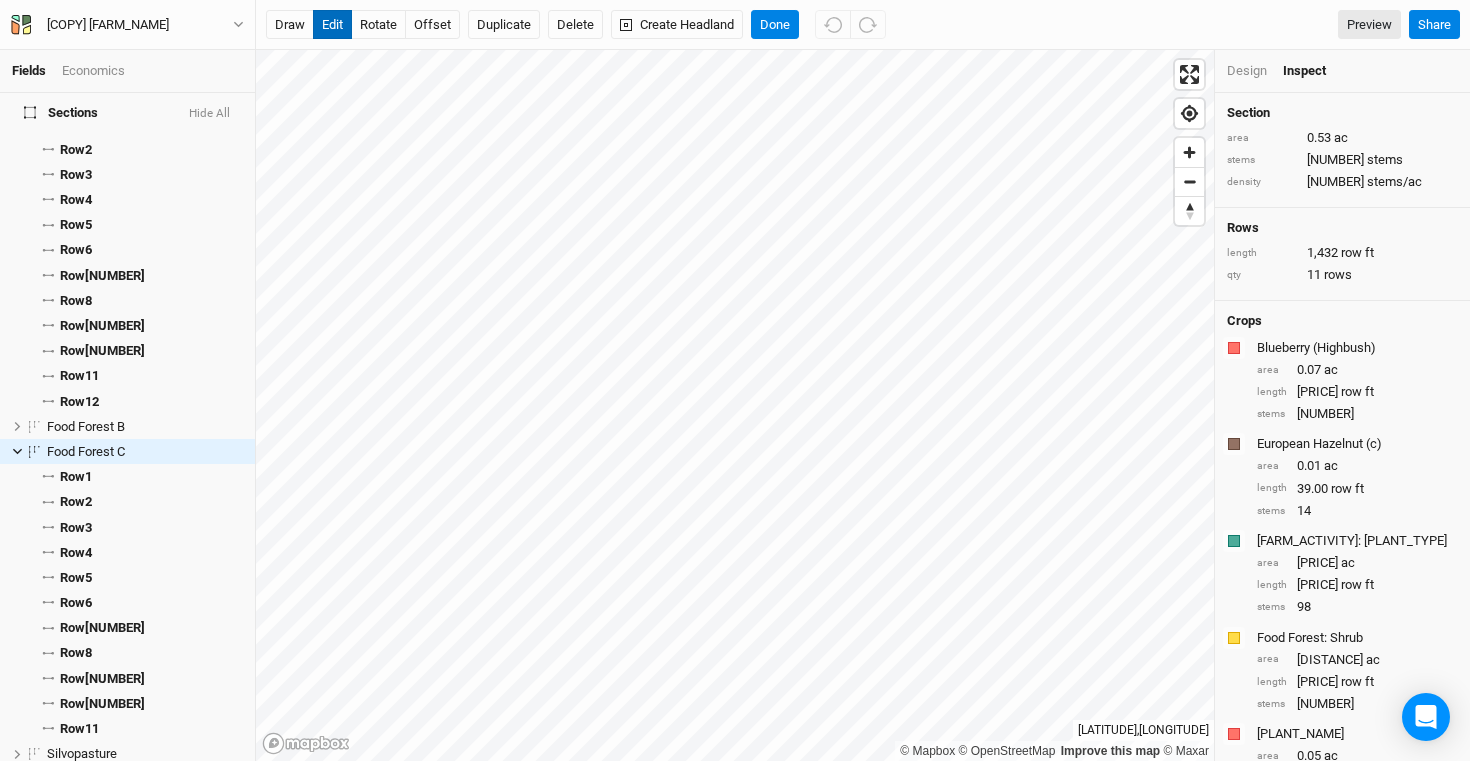 type 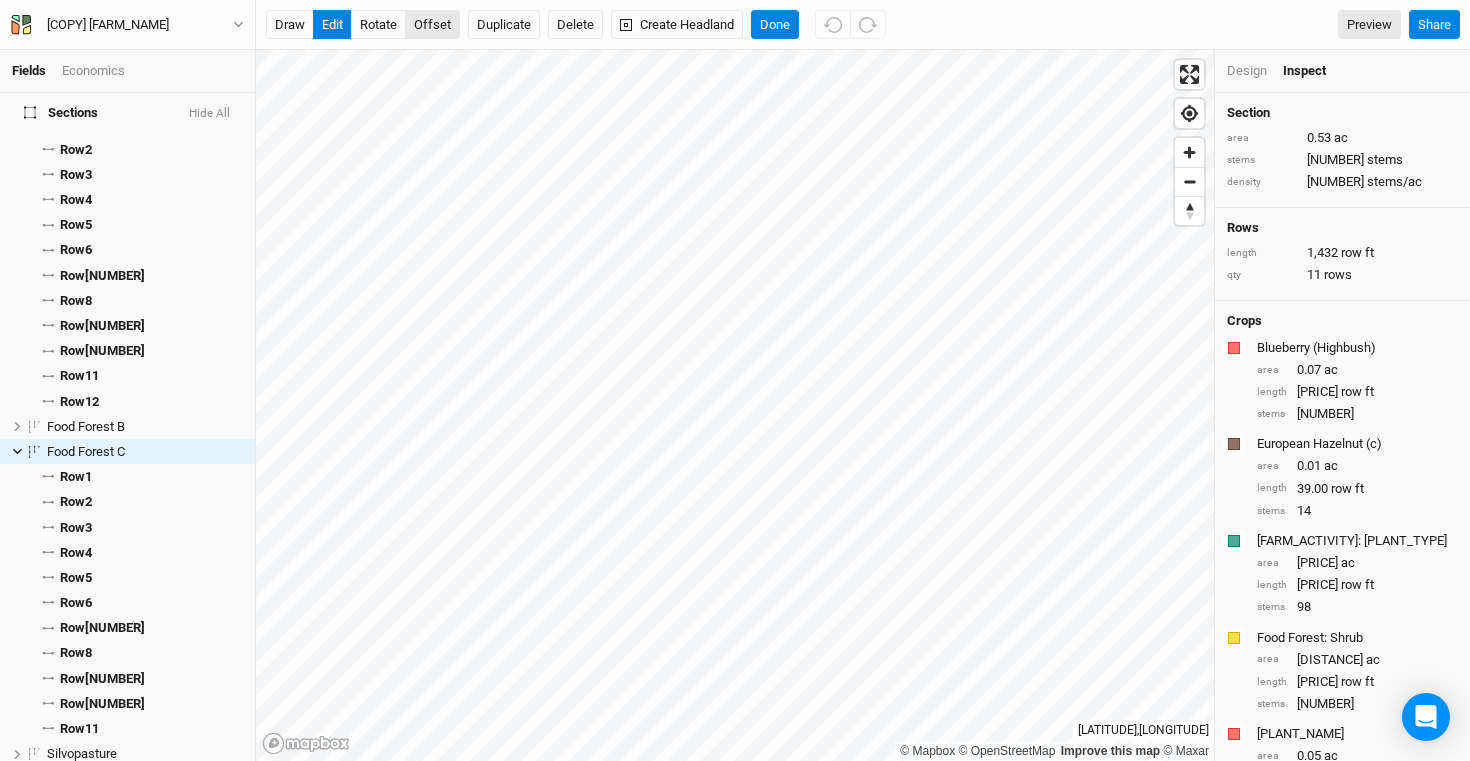 click on "offset" at bounding box center (432, 25) 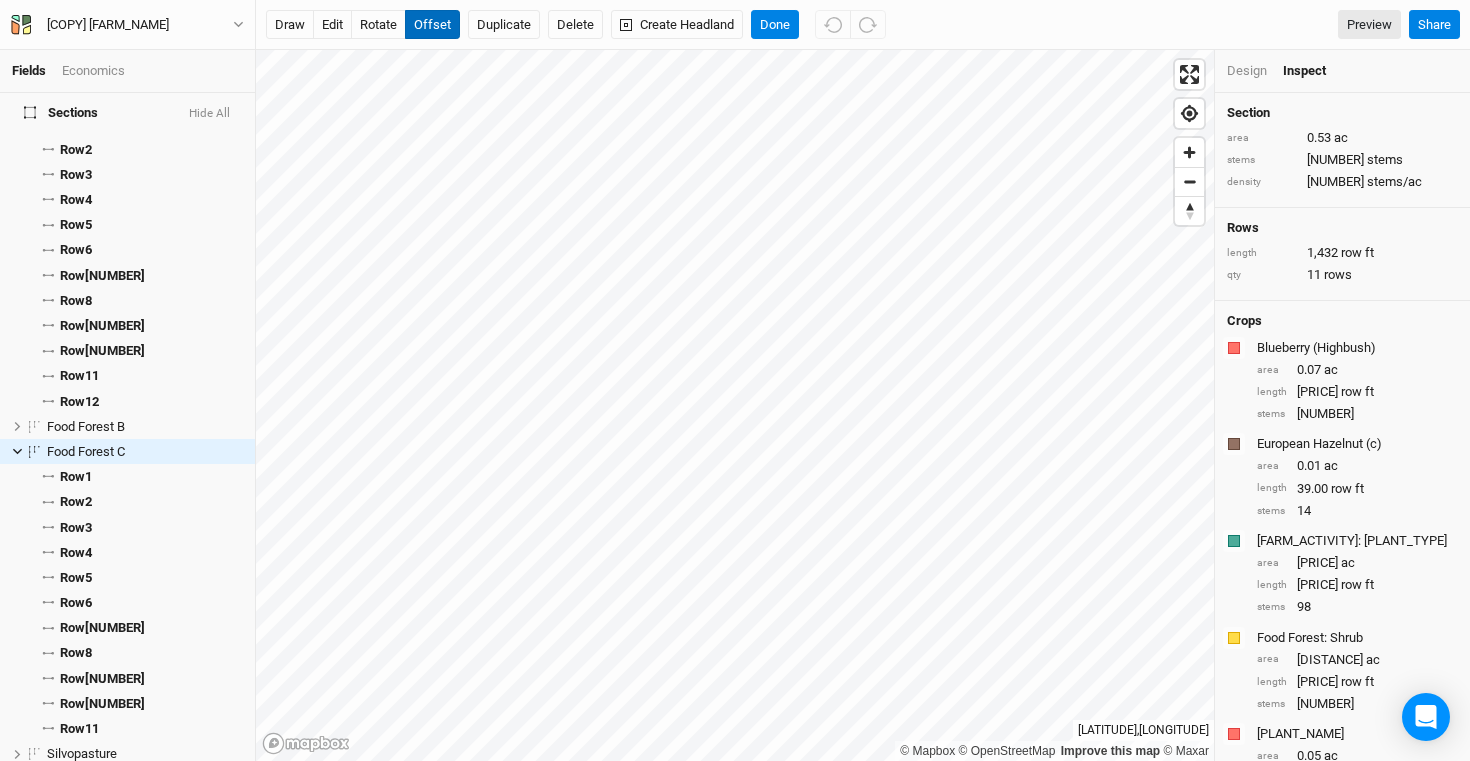 type 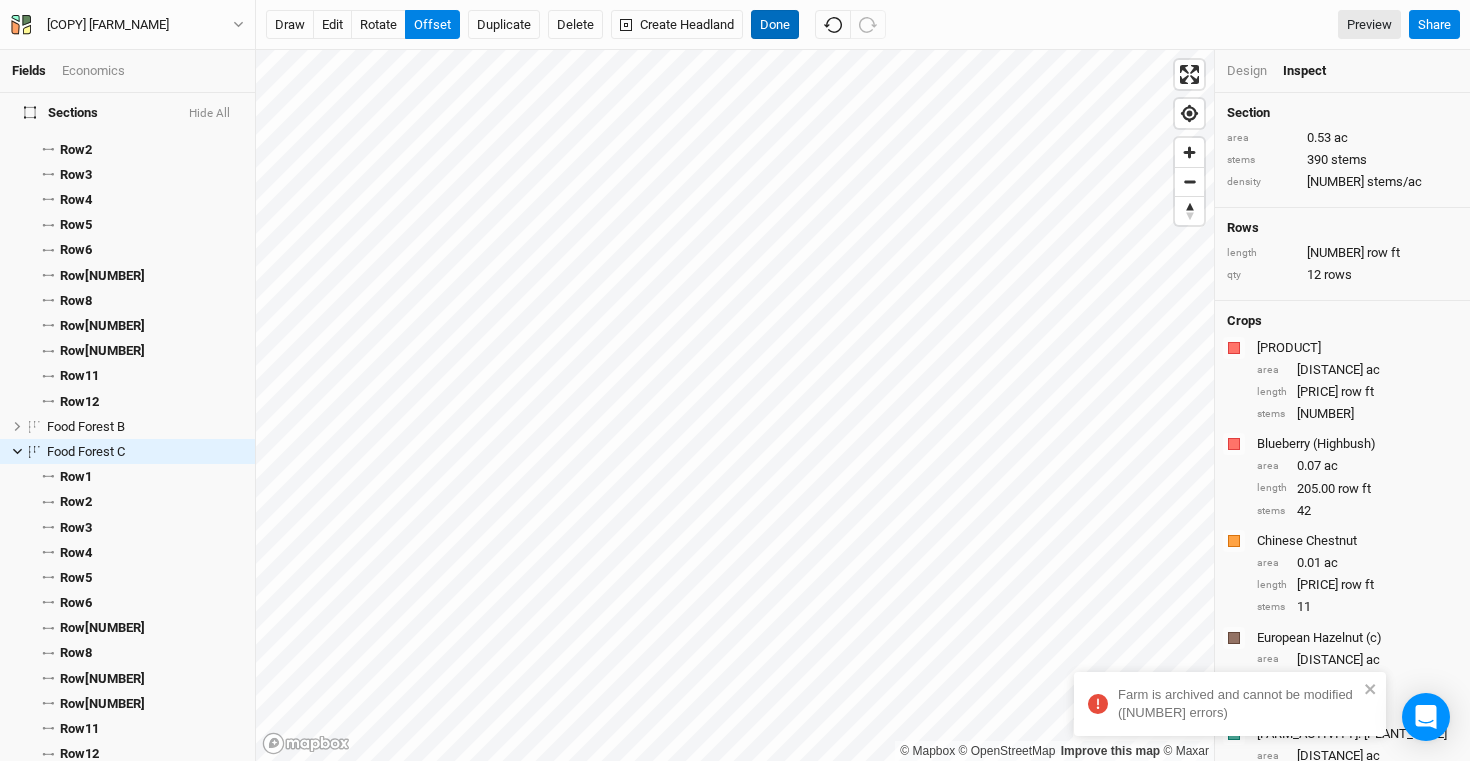 click on "Done" at bounding box center [775, 25] 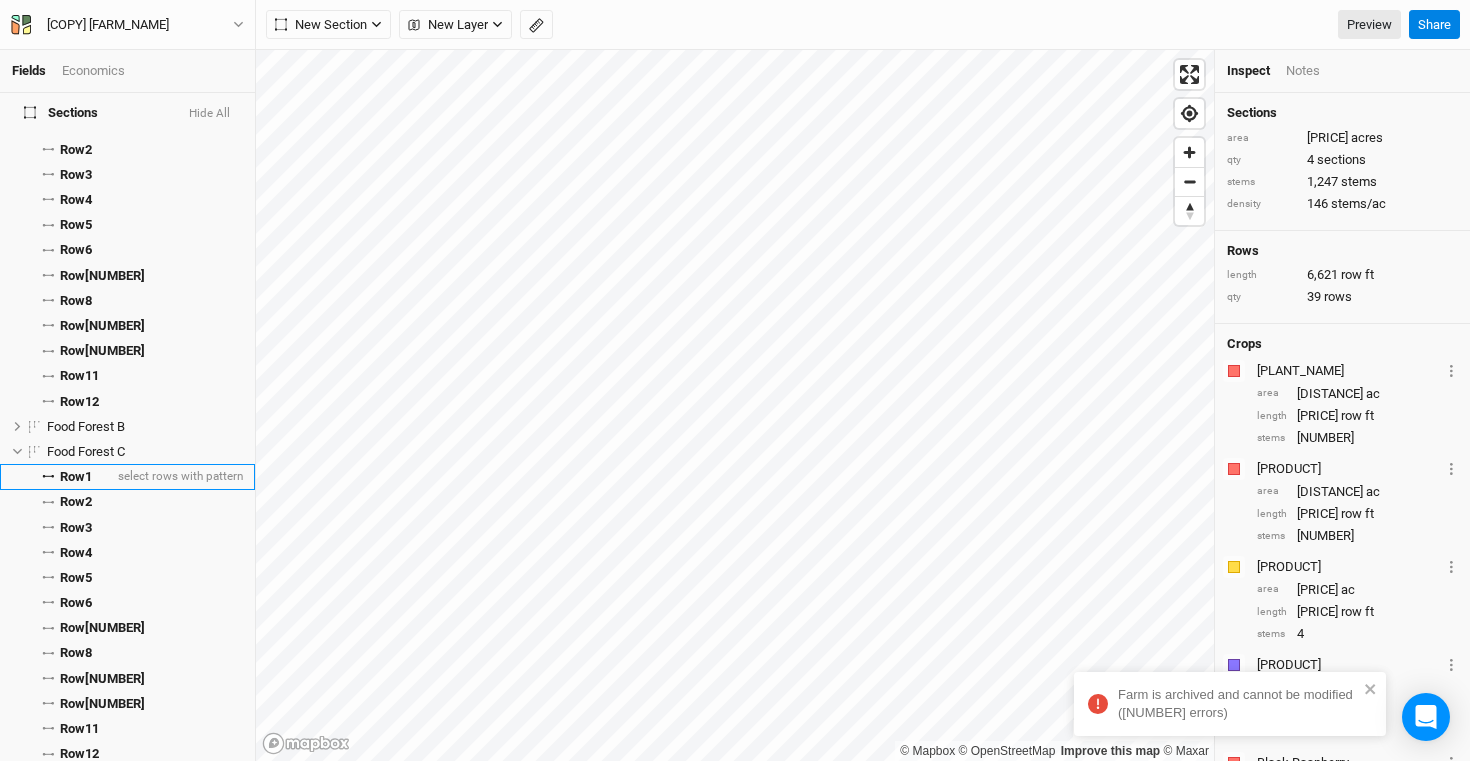 click on "Row  1" at bounding box center [76, 477] 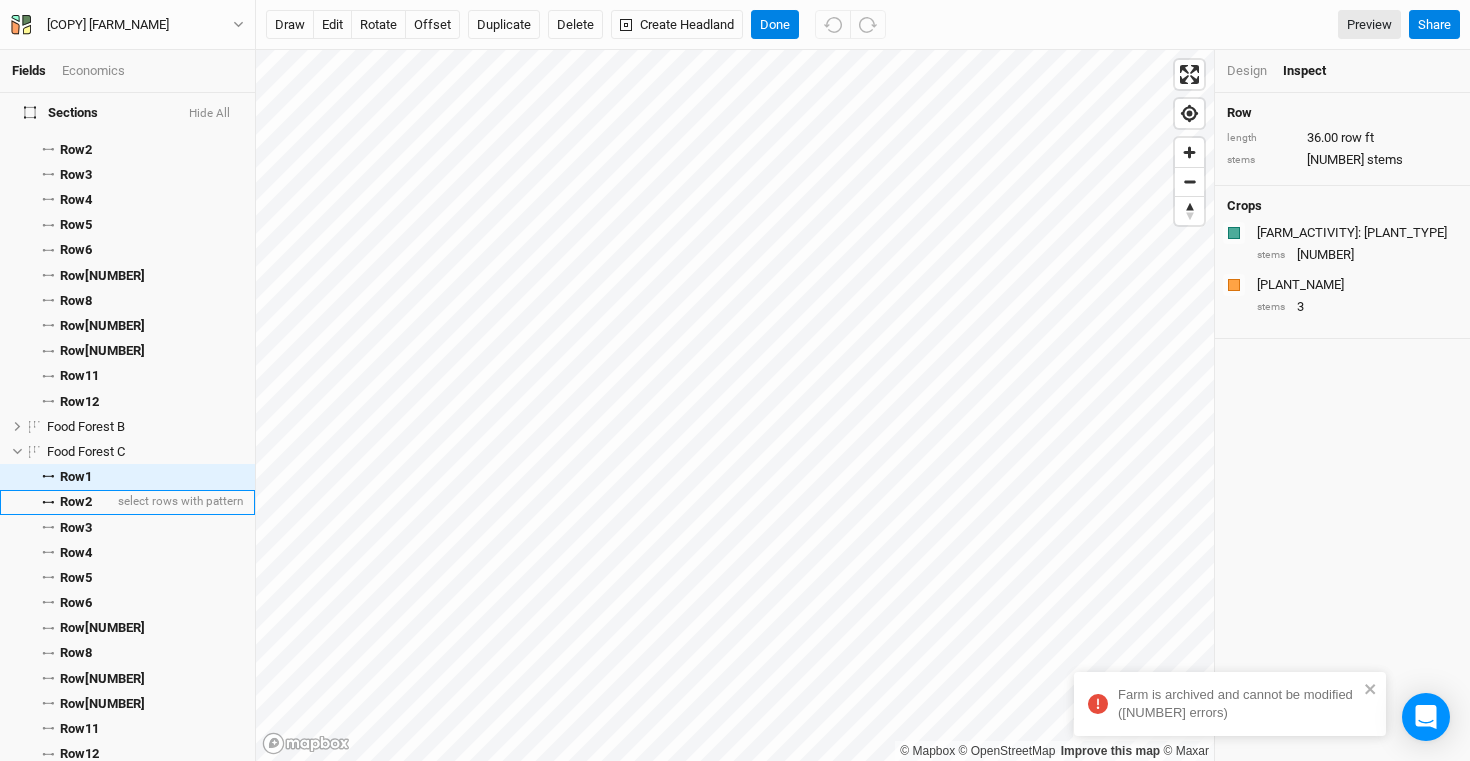 click on "Row  2" at bounding box center [76, 502] 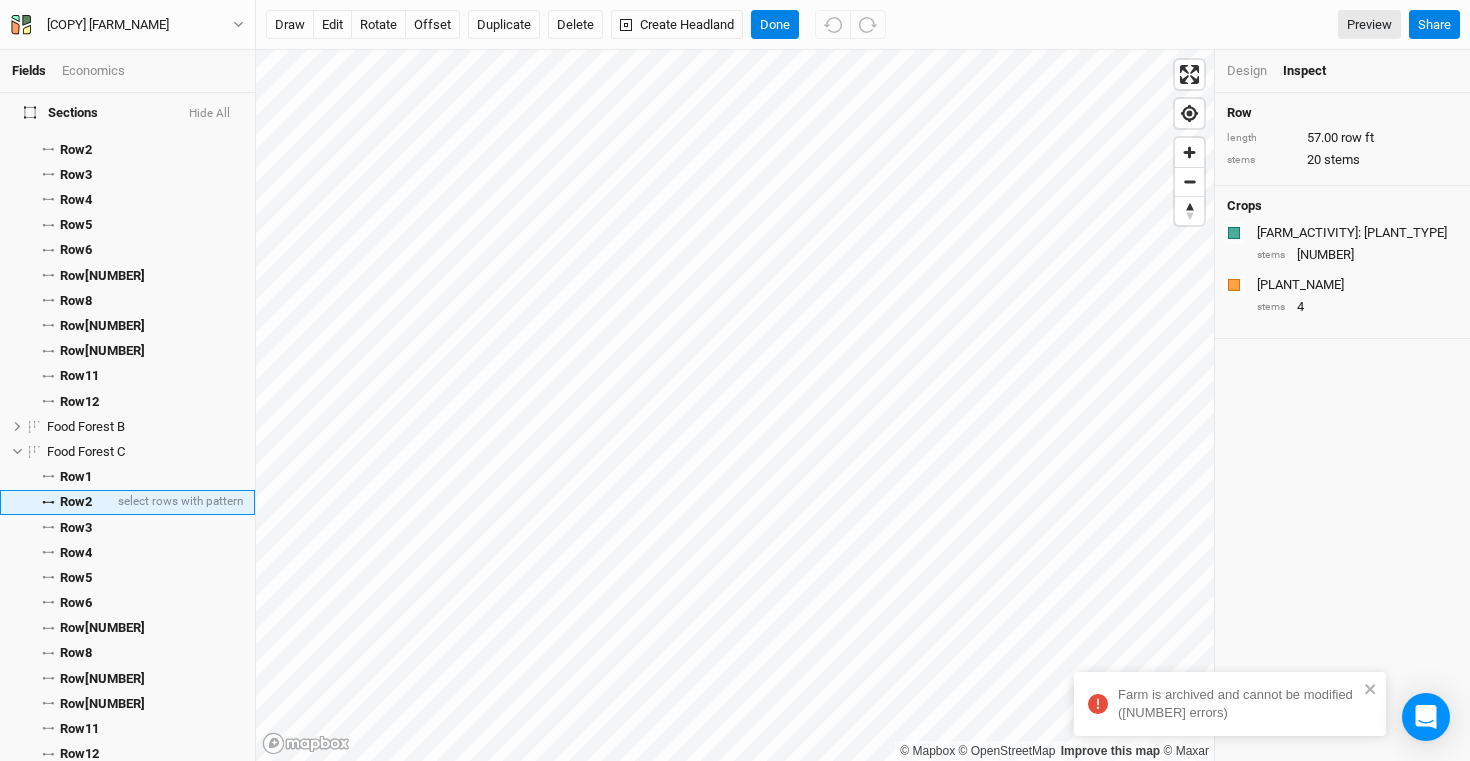 click on "Row  2" at bounding box center [76, 502] 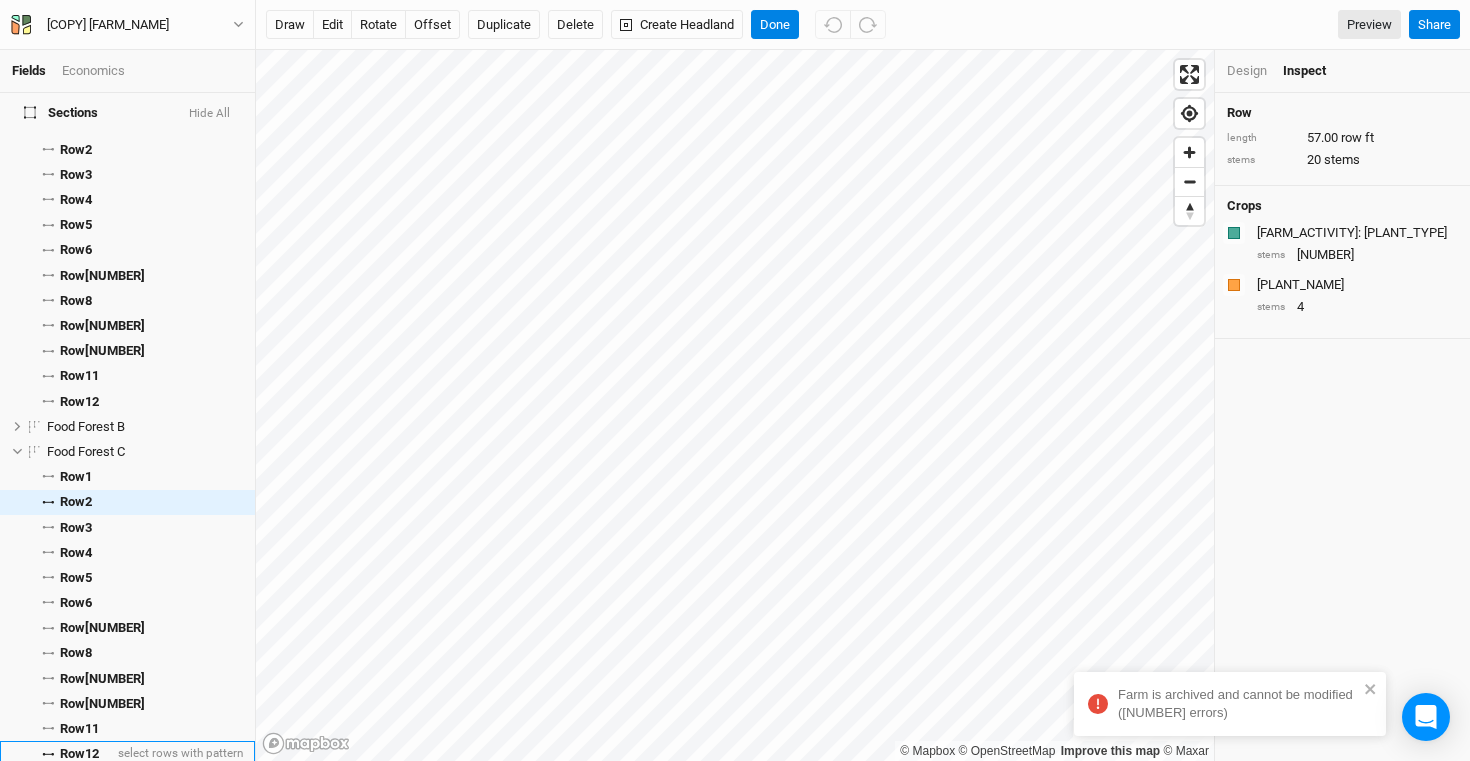 click on "Row  12" at bounding box center [79, 754] 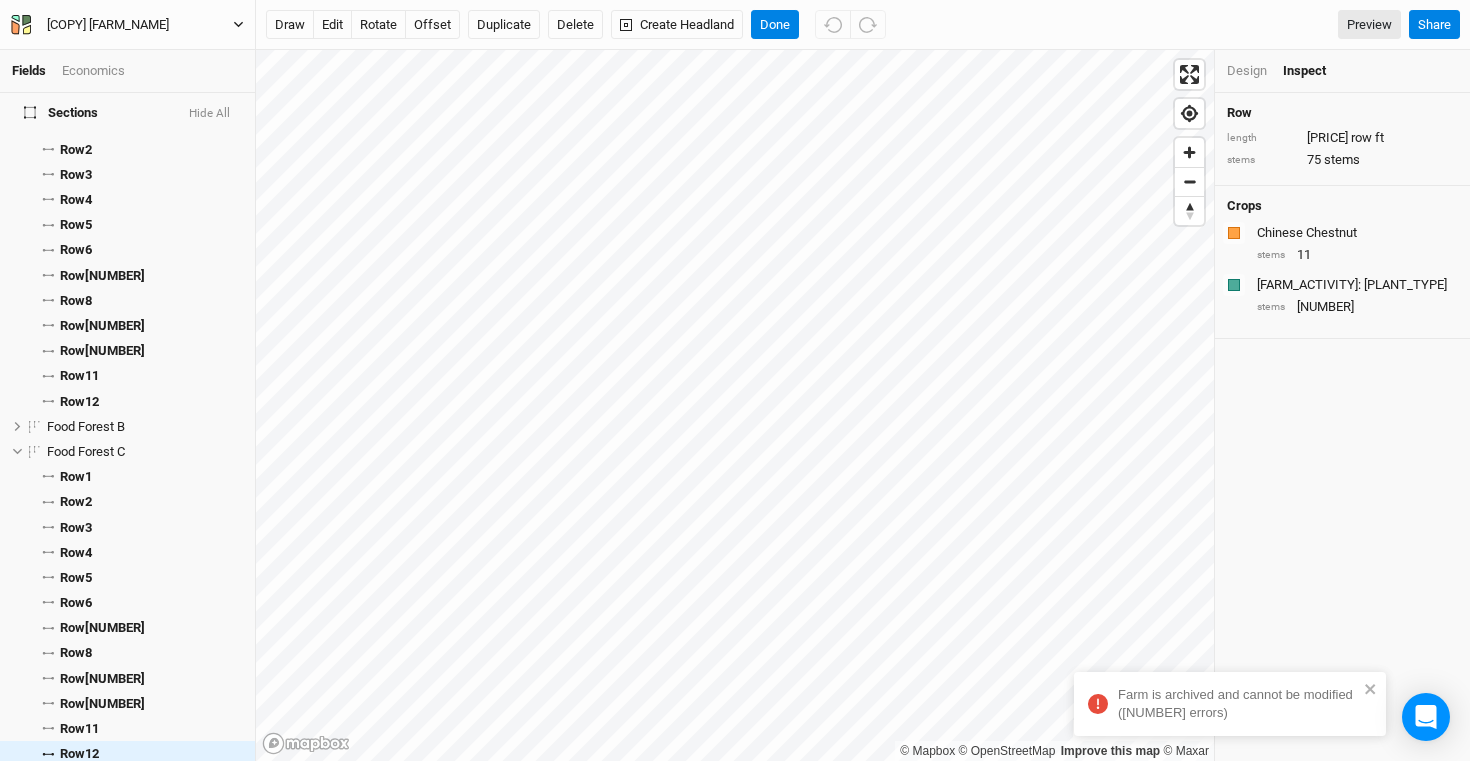 click on "[COPY] [FARM_NAME]" at bounding box center (108, 25) 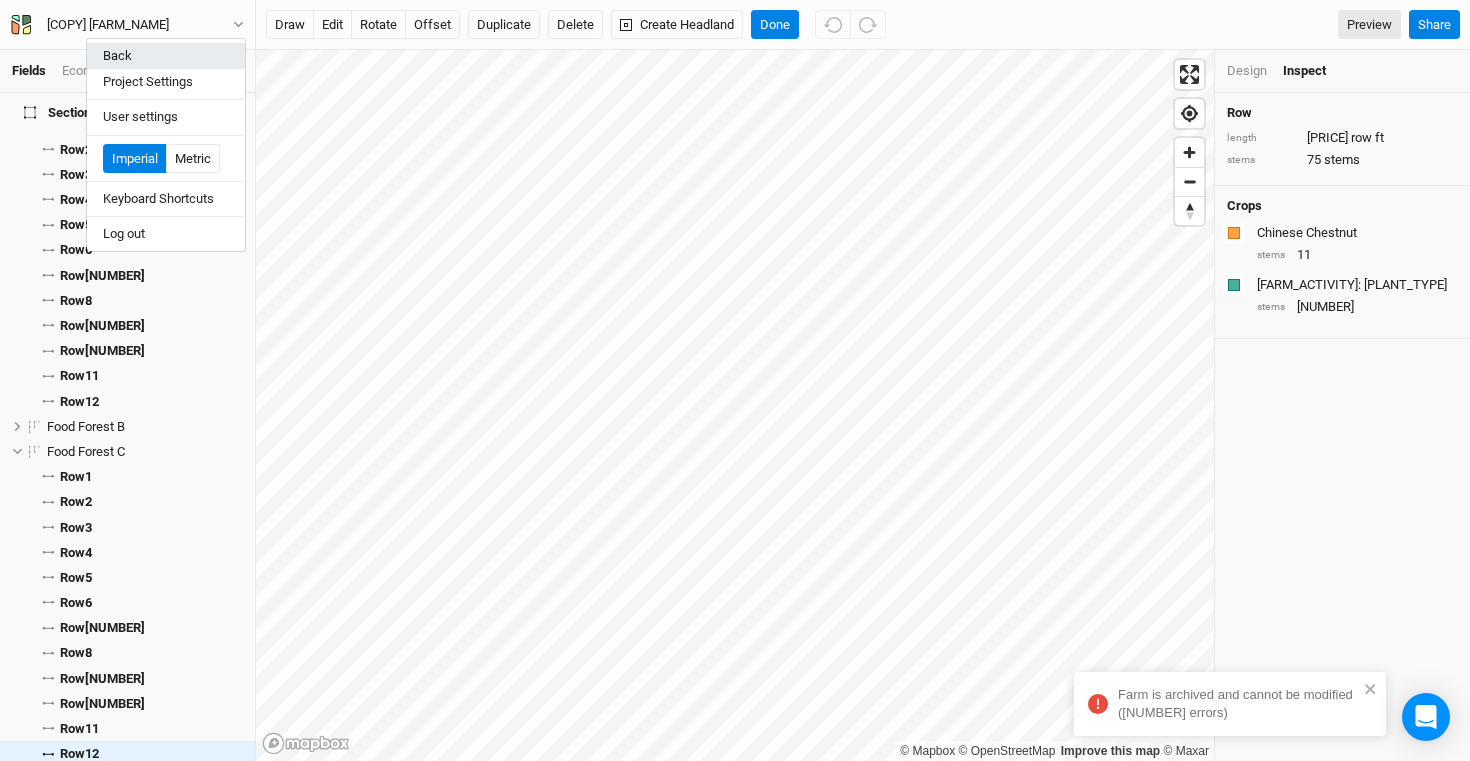 click on "Back" at bounding box center (166, 56) 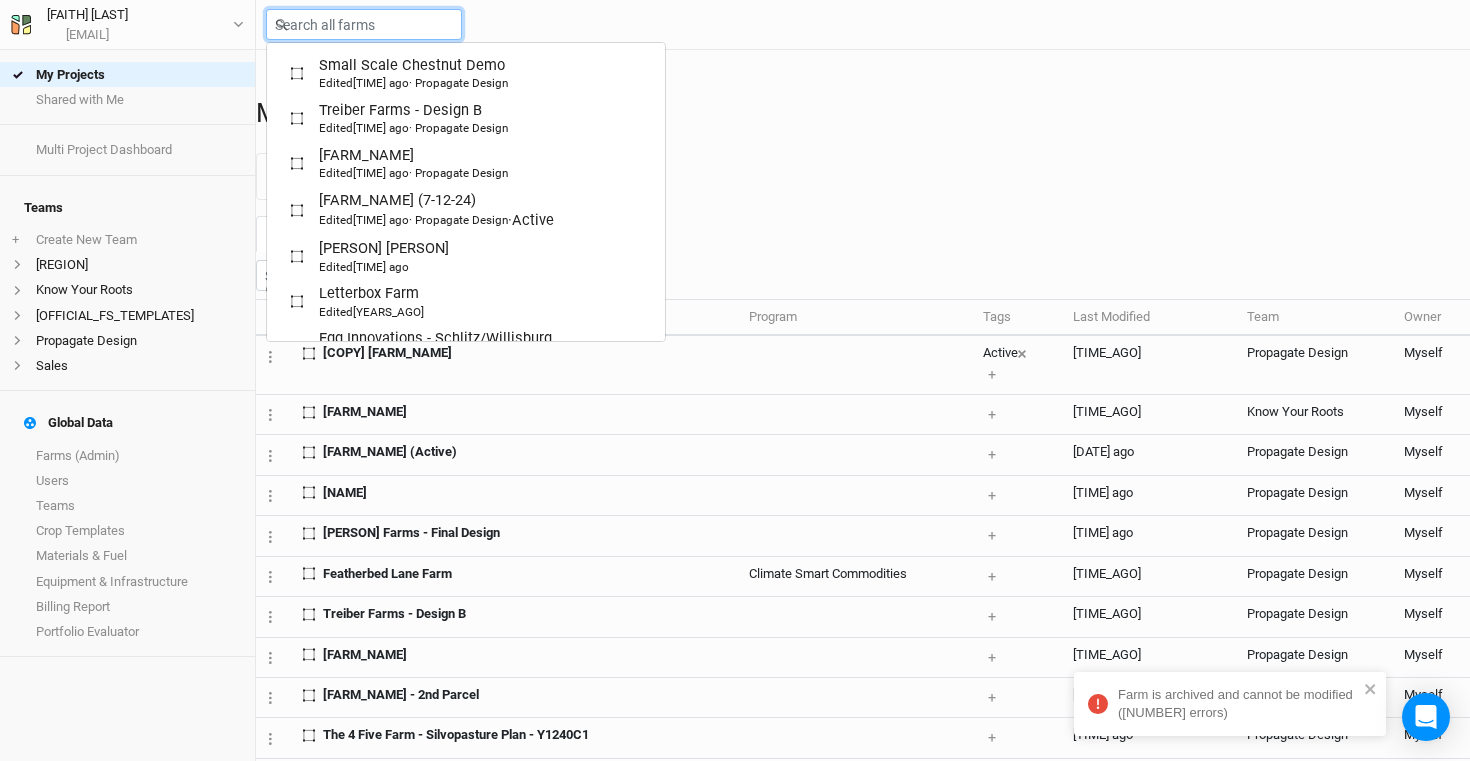 click at bounding box center [364, 24] 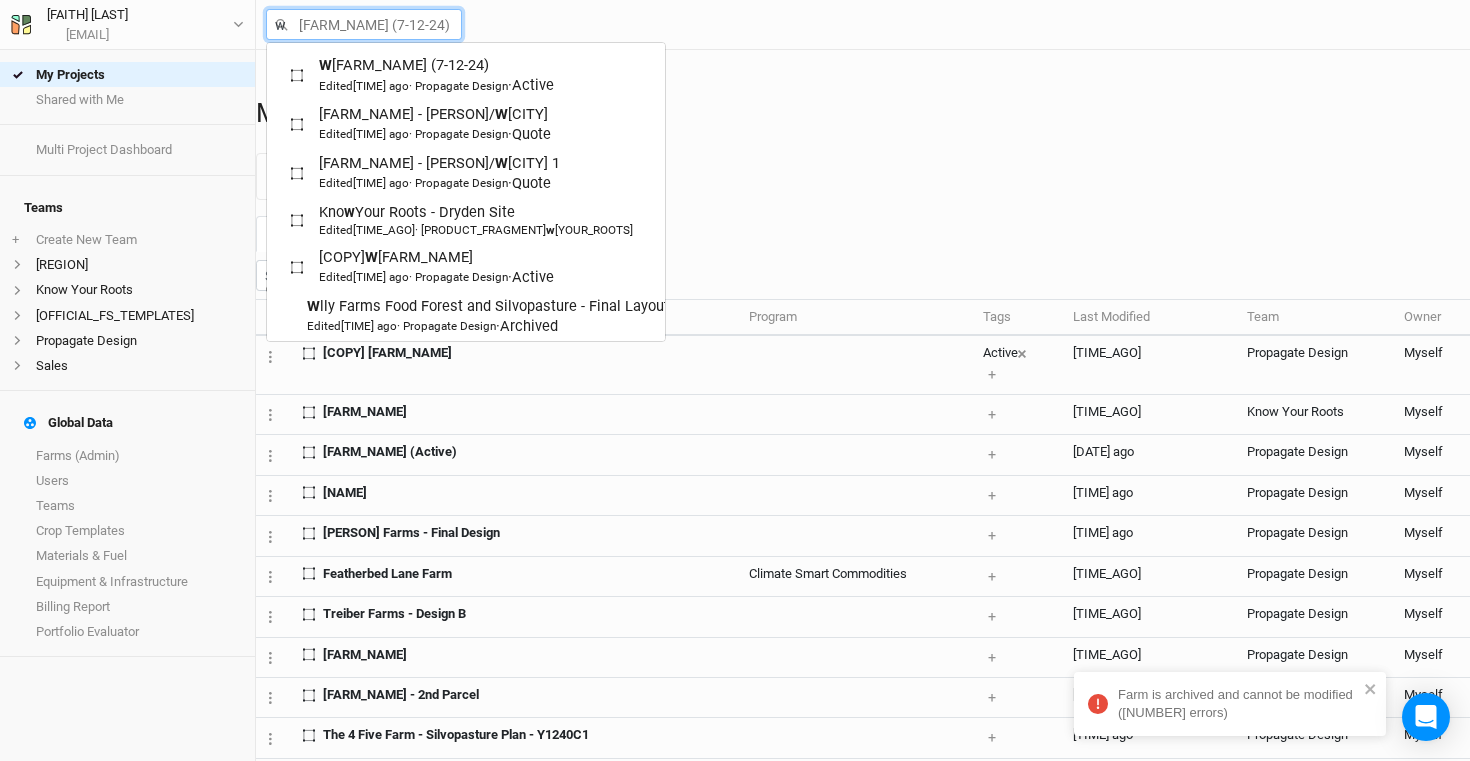 type on "wa" 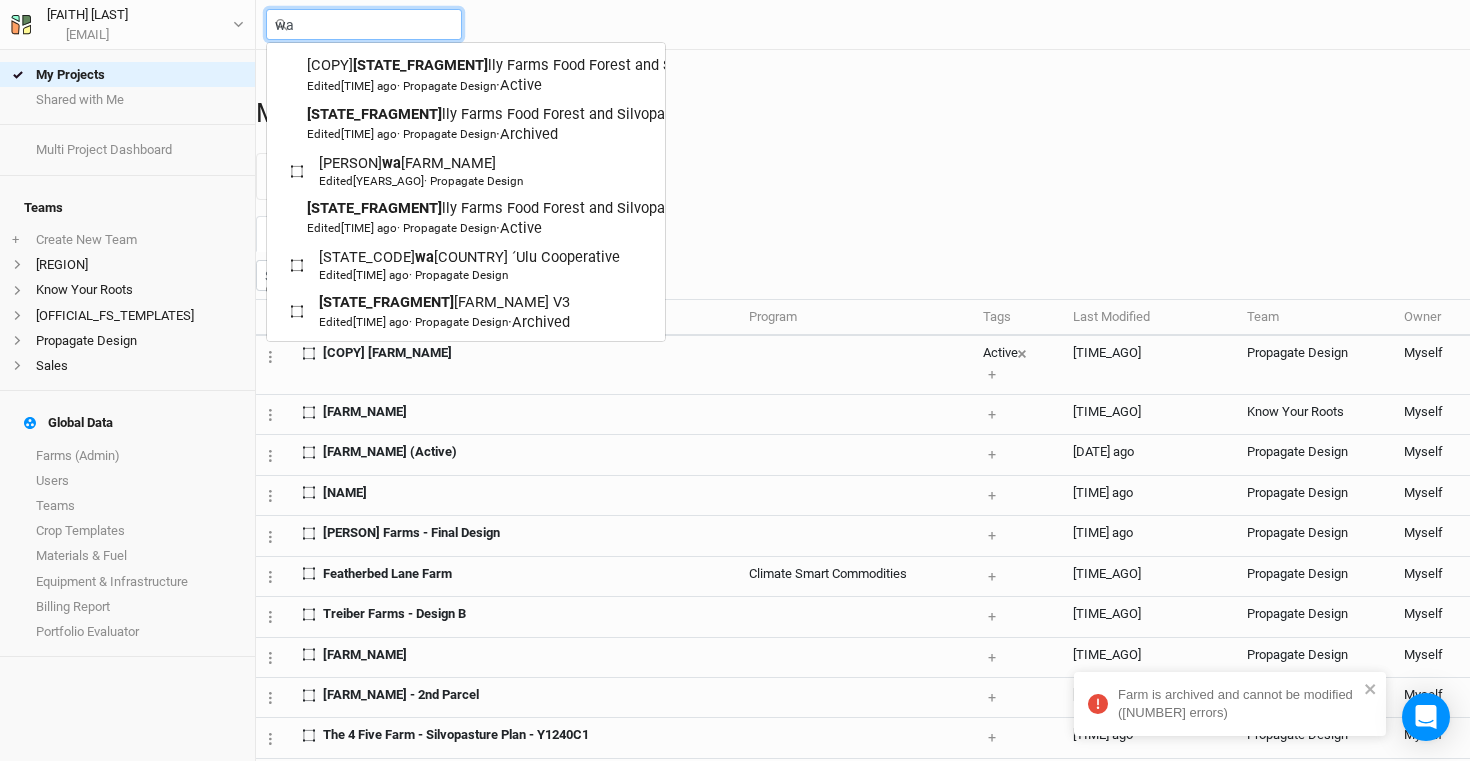 type on "wa" 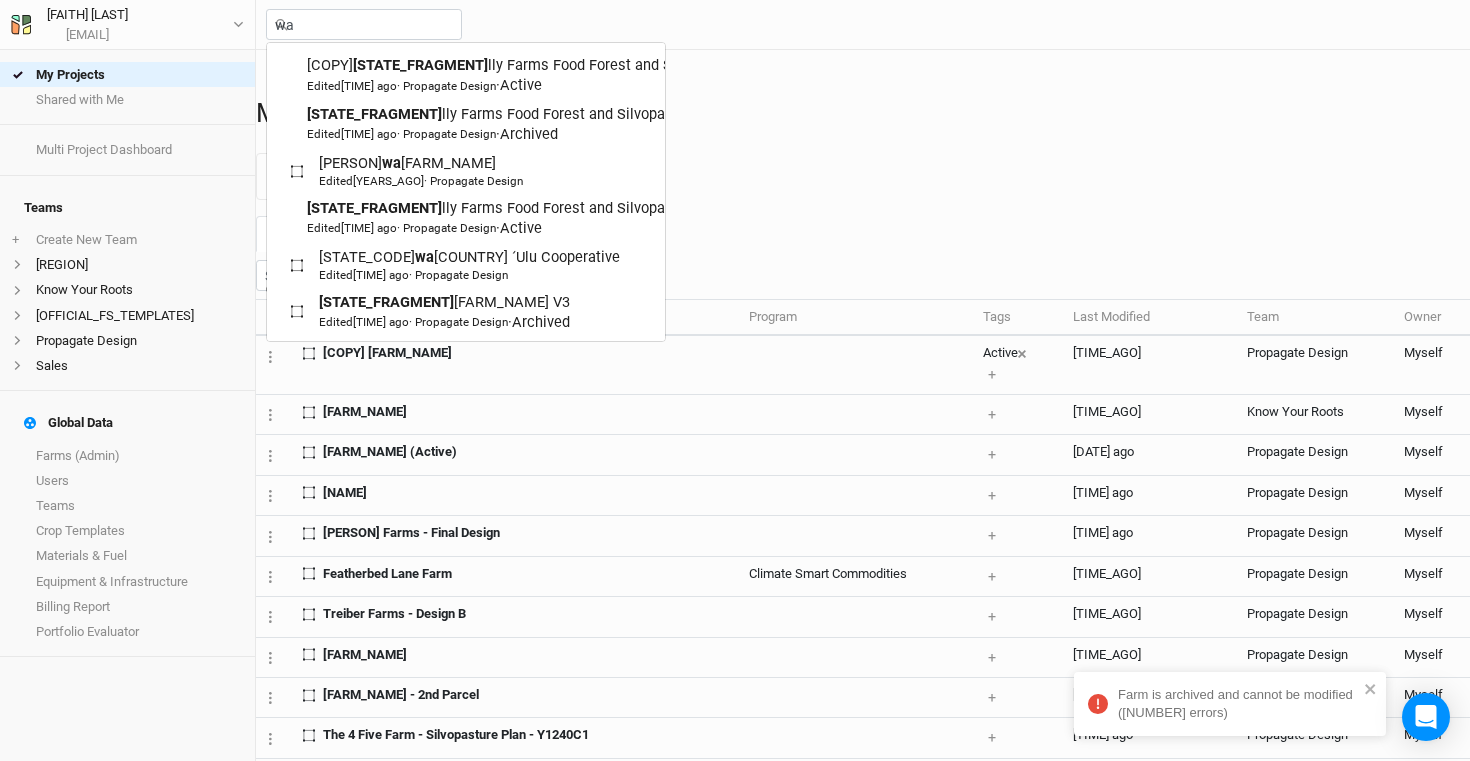 click on "My Projects New Farm Design and plan +" at bounding box center [863, 149] 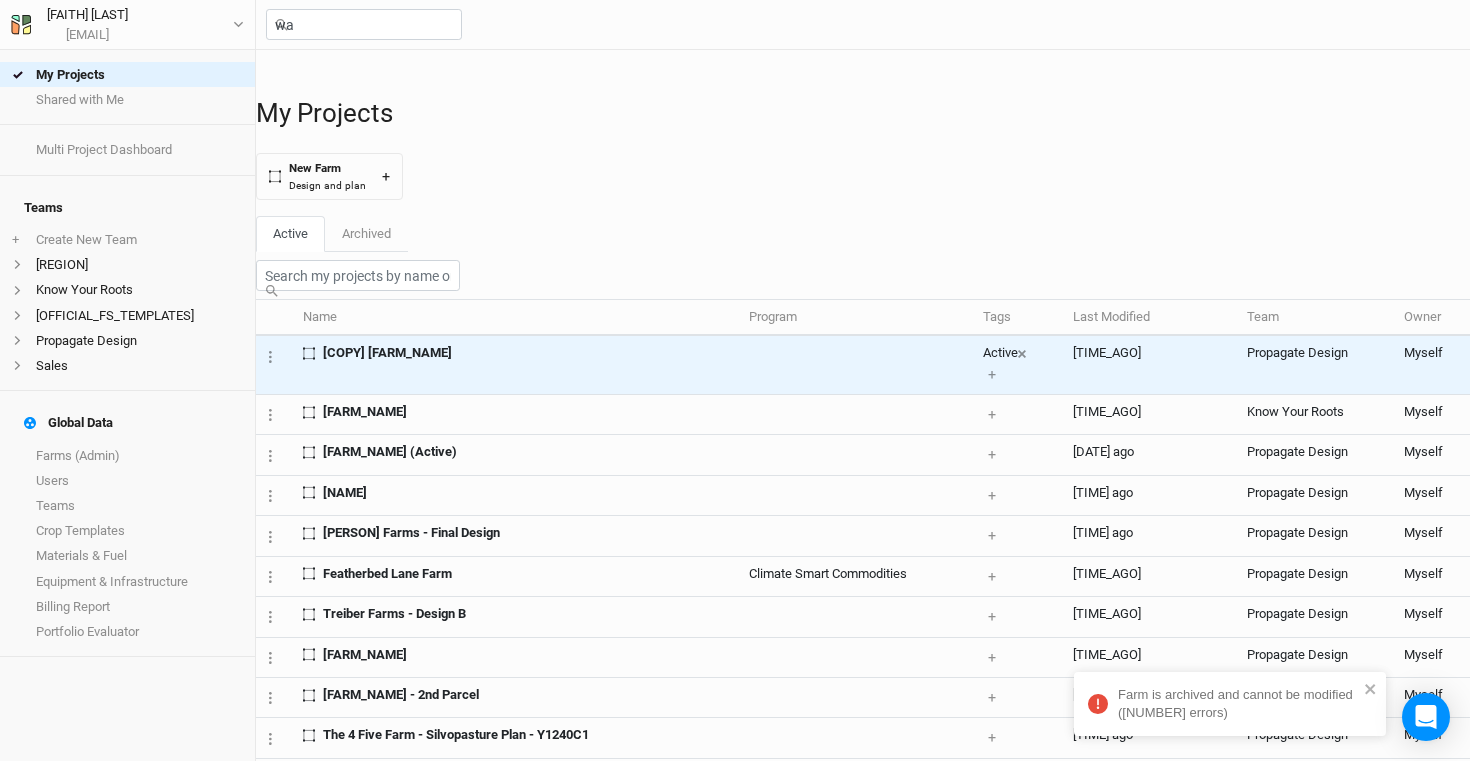 click on "[COPY] [FARM_NAME]" at bounding box center [387, 353] 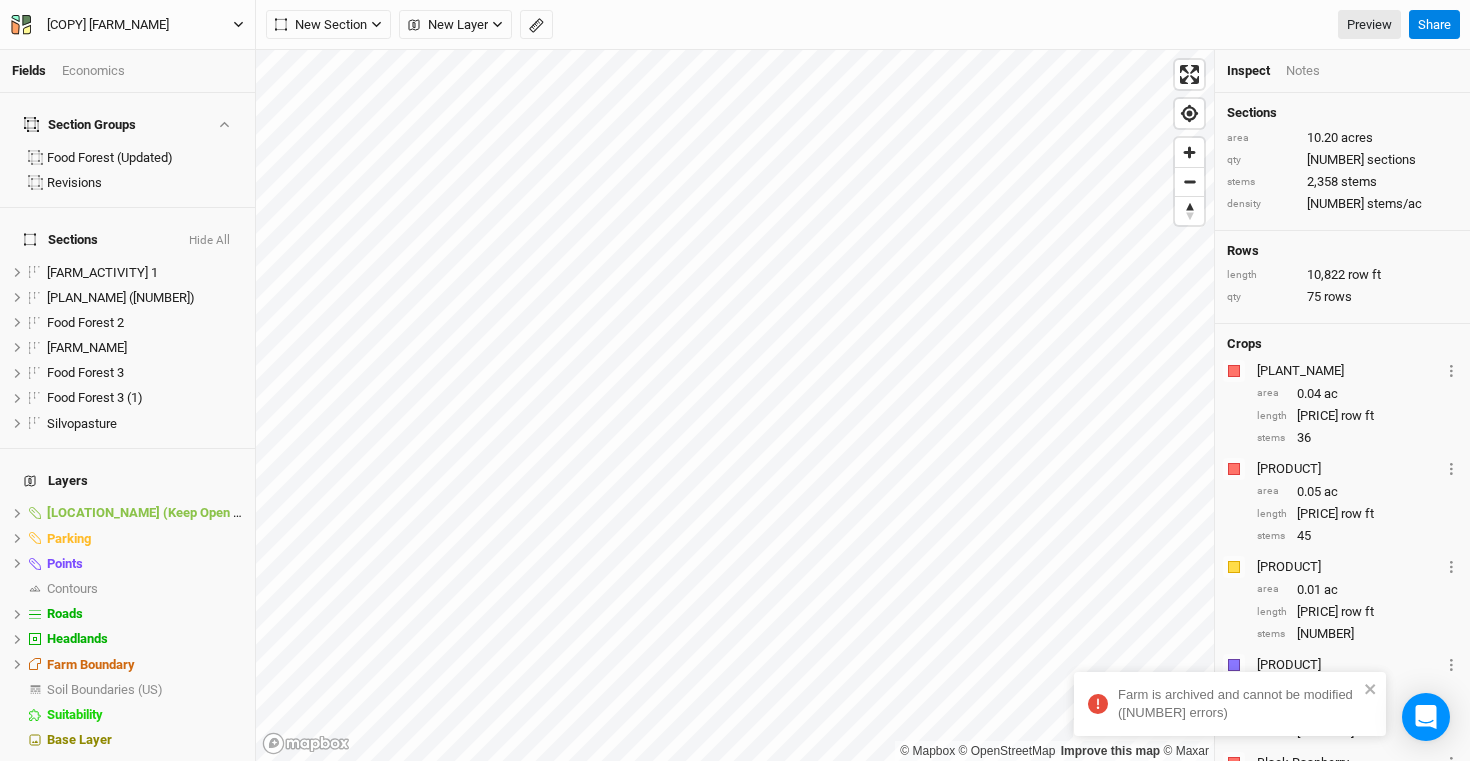 click on "[COPY] [FARM_NAME]" at bounding box center [127, 25] 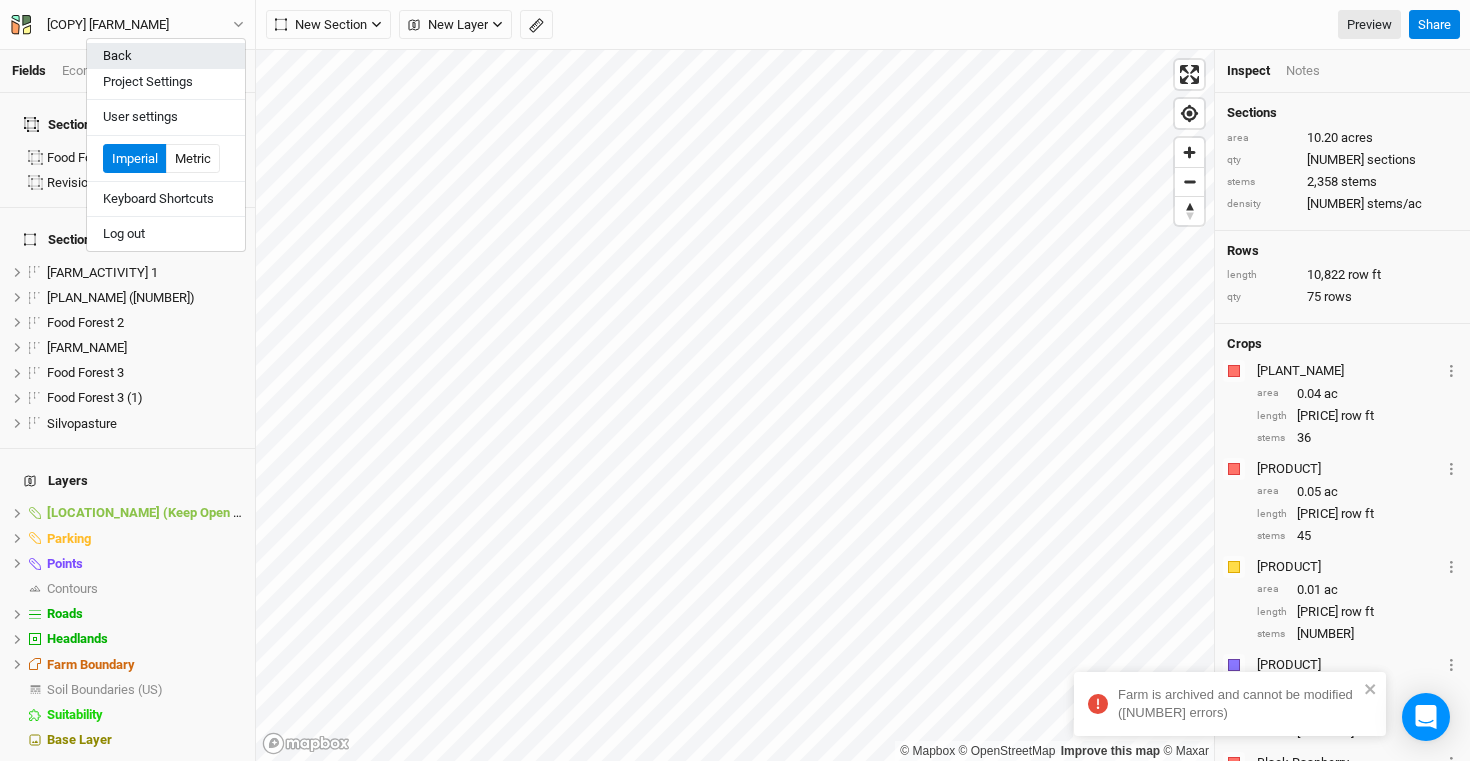 click on "Back" at bounding box center [166, 56] 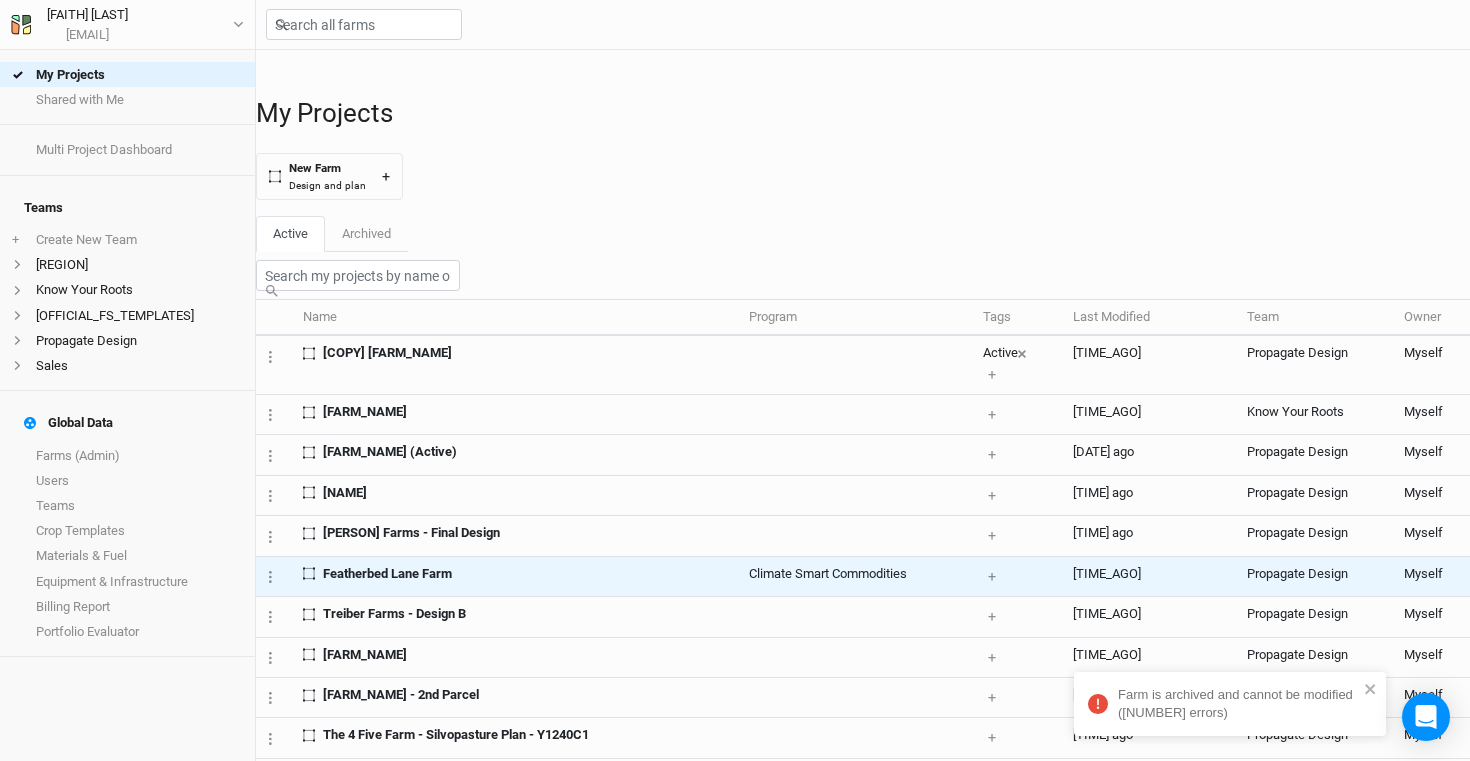scroll, scrollTop: 33, scrollLeft: 0, axis: vertical 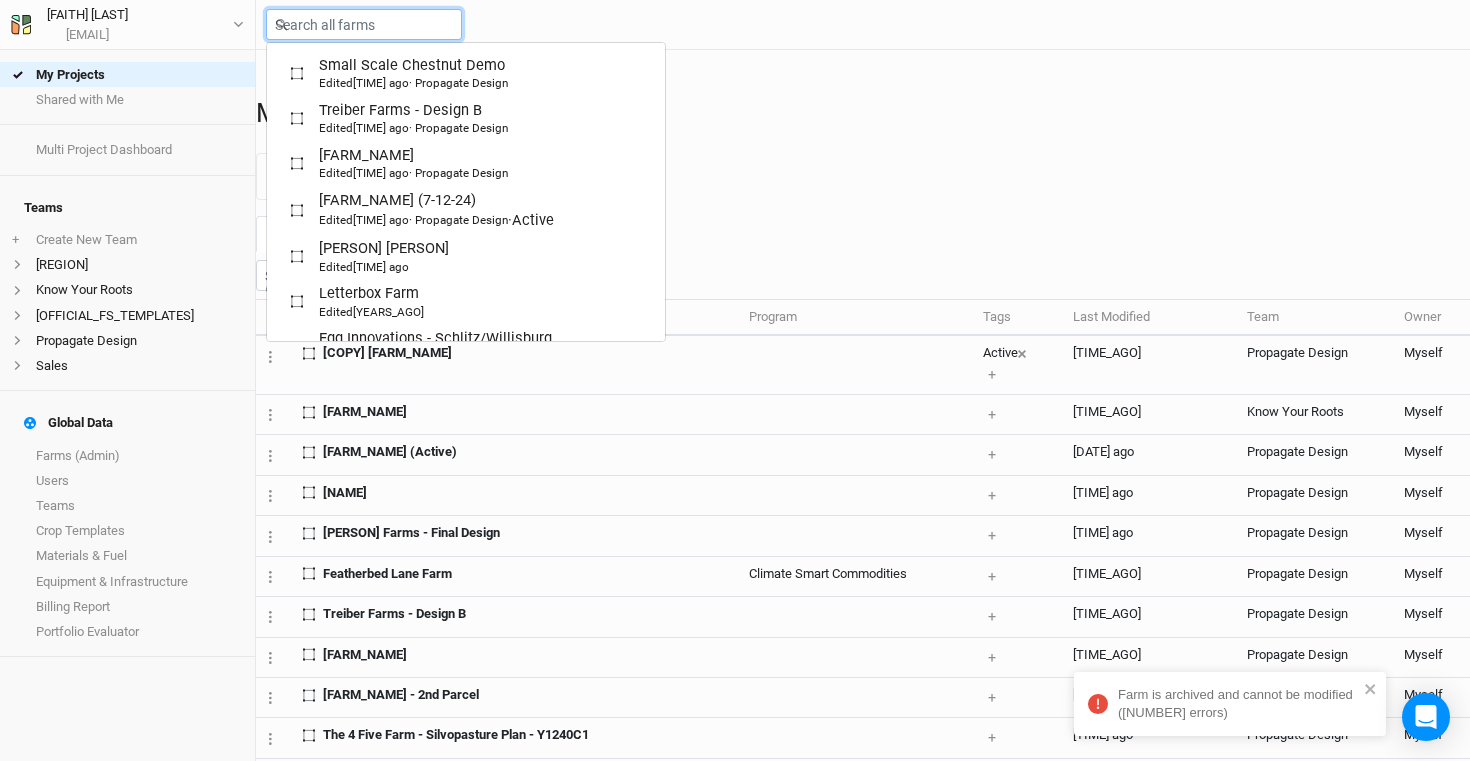 click at bounding box center (364, 24) 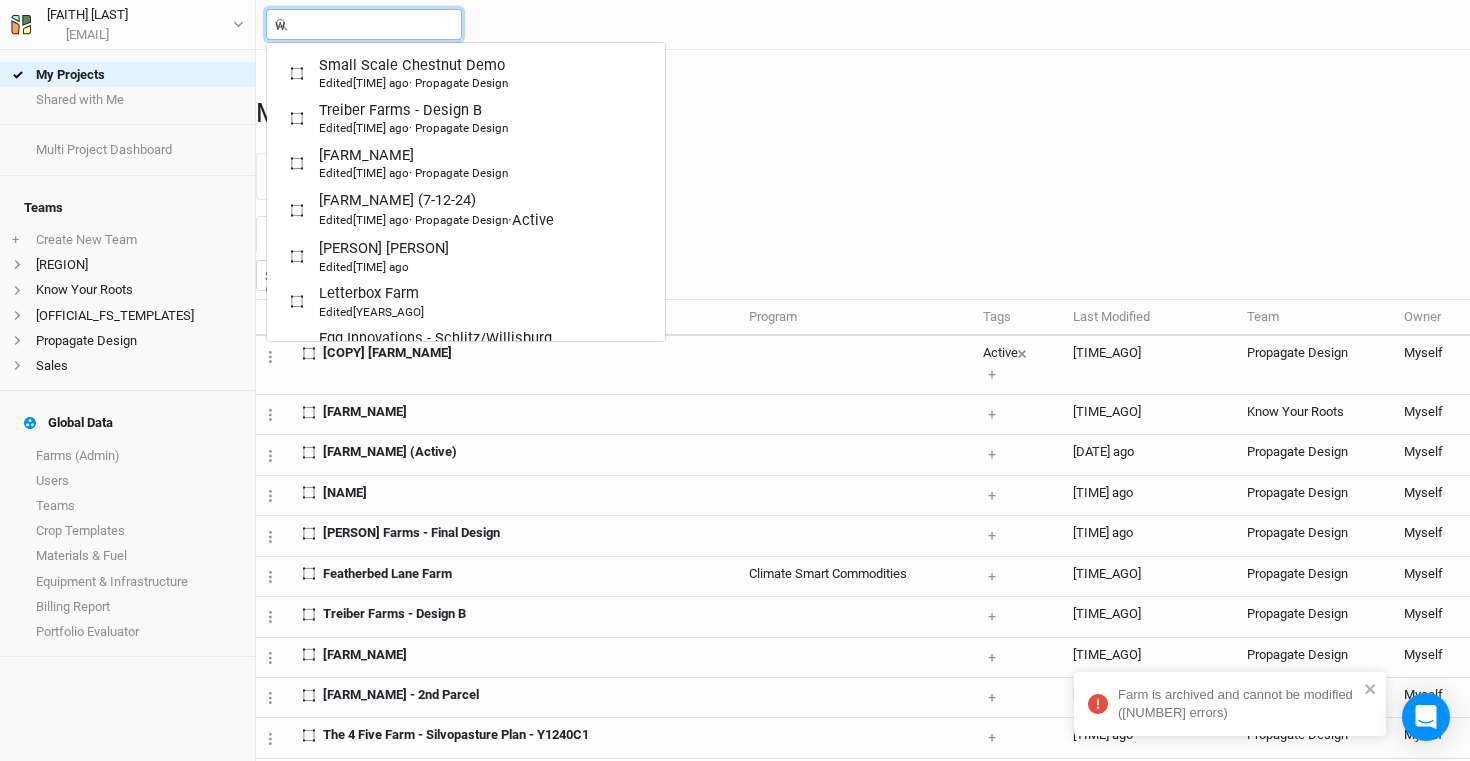 type on "wa" 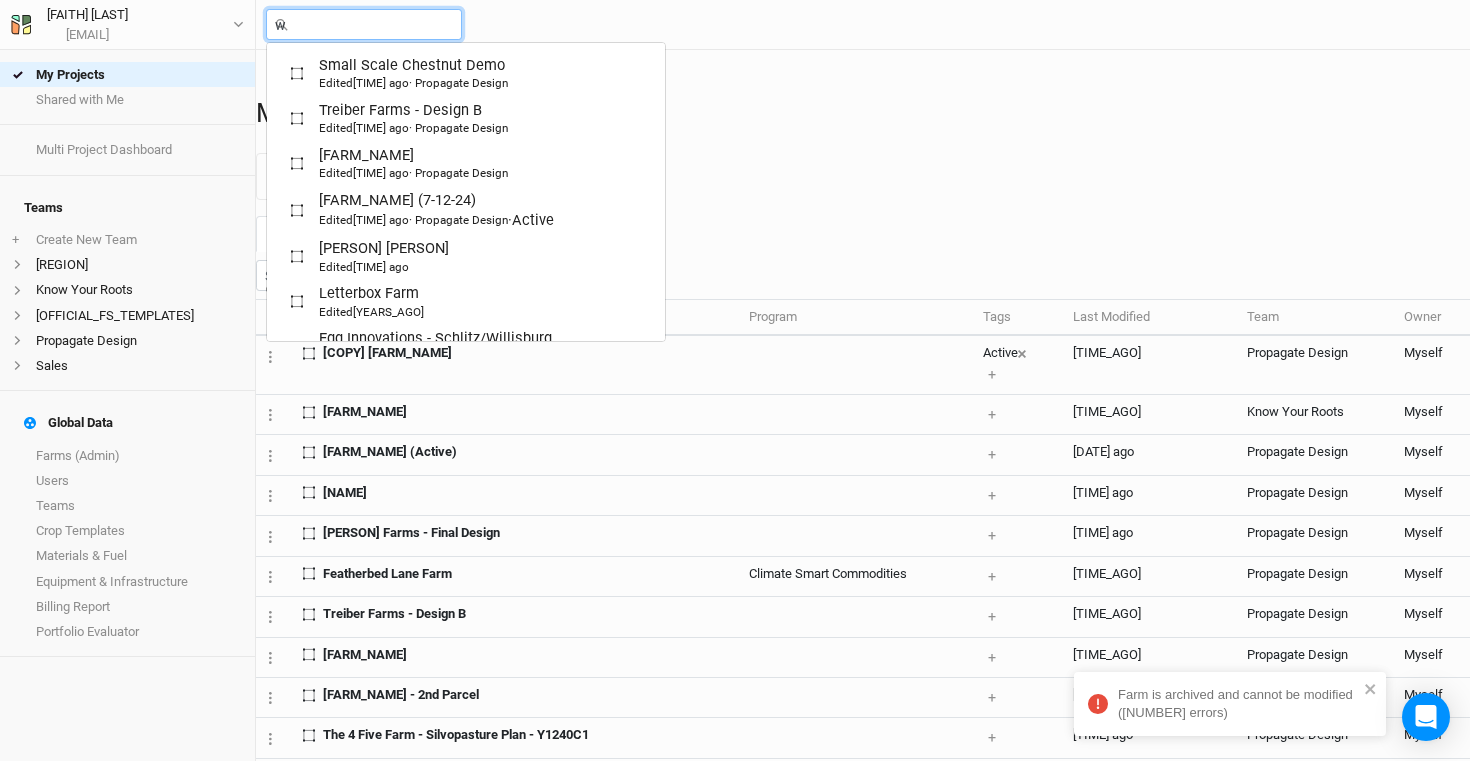 type 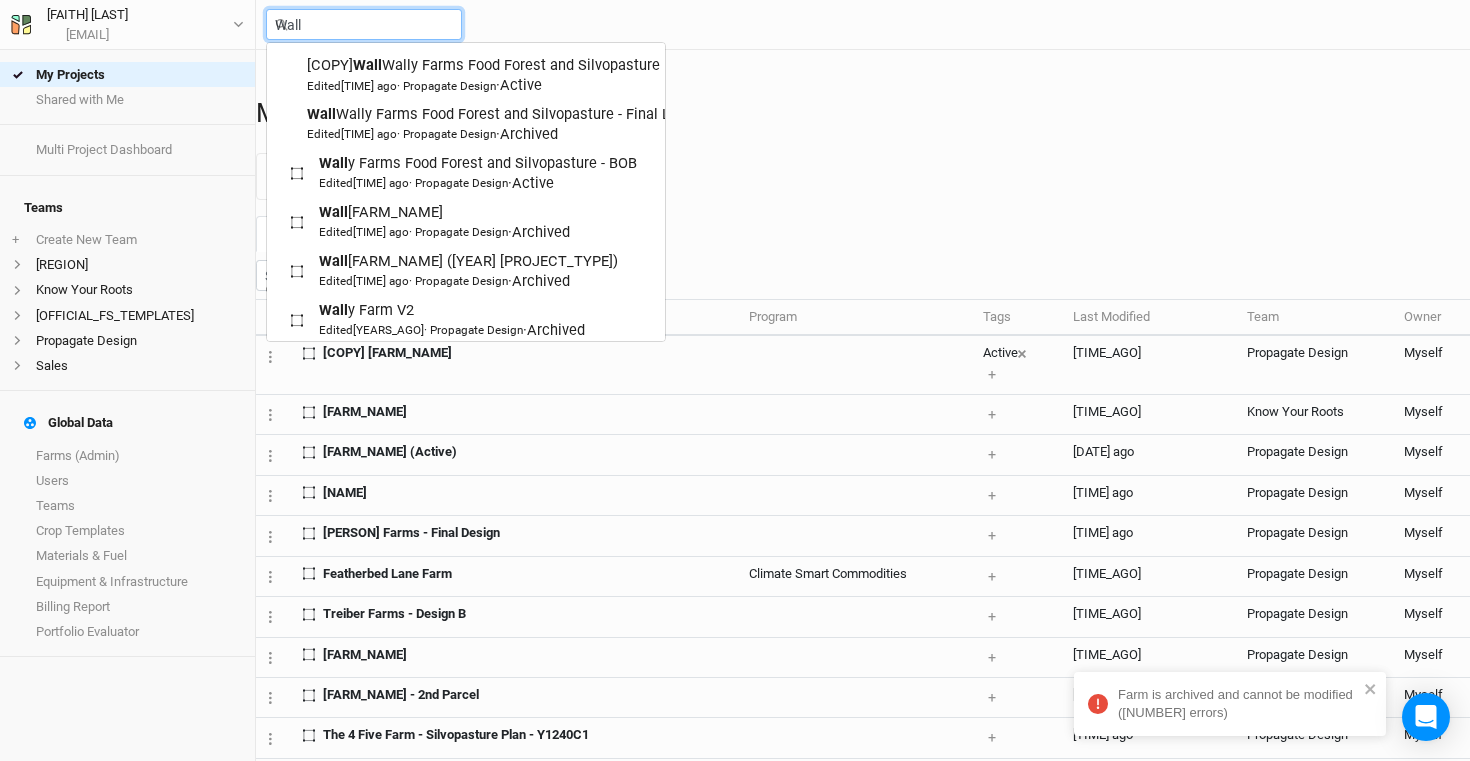 type on "wally" 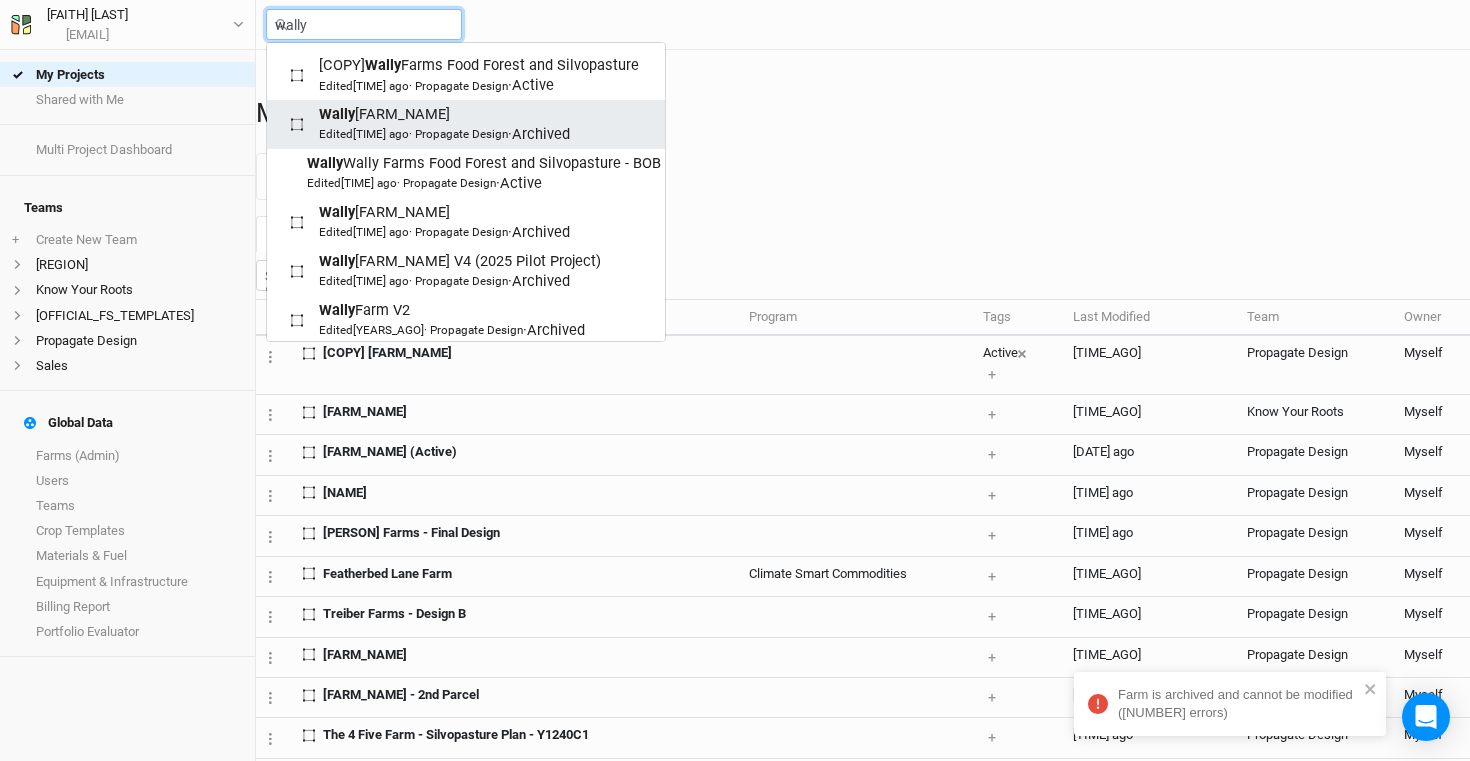 click on "Wally Farms Food Forest and Silvopasture - Final Layout [TIME] ago  · Propagate Design · Archived" at bounding box center (444, 124) 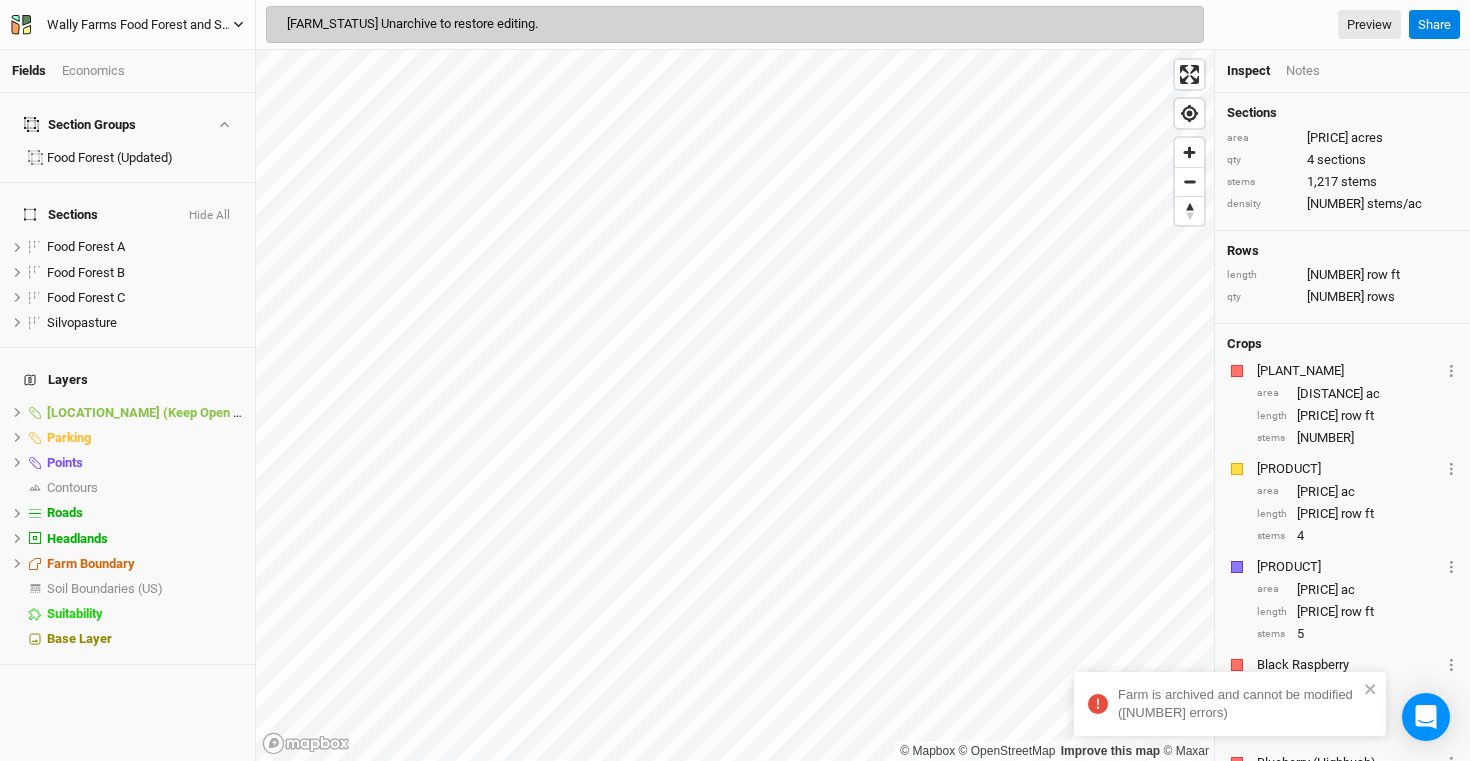 click on "Wally Farms Food Forest and Silvopasture - Final Layout" at bounding box center (140, 25) 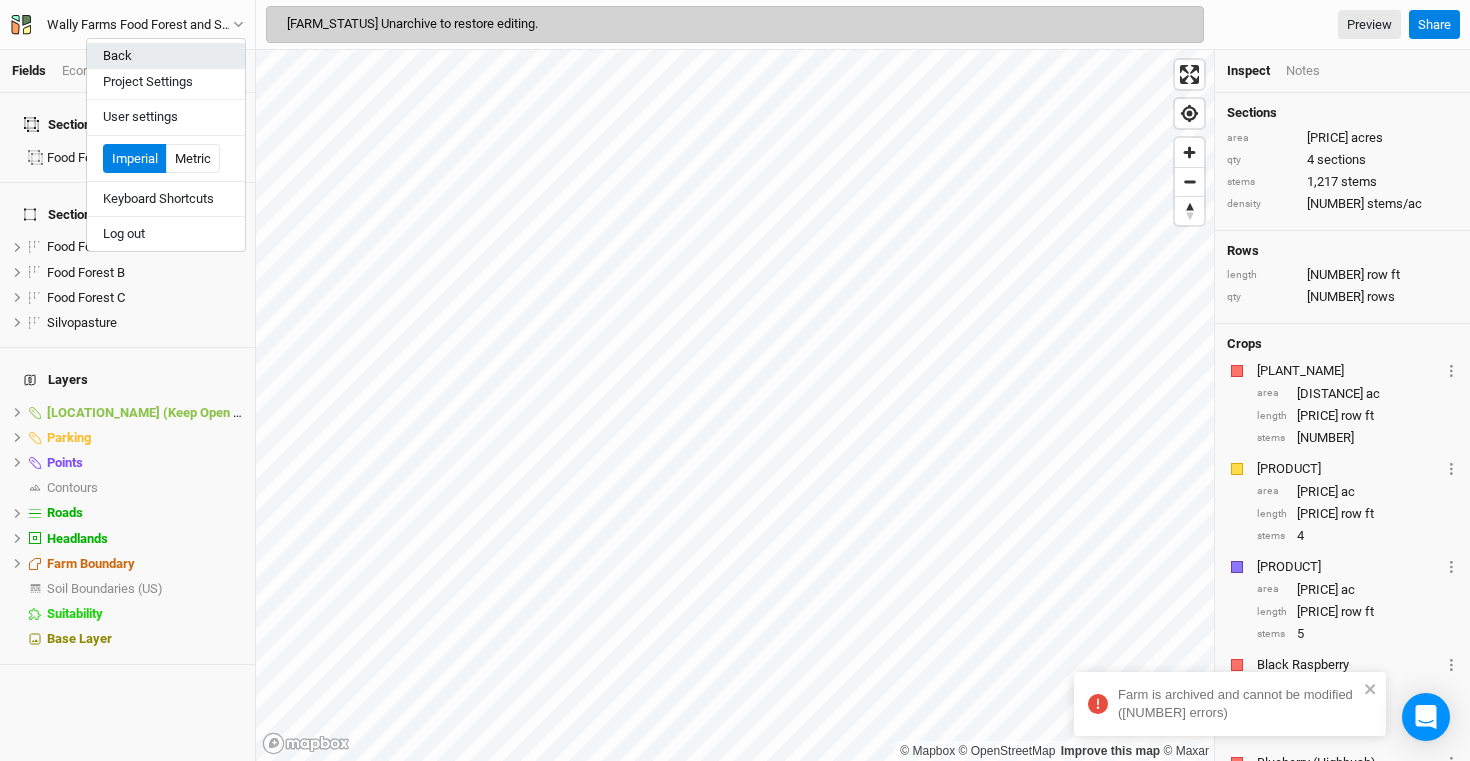 click on "Back" at bounding box center [166, 56] 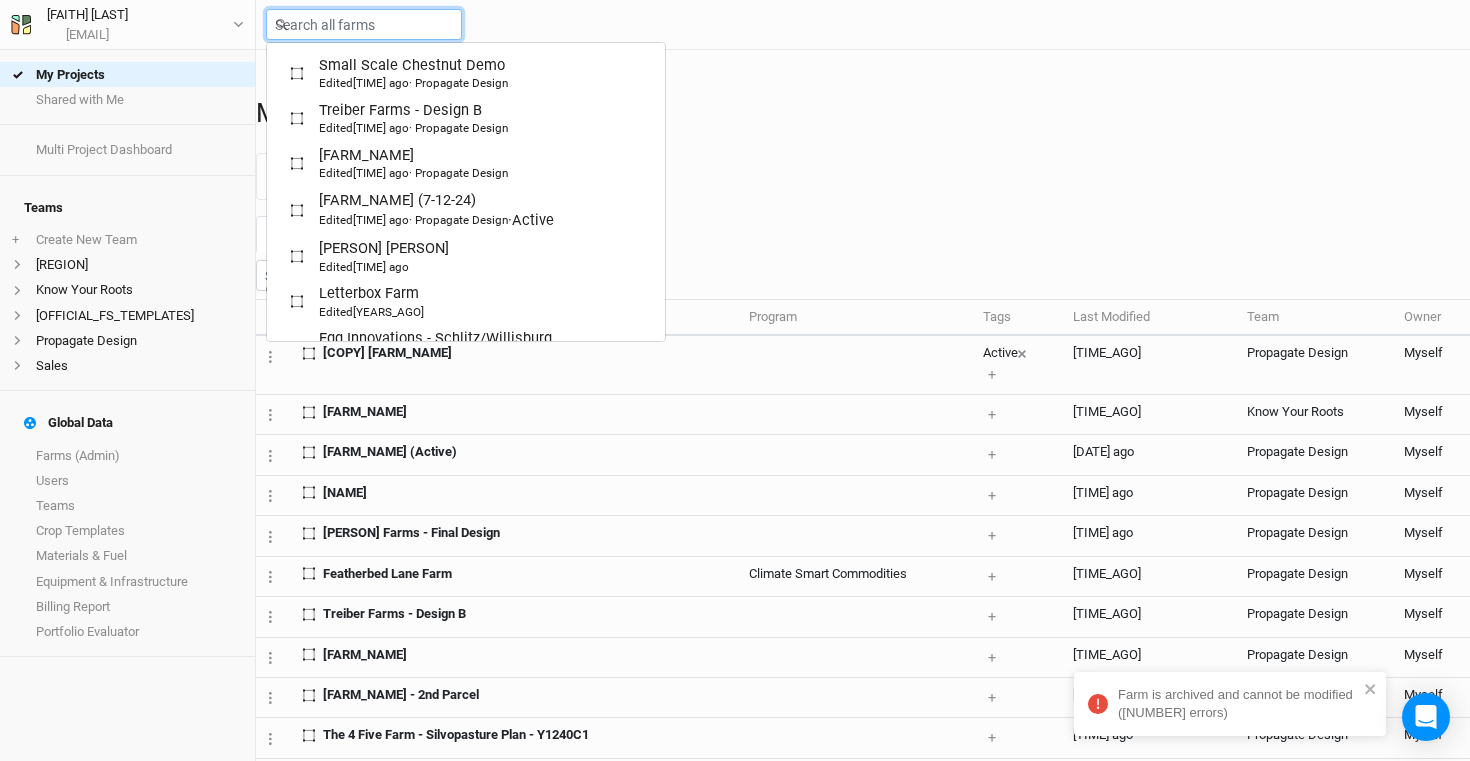 click at bounding box center [364, 24] 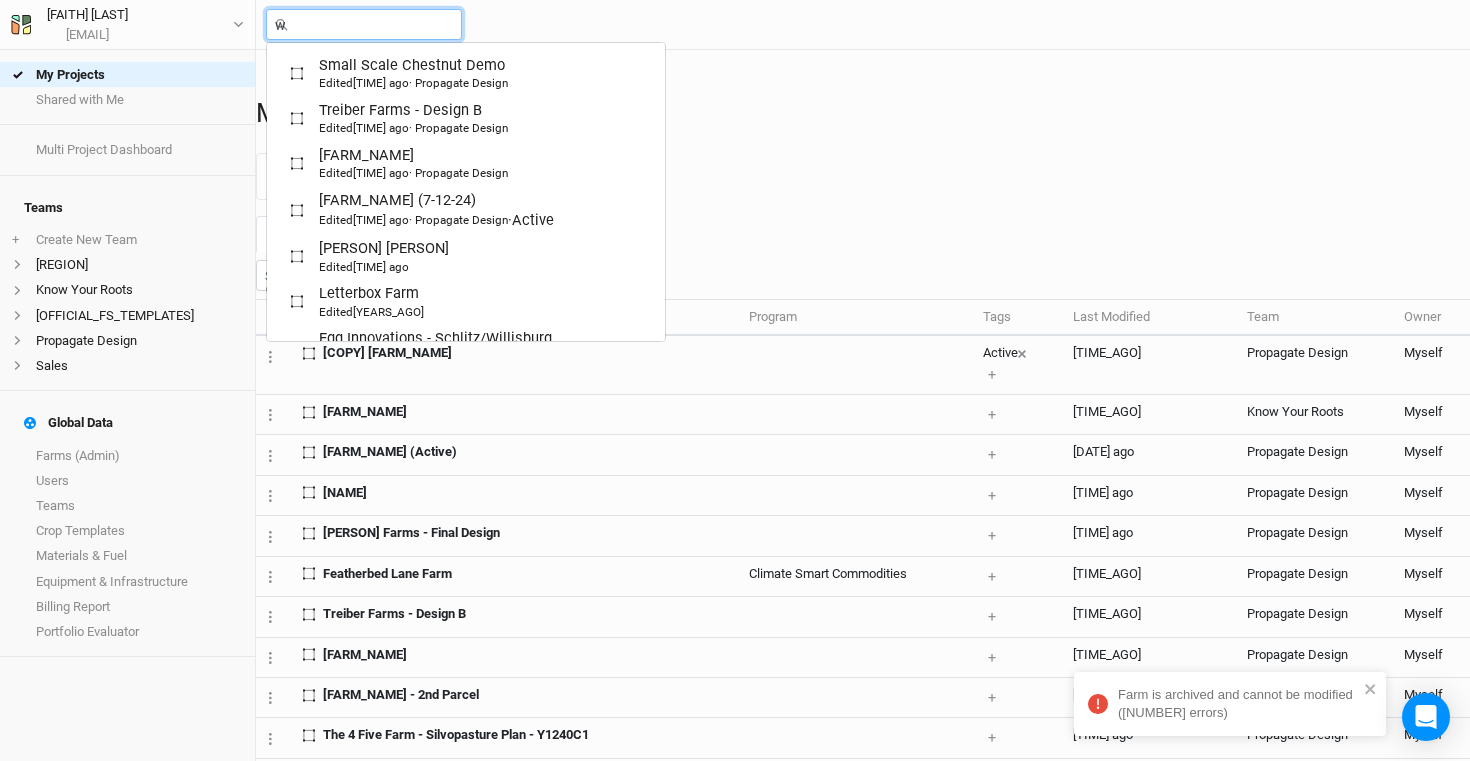 type on "wa" 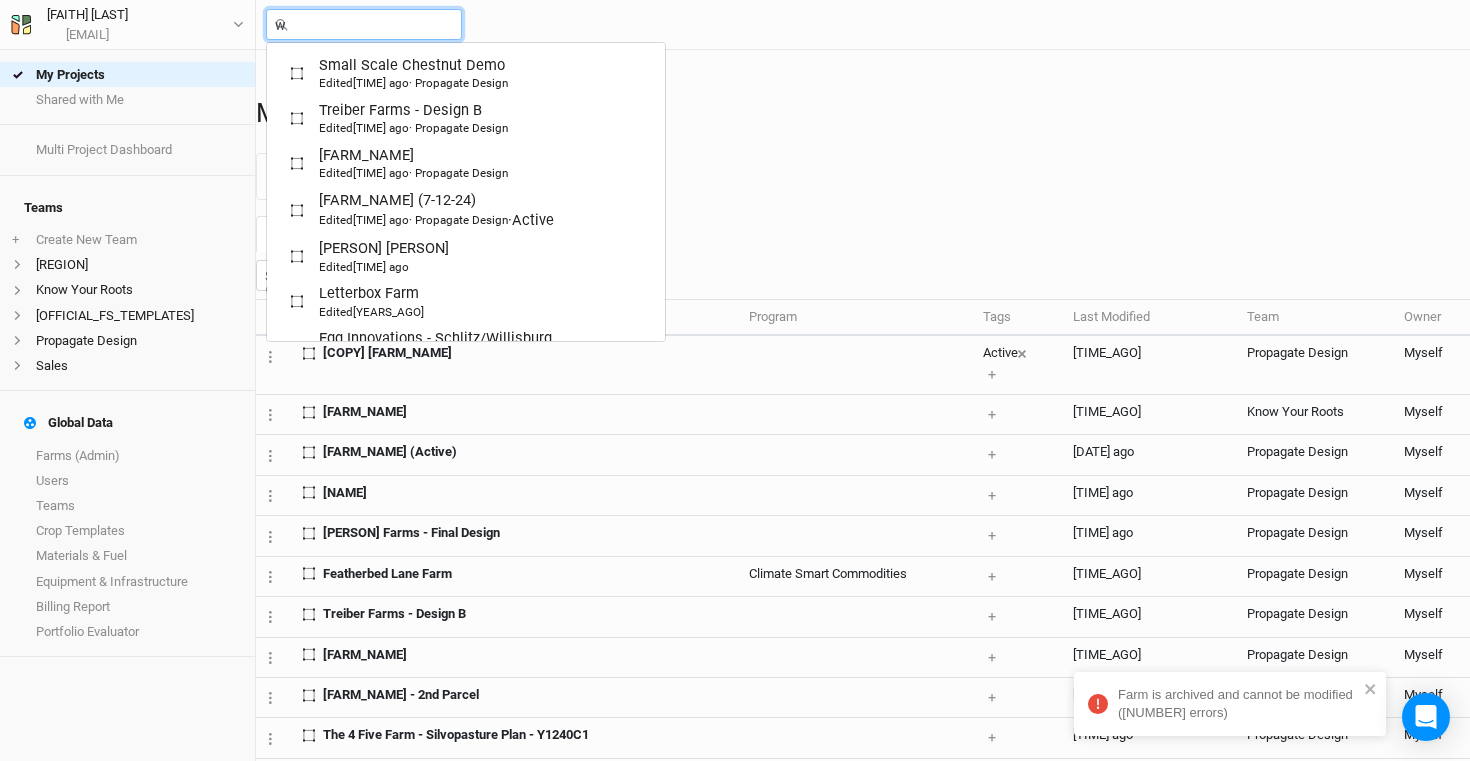 type 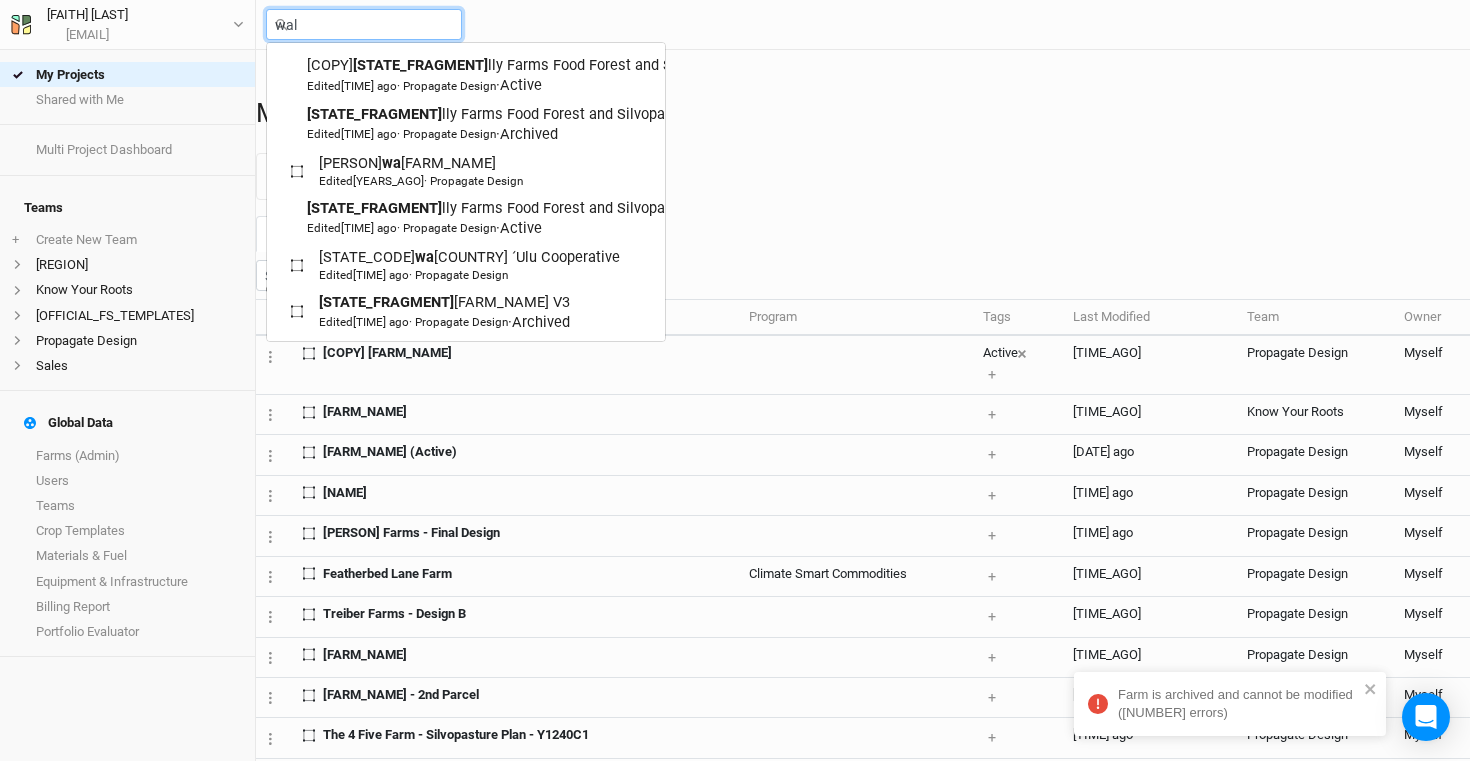 type on "Wall" 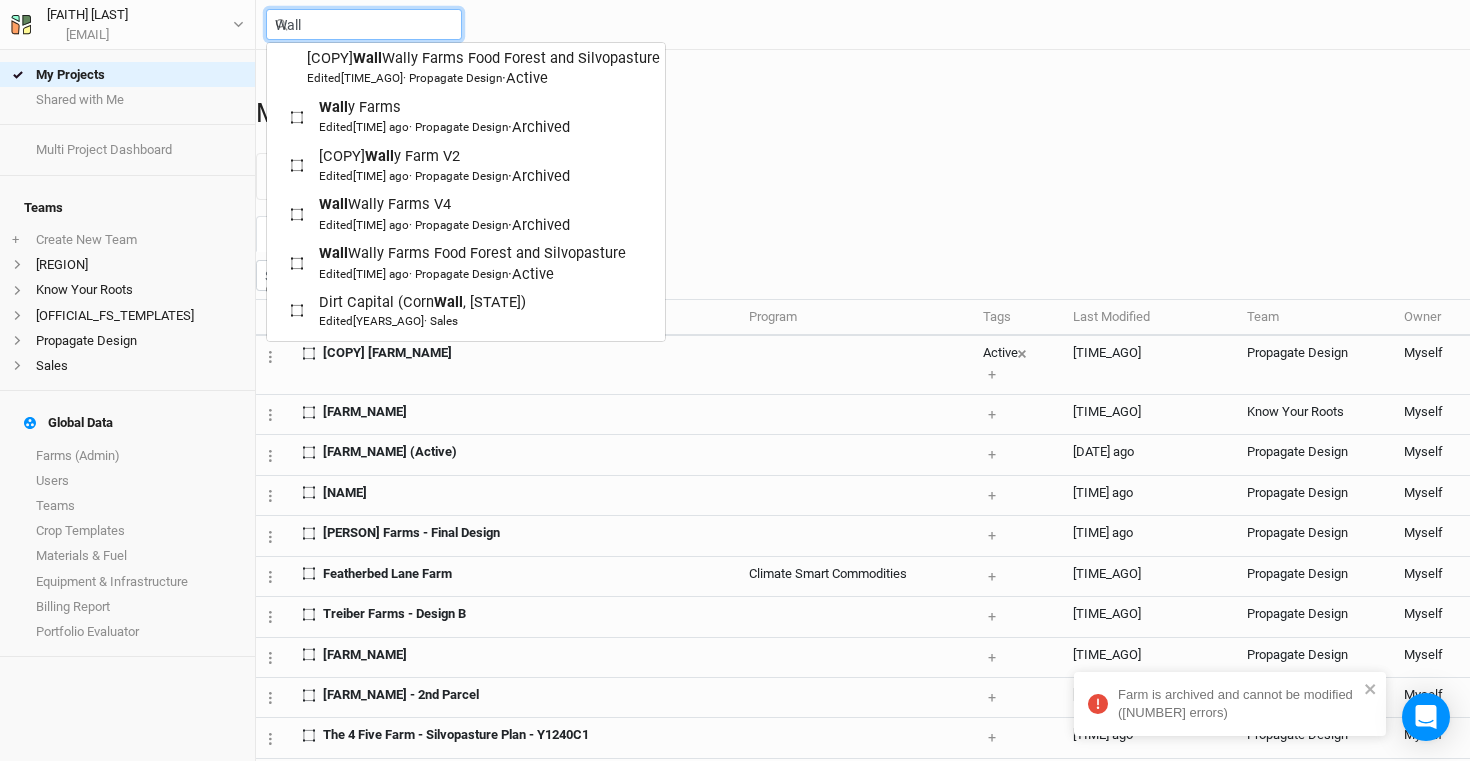 scroll, scrollTop: 397, scrollLeft: 0, axis: vertical 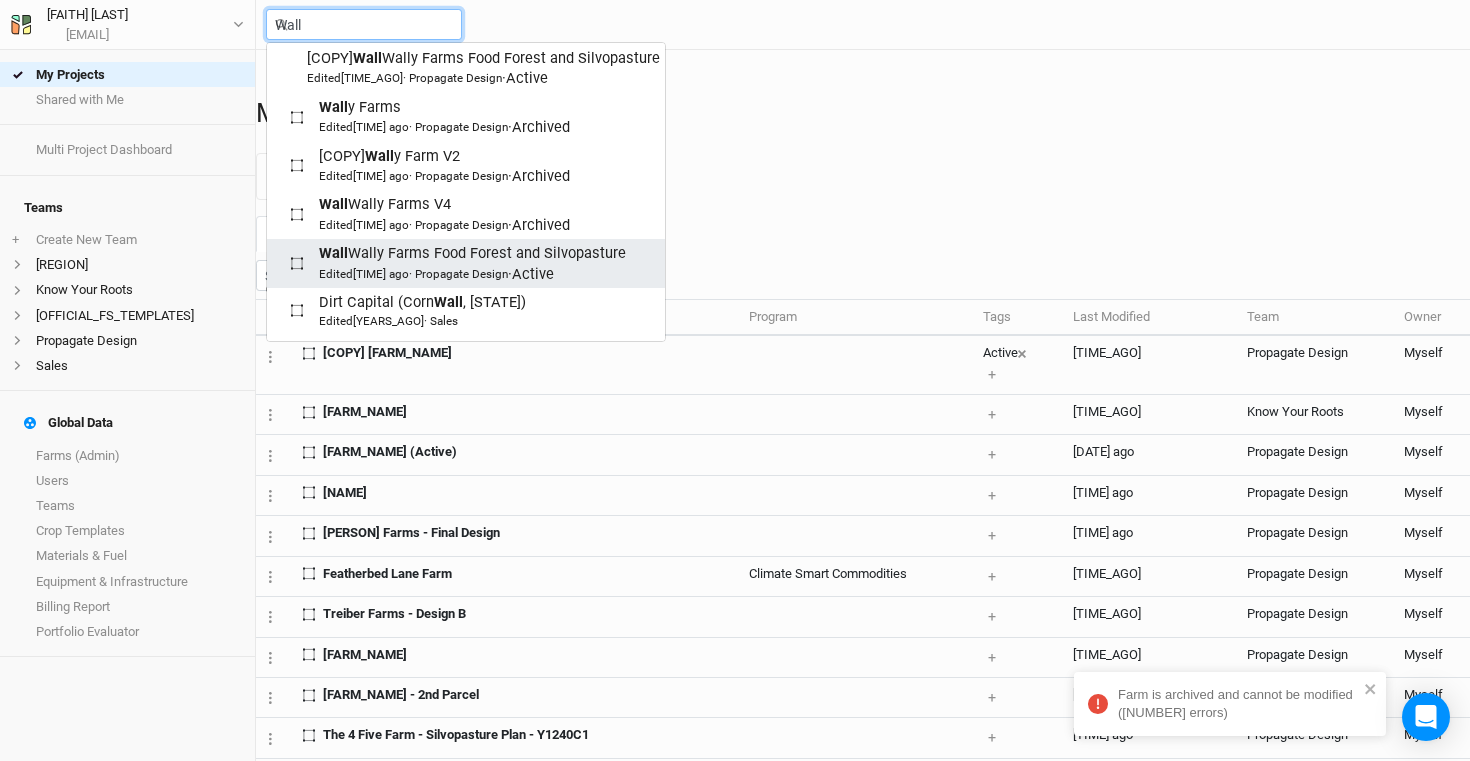 click on "[FARM_NAME] [PLANT_TYPE] [TIME_AGO] · [COMPANY_NAME] · [STATUS]" at bounding box center (472, 263) 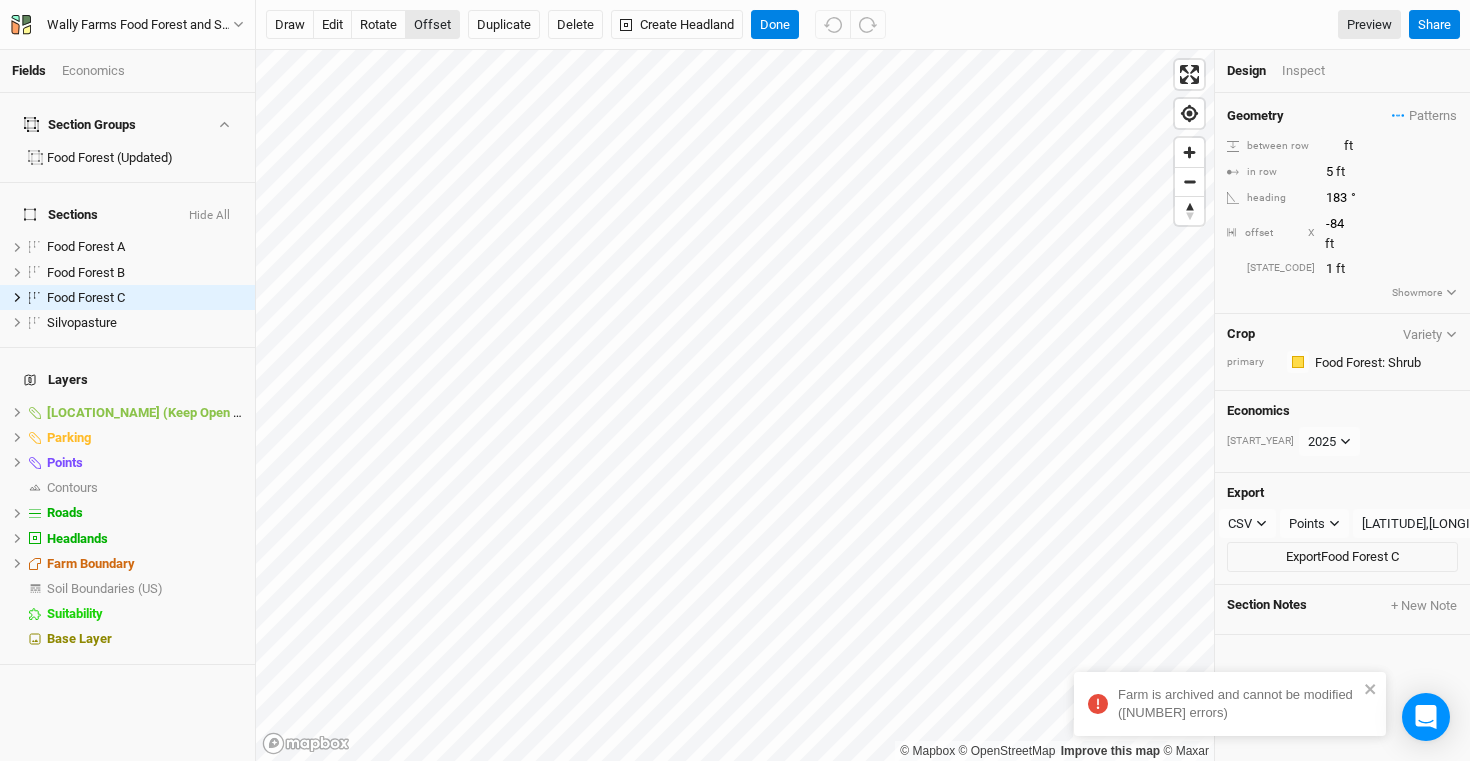 click on "offset" at bounding box center [432, 25] 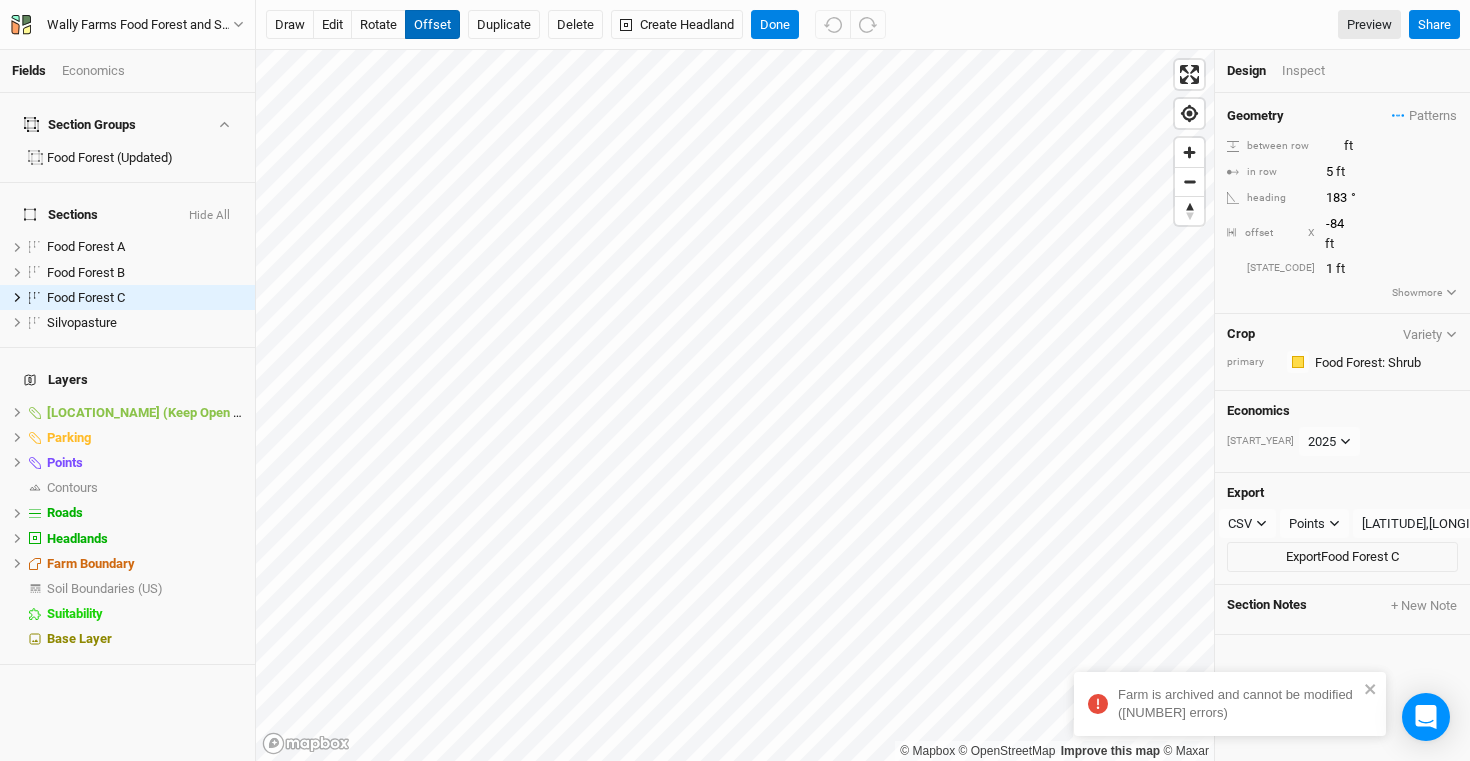 type 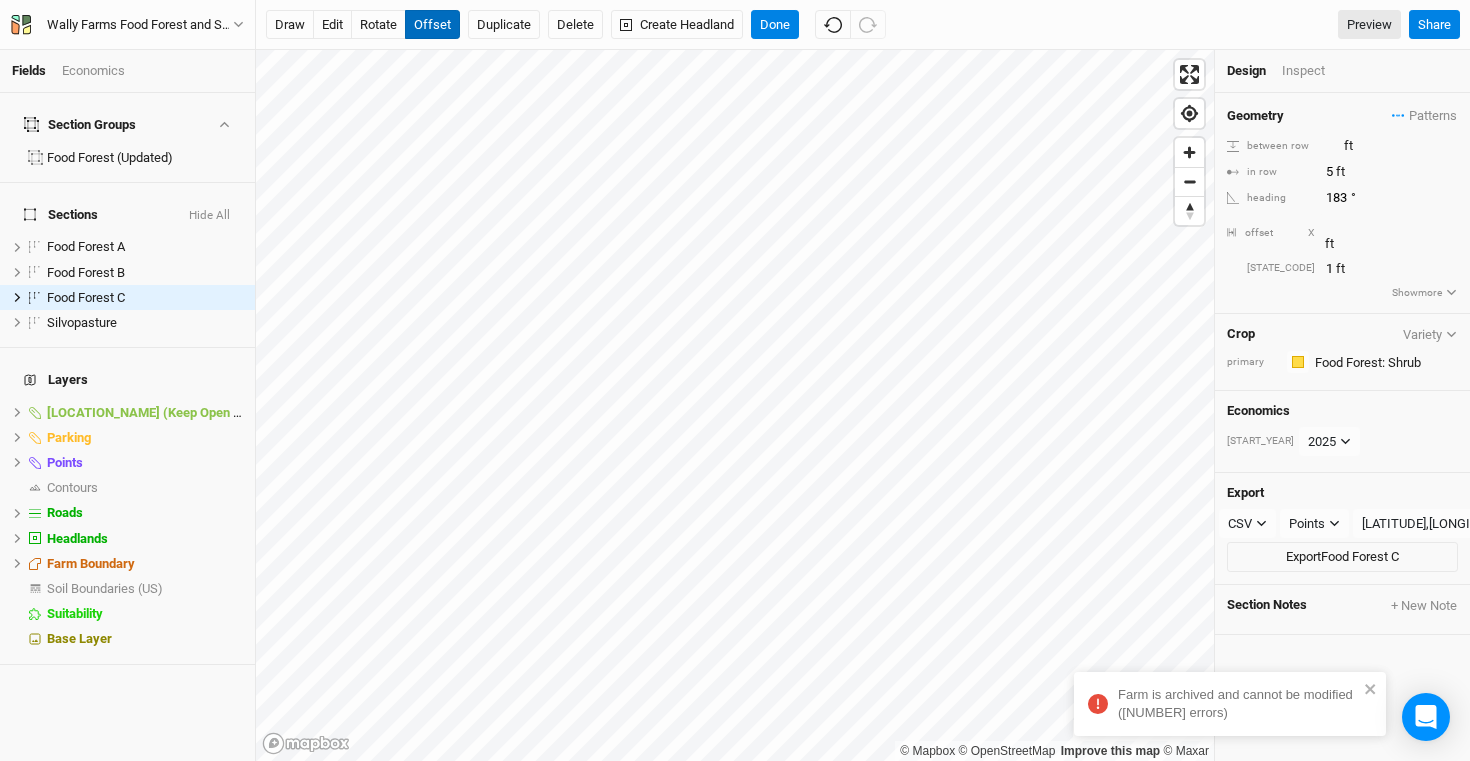 type on "[LONGITUDE_PREFIX]" 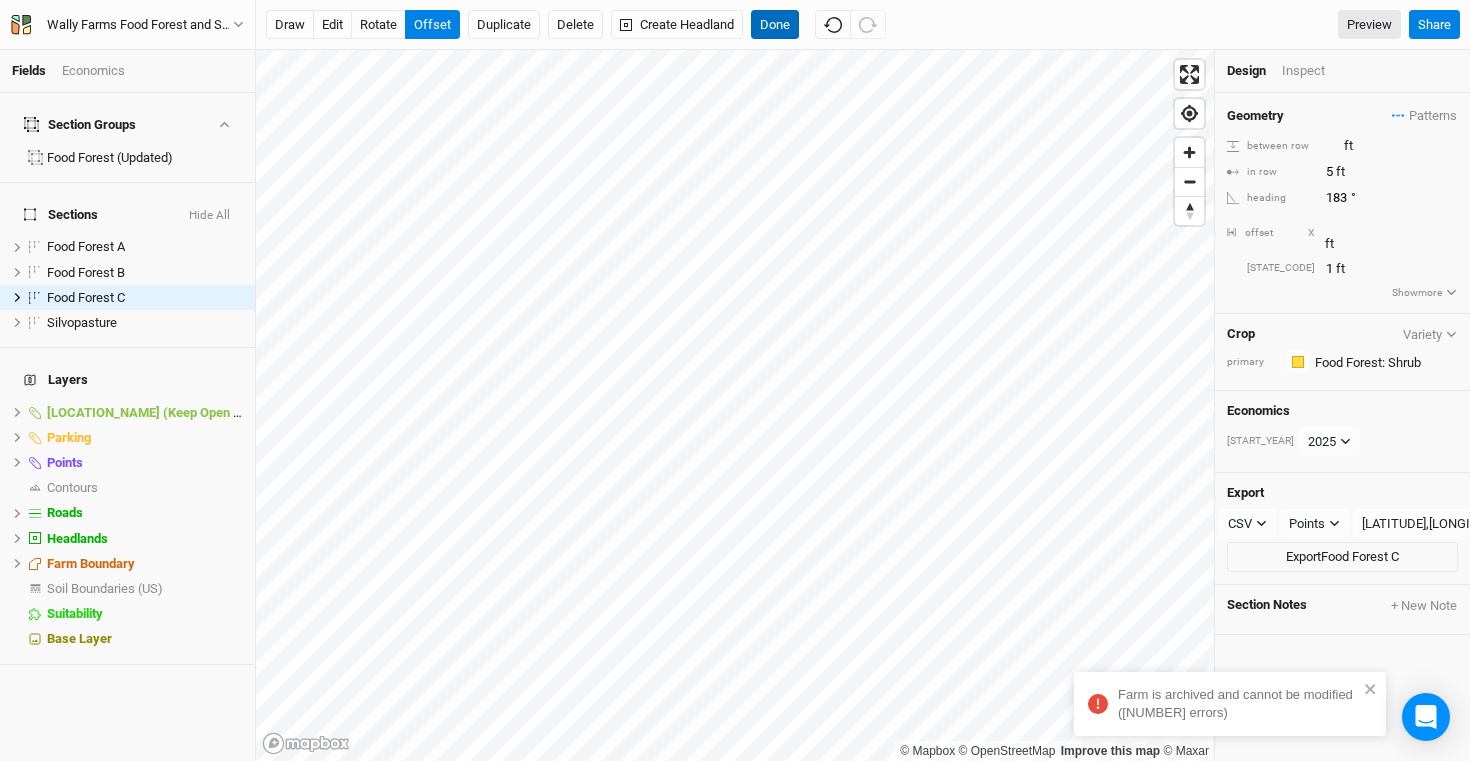 click on "Done" at bounding box center (775, 25) 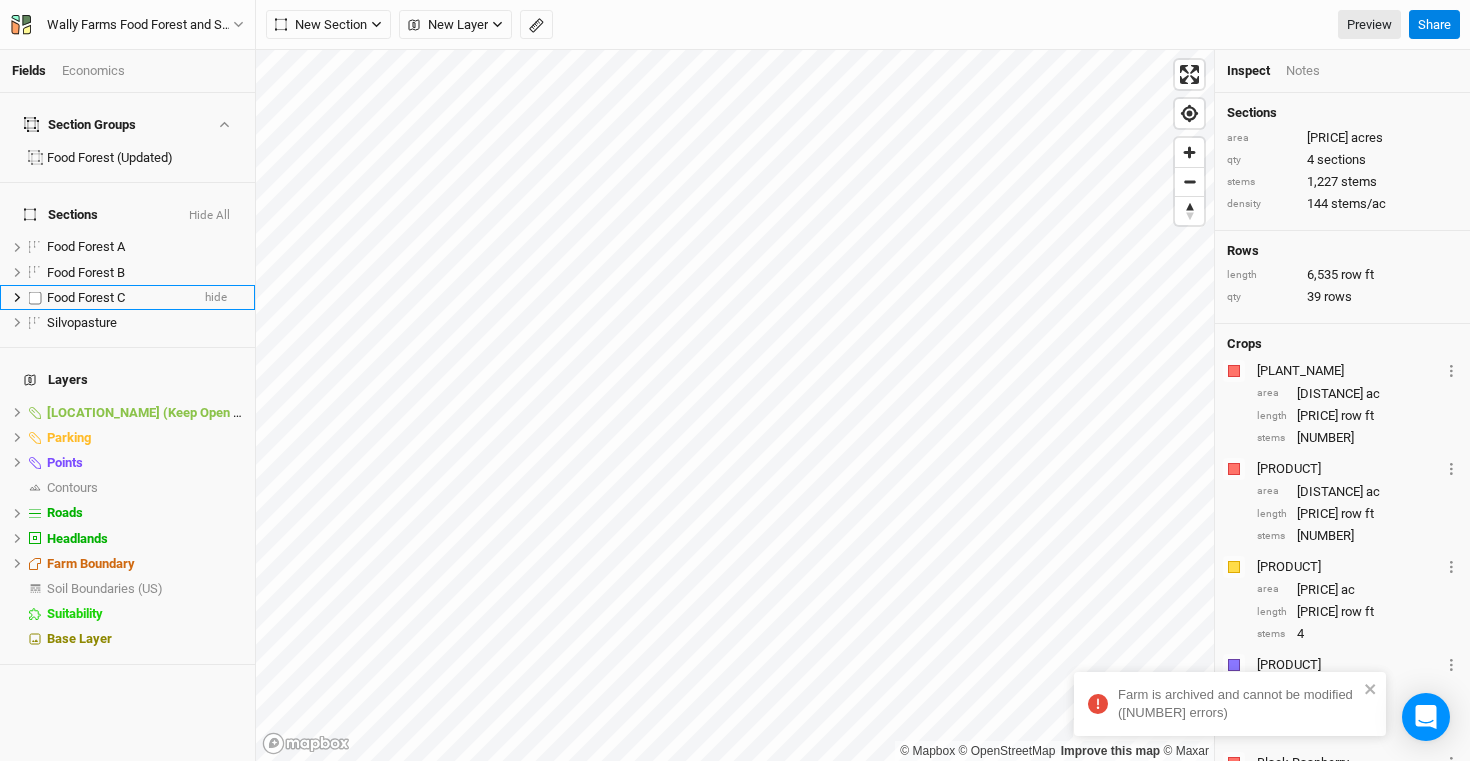 click 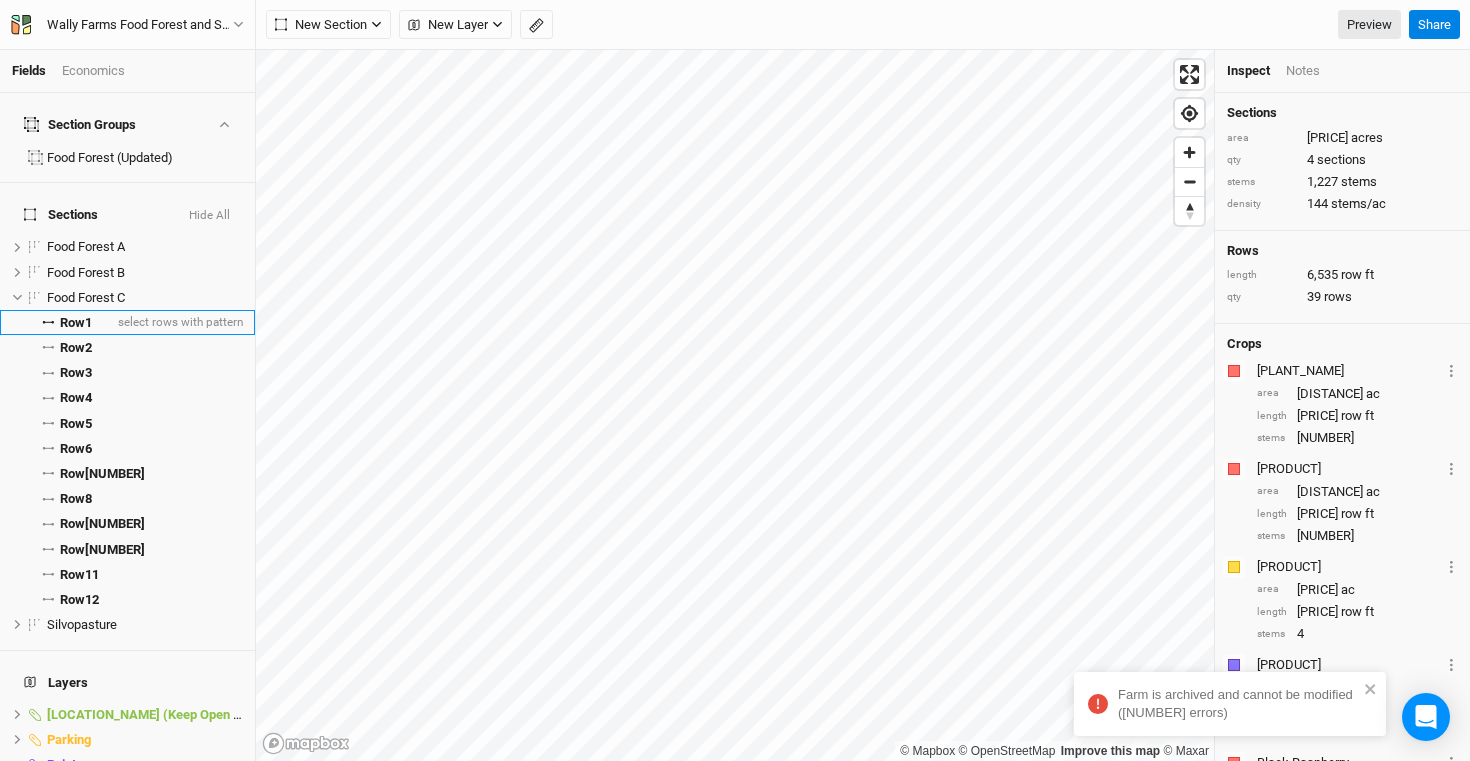 click on "Row  1" at bounding box center [76, 323] 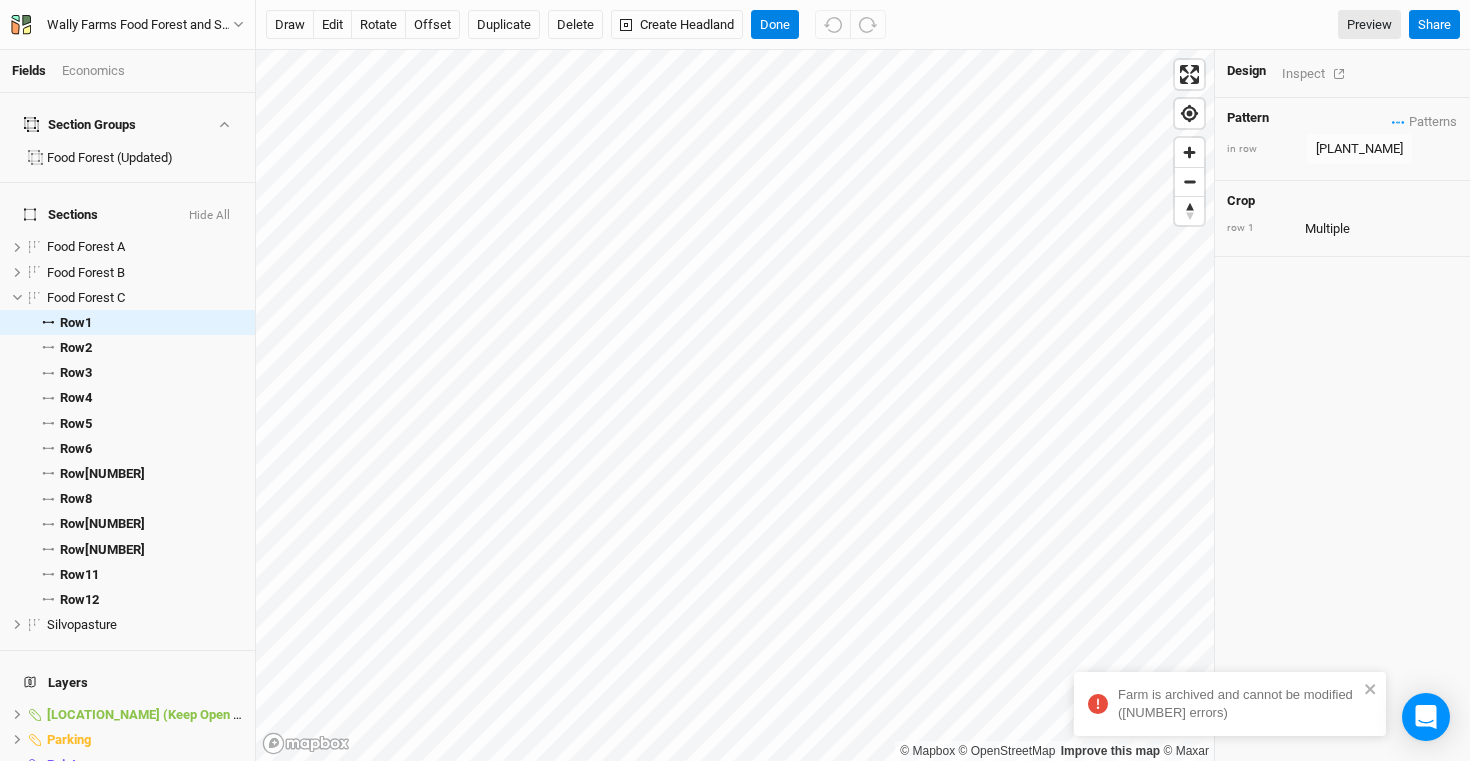 click on "Inspect" at bounding box center [1317, 73] 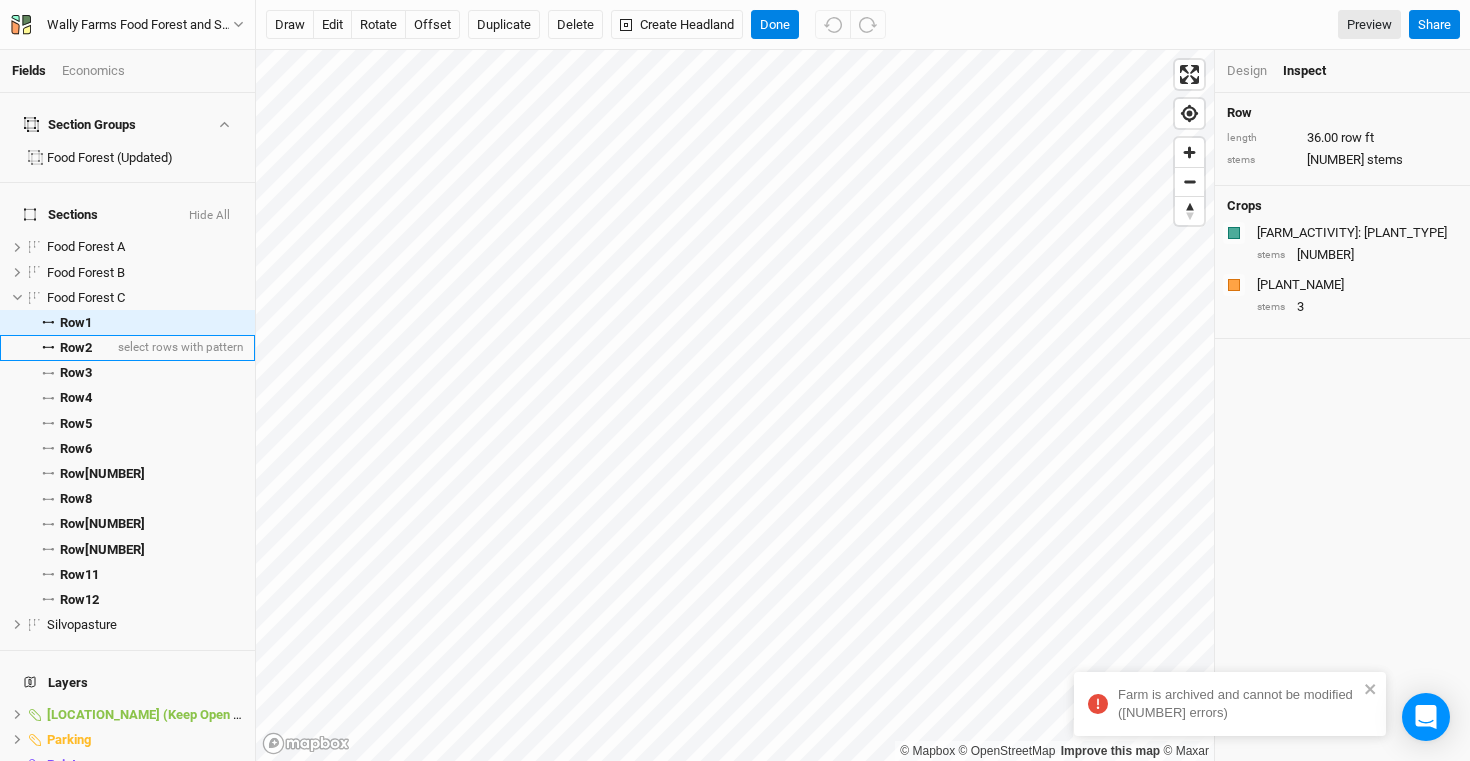 click on "Row  2" at bounding box center (76, 348) 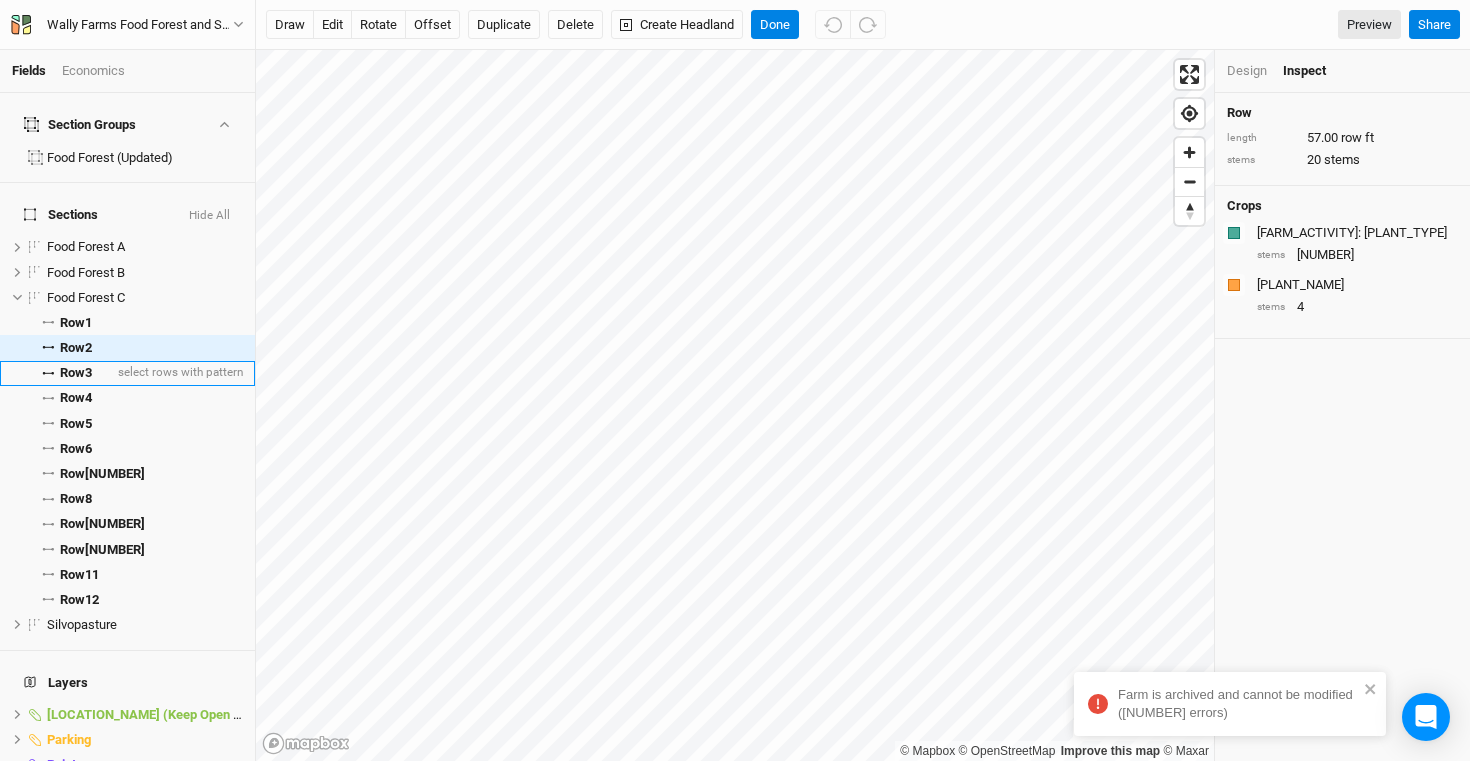 click on "Row 3 select rows with pattern" at bounding box center [127, 373] 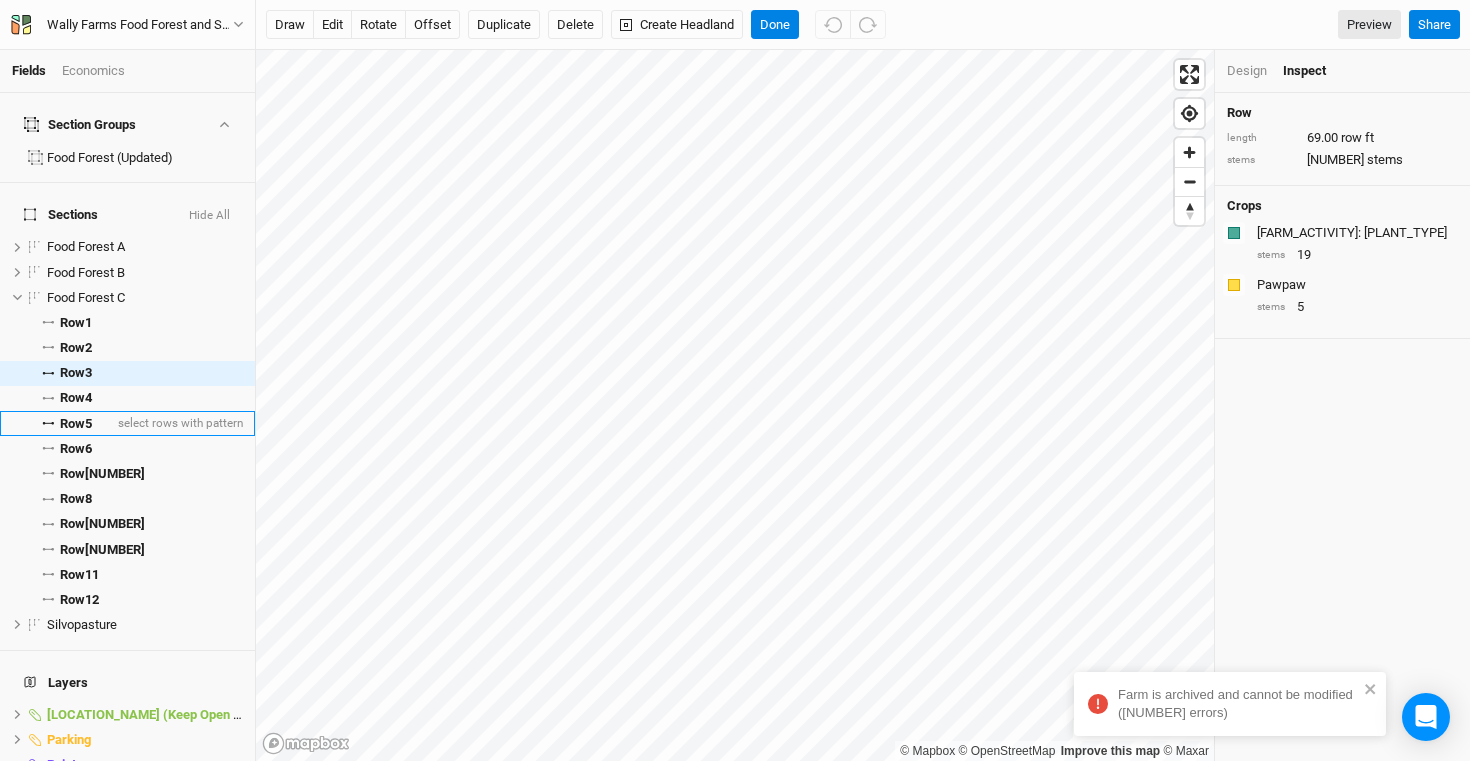 click on "Row  5" at bounding box center [76, 424] 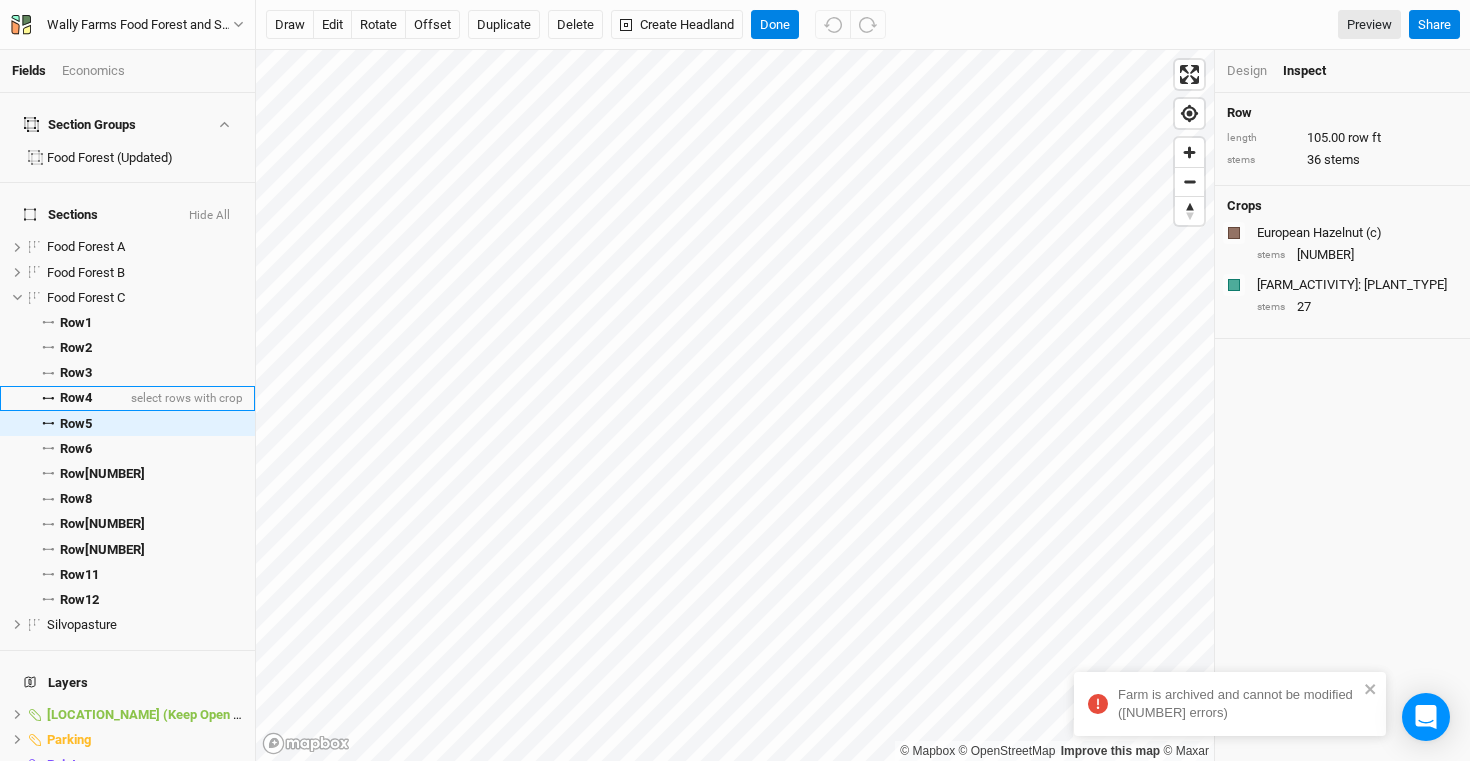click on "Row  4" at bounding box center [76, 398] 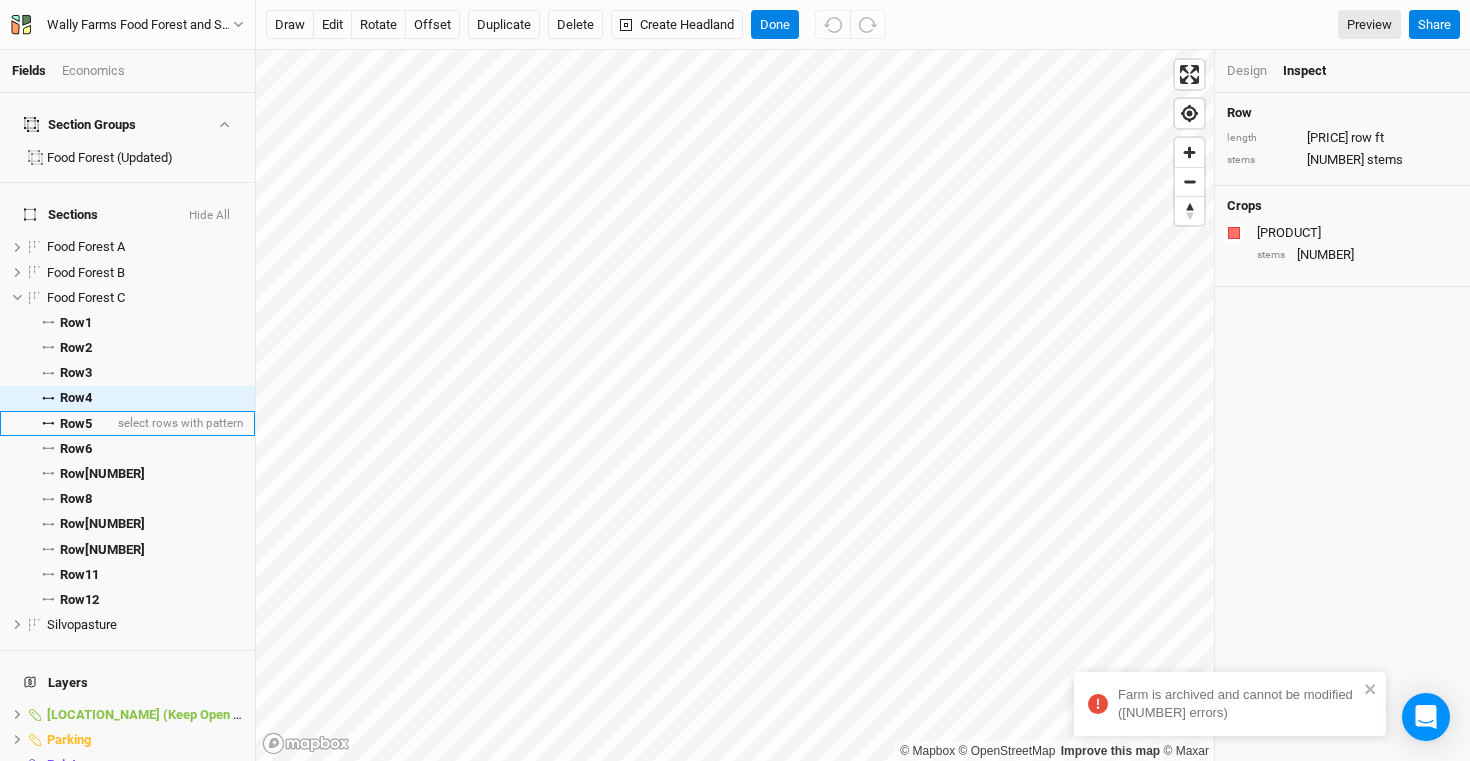 click on "Row  5" at bounding box center [76, 424] 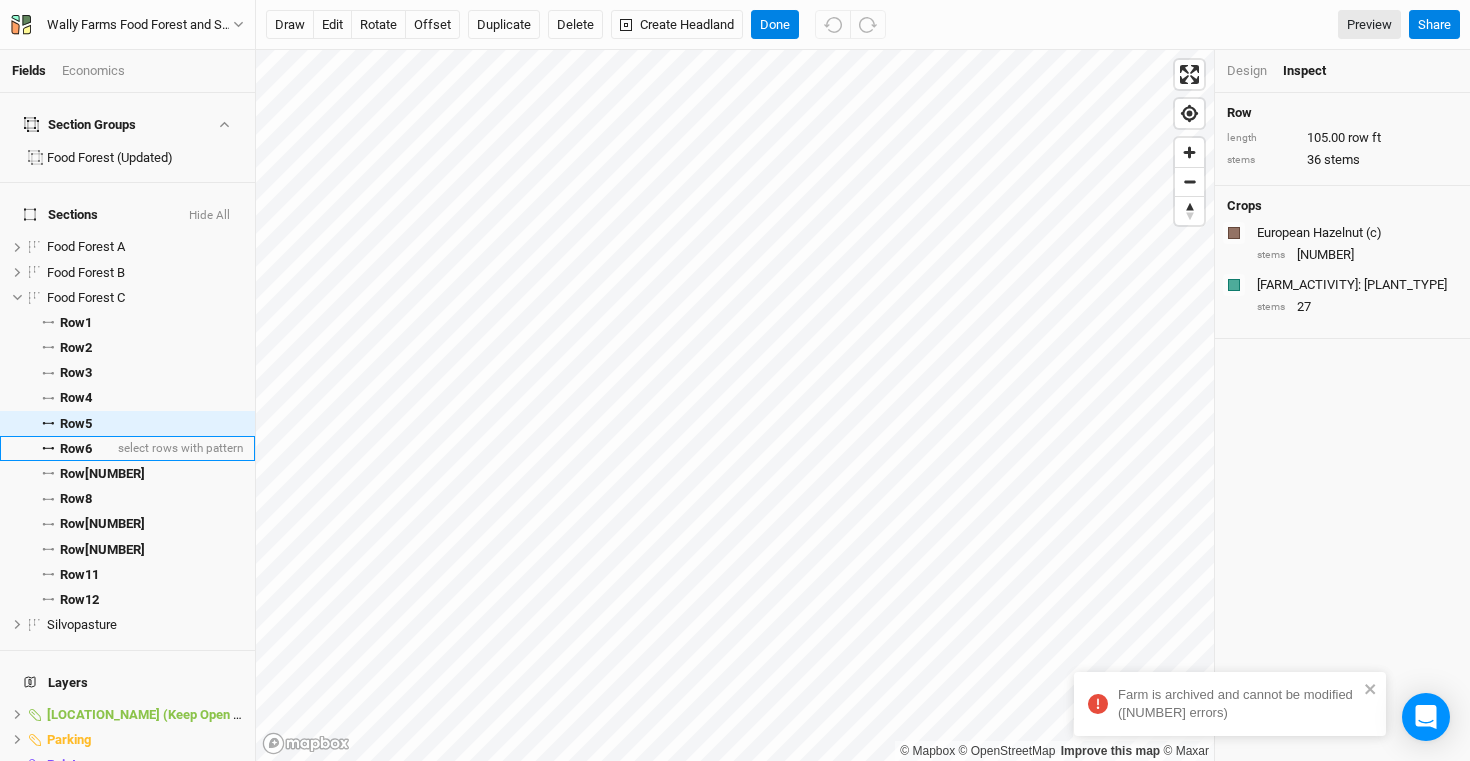 click on "Row [NUMBER]" at bounding box center [76, 449] 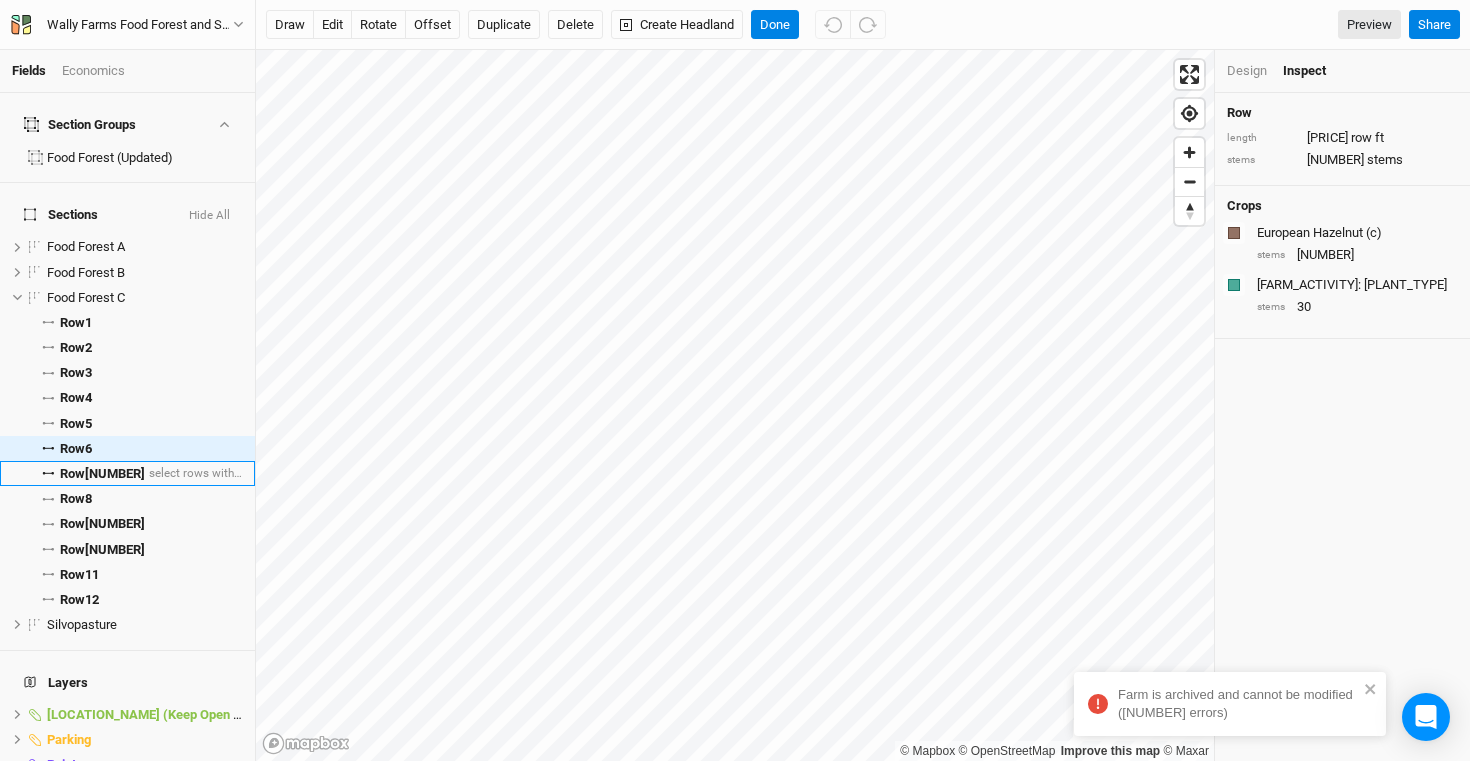 click on "Row 7 select rows with crop" at bounding box center [127, 473] 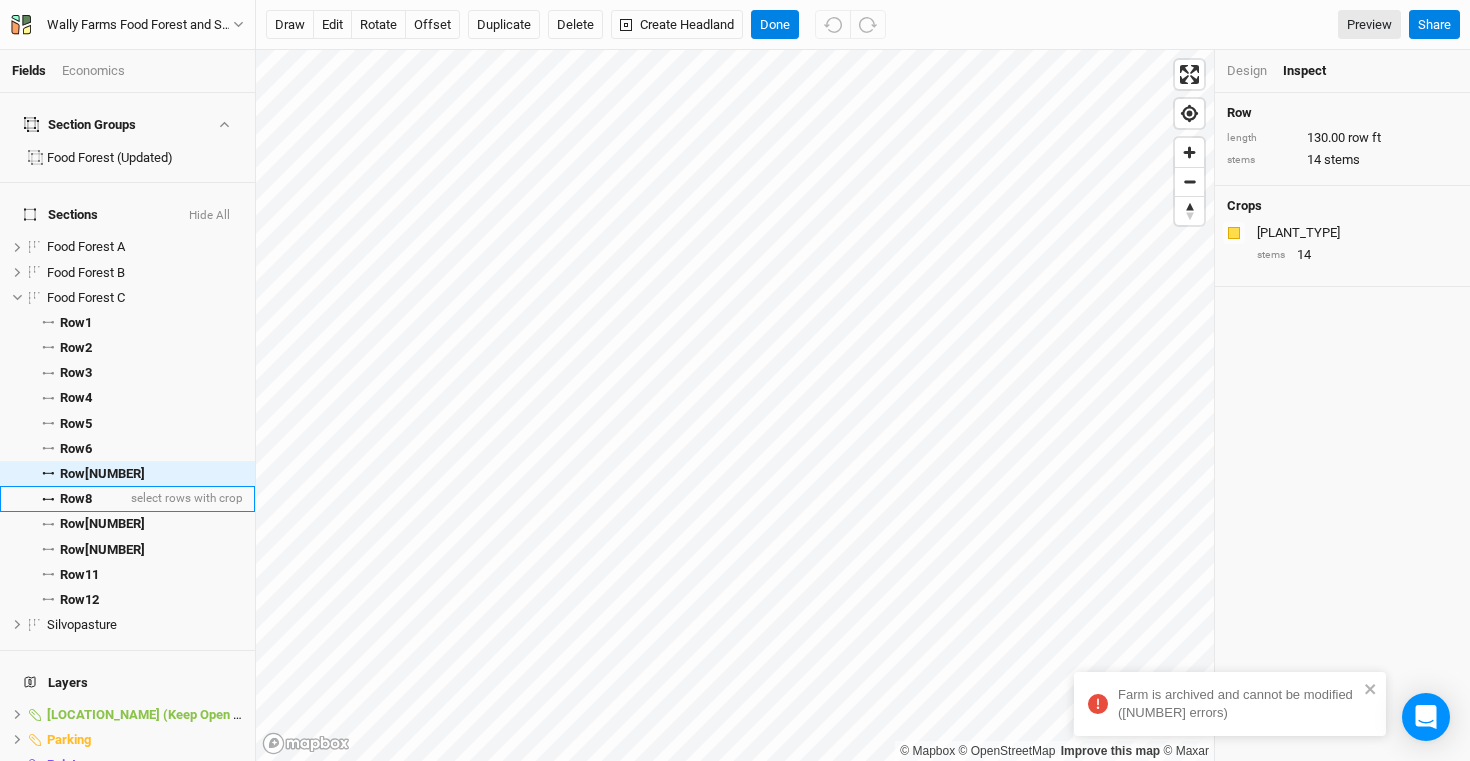 click on "Row 8" at bounding box center [76, 499] 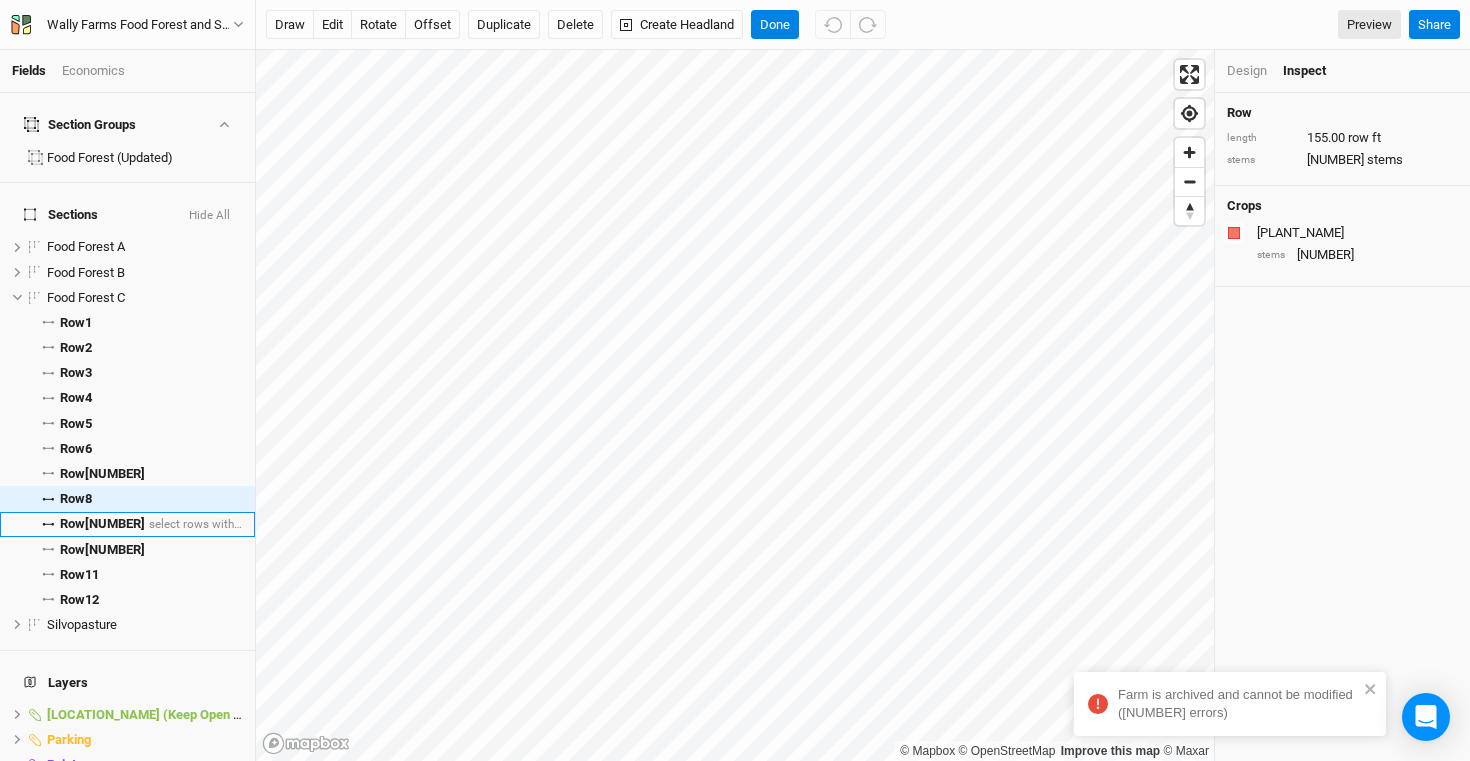 click on "Row  9" at bounding box center (102, 524) 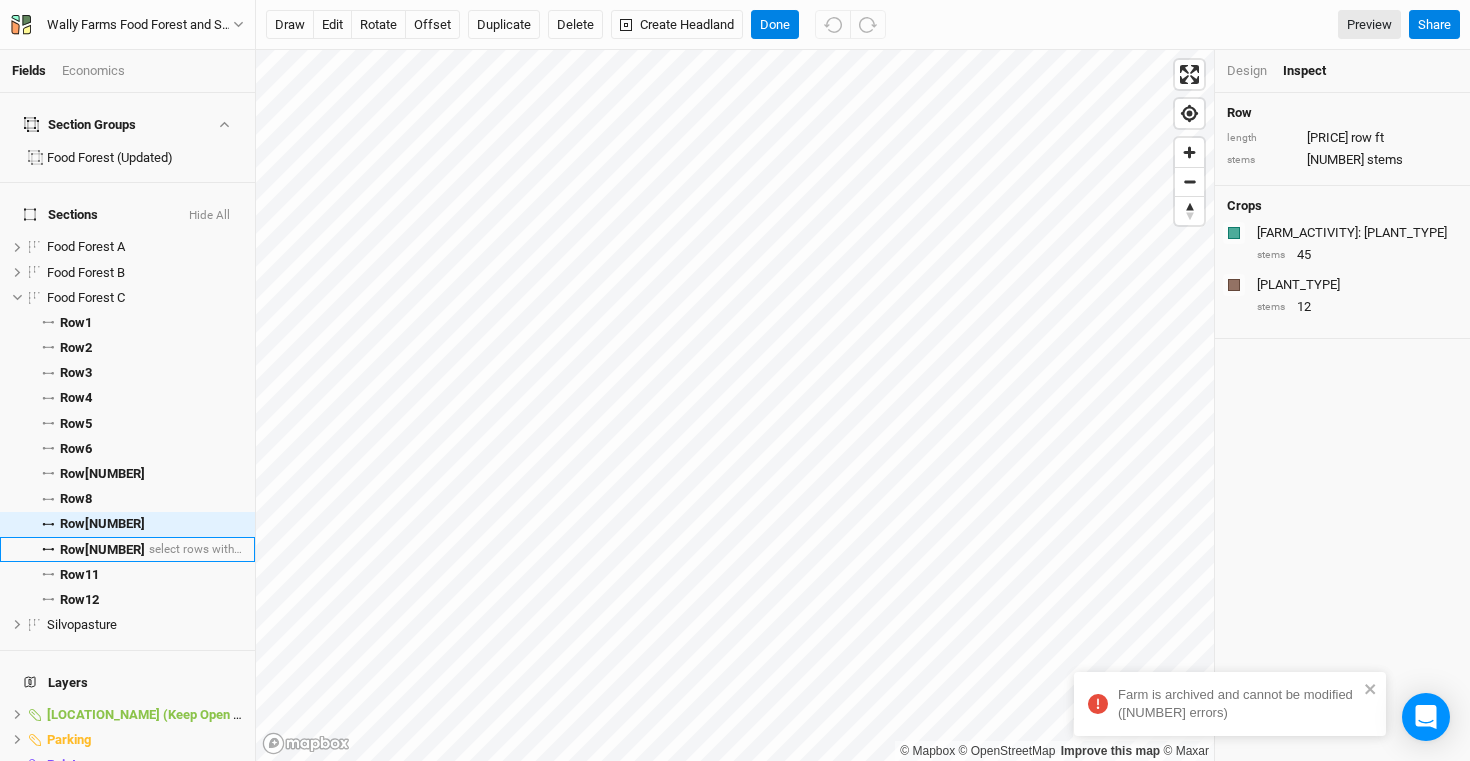 click on "Row [NUMBER]" at bounding box center [102, 550] 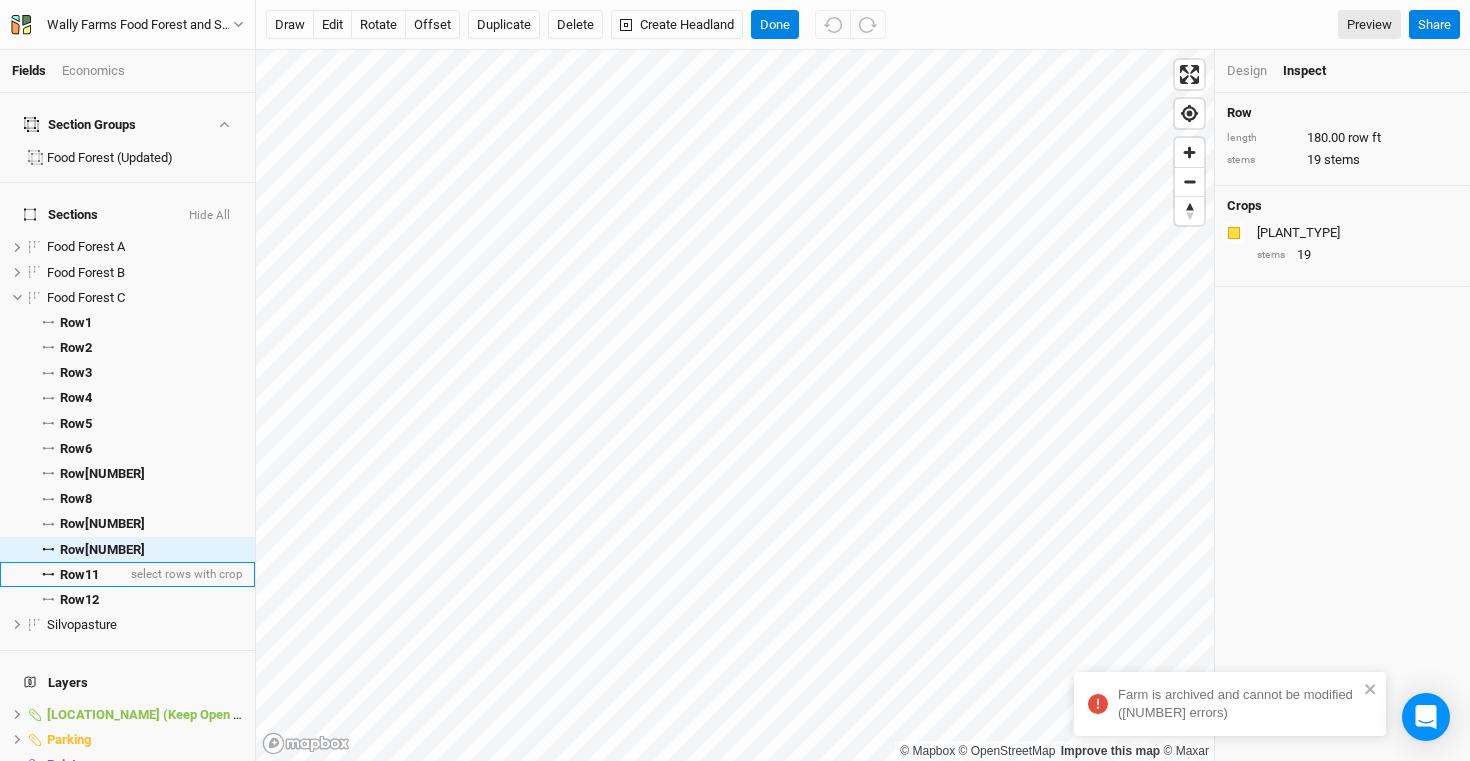 click on "Row  11" at bounding box center [79, 575] 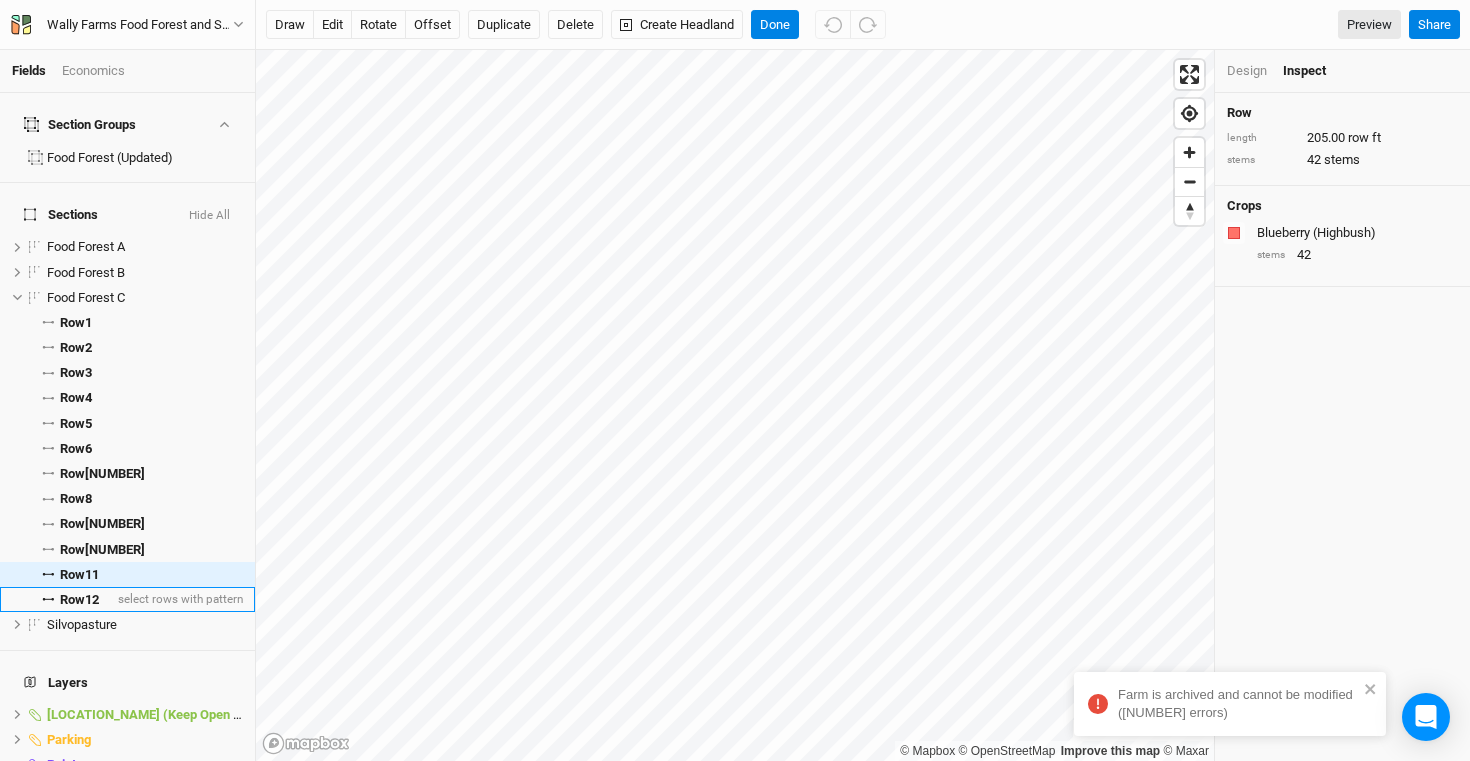 click on "Row  12" at bounding box center (79, 600) 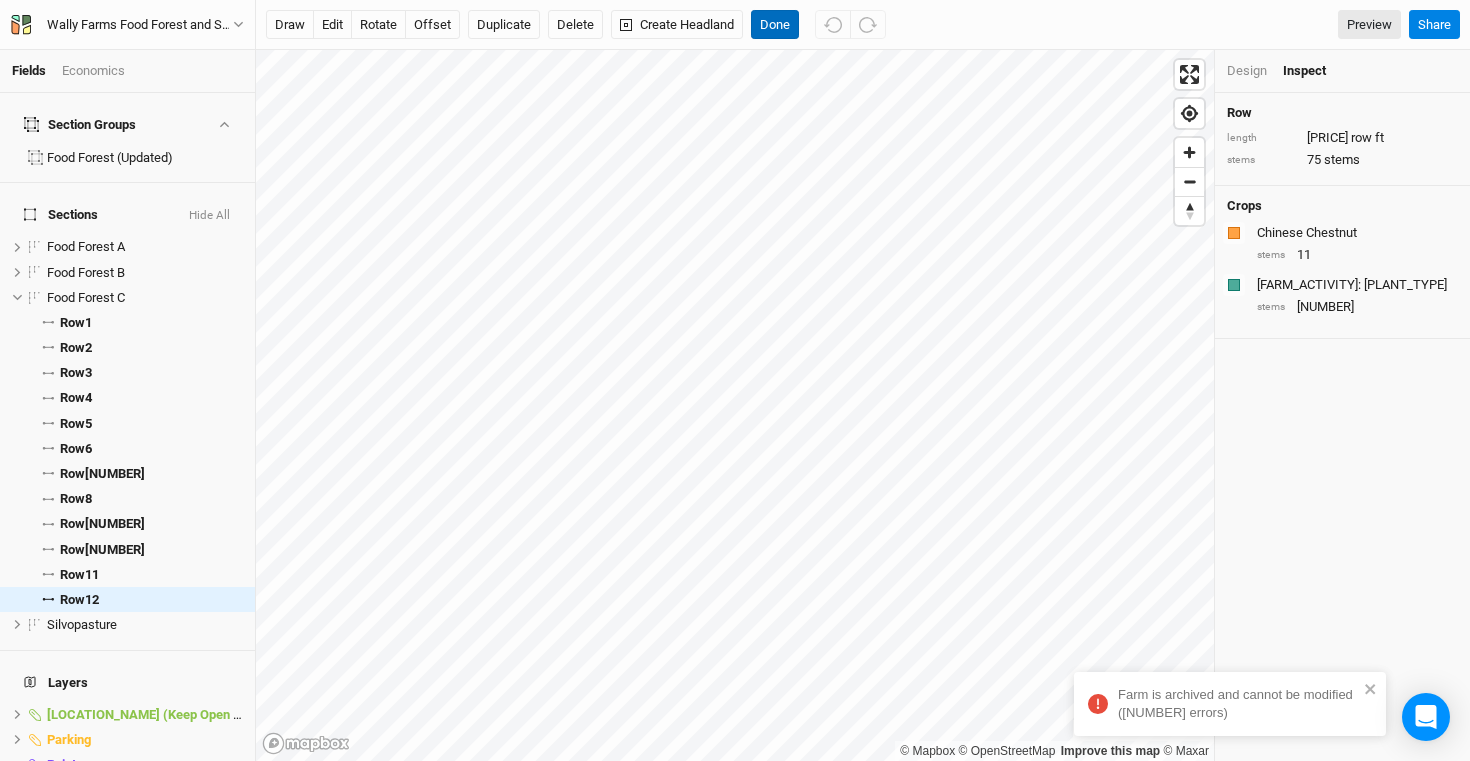 click on "Done" at bounding box center [775, 25] 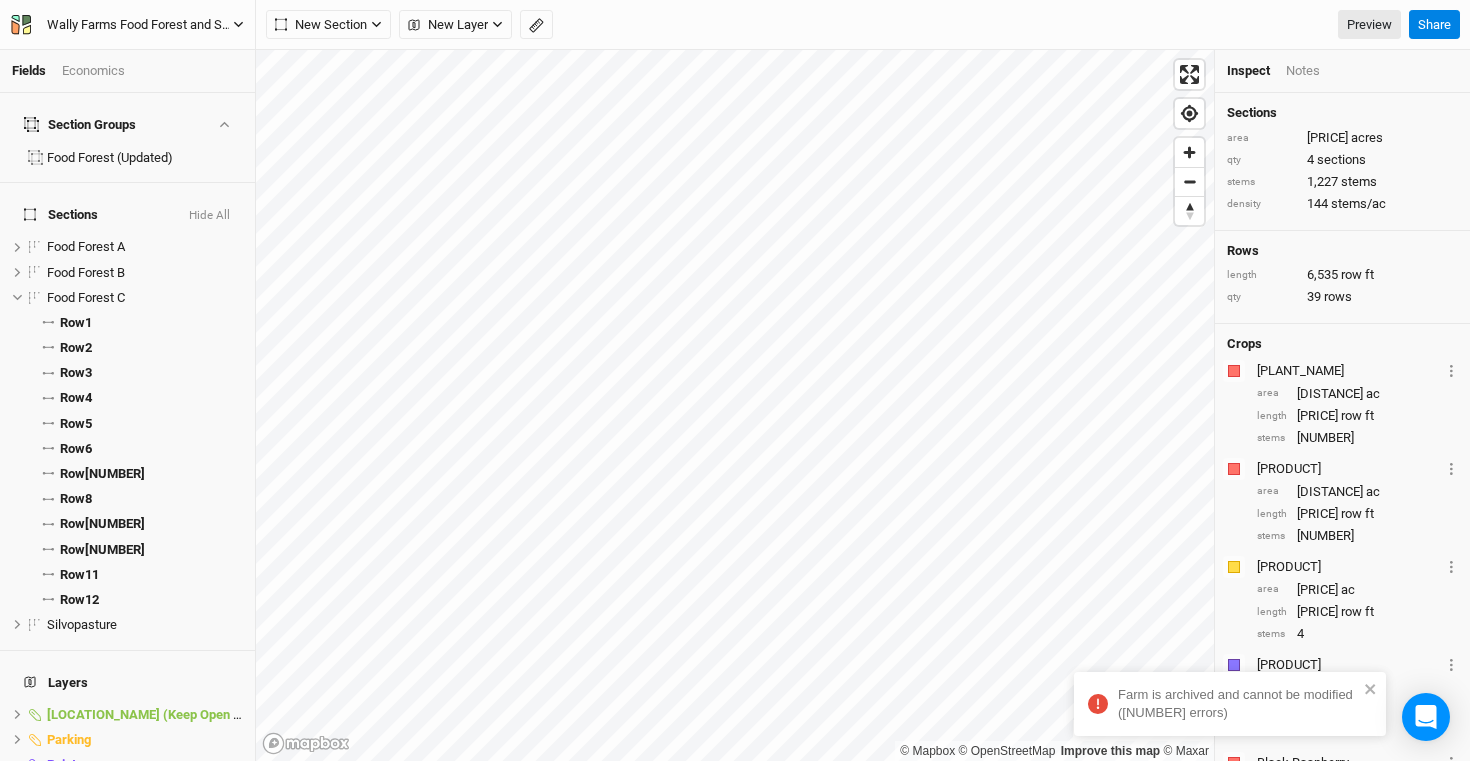 click on "Wally Farms Food Forest and Silvopasture" at bounding box center (140, 25) 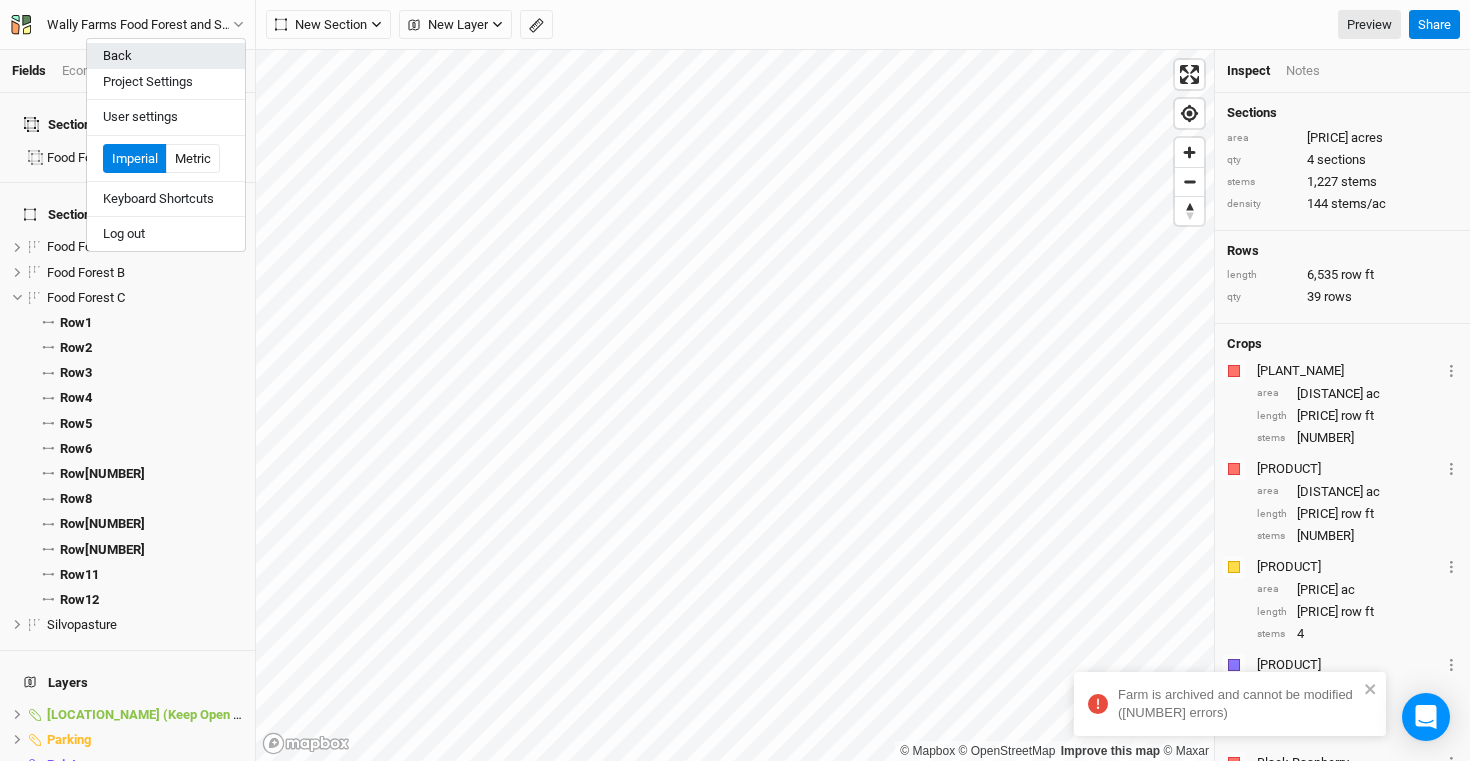 click on "Back" at bounding box center [166, 56] 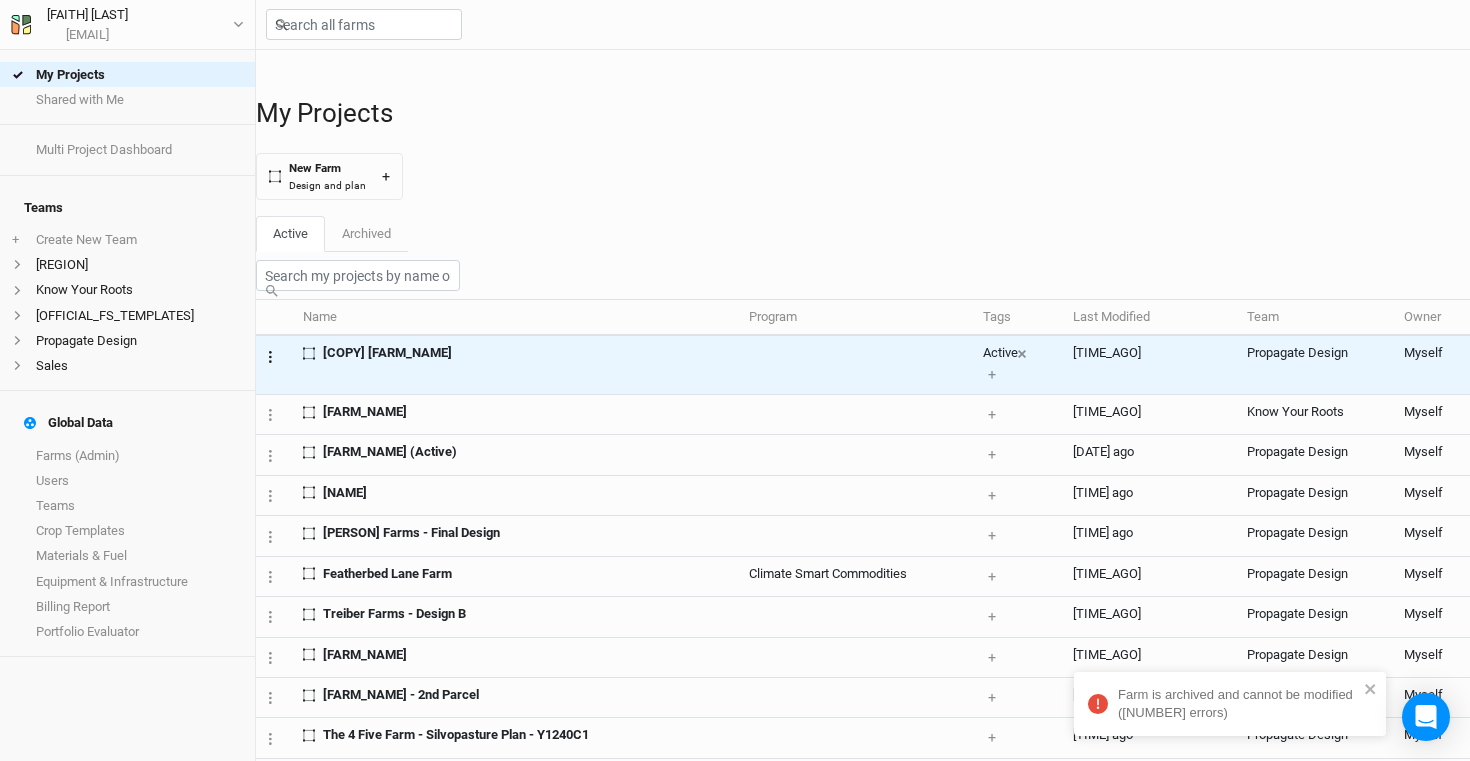 click on "Layer 1" at bounding box center (270, 355) 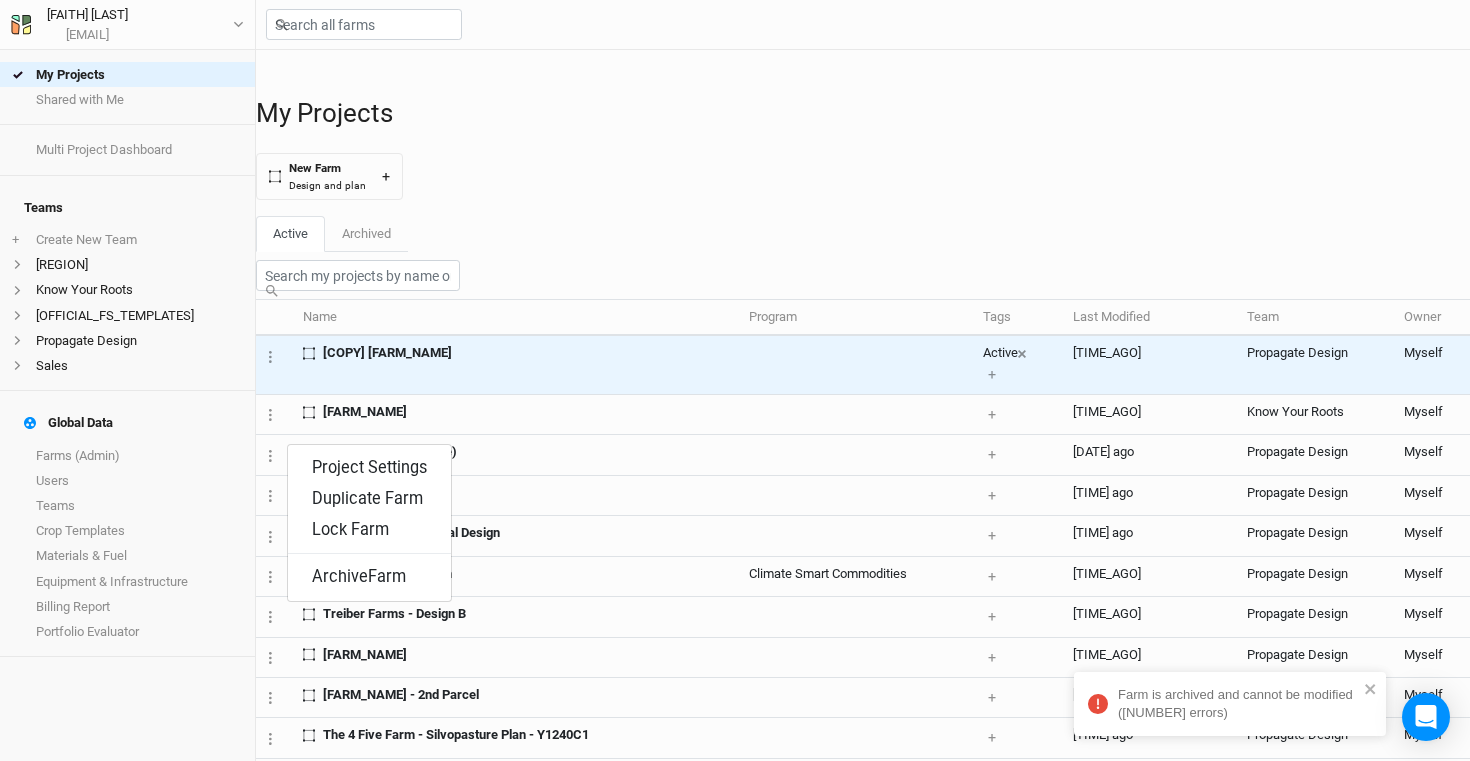 click on "[COPY] [FARM_NAME]" at bounding box center [518, 353] 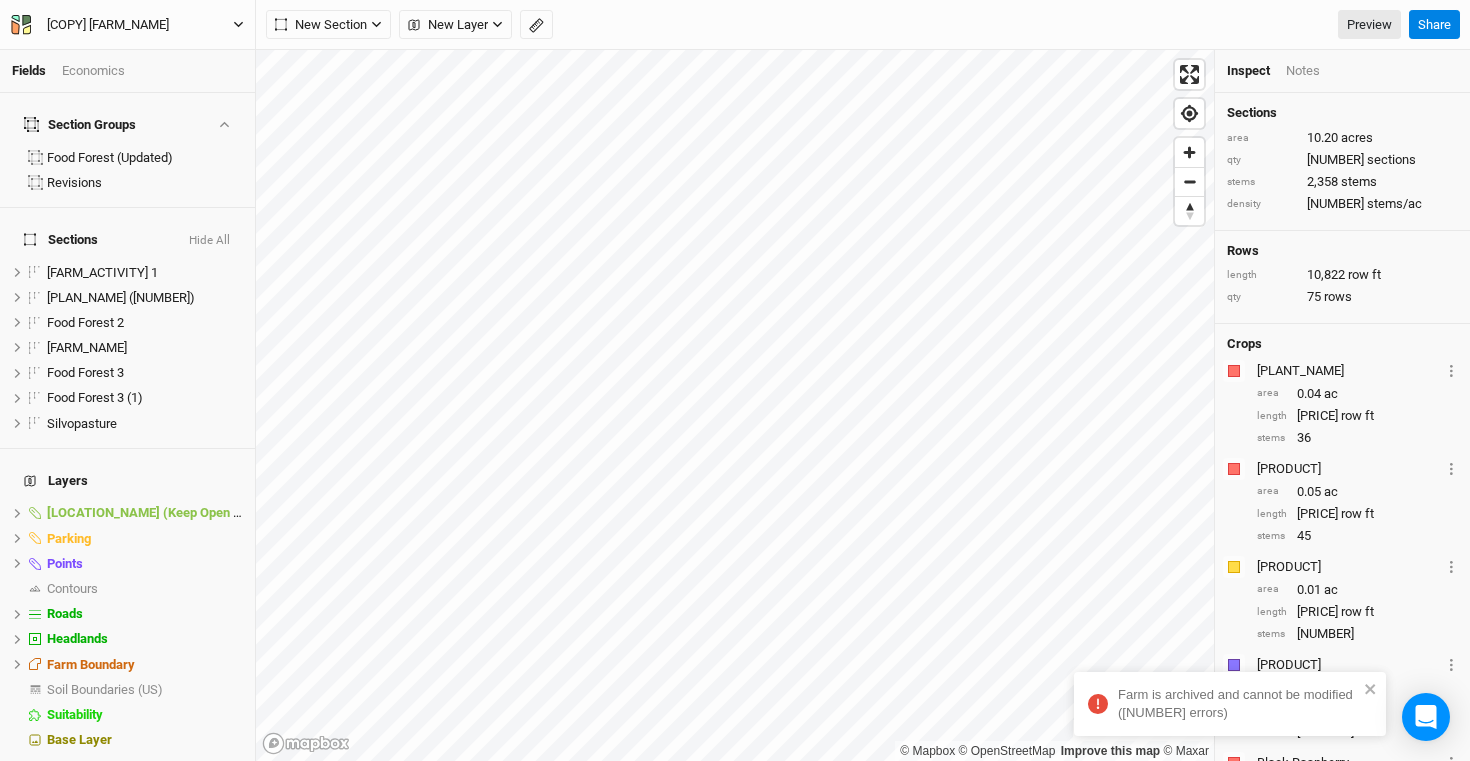 click on "[COPY] [FARM_NAME]" at bounding box center (108, 25) 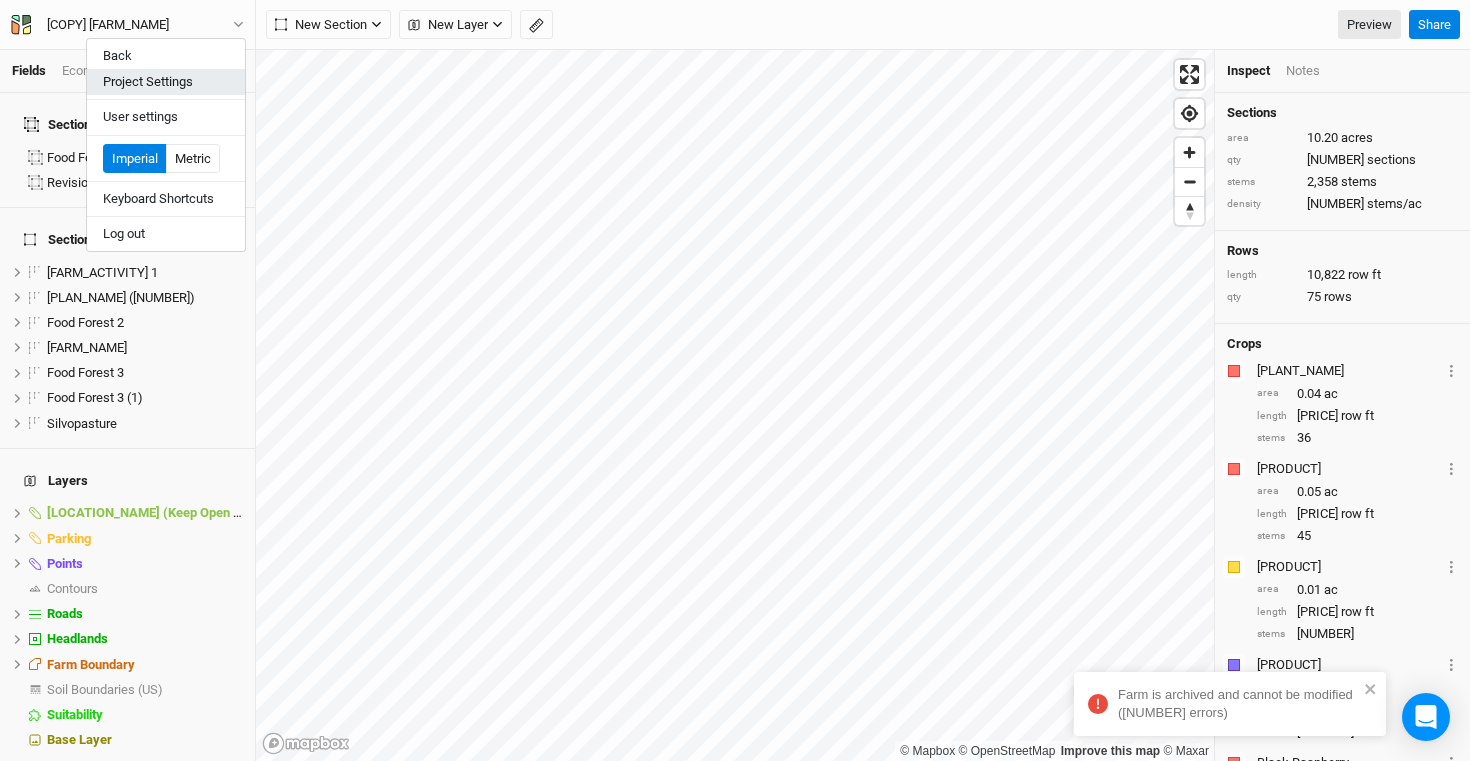 click on "Project Settings" at bounding box center (166, 82) 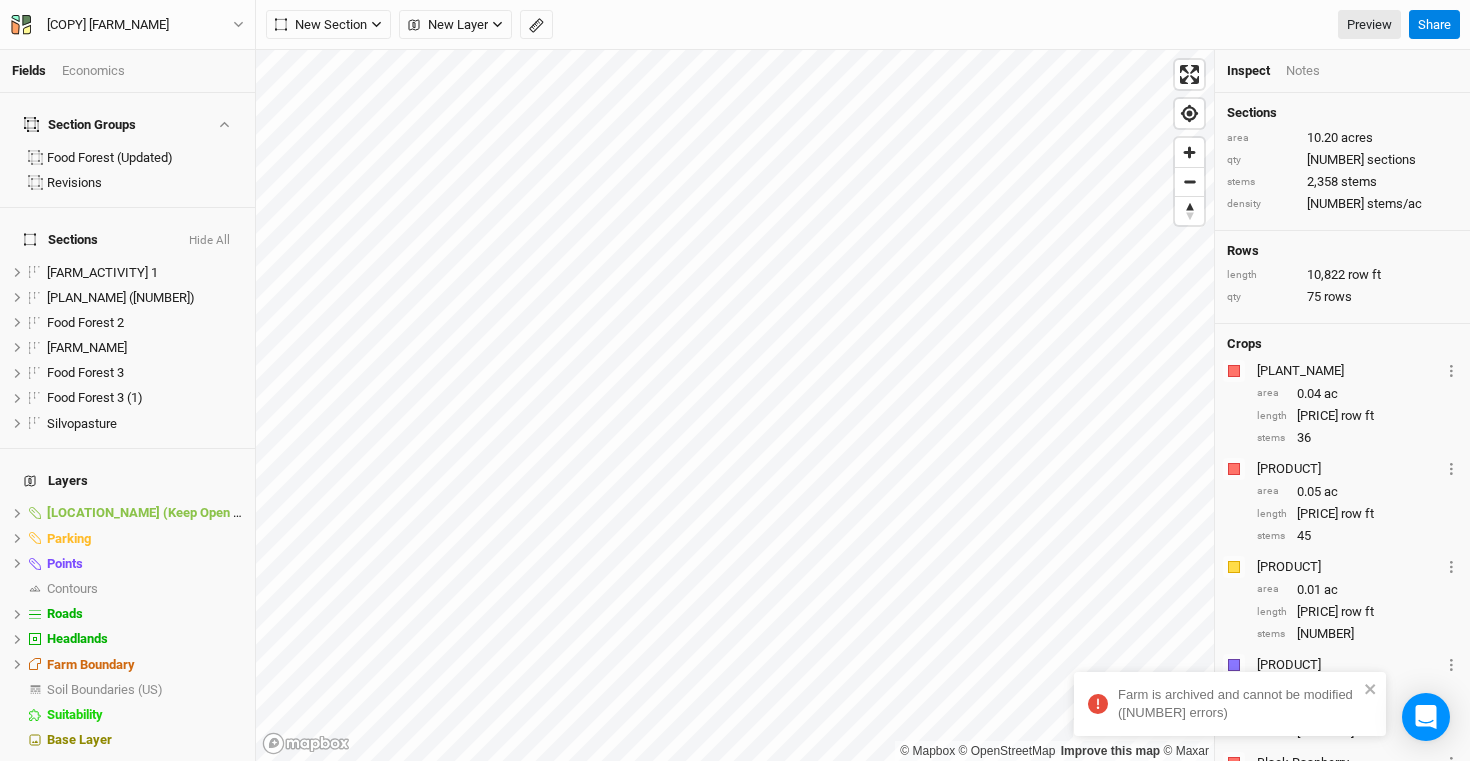 scroll, scrollTop: 100, scrollLeft: 233, axis: both 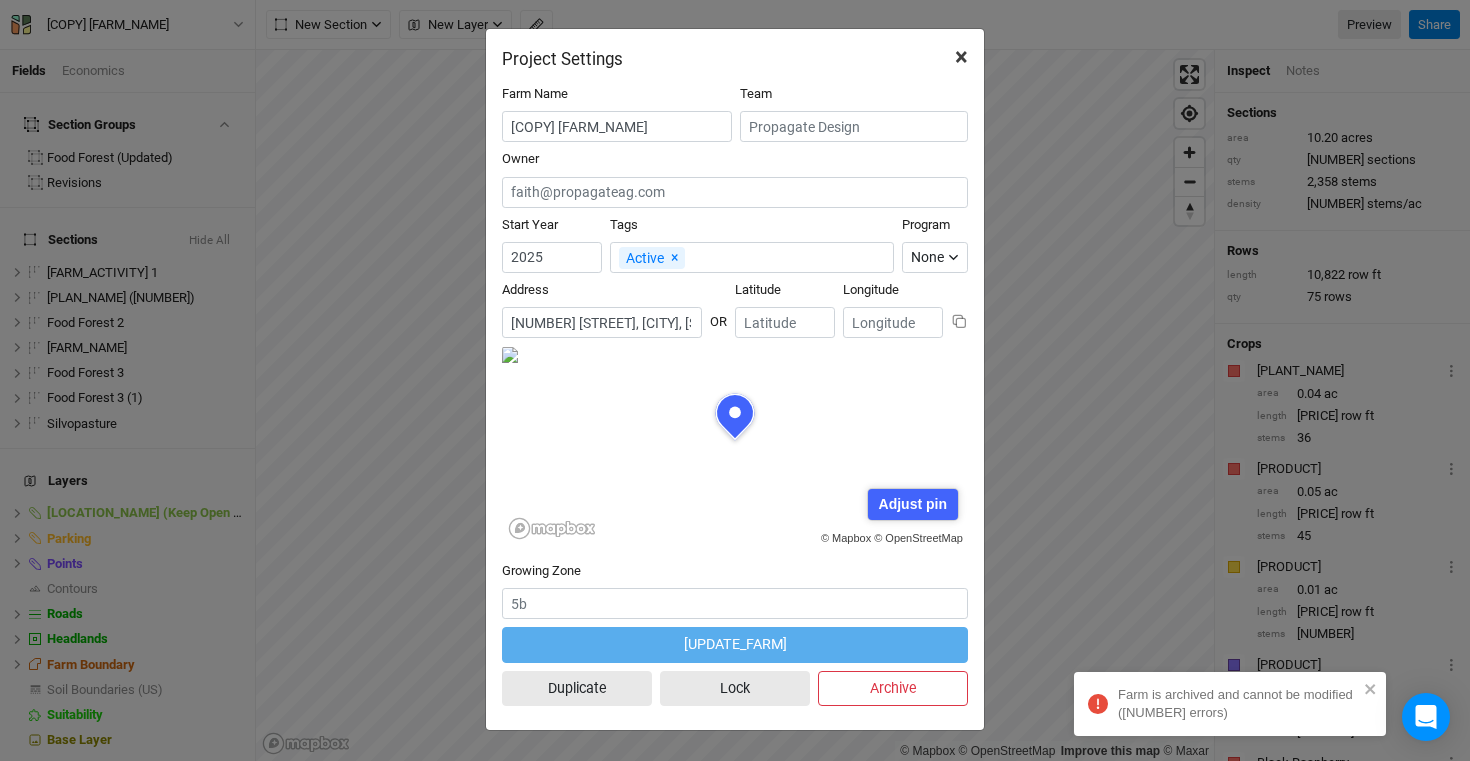 click on "×" at bounding box center (961, 57) 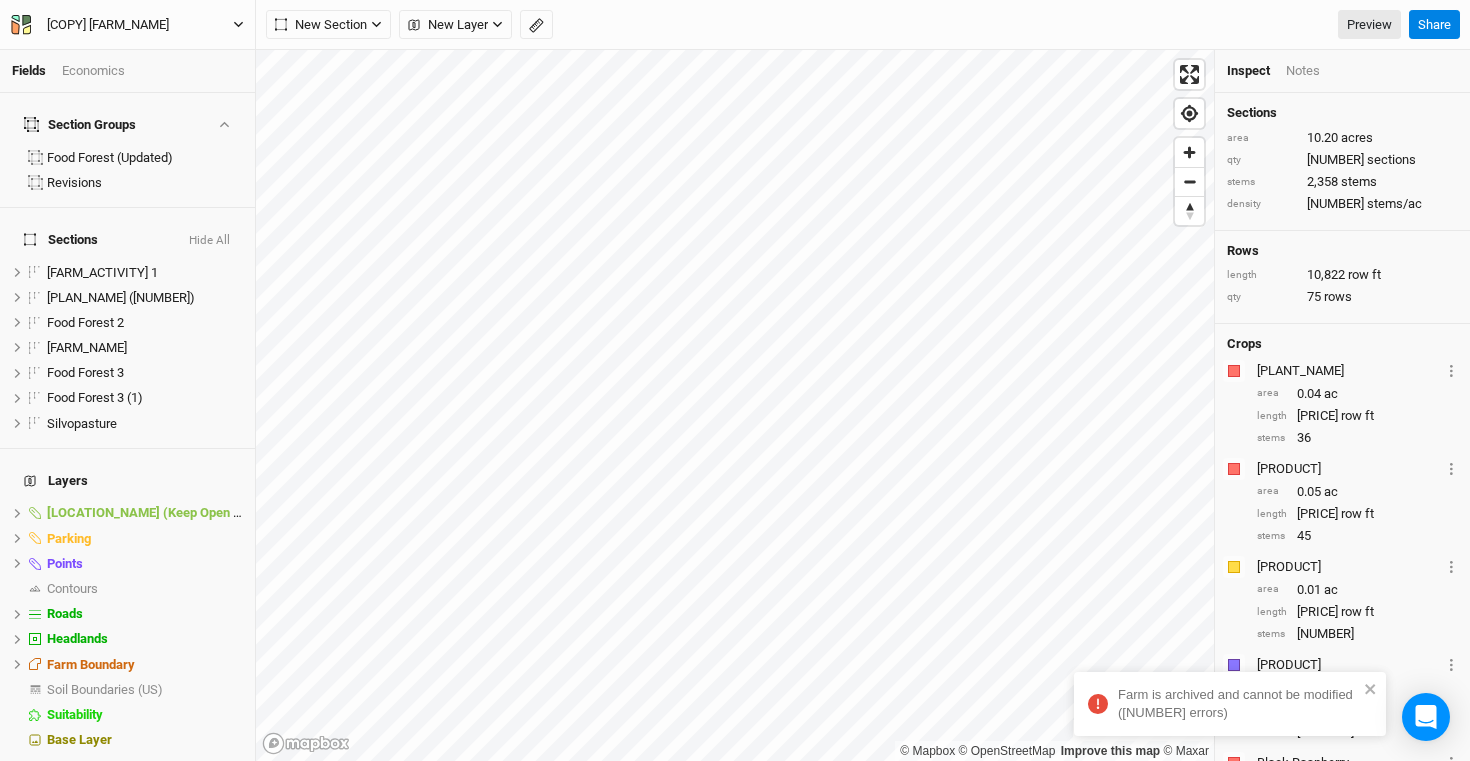 click on "[COPY] [FARM_NAME]" at bounding box center [108, 25] 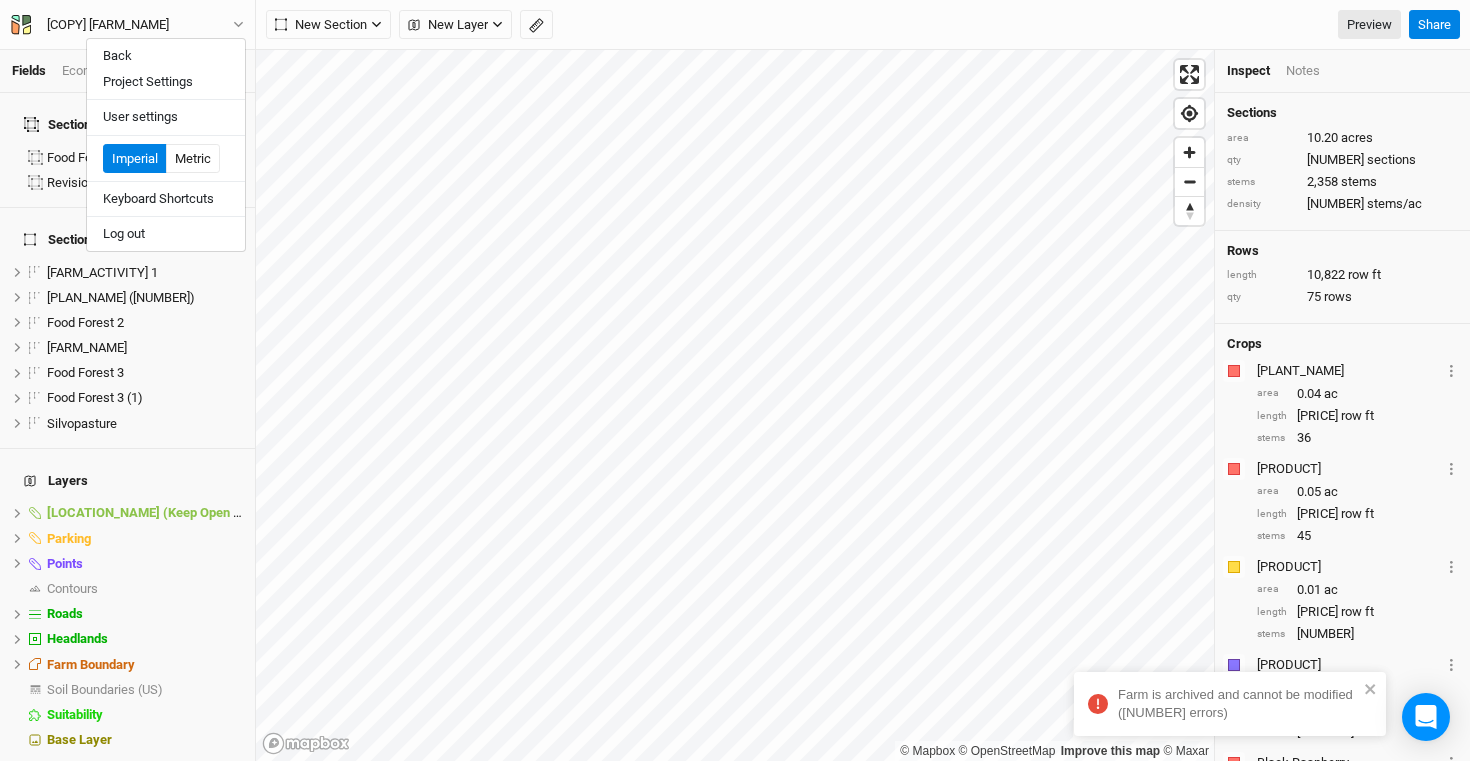 click on "Back Project Settings User settings Imperial Metric Keyboard Shortcuts Log out" at bounding box center (166, 145) 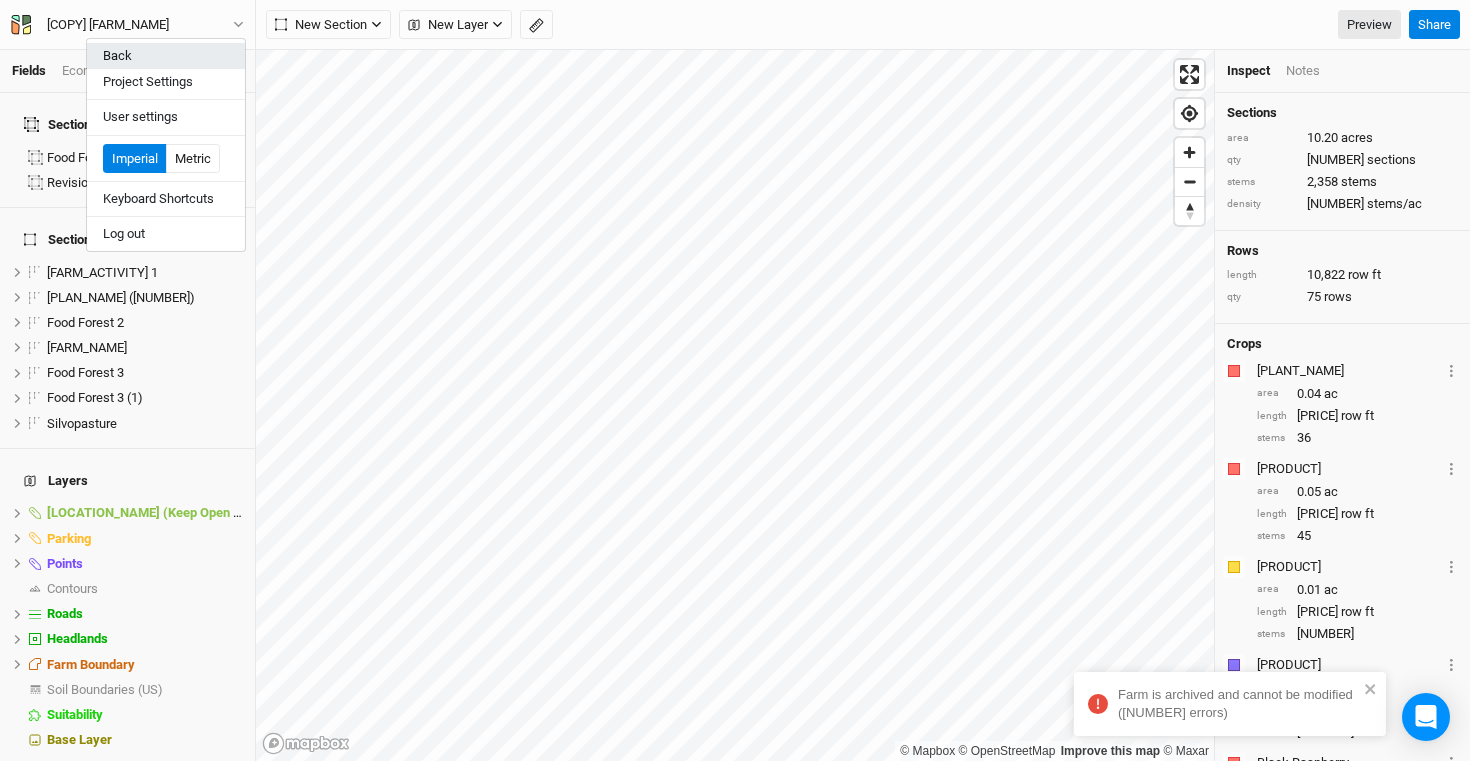 click on "Back" at bounding box center (166, 56) 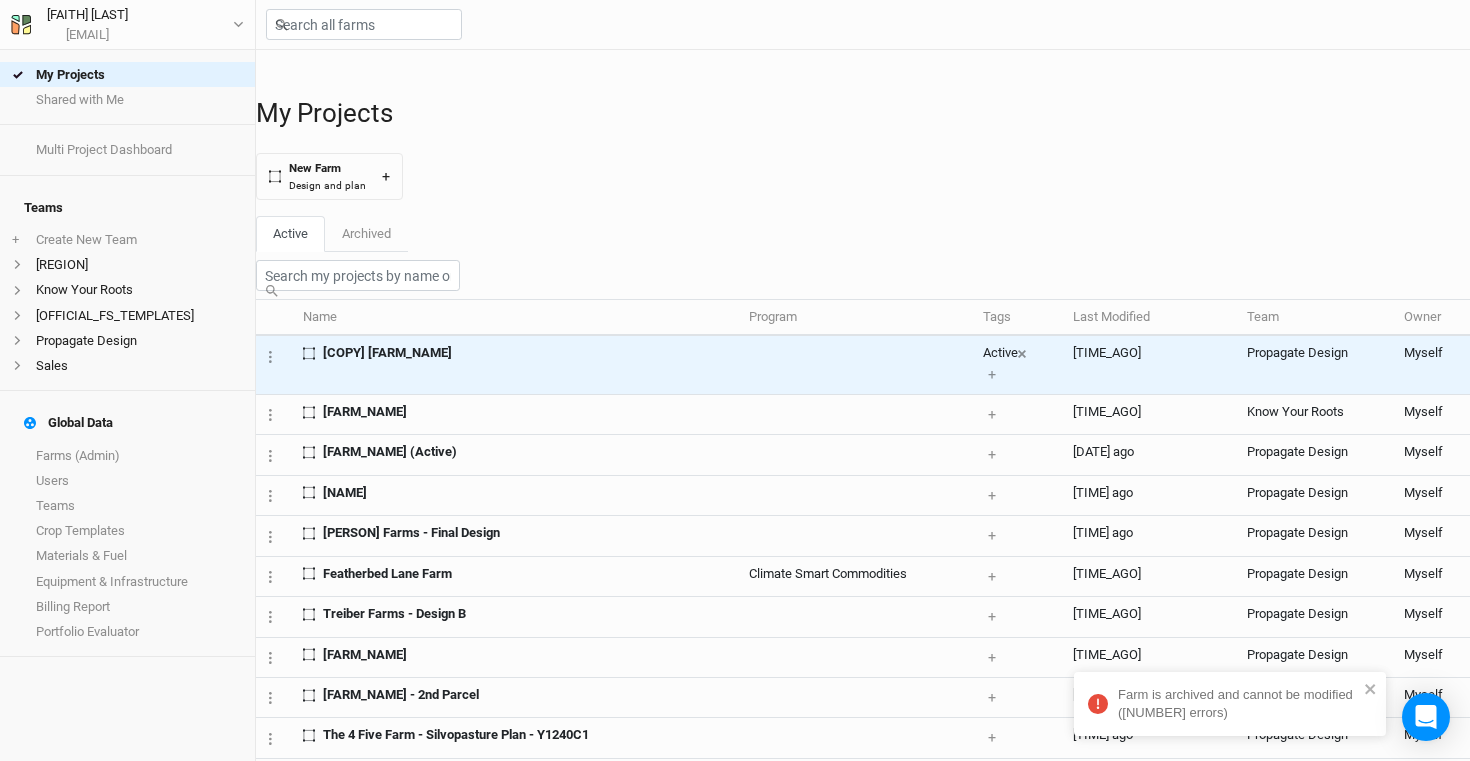 click on "[COPY] [FARM_NAME]" at bounding box center (518, 364) 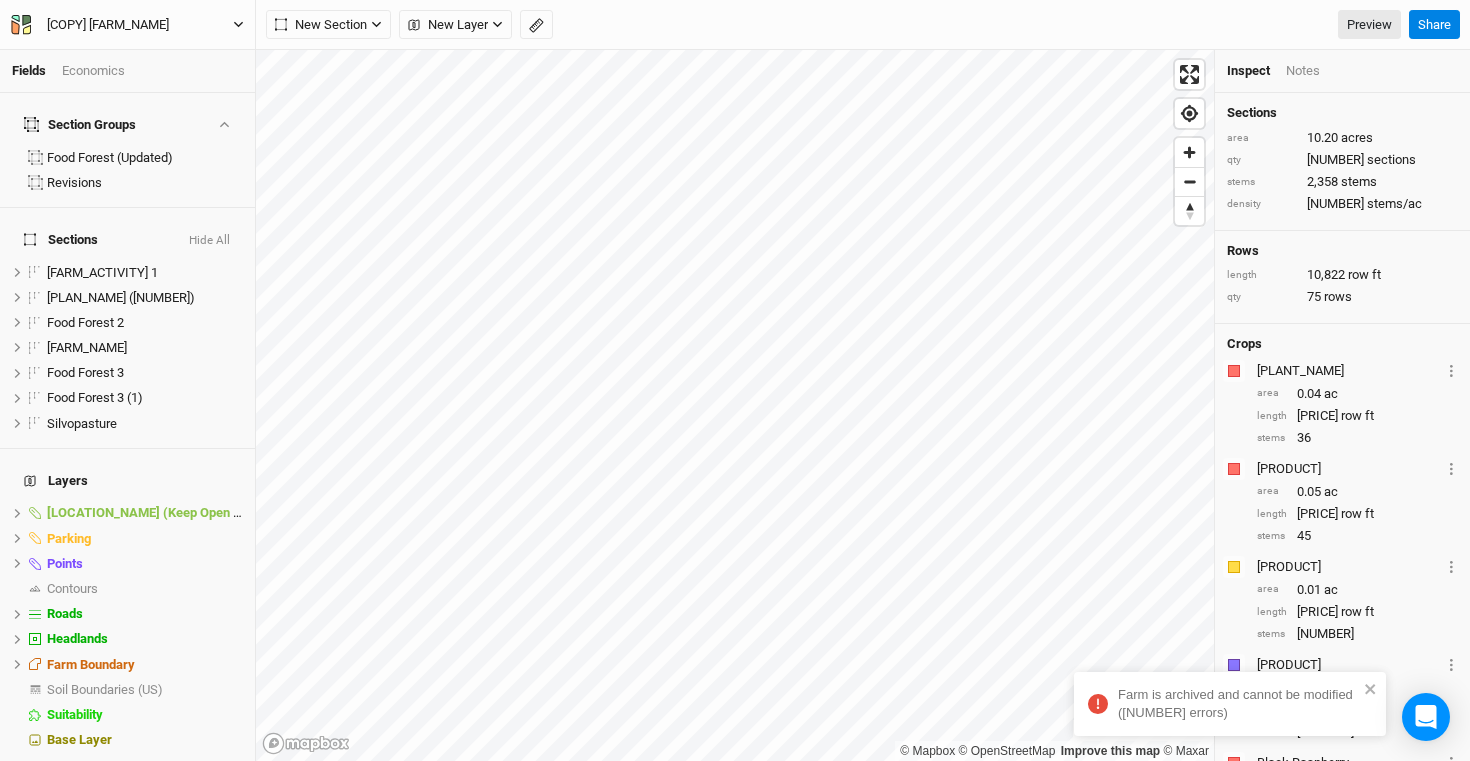 click on "[COPY] [FARM_NAME]" at bounding box center (108, 25) 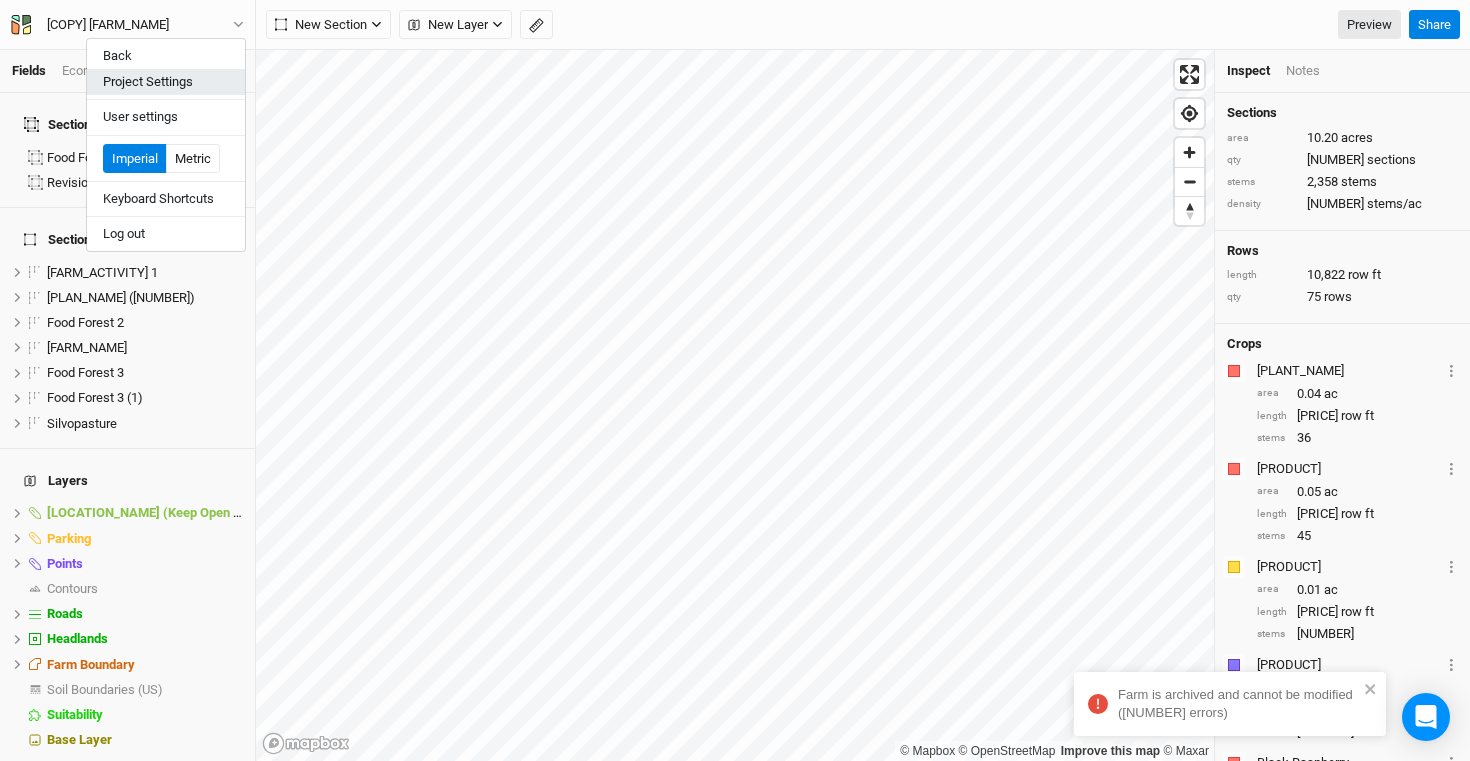 click on "Project Settings" at bounding box center (166, 82) 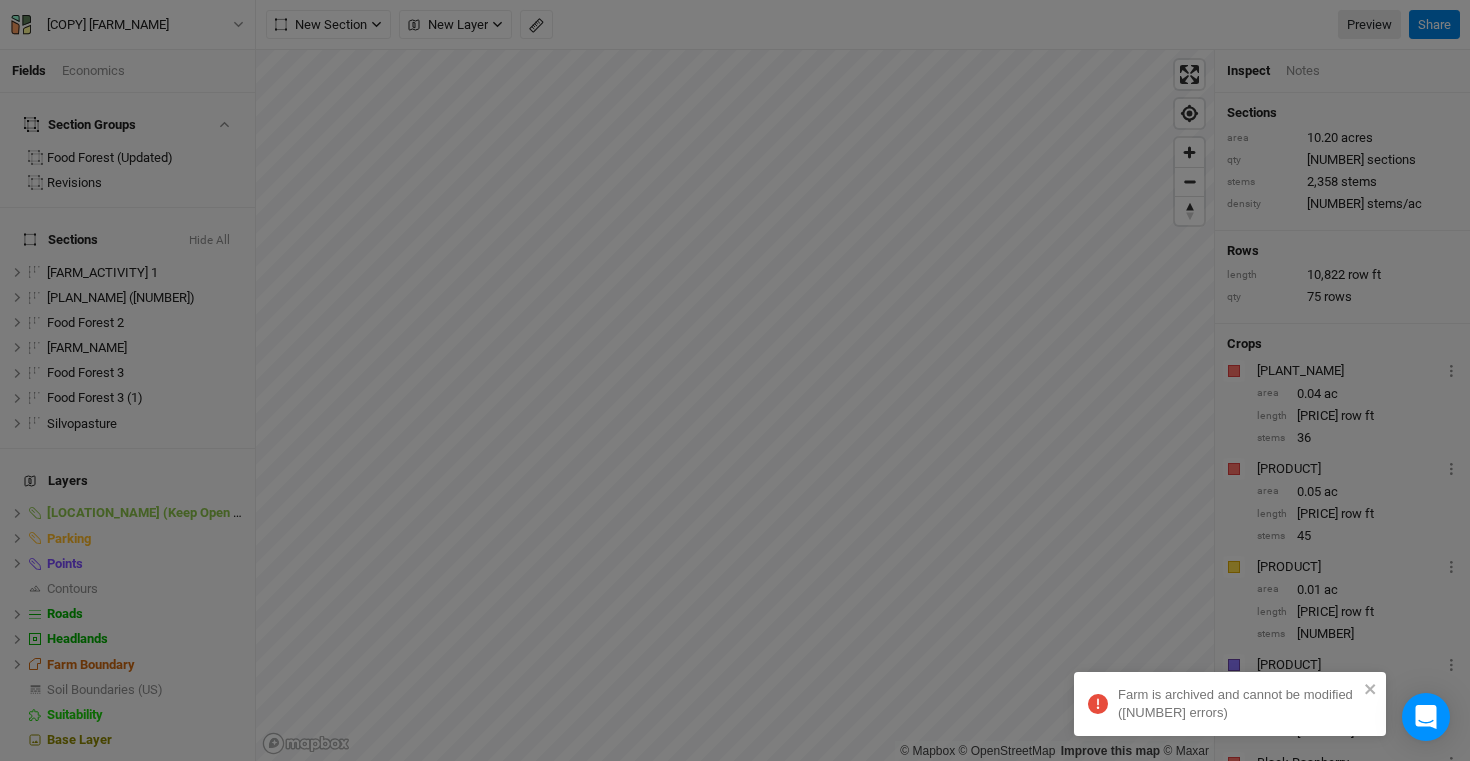 scroll, scrollTop: 100, scrollLeft: 233, axis: both 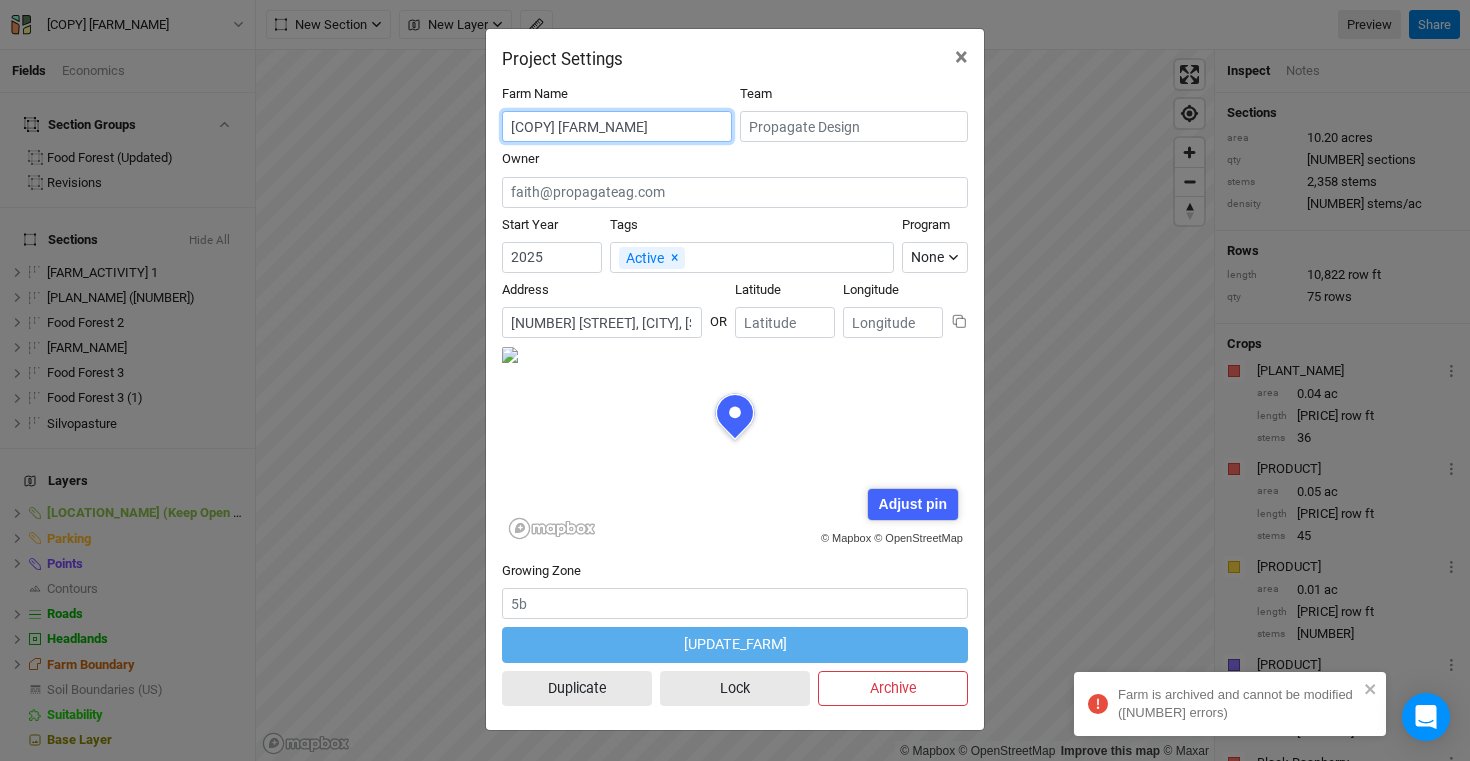 drag, startPoint x: 509, startPoint y: 129, endPoint x: 822, endPoint y: 126, distance: 313.01437 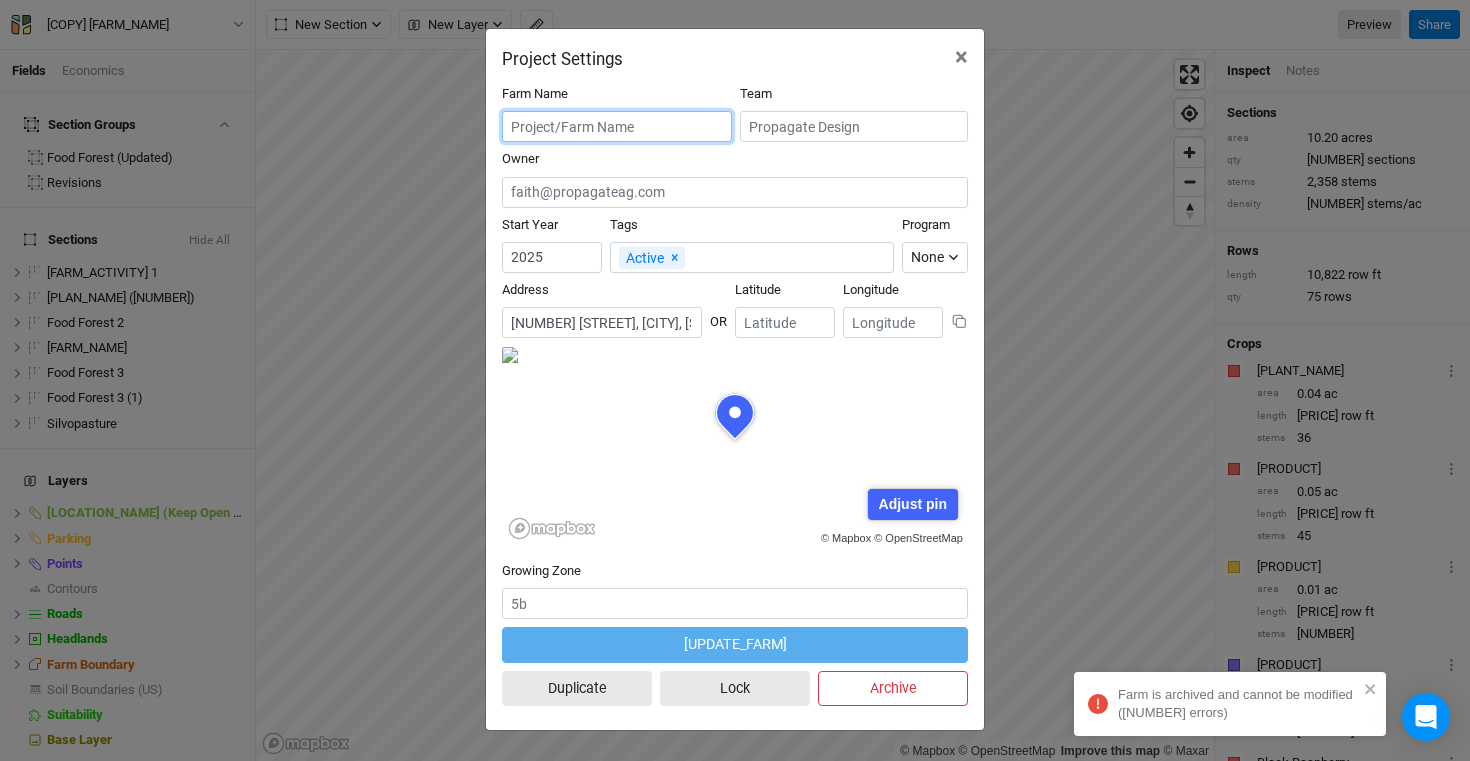 scroll, scrollTop: 0, scrollLeft: 0, axis: both 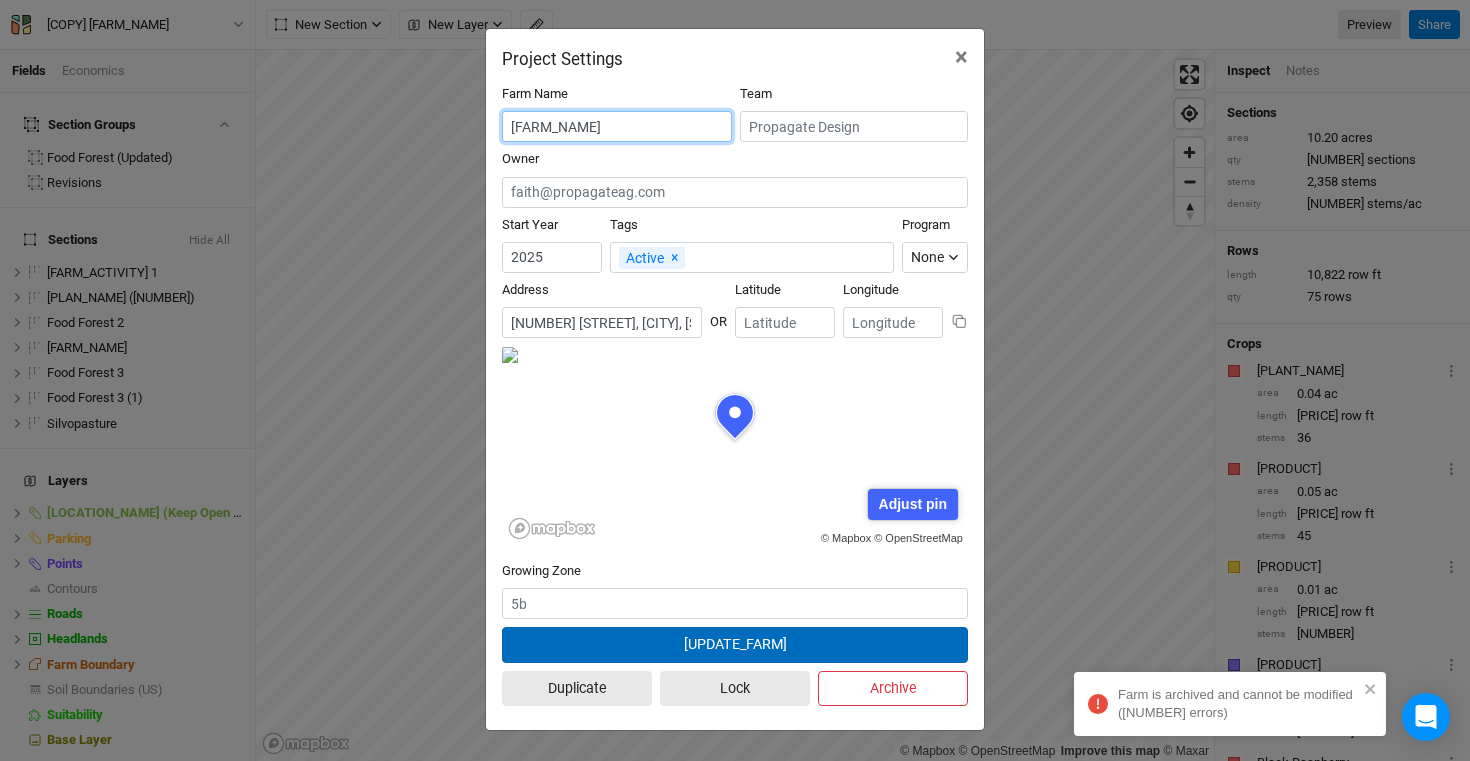 type on "[FARM_NAME]" 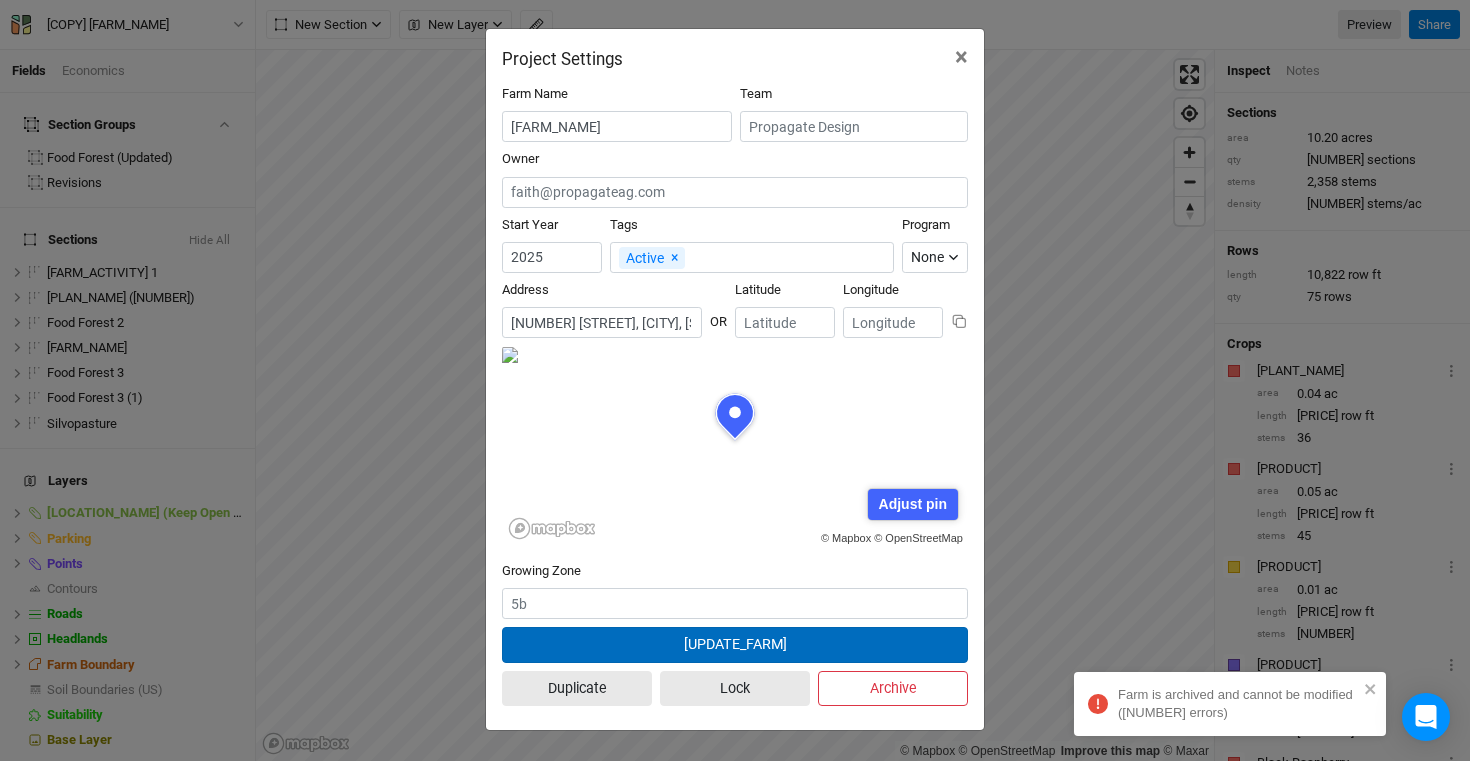 click on "[UPDATE_FARM]" at bounding box center (735, 644) 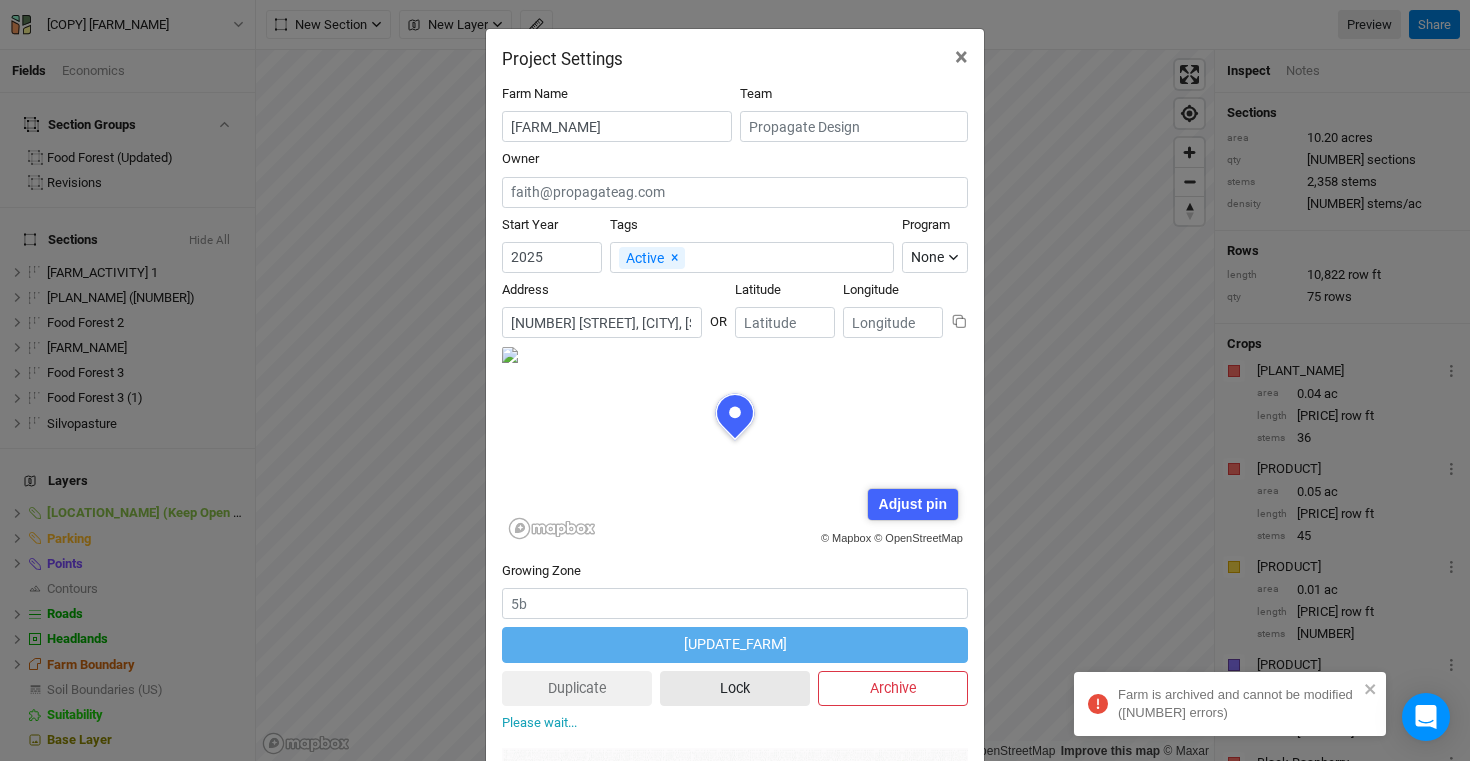 type 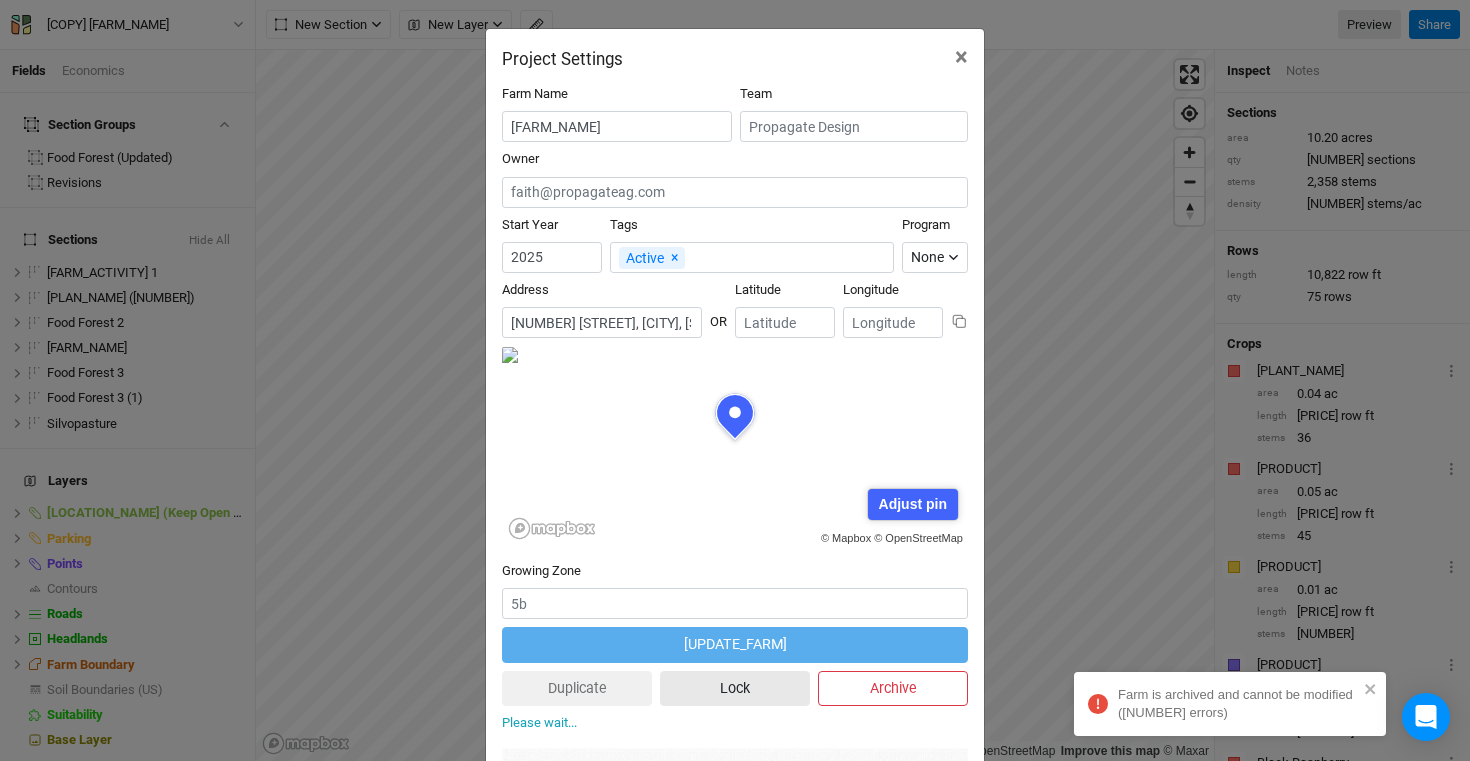 type 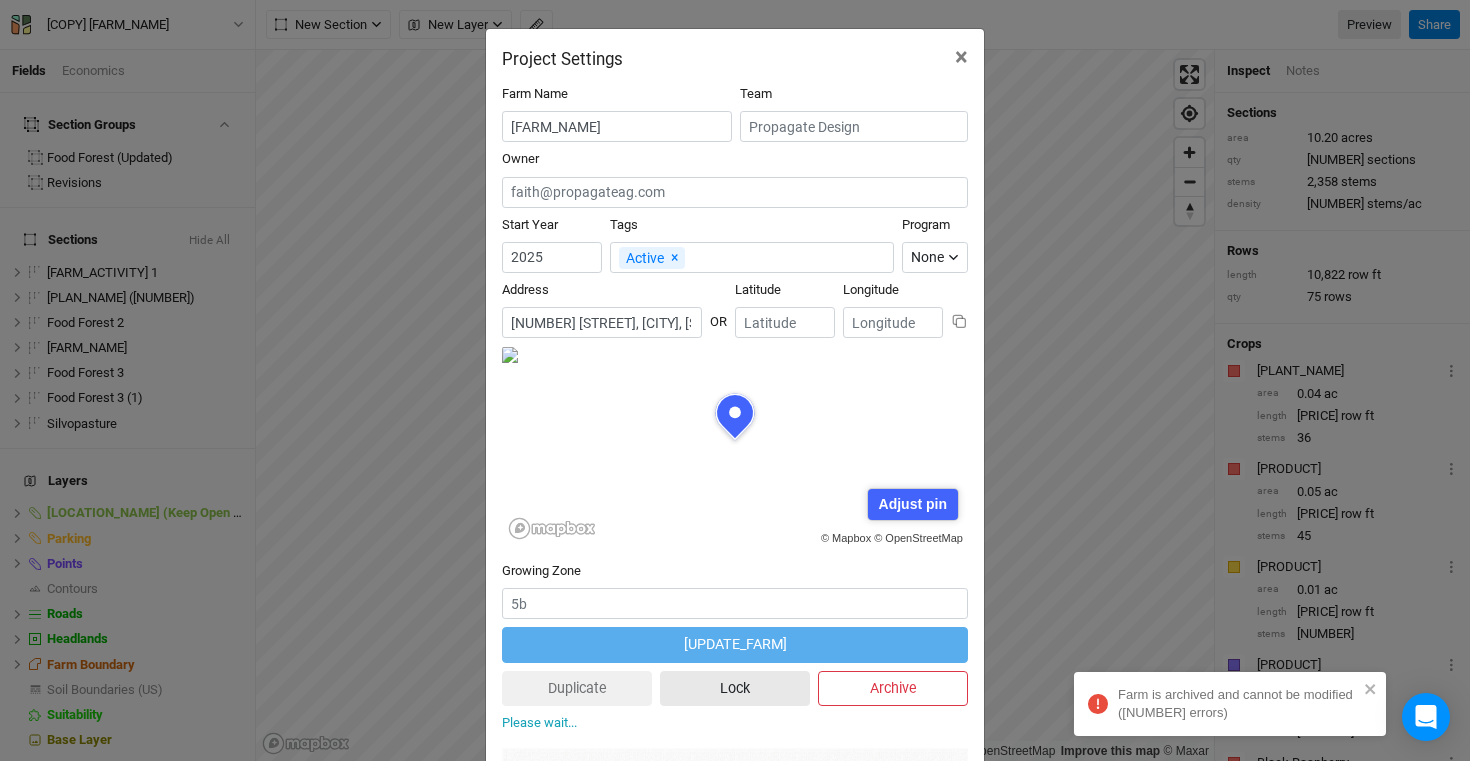 type 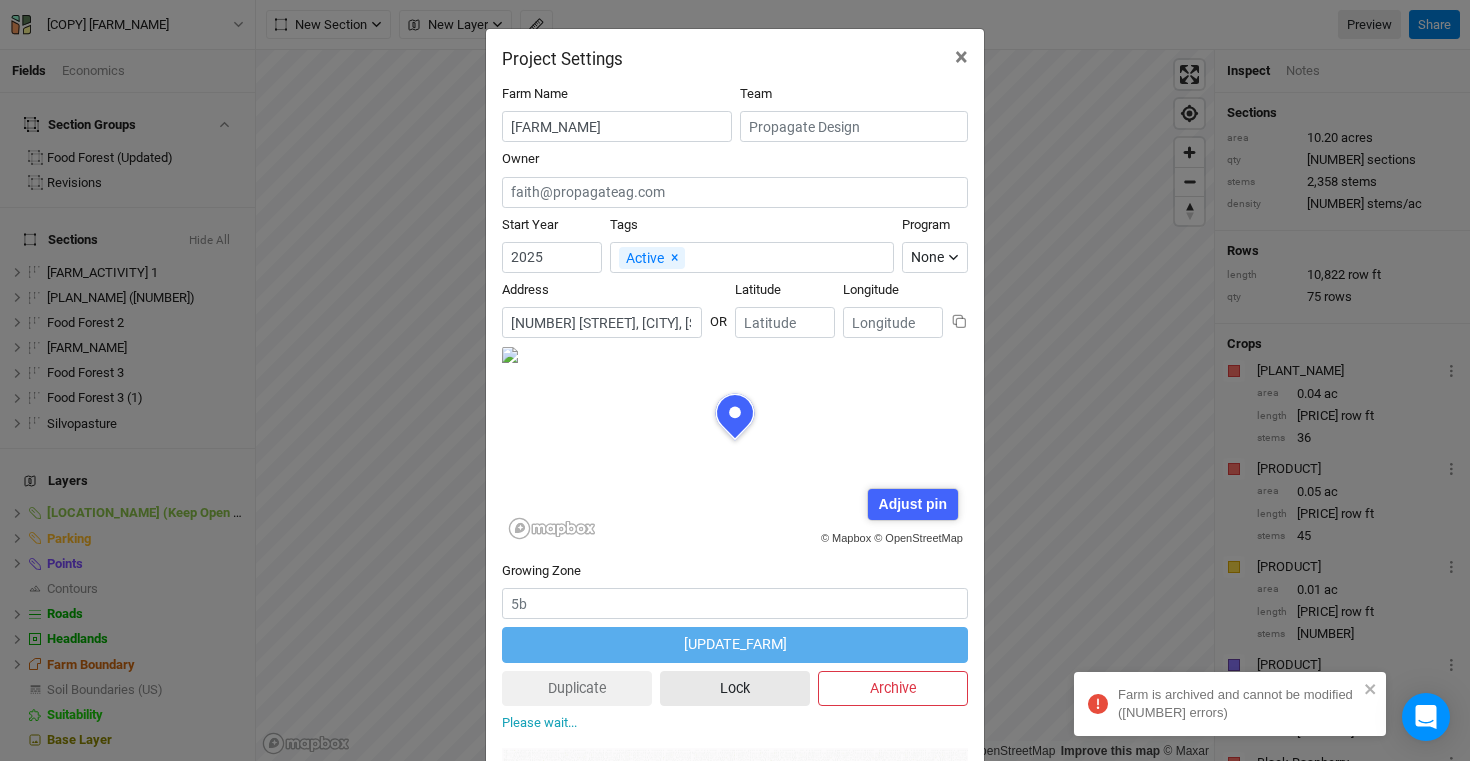 type 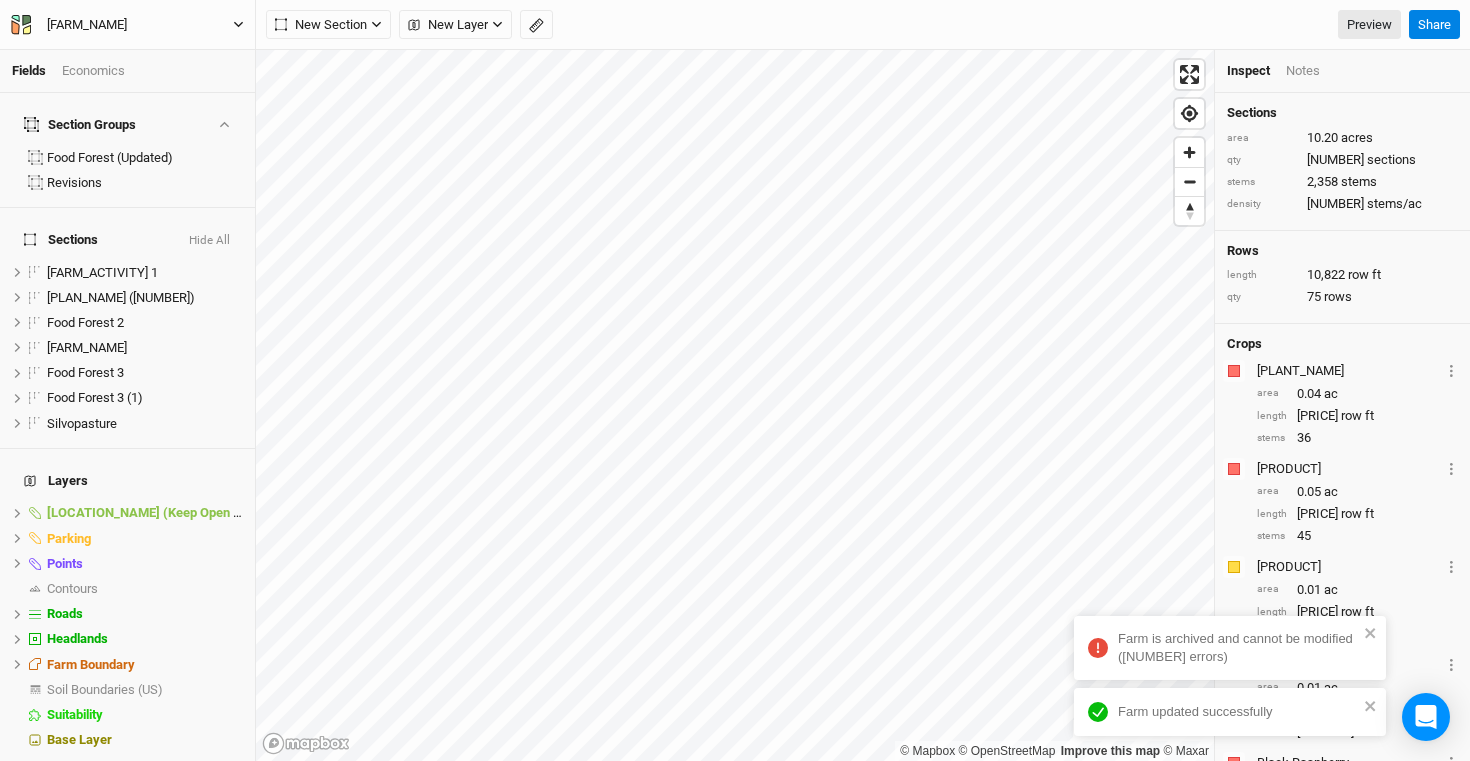 click on "[FARM_NAME]" at bounding box center [87, 25] 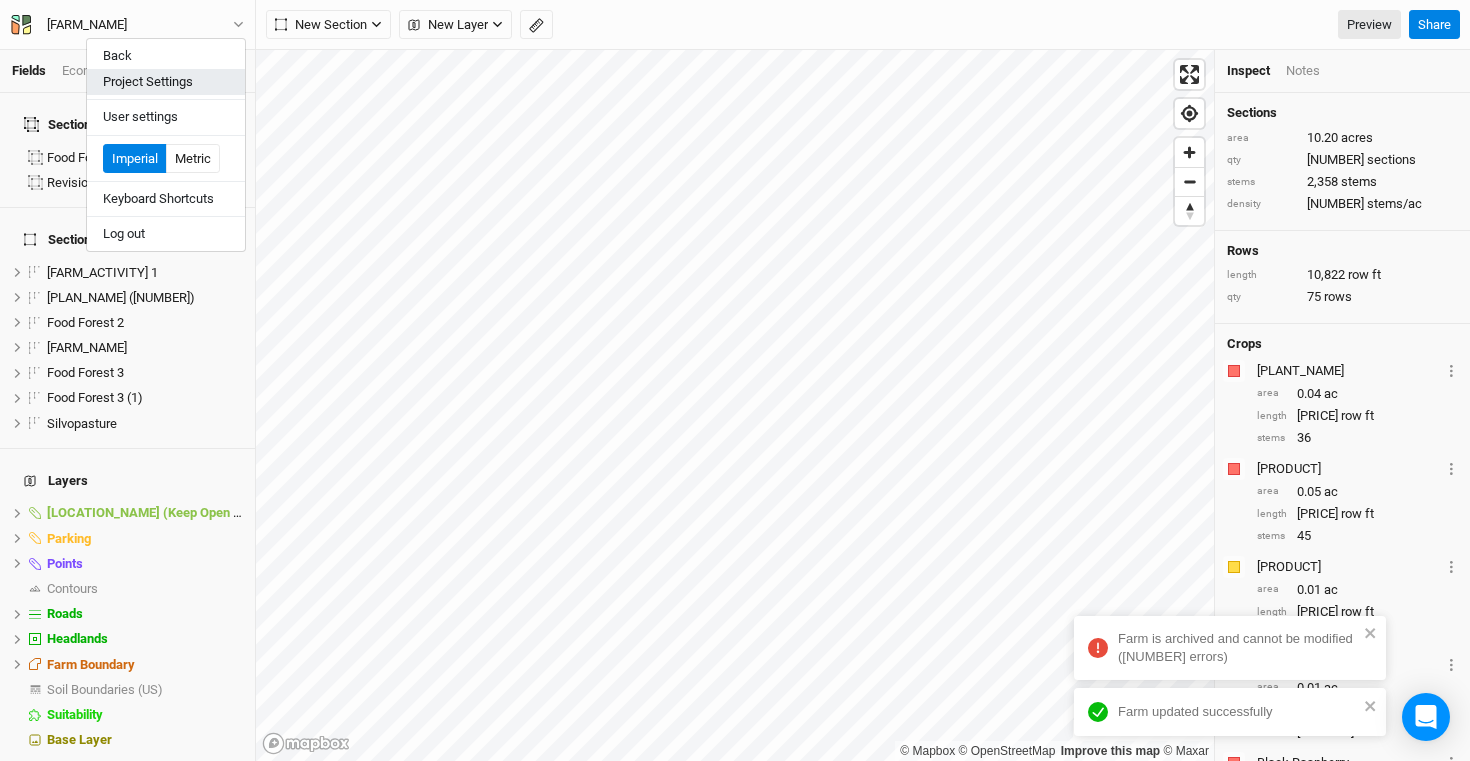 click on "Project Settings" at bounding box center (166, 82) 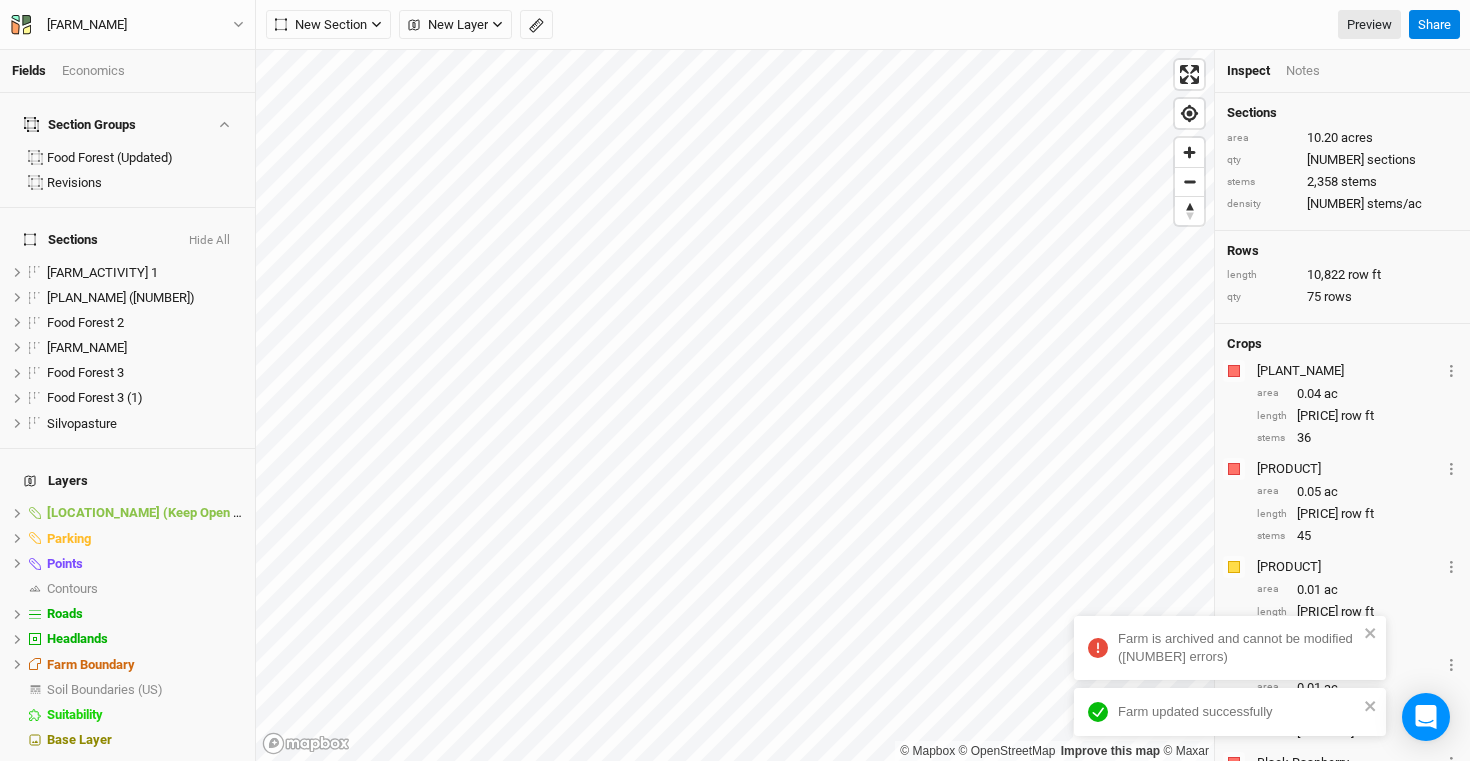 scroll, scrollTop: 100, scrollLeft: 233, axis: both 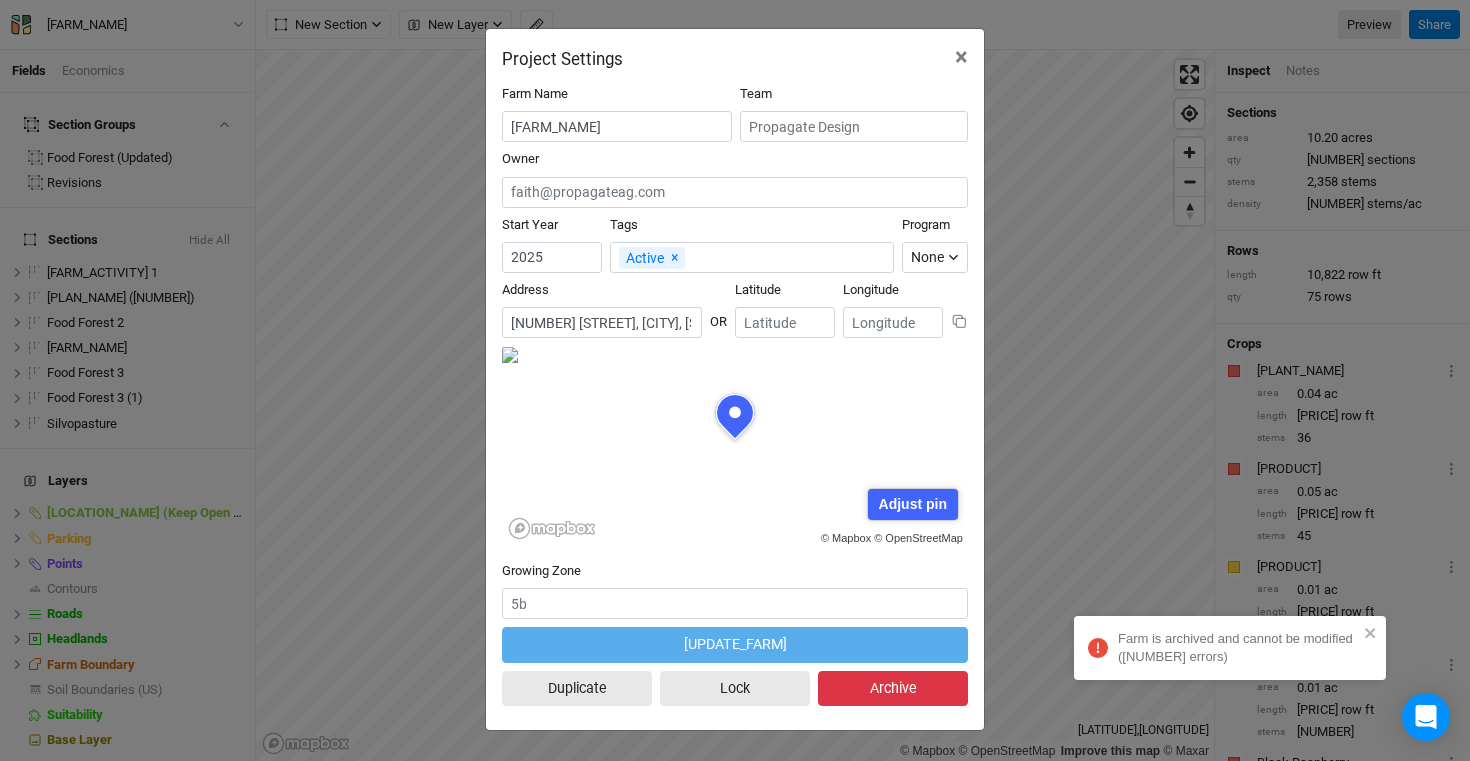 click on "Archive" at bounding box center [893, 688] 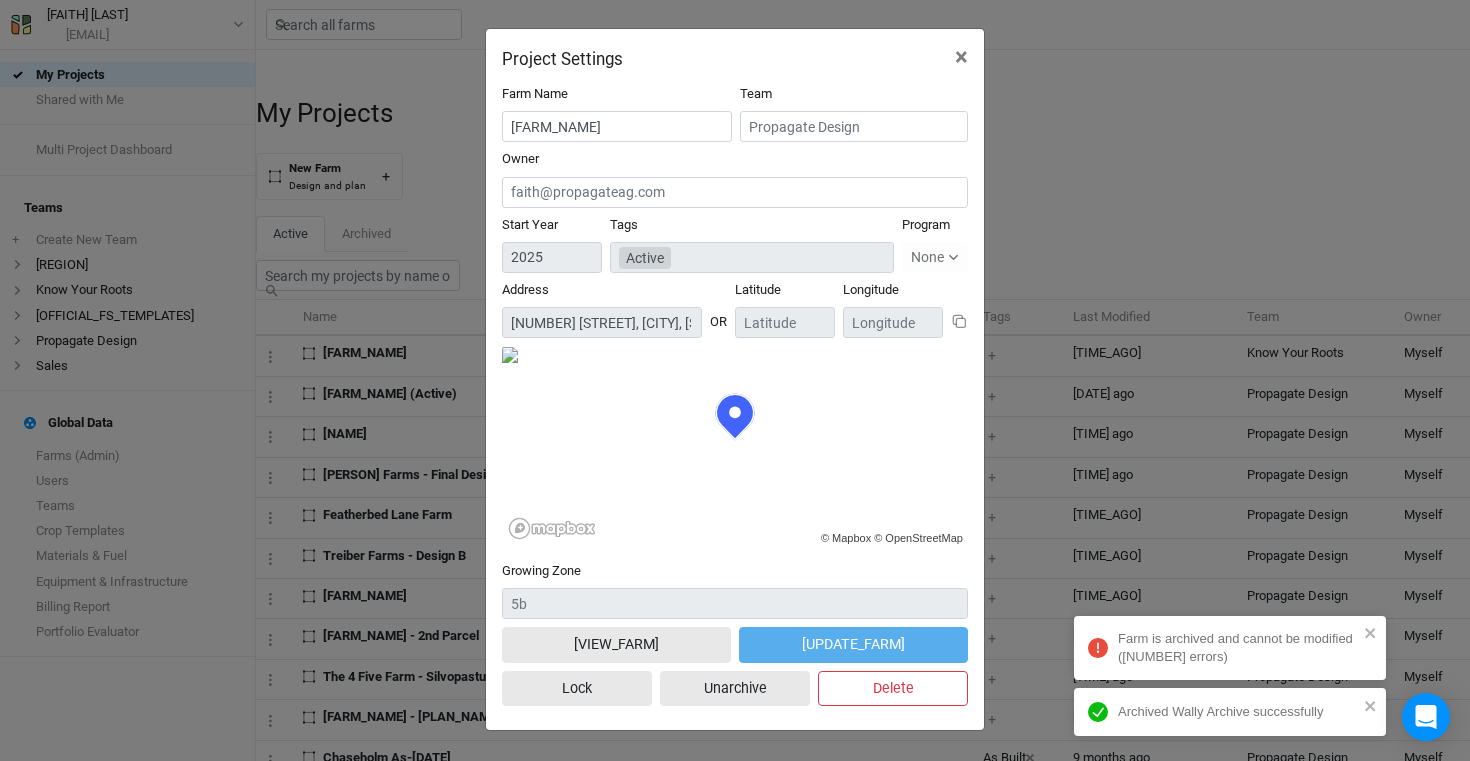 scroll, scrollTop: 100, scrollLeft: 233, axis: both 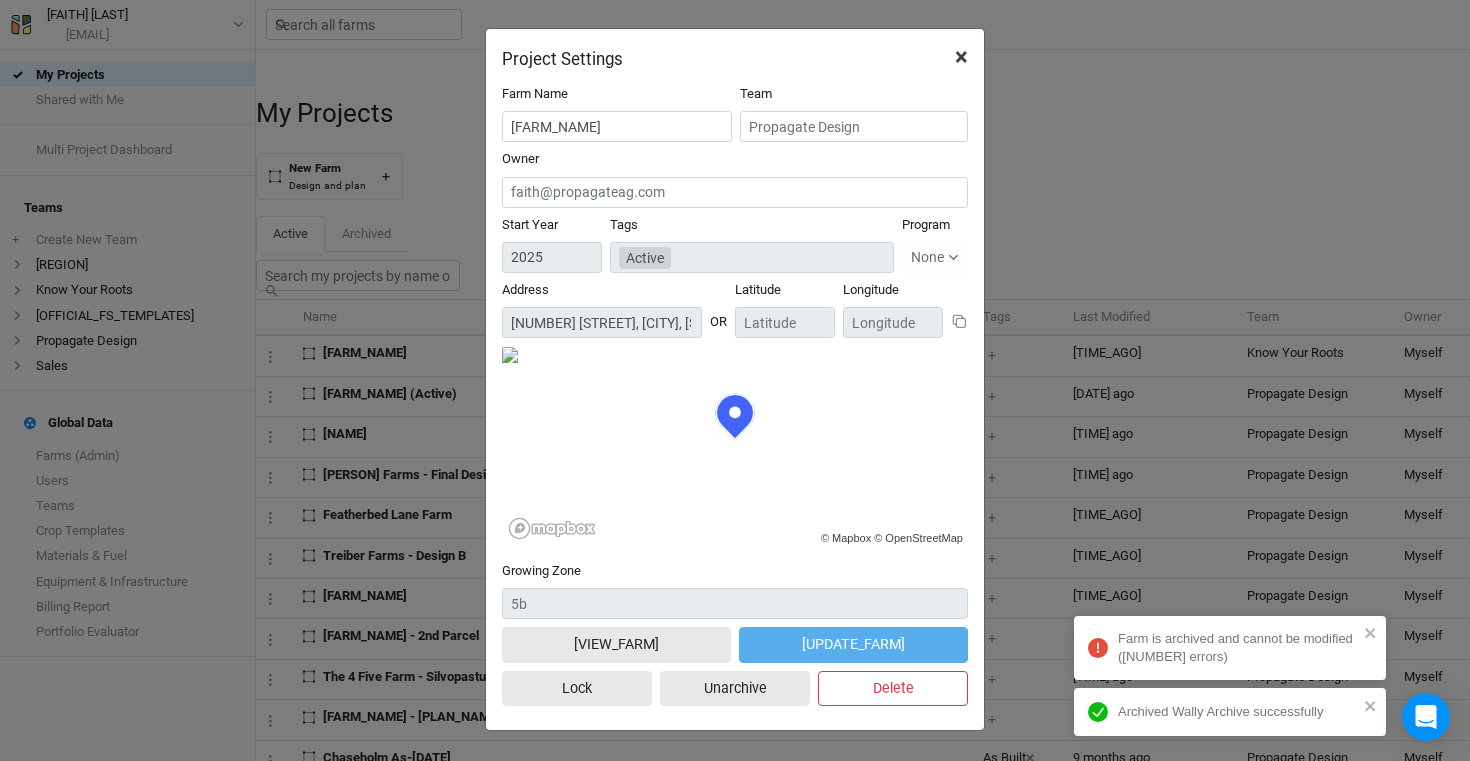 click on "×" at bounding box center [961, 57] 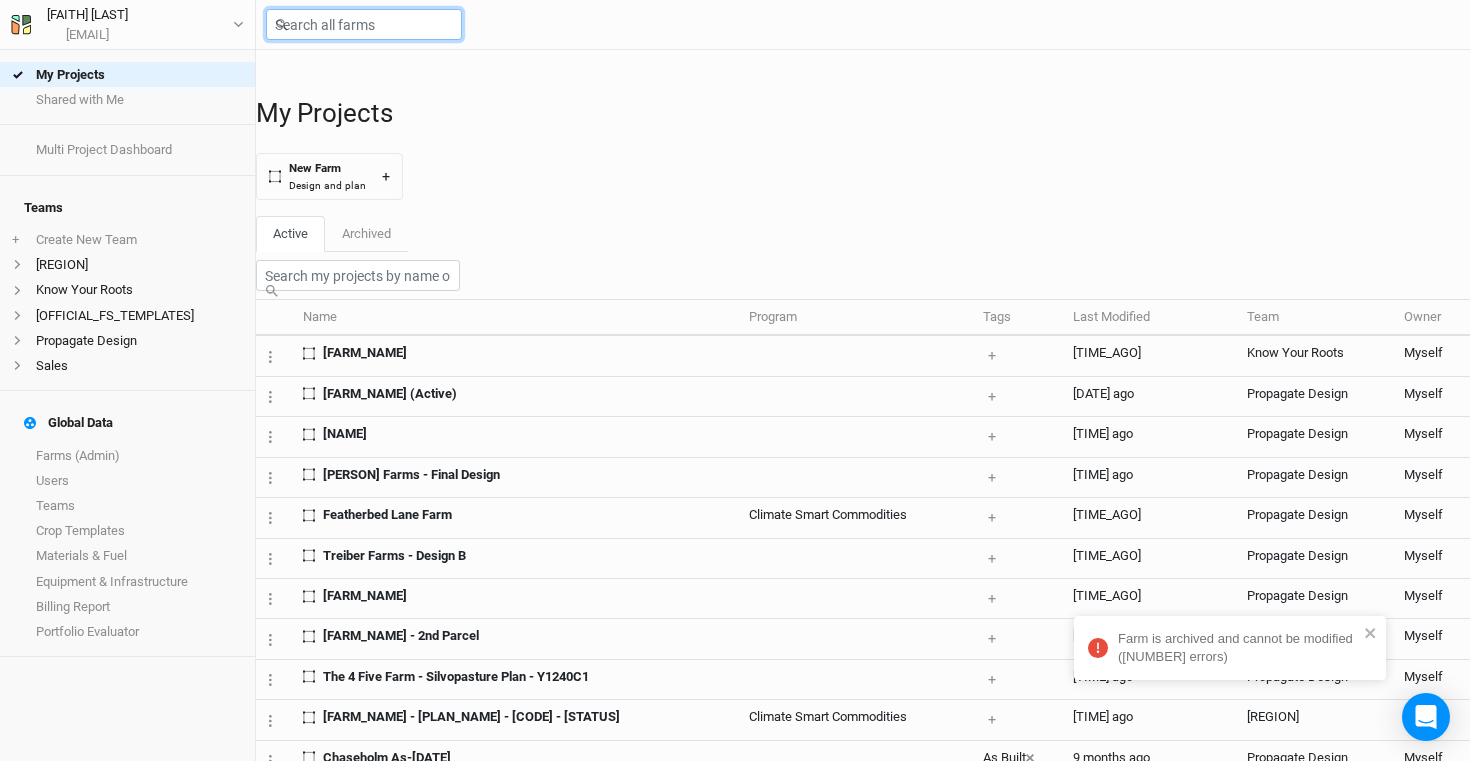 click at bounding box center (364, 24) 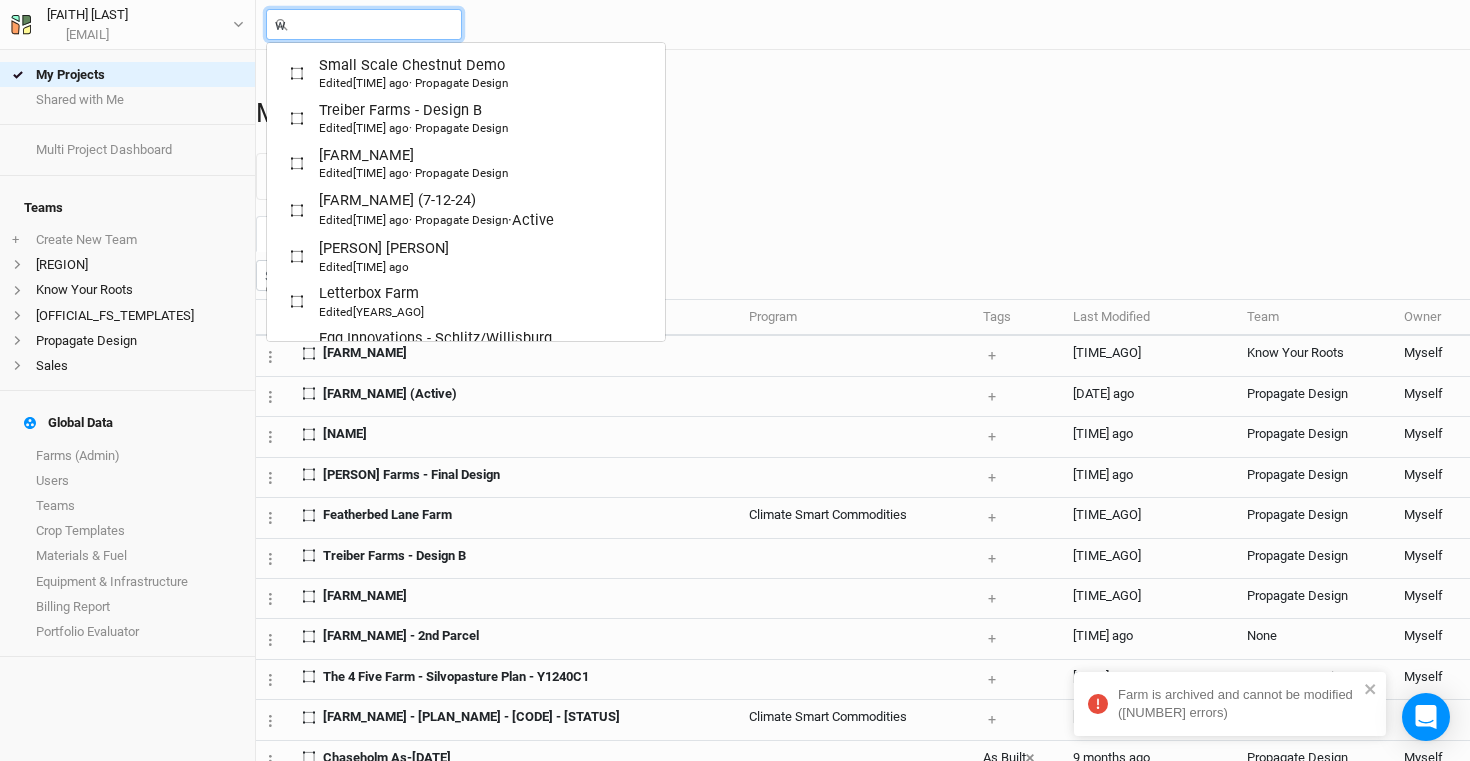 type on "wa" 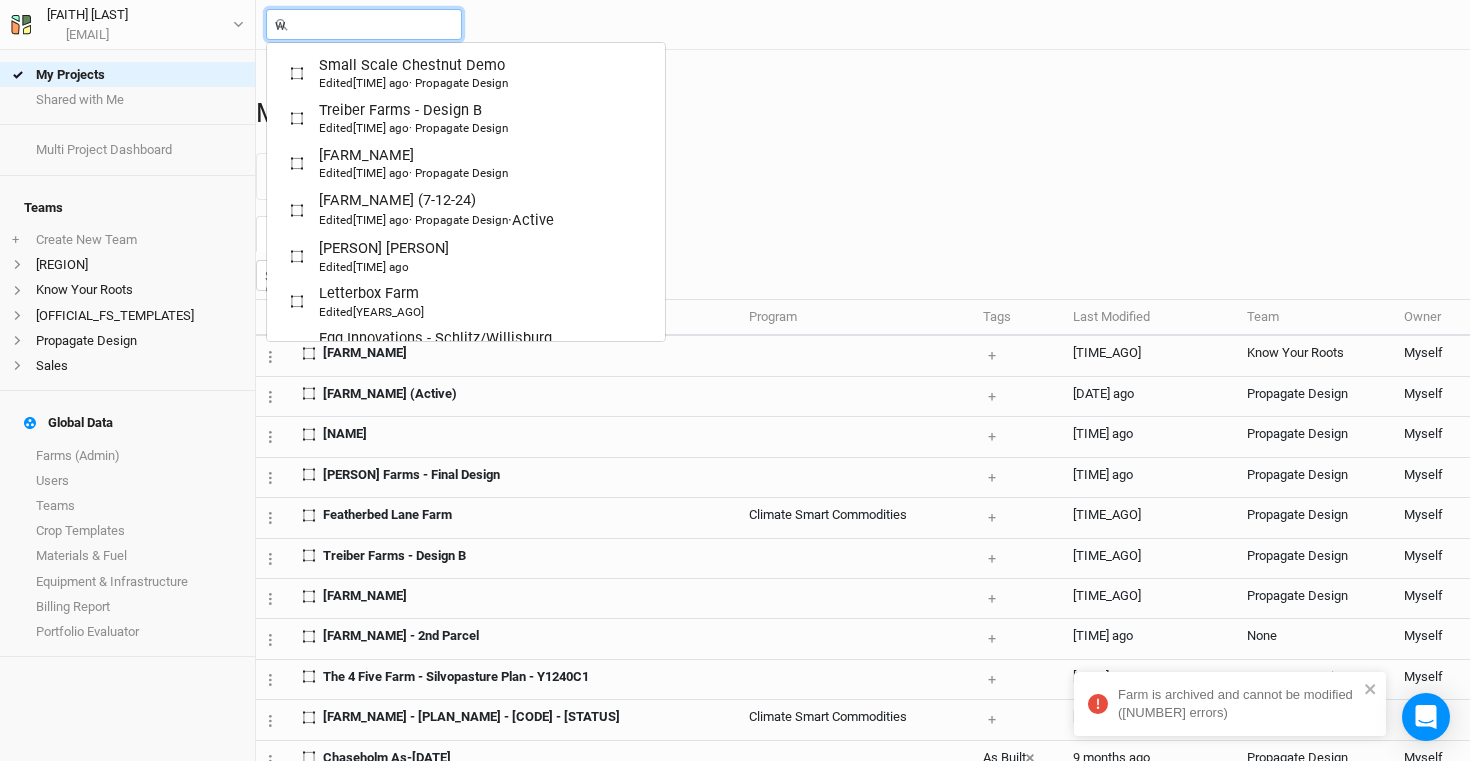 type on "wally Archive" 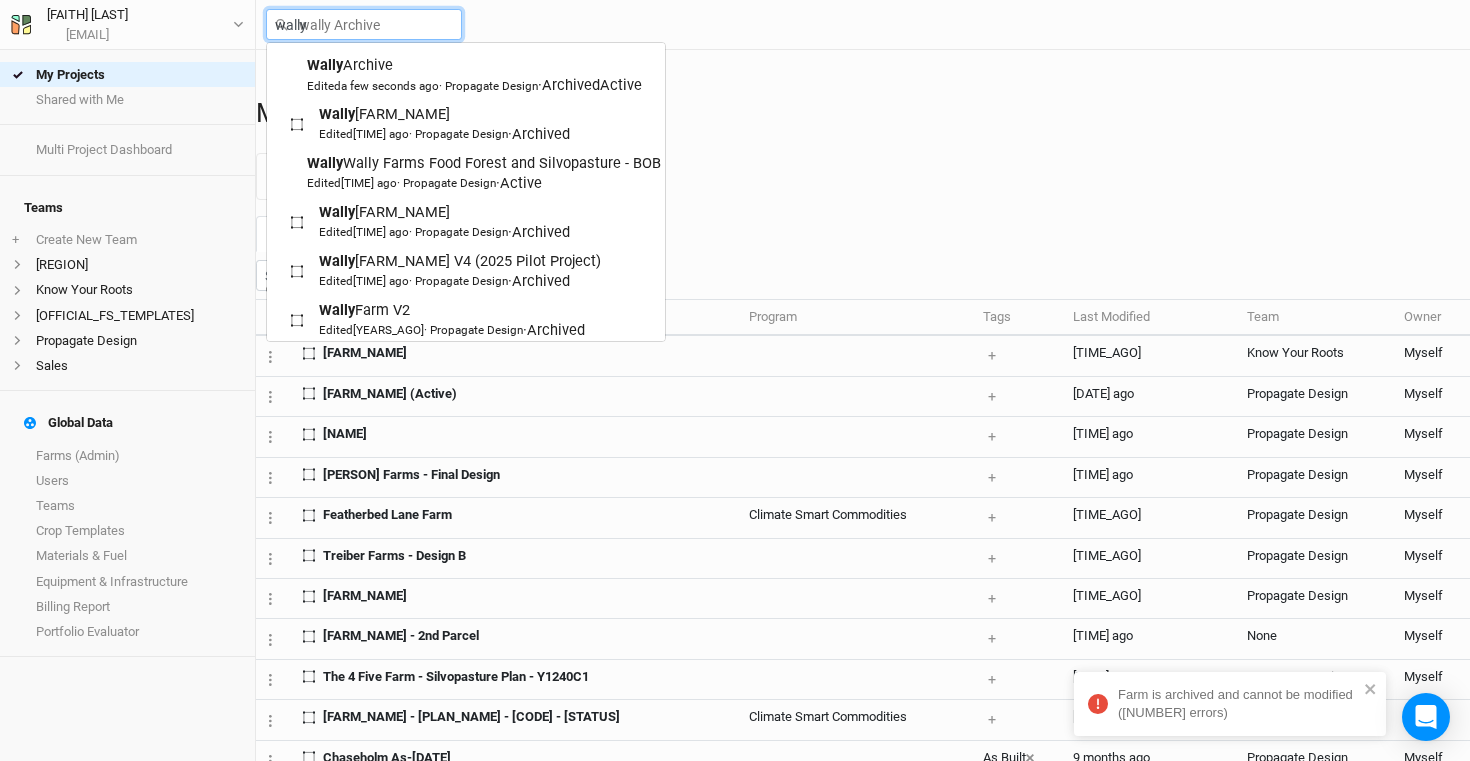 click on "wally" at bounding box center [364, 24] 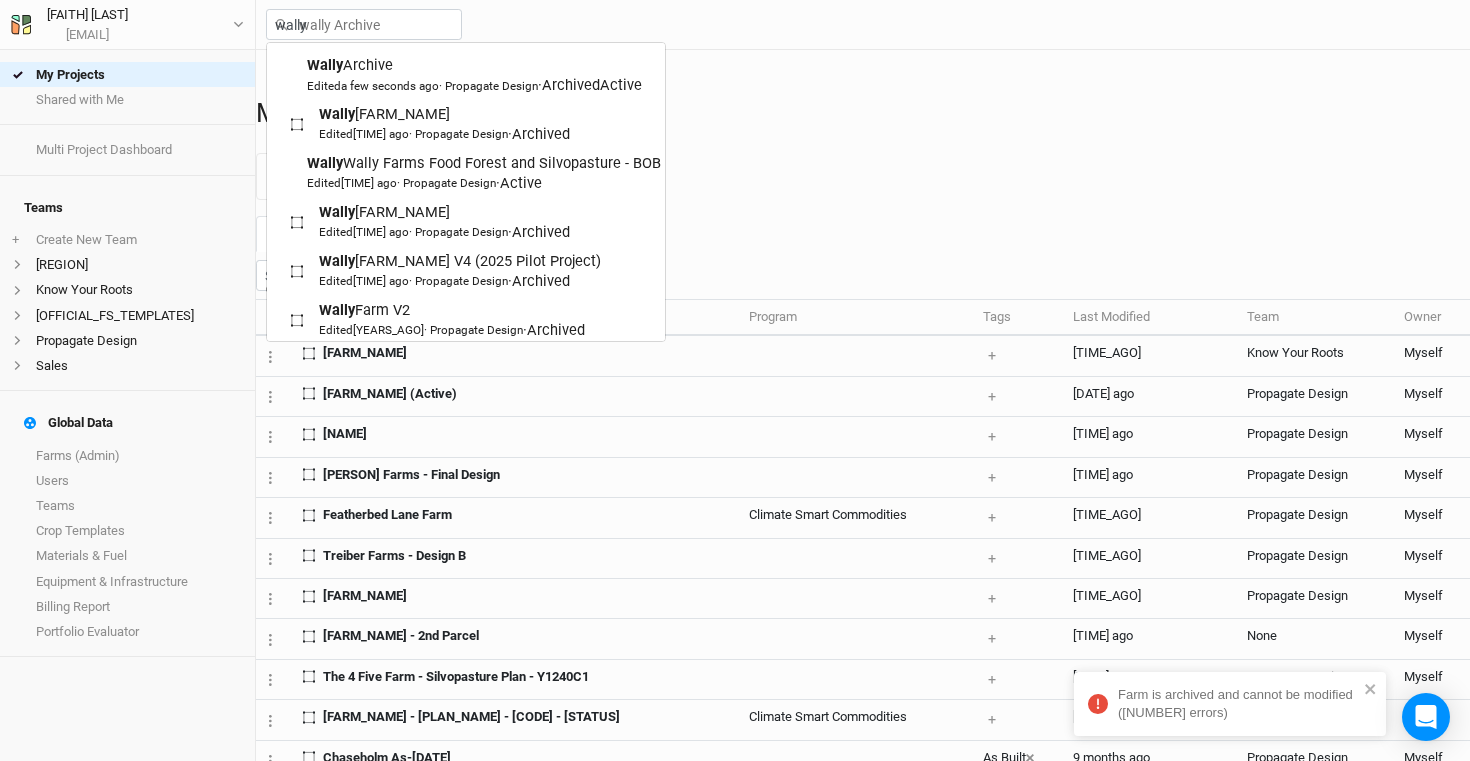 type 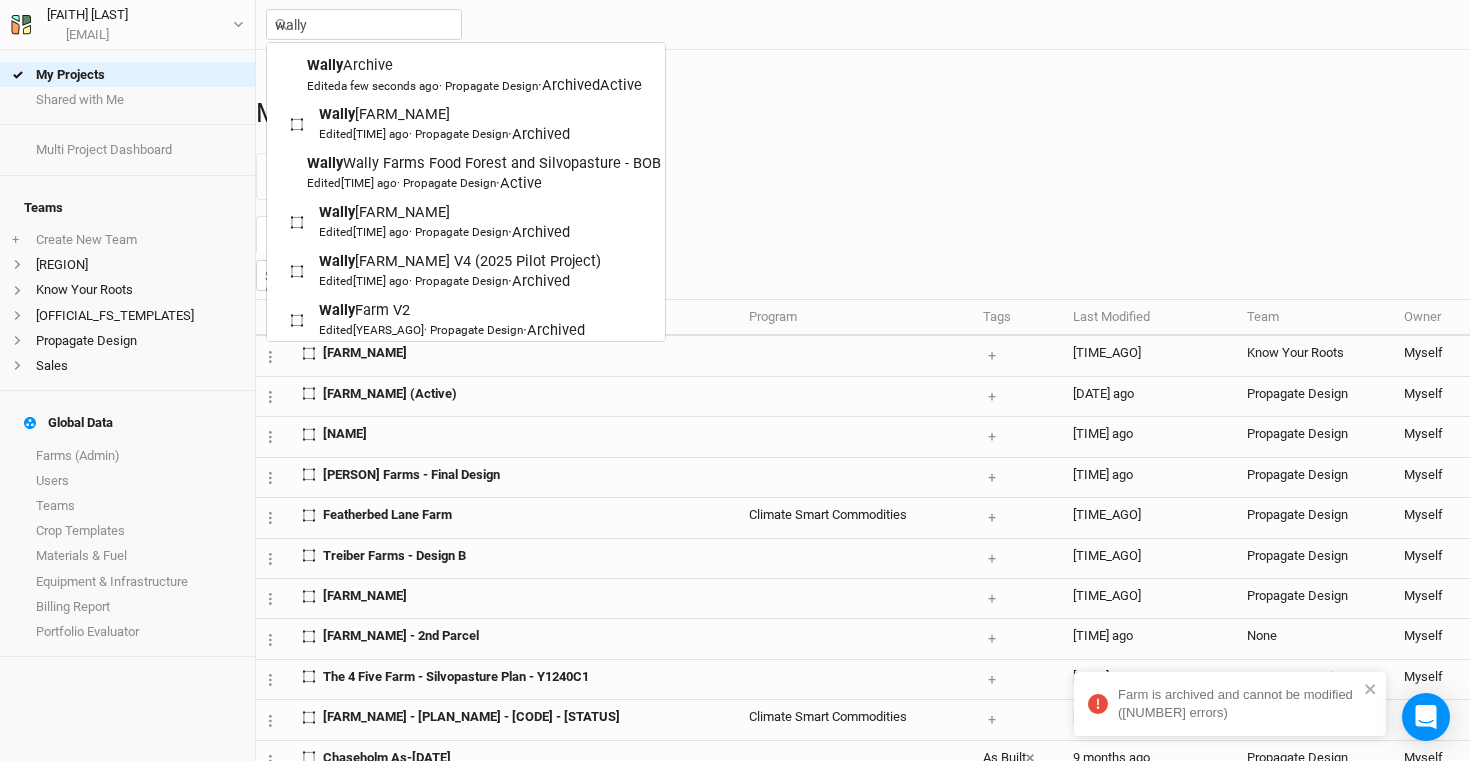 click on "My Projects New Farm Design and plan +" at bounding box center [863, 149] 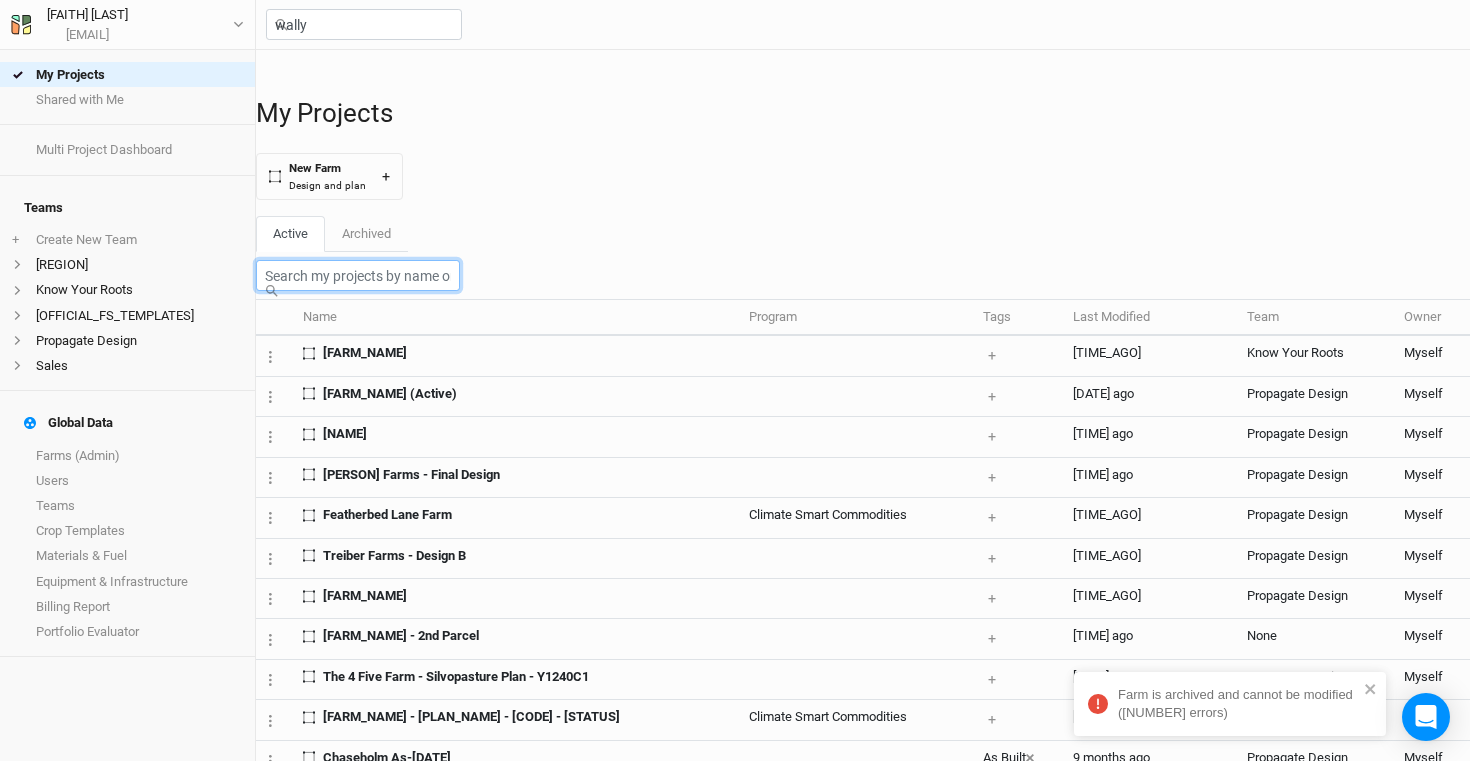 click at bounding box center [358, 275] 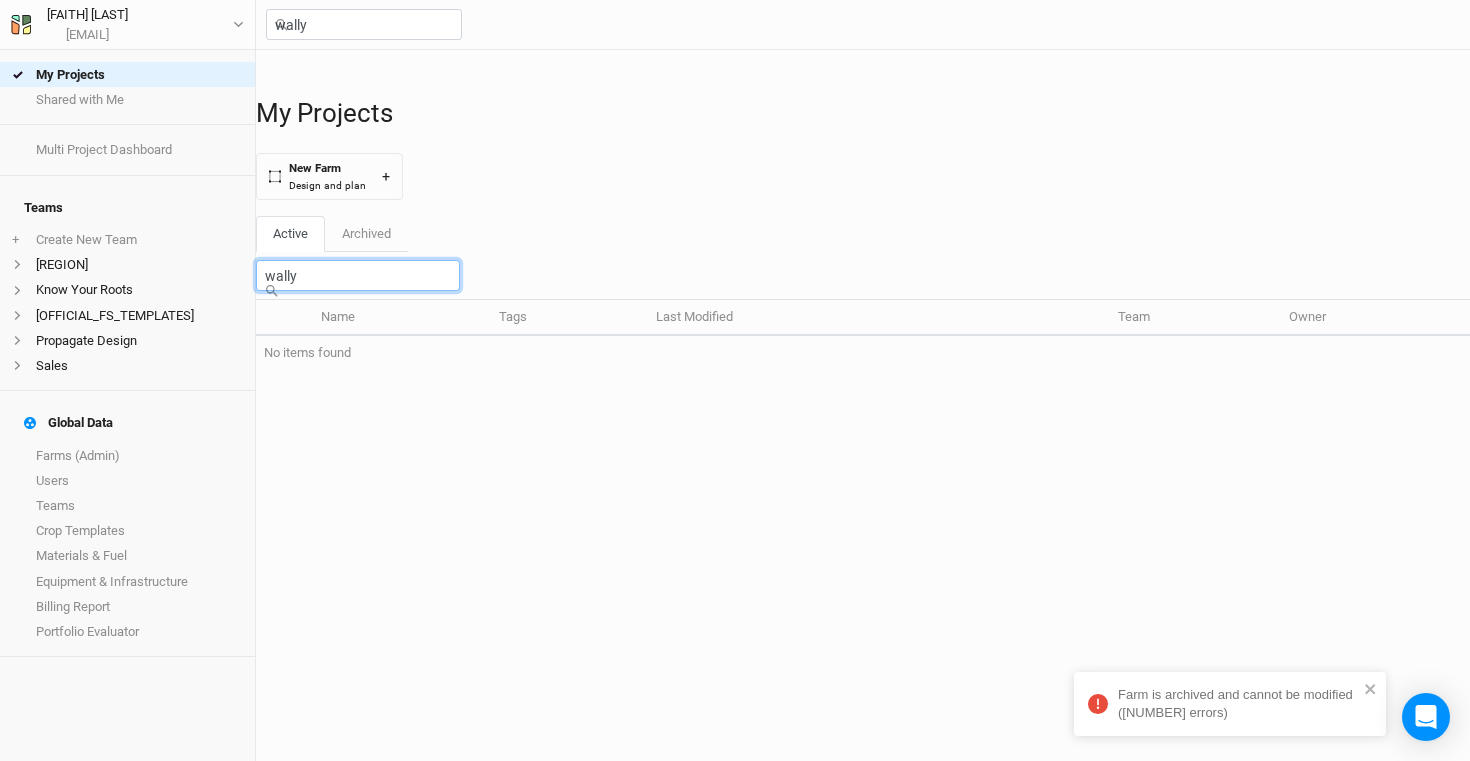 type on "wally" 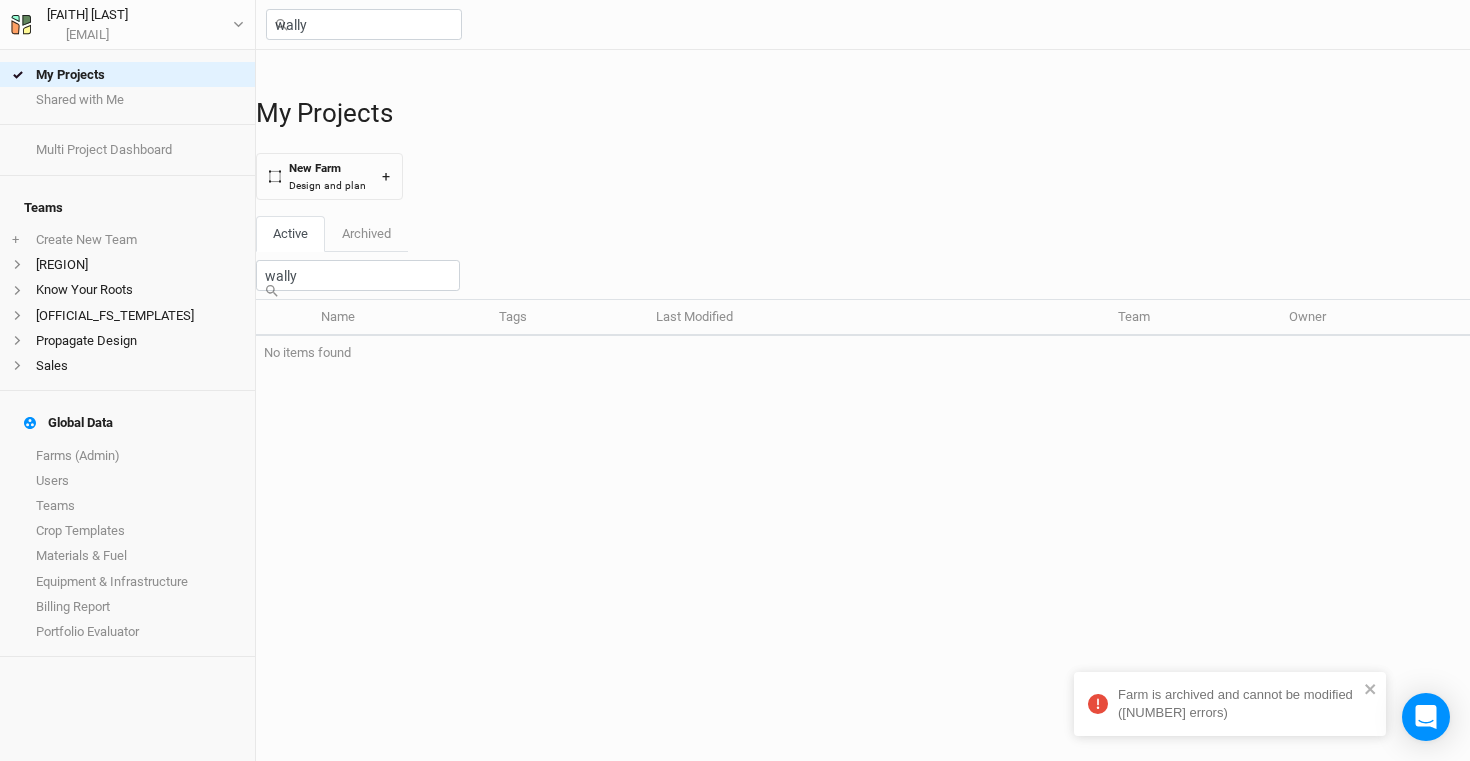click on "wally" at bounding box center [863, 25] 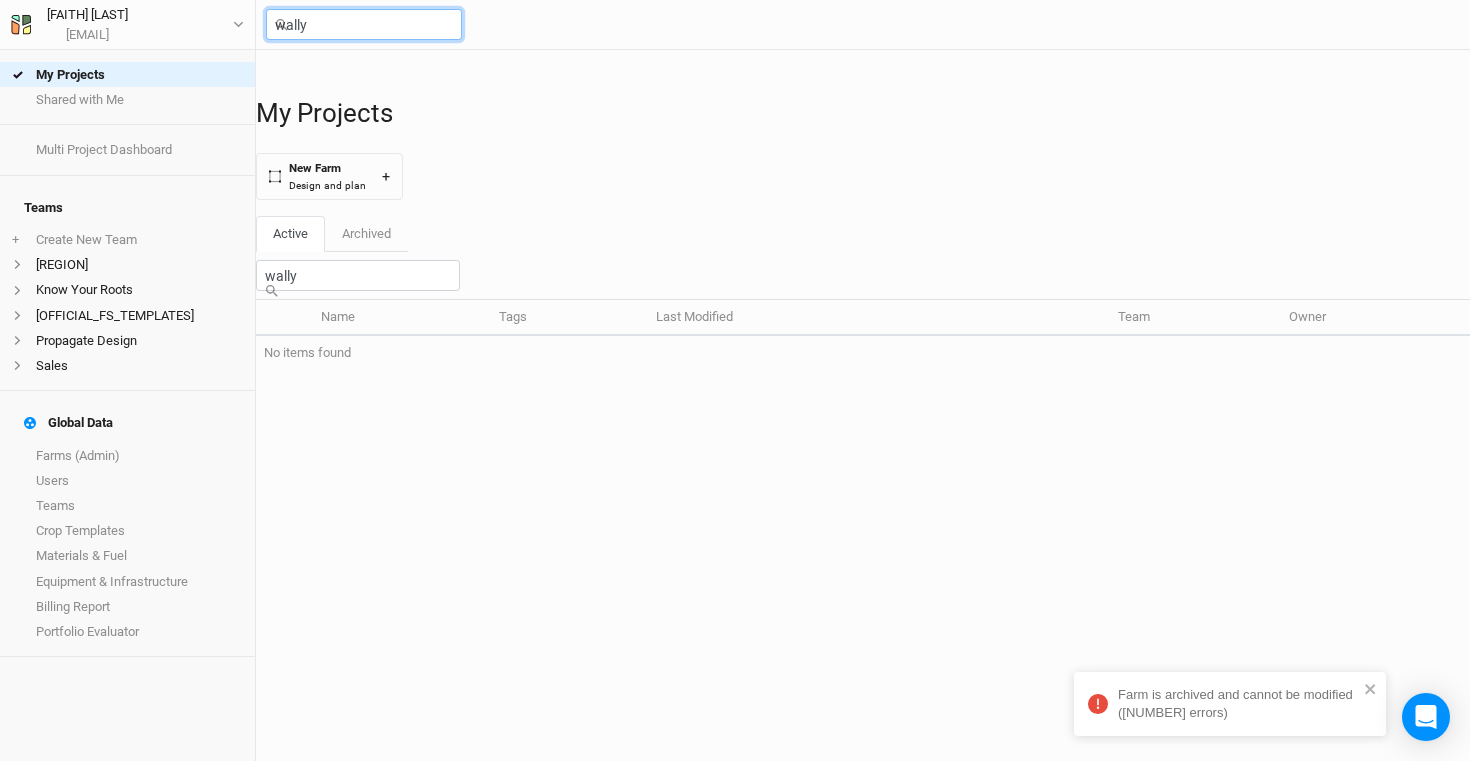 type on "wally Archive" 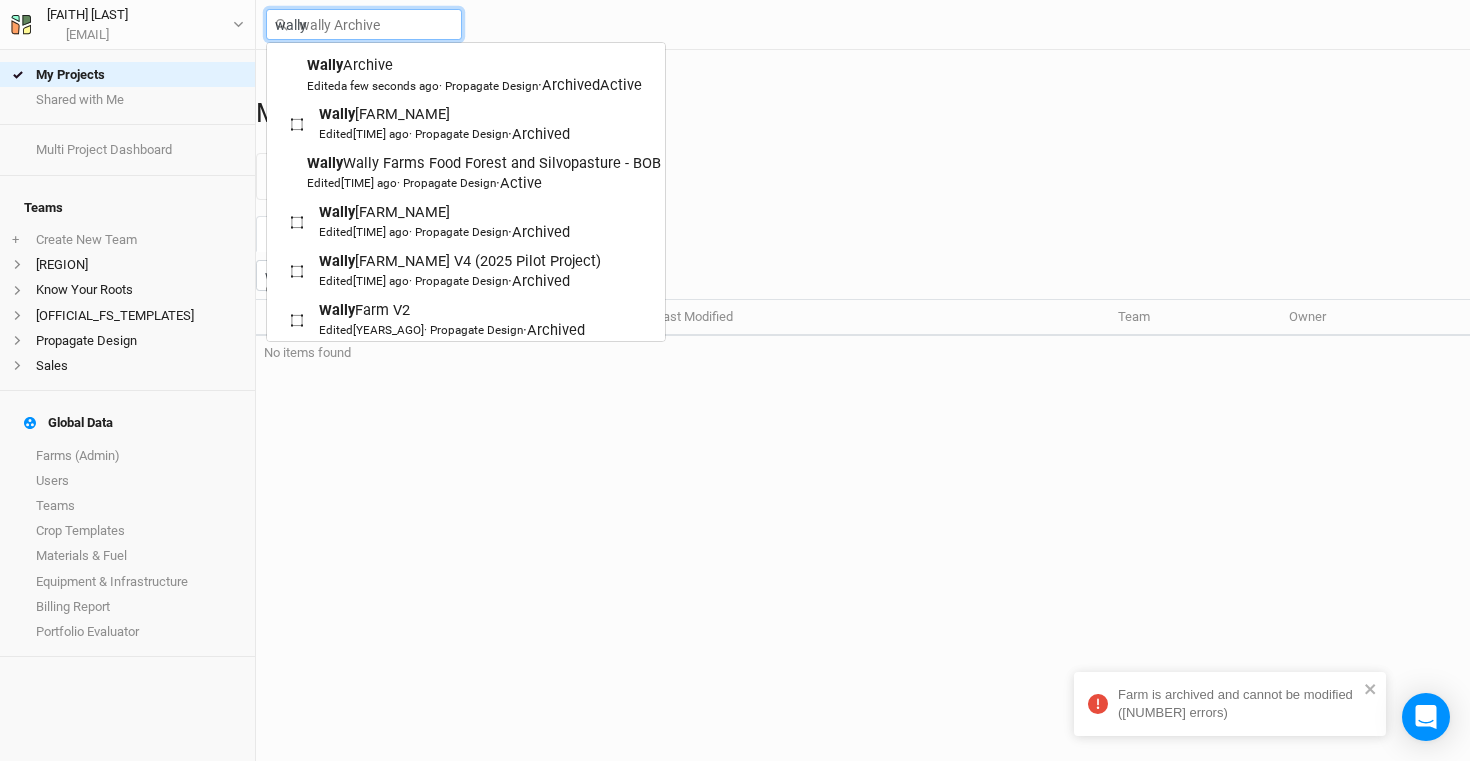click on "wally" at bounding box center (364, 24) 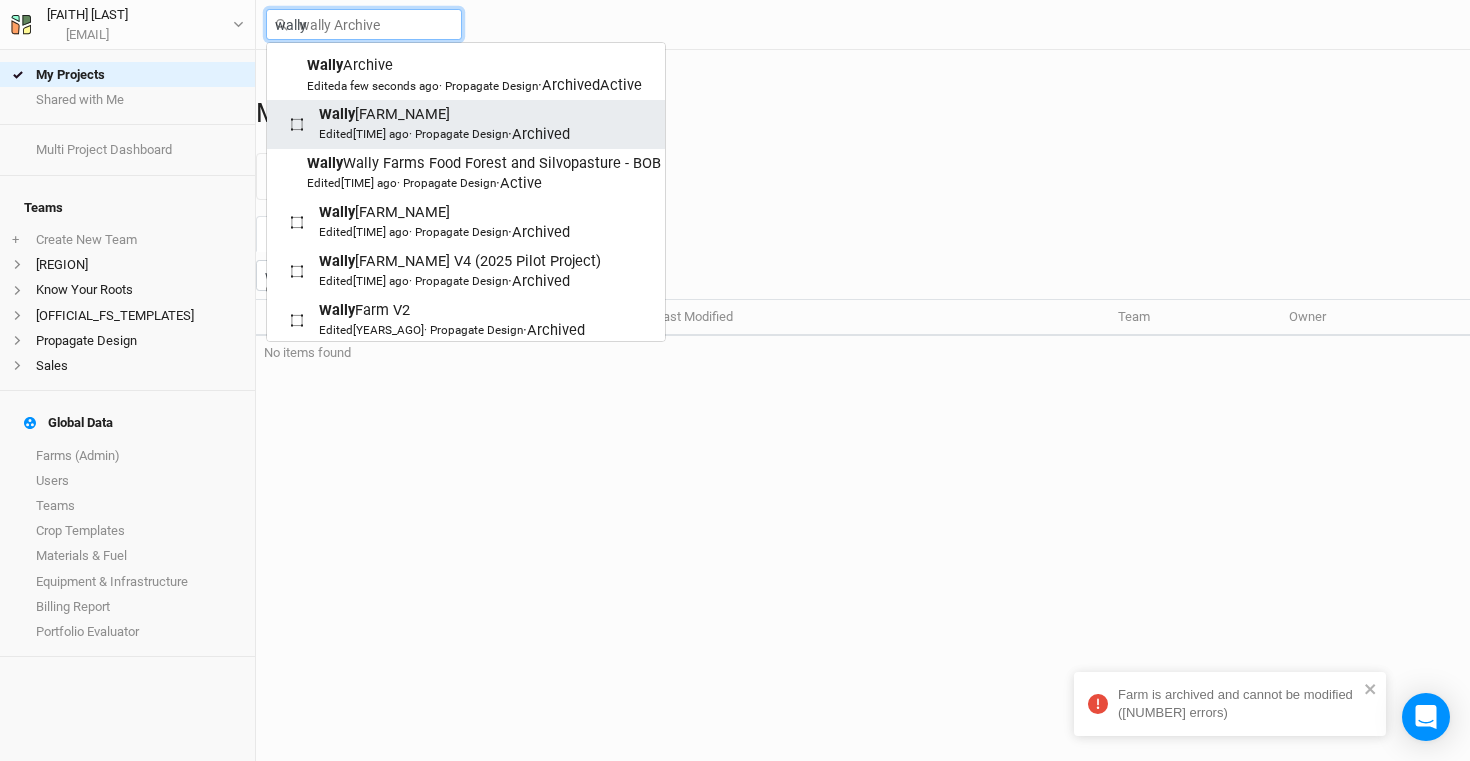 click on "Archived" at bounding box center (541, 134) 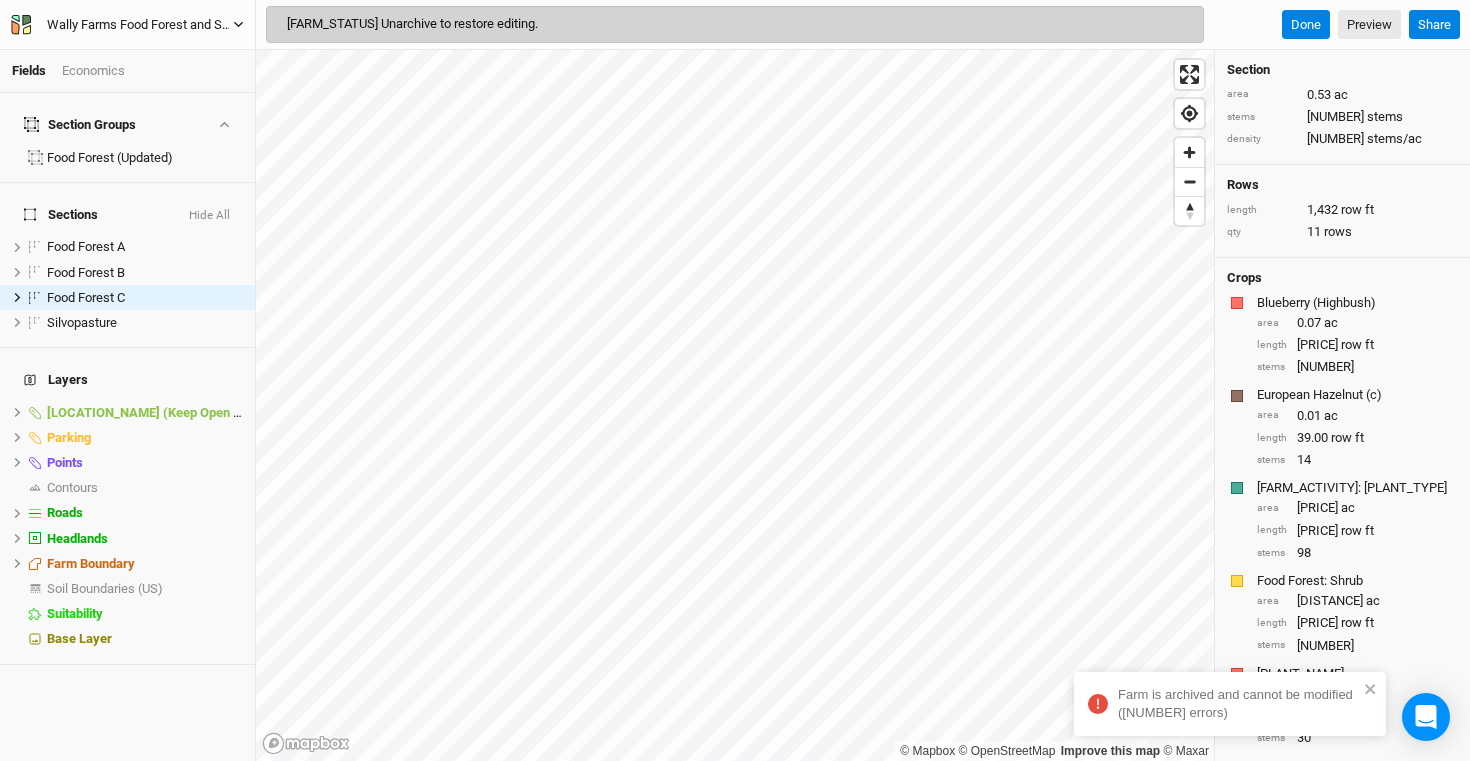click on "Wally Farms Food Forest and Silvopasture - Final Layout" at bounding box center [140, 25] 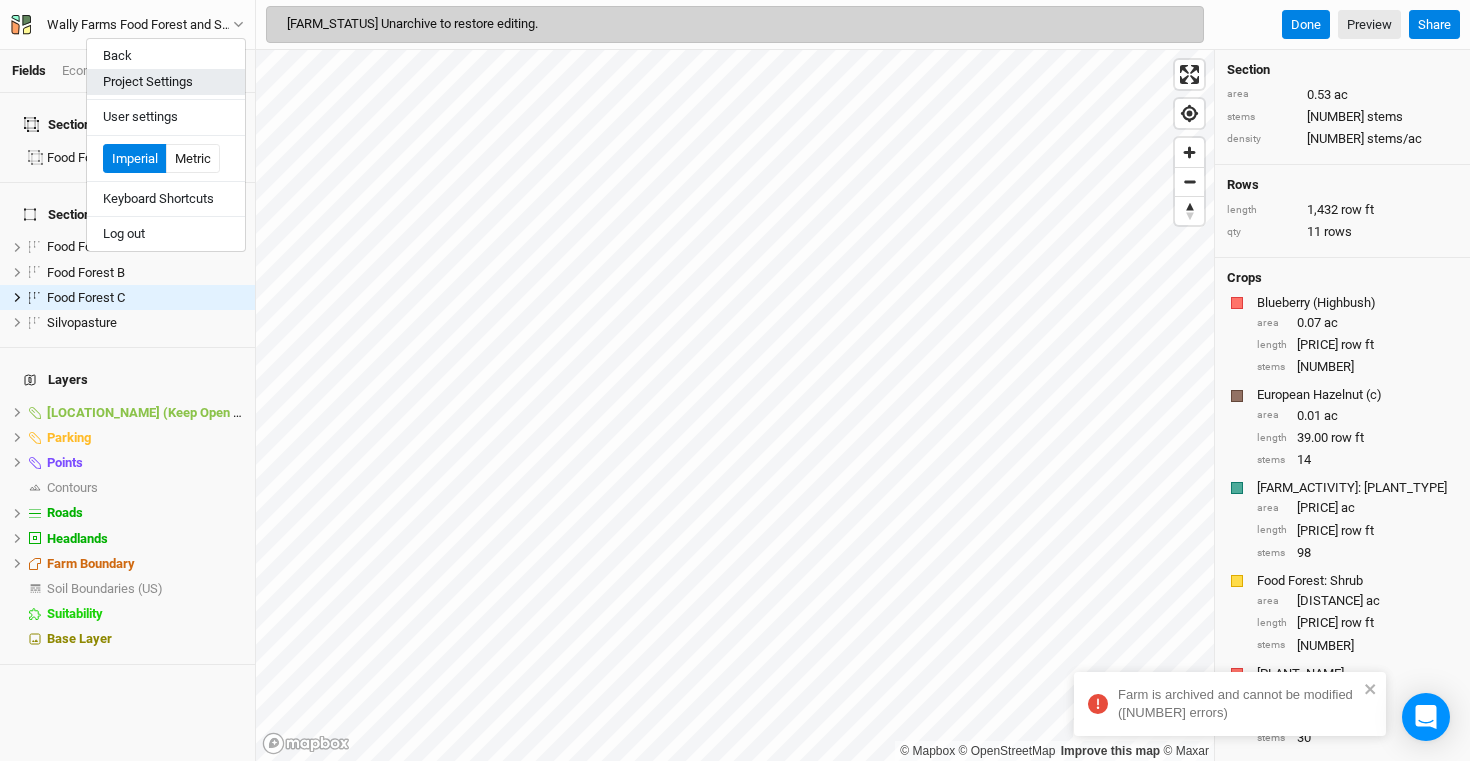 click on "Project Settings" at bounding box center (166, 82) 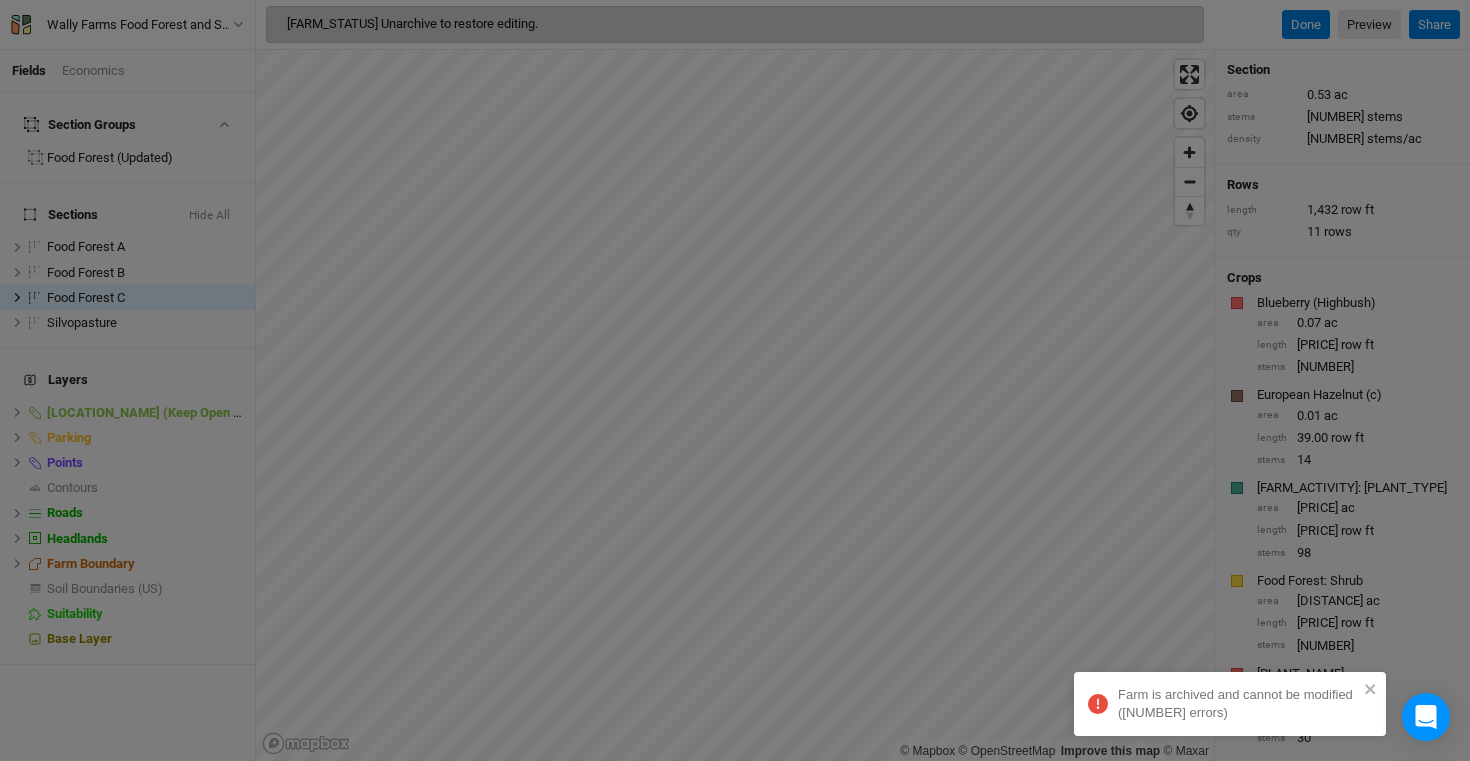 scroll, scrollTop: 100, scrollLeft: 233, axis: both 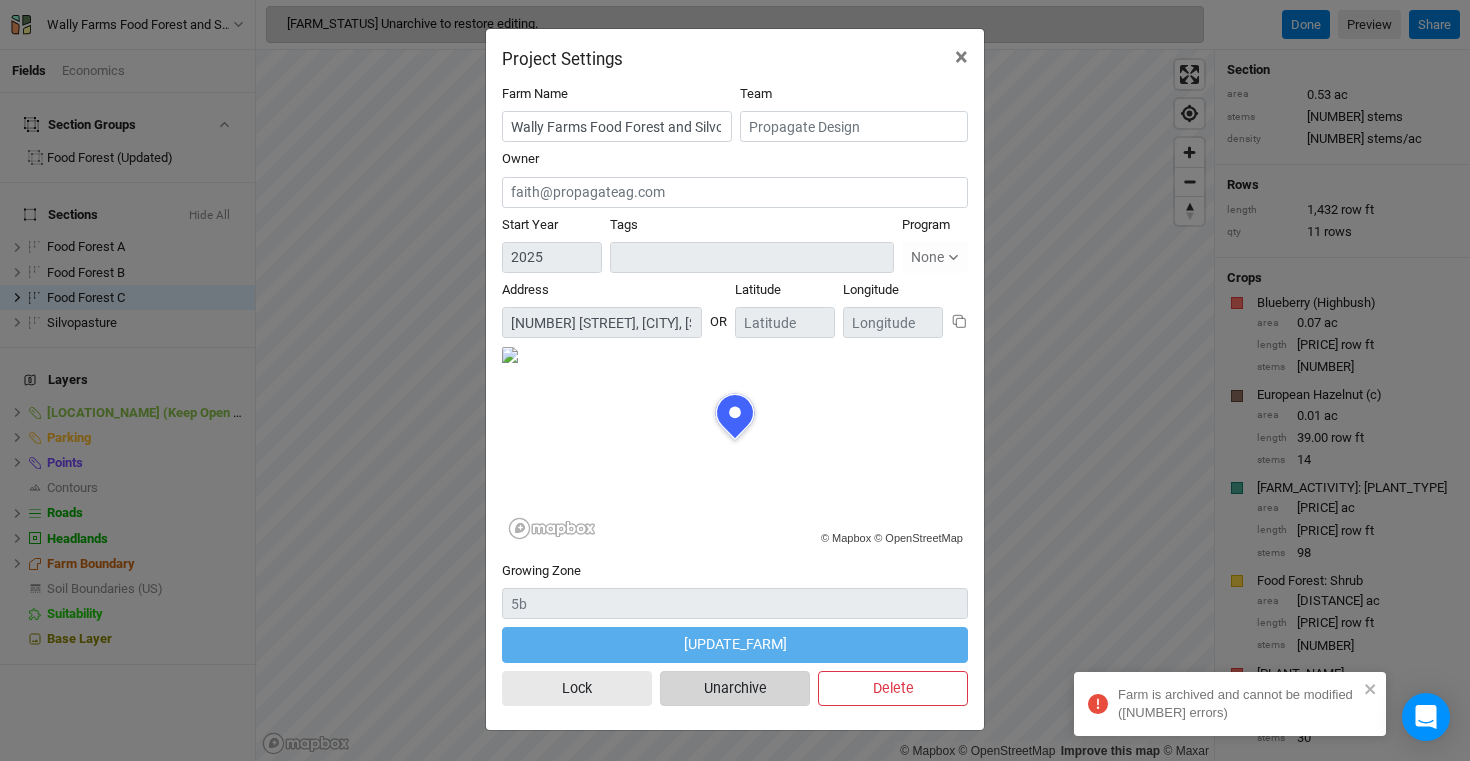 click on "Unarchive" at bounding box center (735, 688) 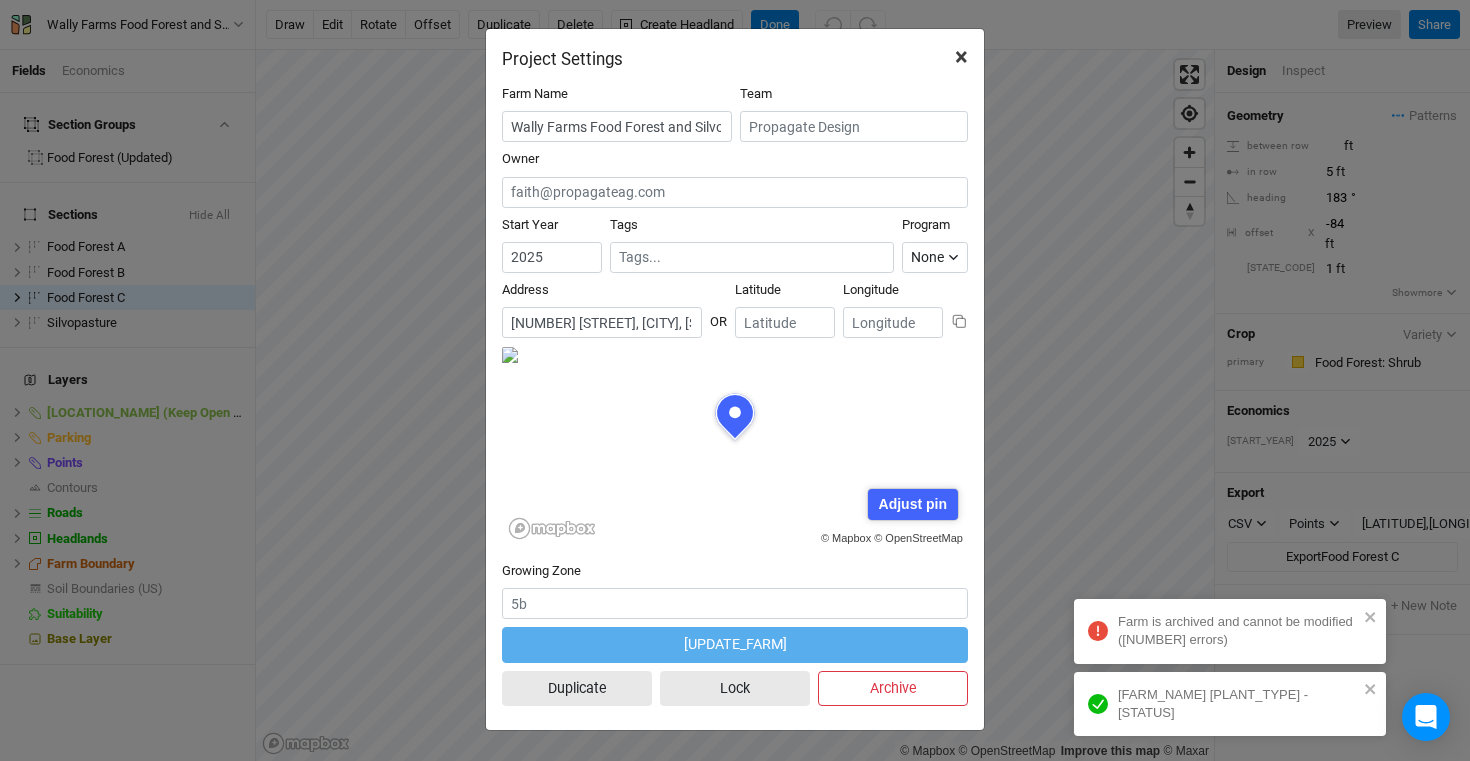 click on "×" at bounding box center (961, 57) 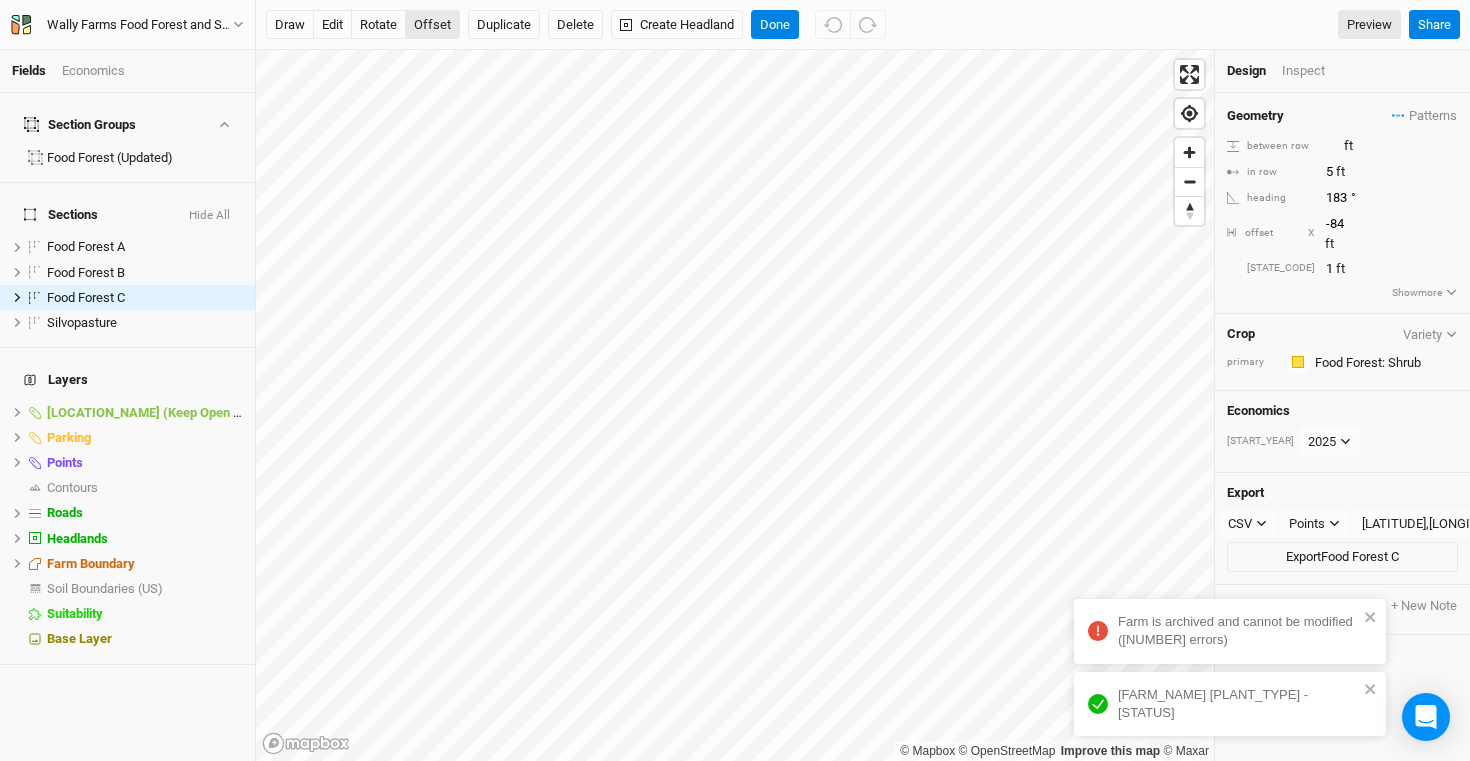 click on "offset" at bounding box center [432, 25] 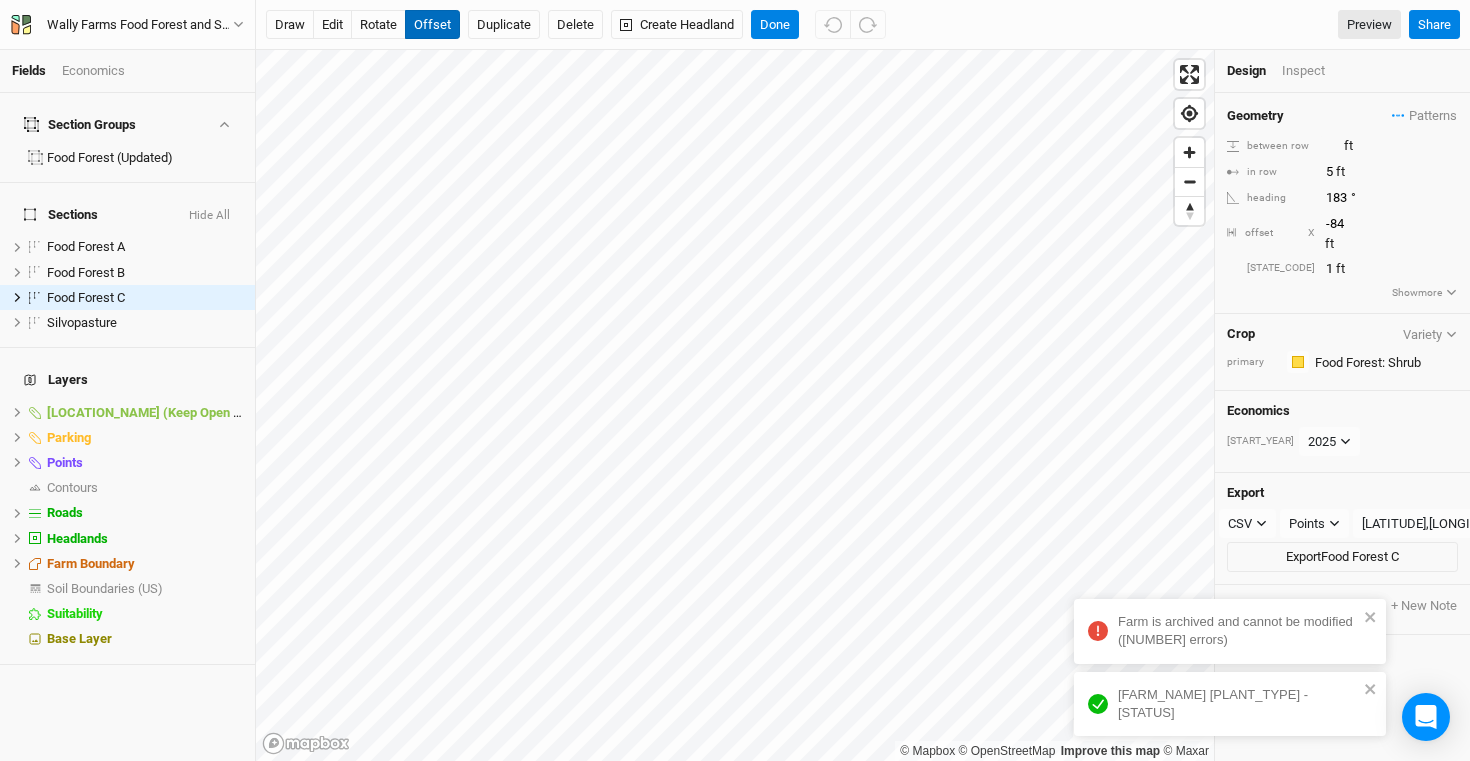 type 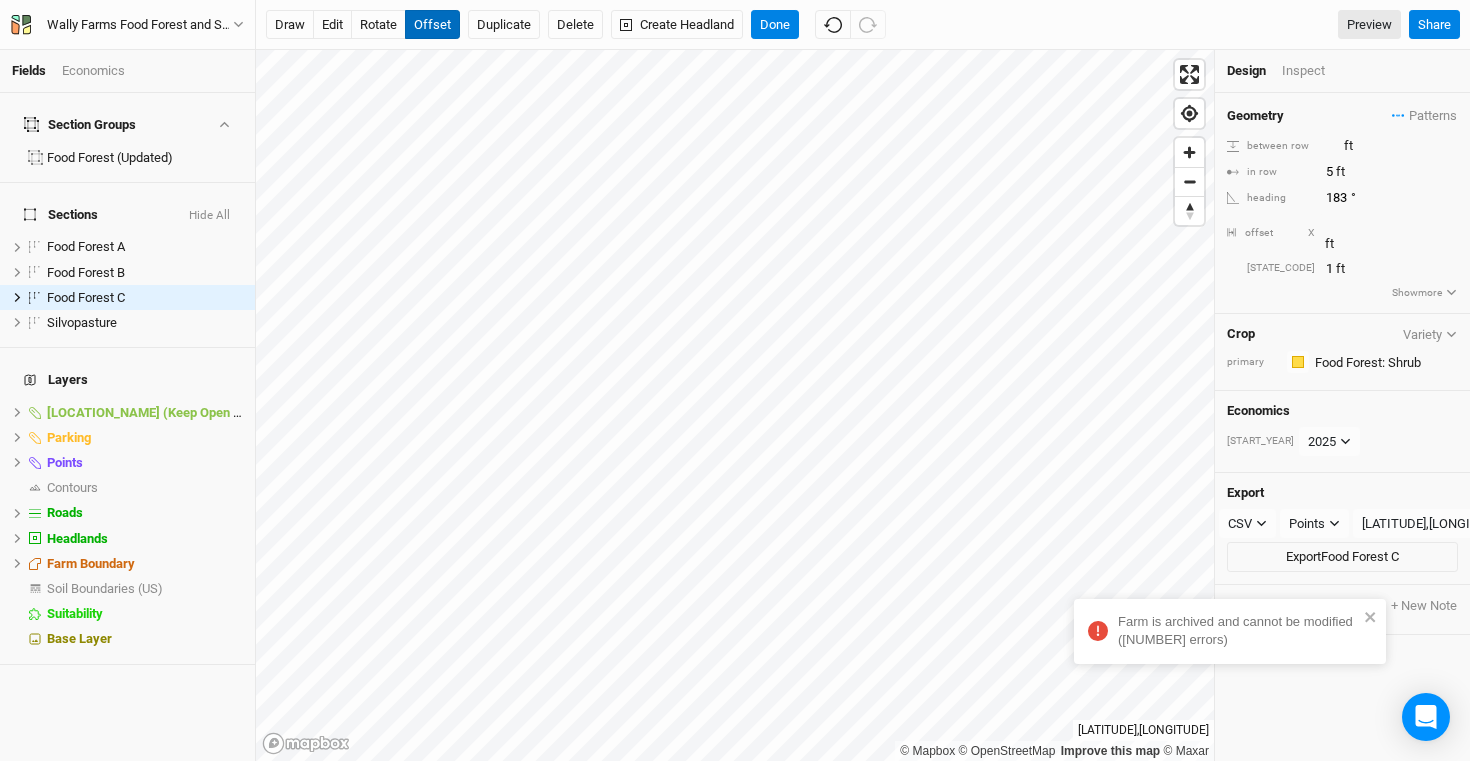 type on "[LONGITUDE_PREFIX]" 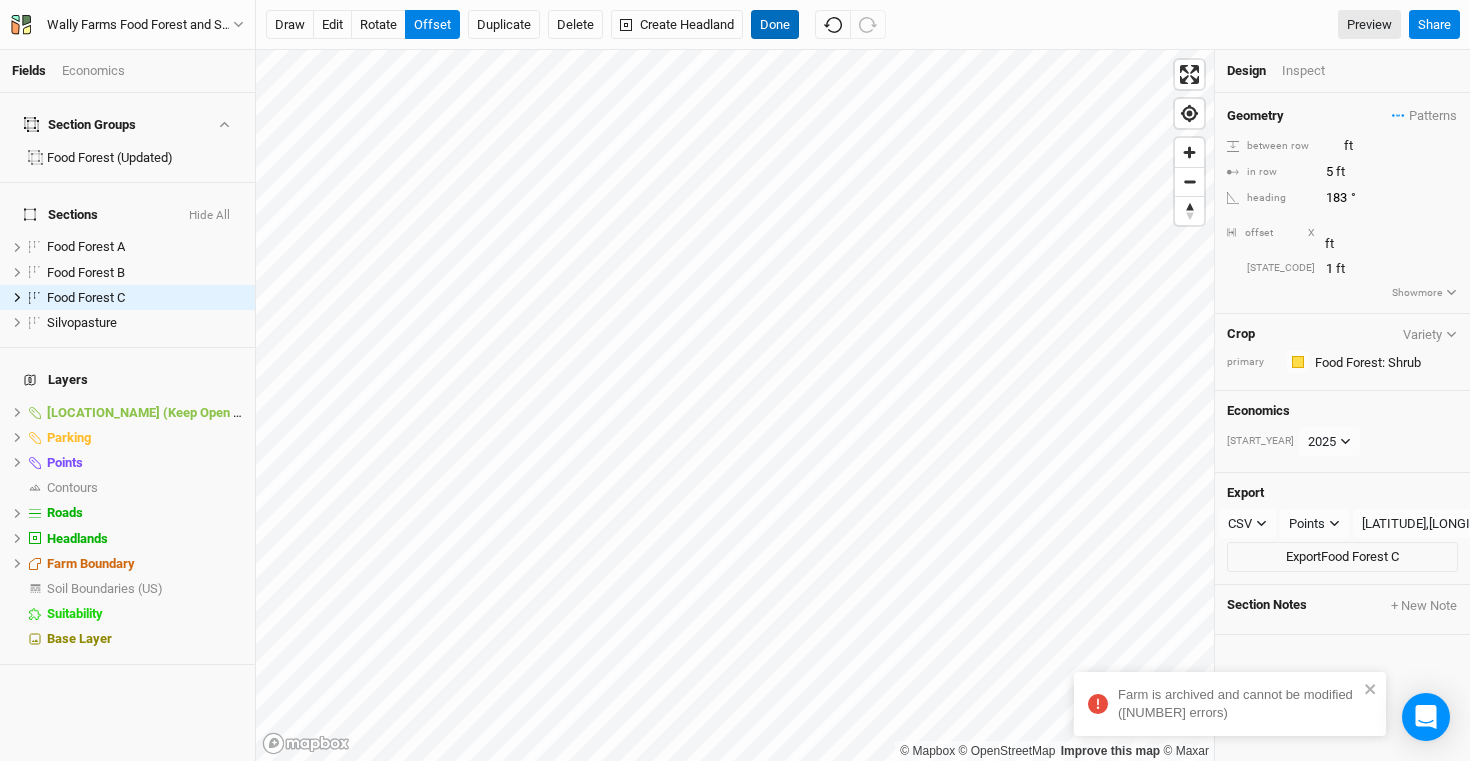 click on "Done" at bounding box center (775, 25) 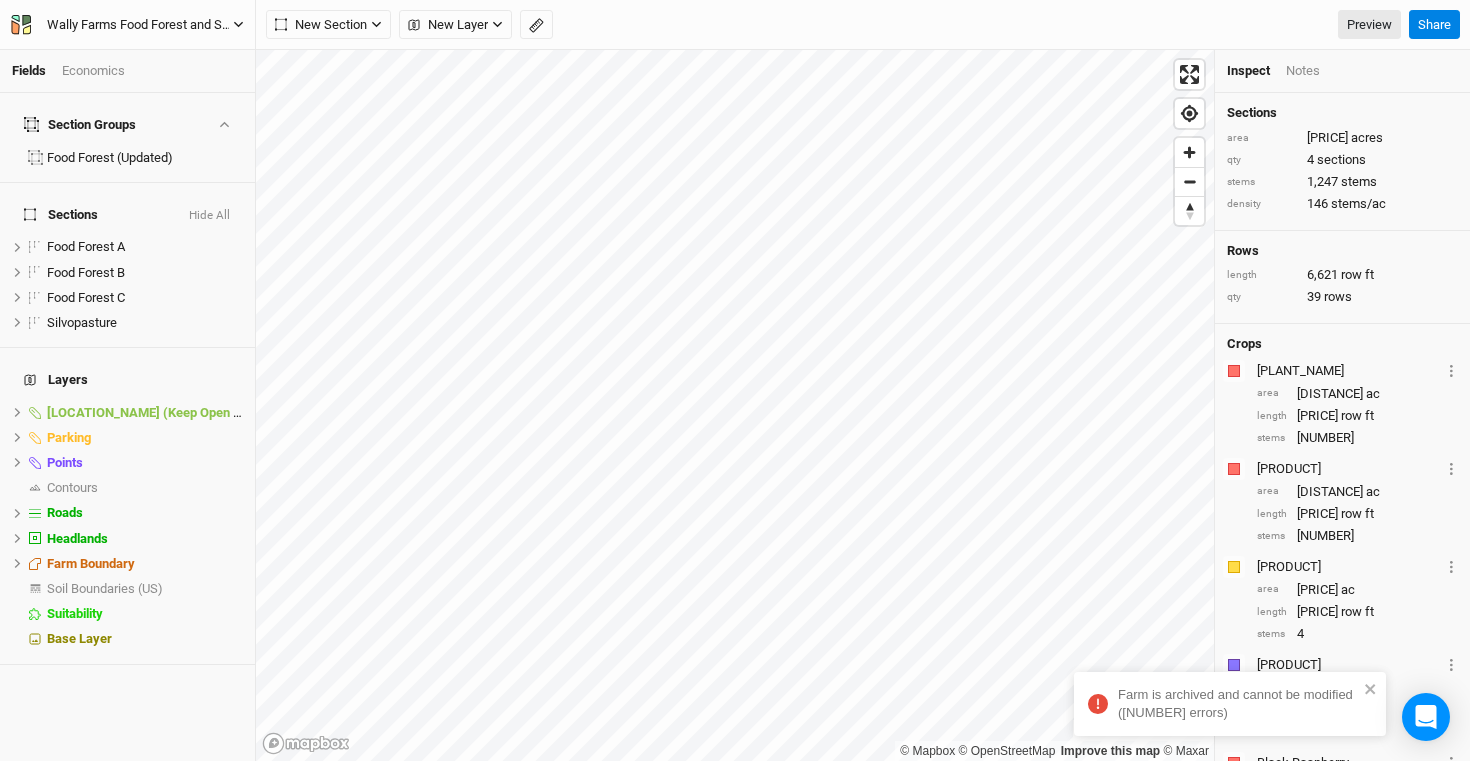 click on "Wally Farms Food Forest and Silvopasture - Final Layout" at bounding box center [140, 25] 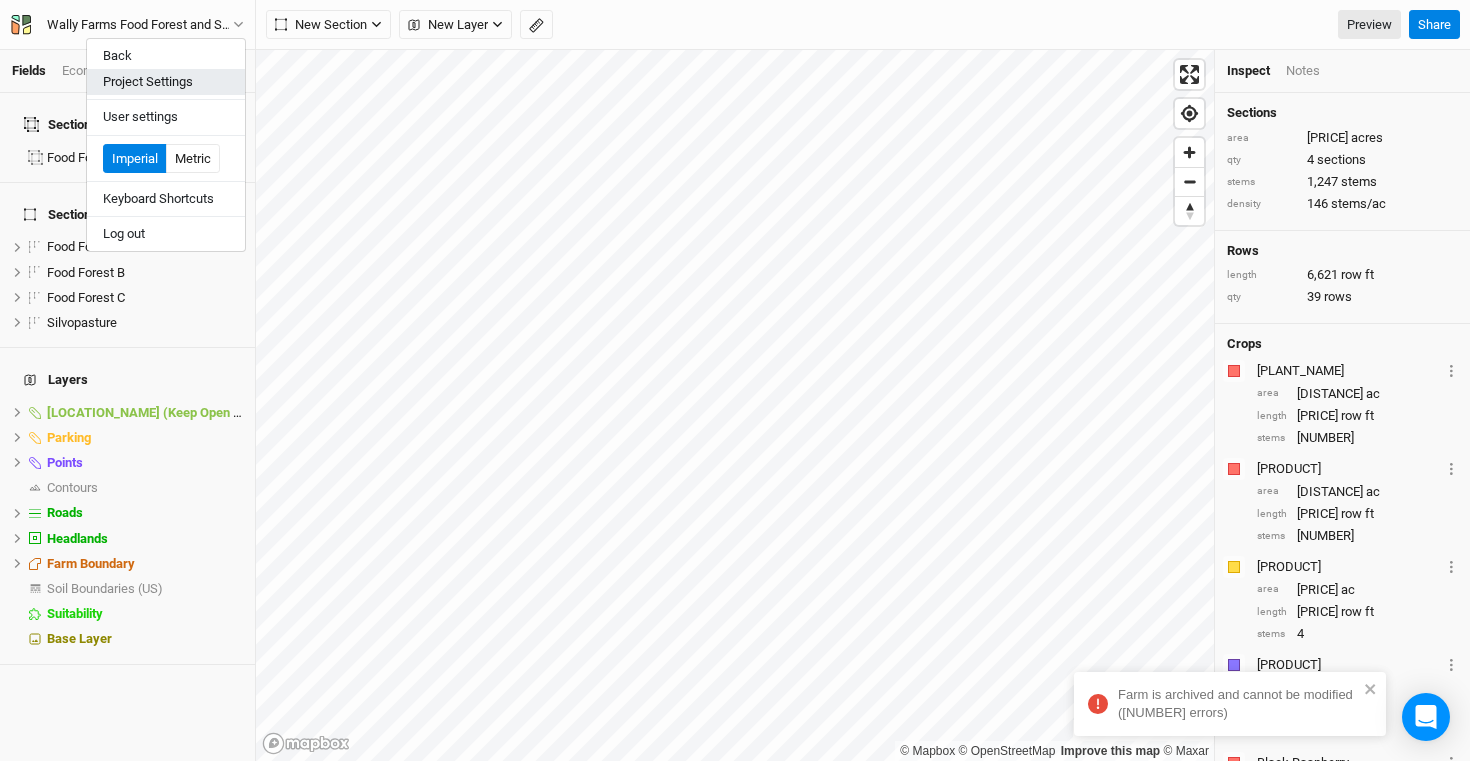click on "Project Settings" at bounding box center [166, 82] 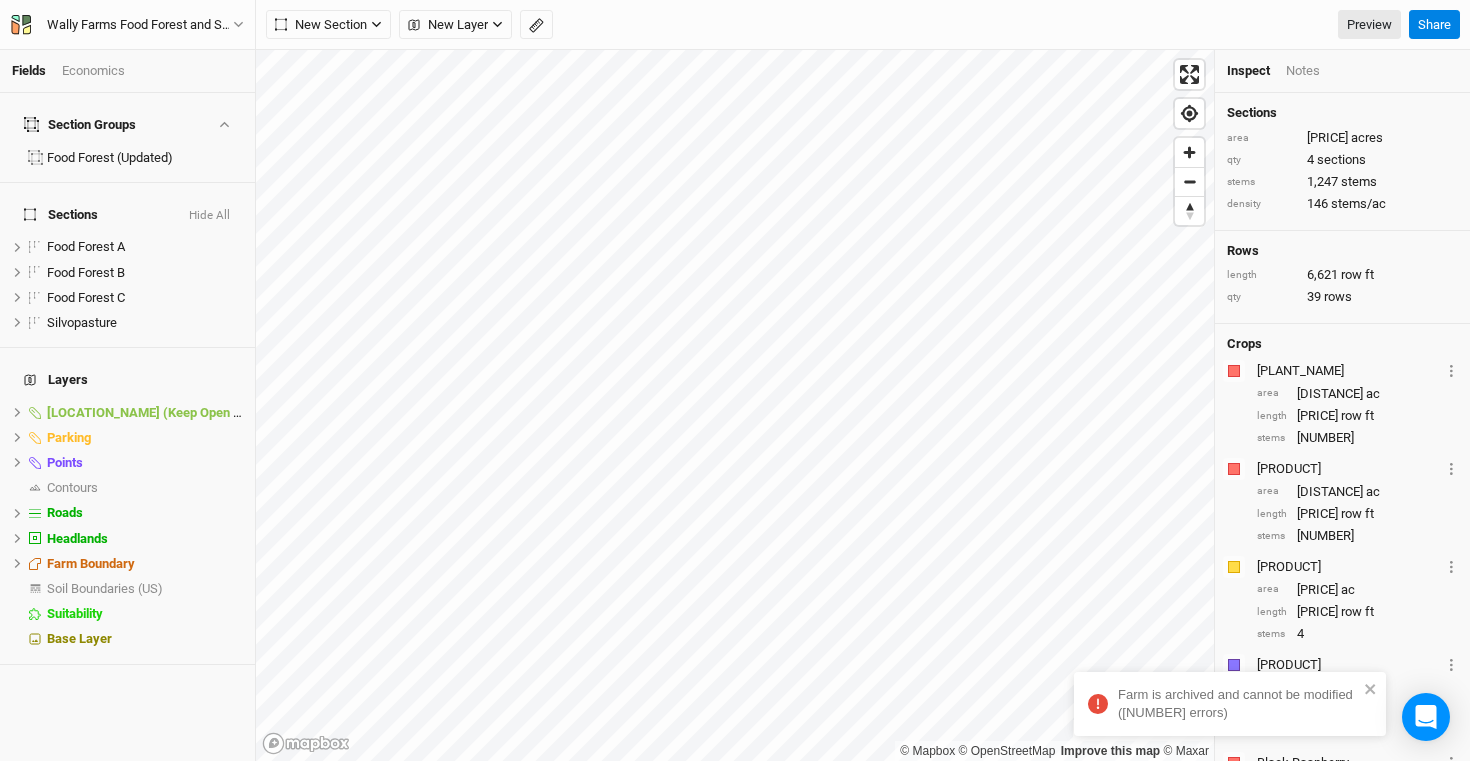scroll, scrollTop: 100, scrollLeft: 233, axis: both 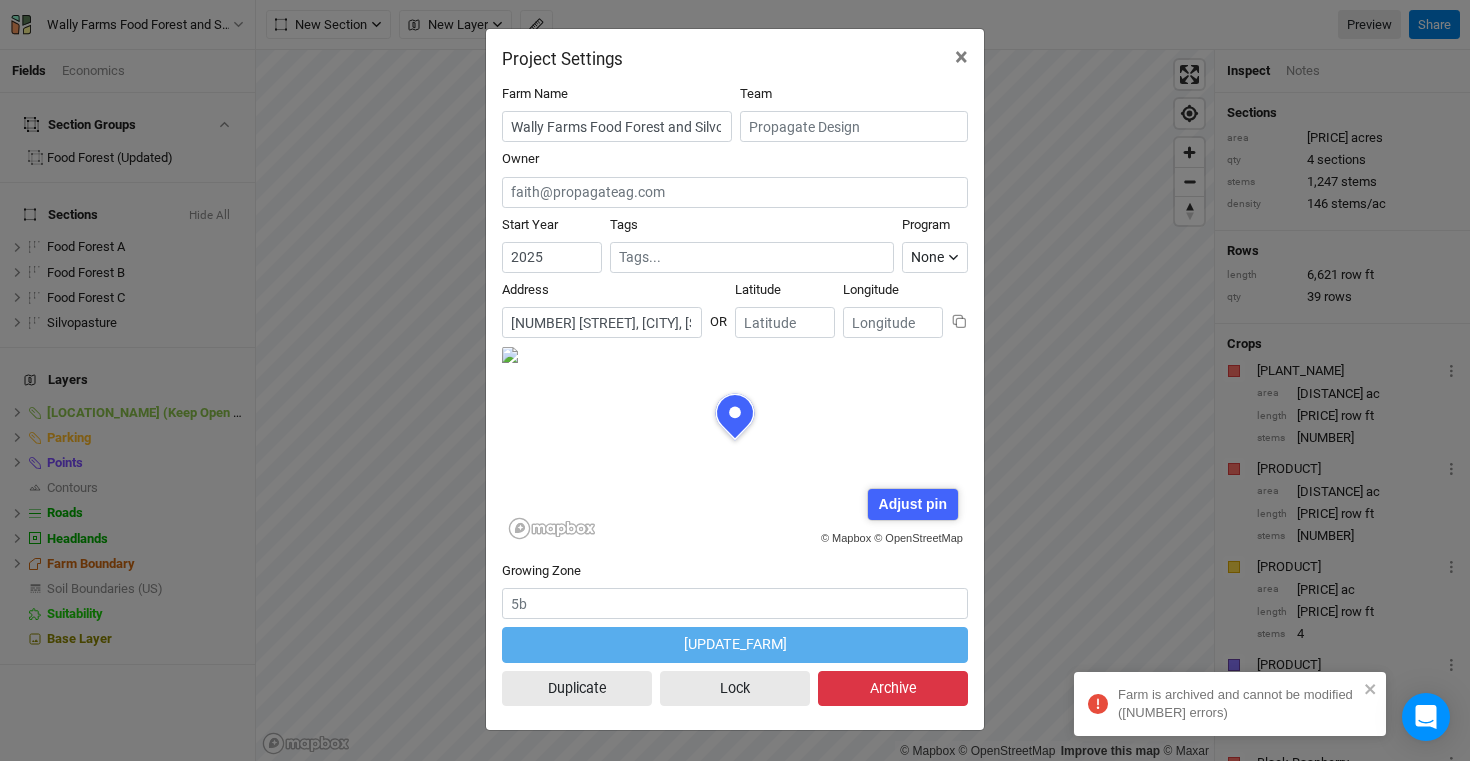 click on "Archive" at bounding box center [893, 688] 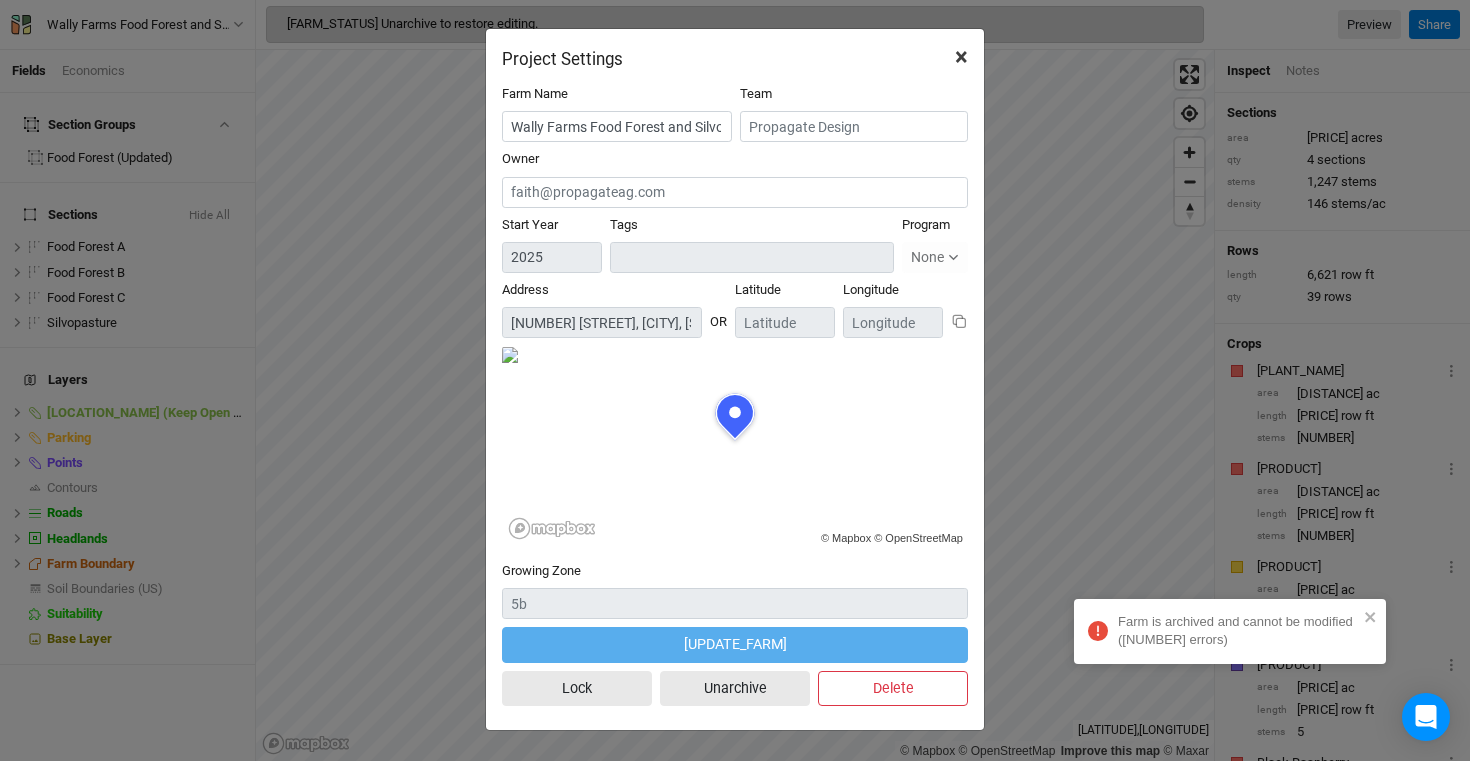 click on "×" at bounding box center [961, 57] 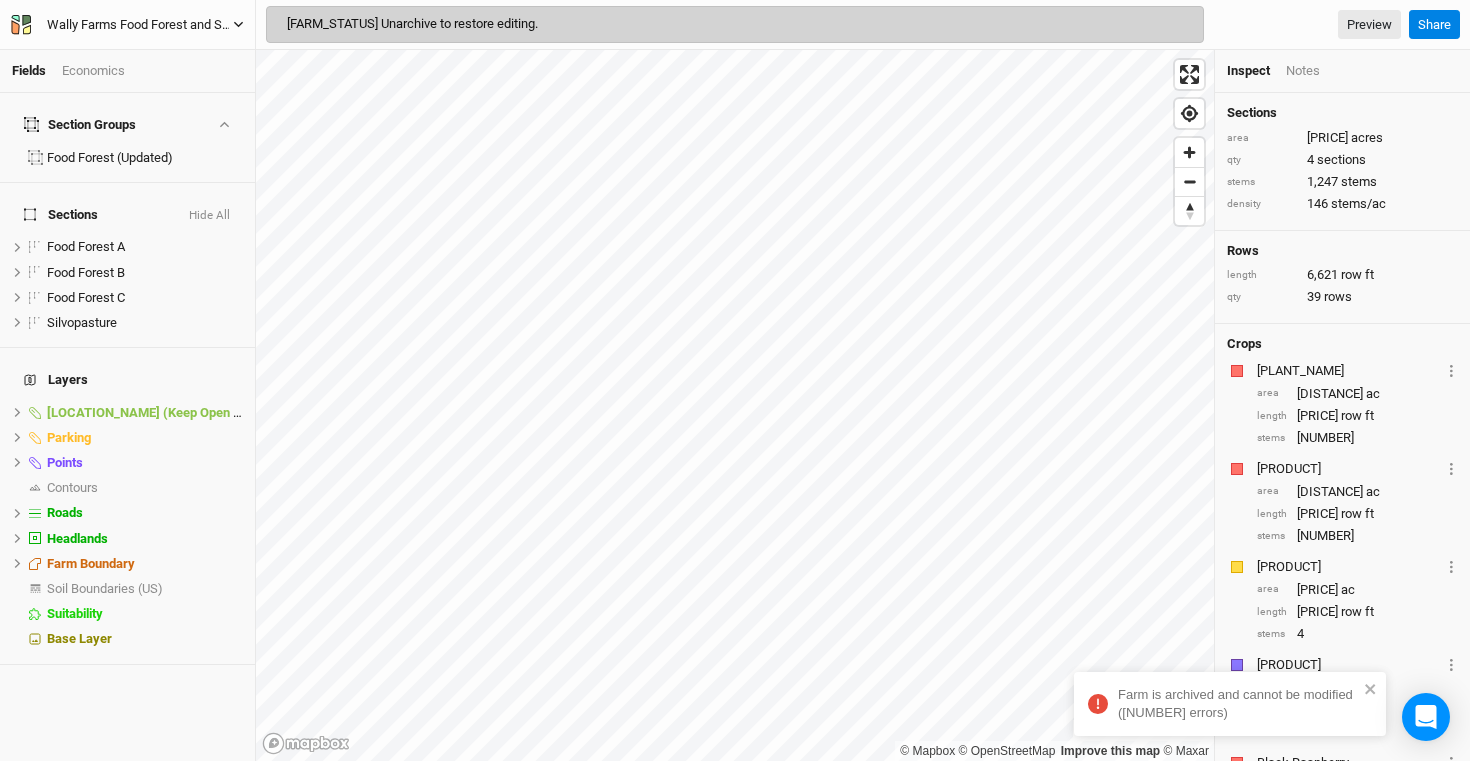 click on "Wally Farms Food Forest and Silvopasture - Final Layout" at bounding box center [140, 25] 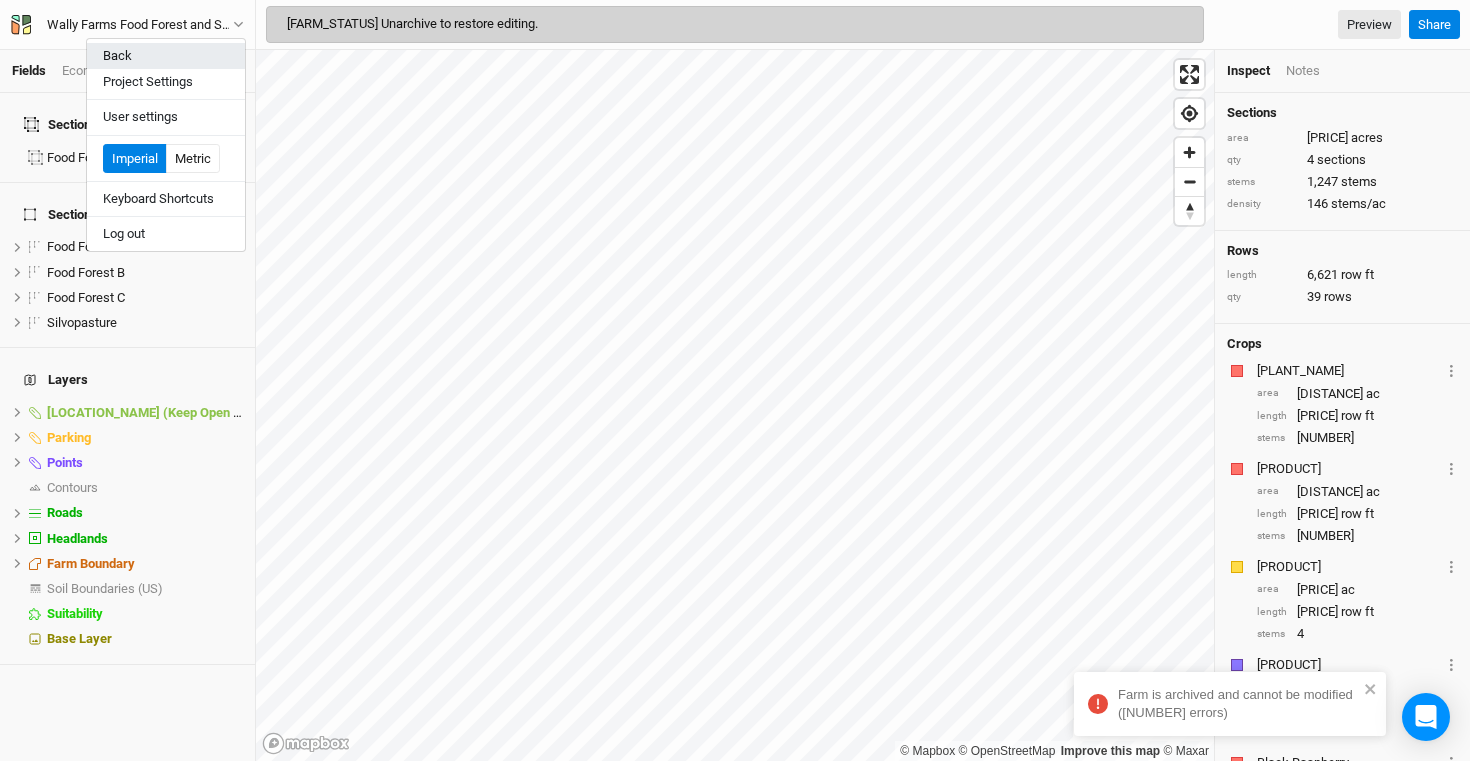 click on "Back" at bounding box center [166, 56] 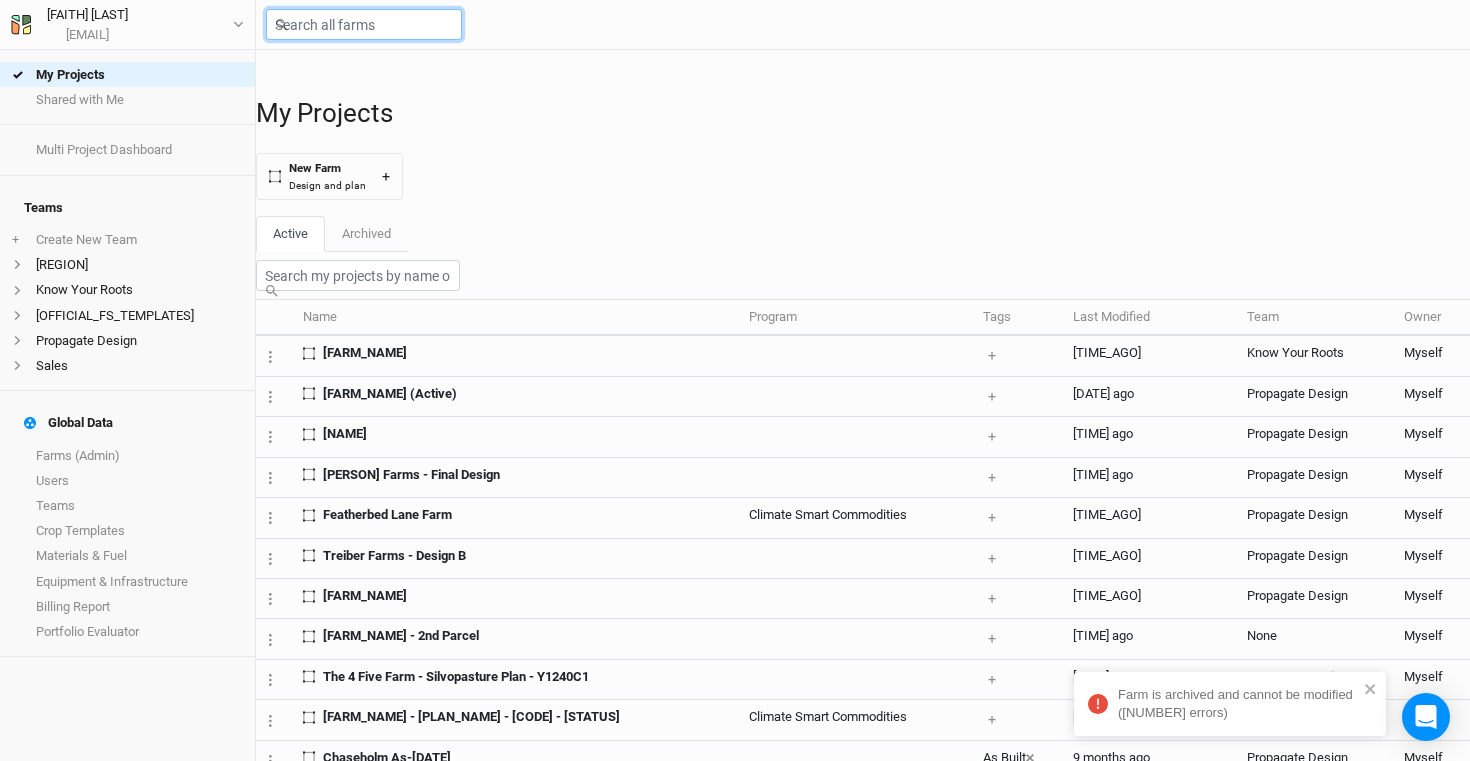 click at bounding box center [364, 24] 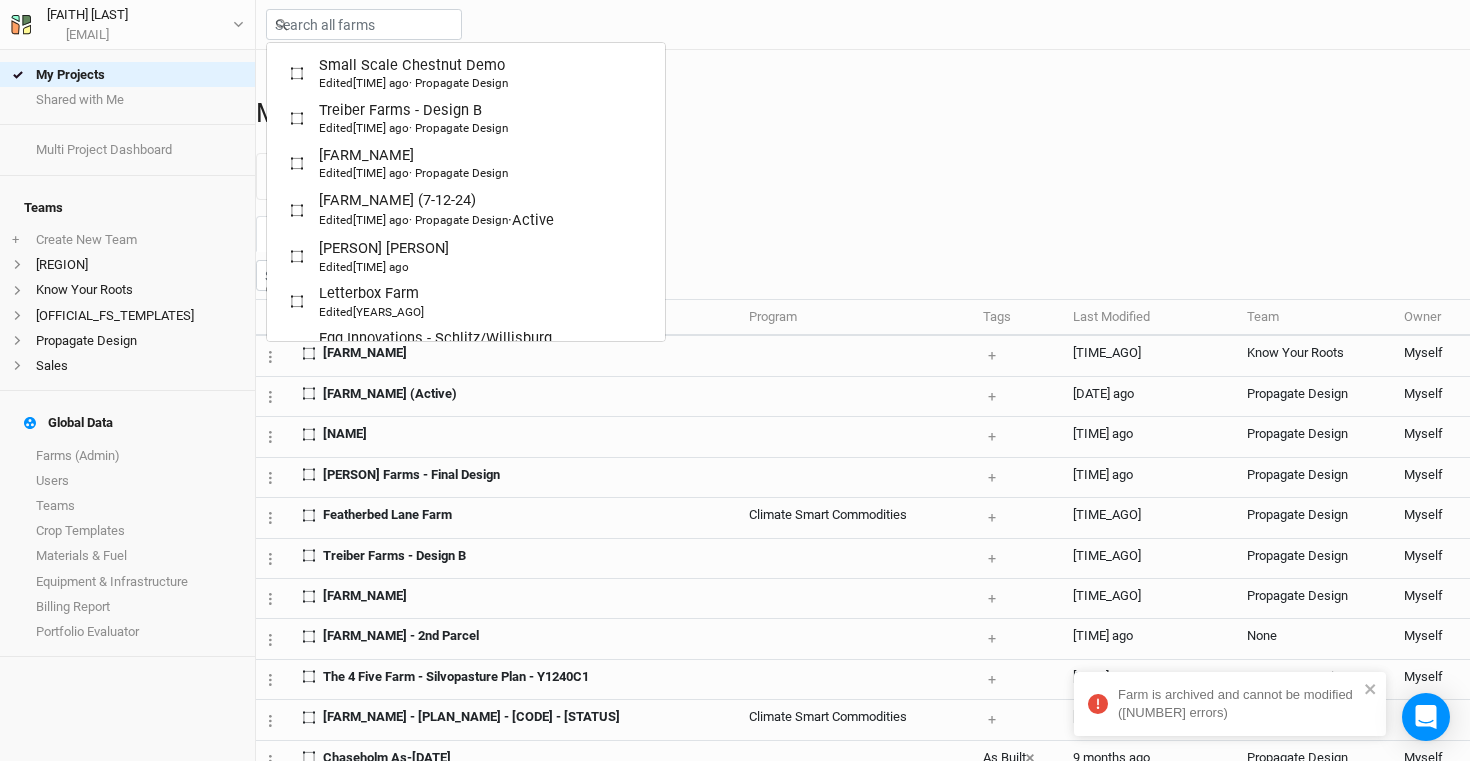 click on "My Projects" at bounding box center [863, 113] 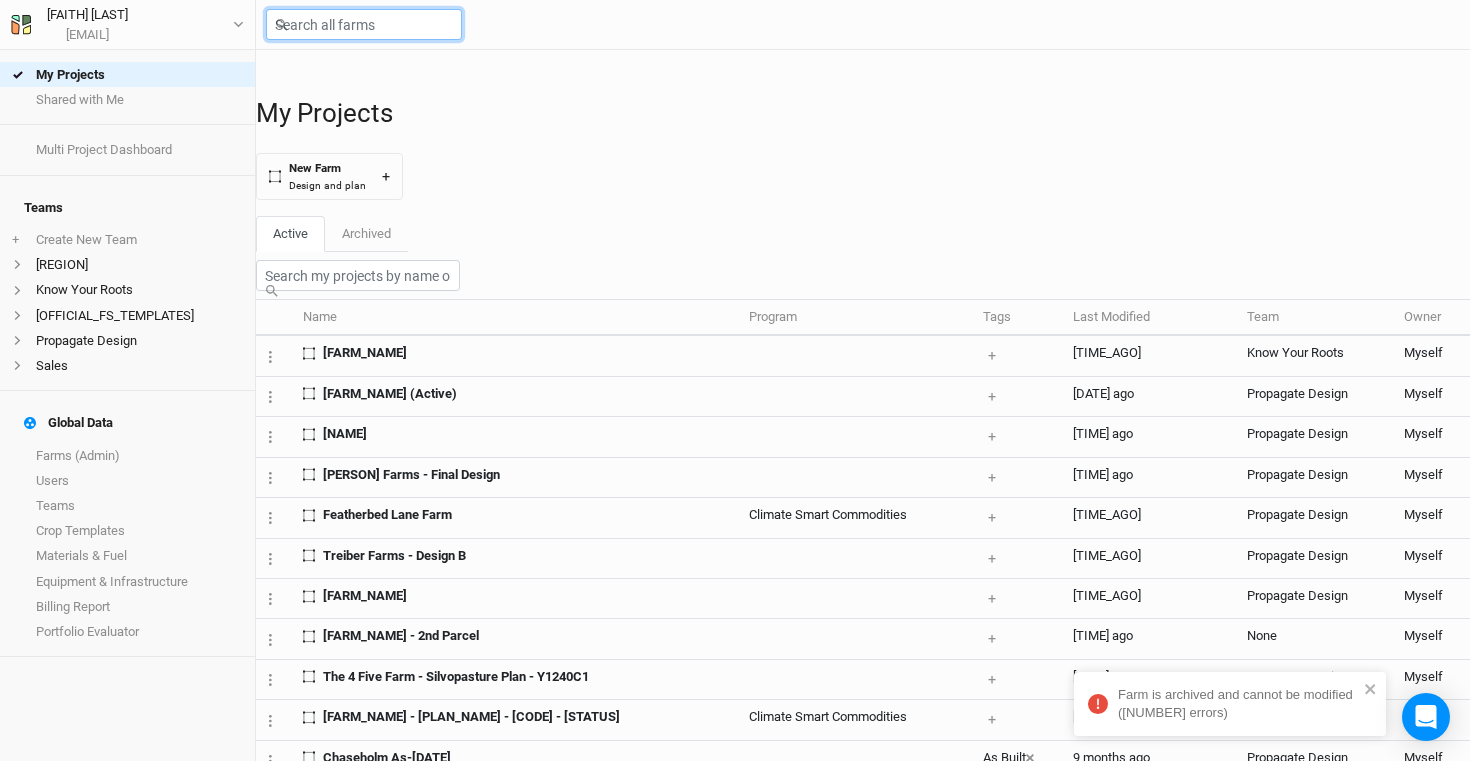 click at bounding box center (364, 24) 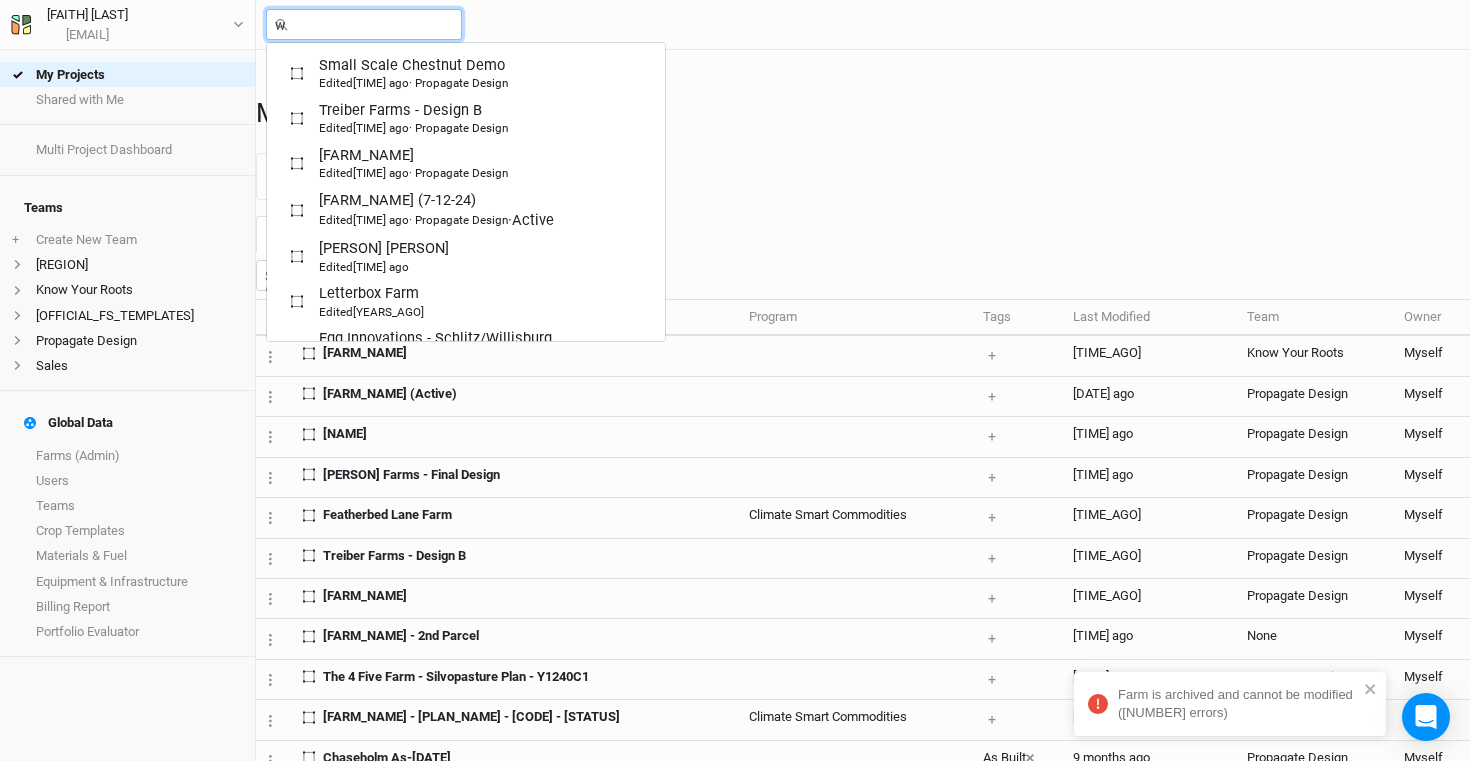 type on "wa" 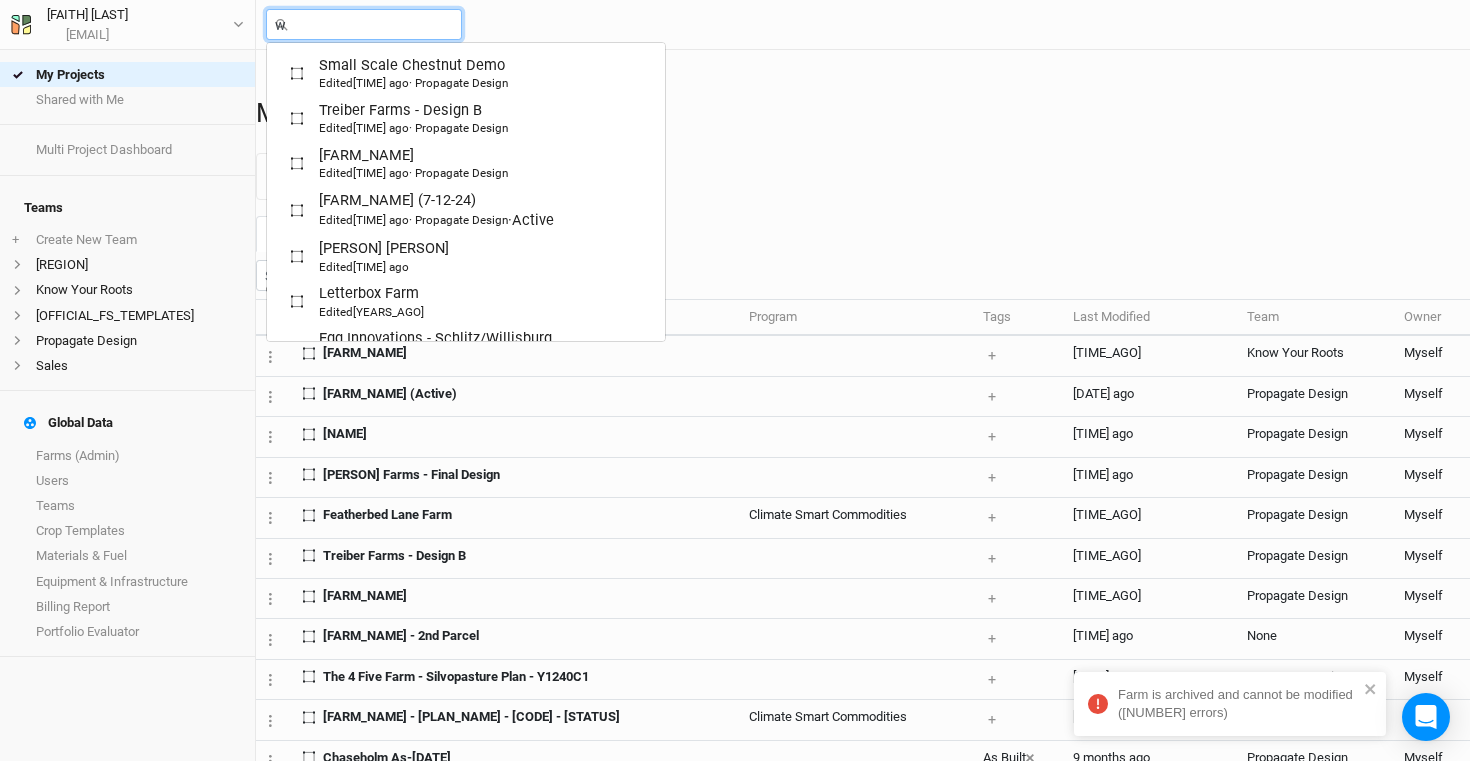 type on "wally Archive" 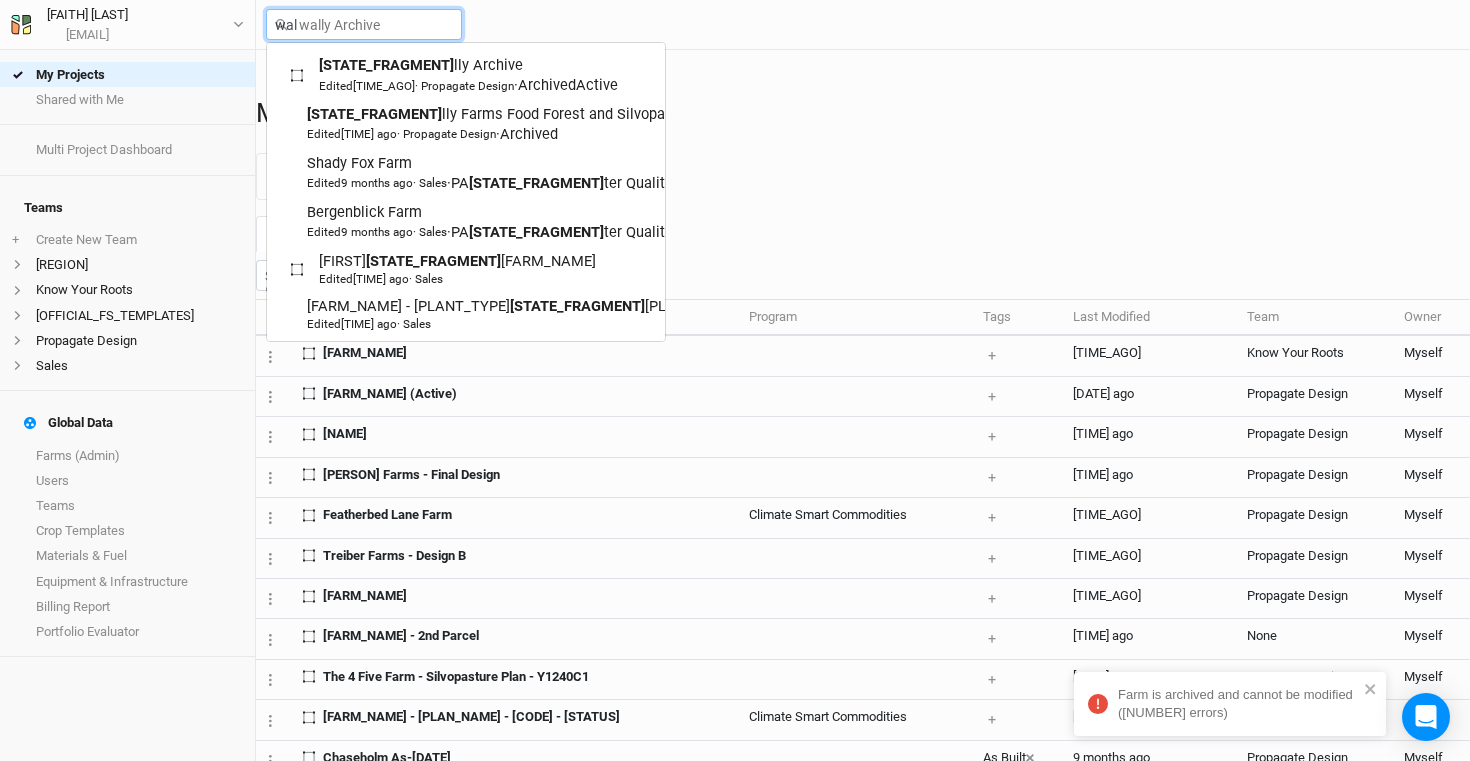 type on "Wall" 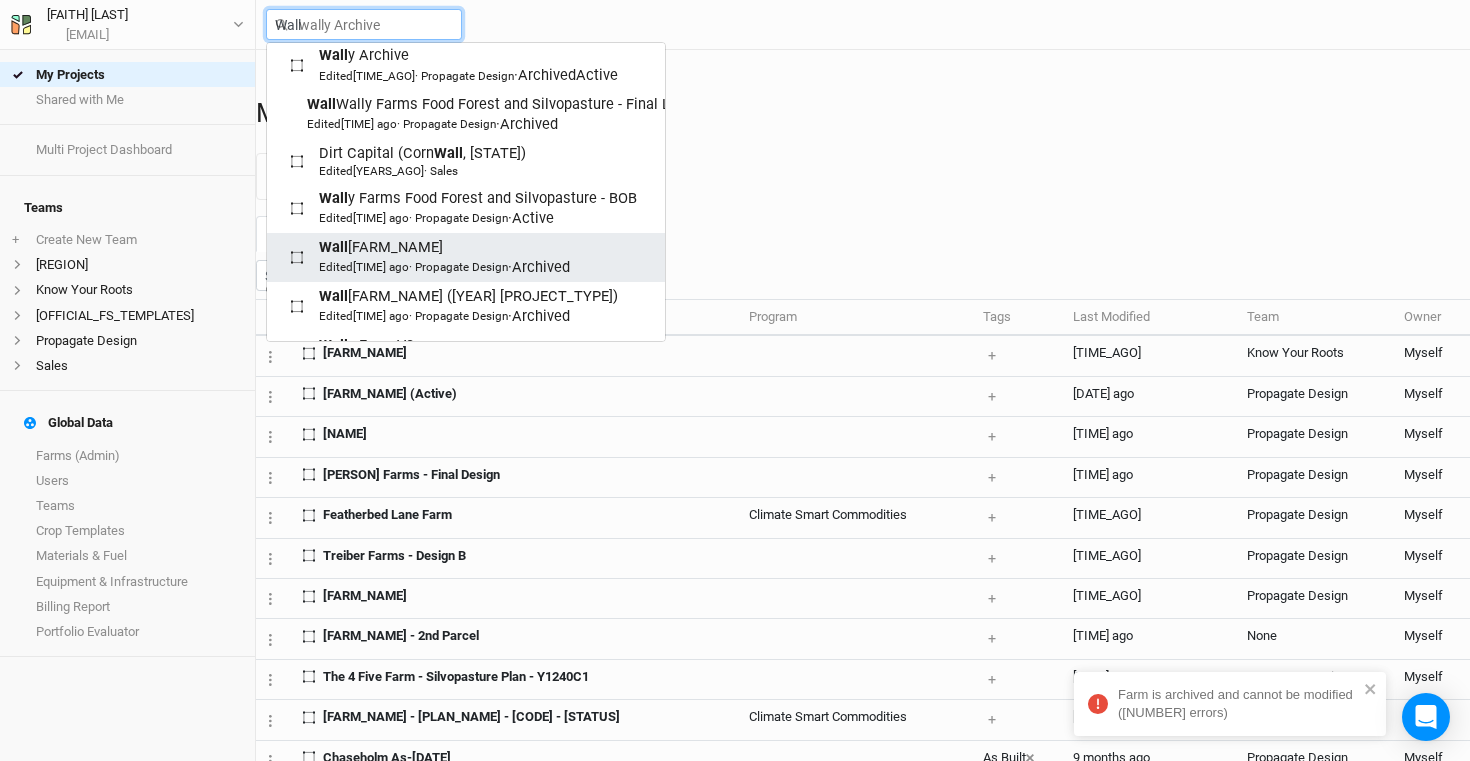 scroll, scrollTop: 0, scrollLeft: 0, axis: both 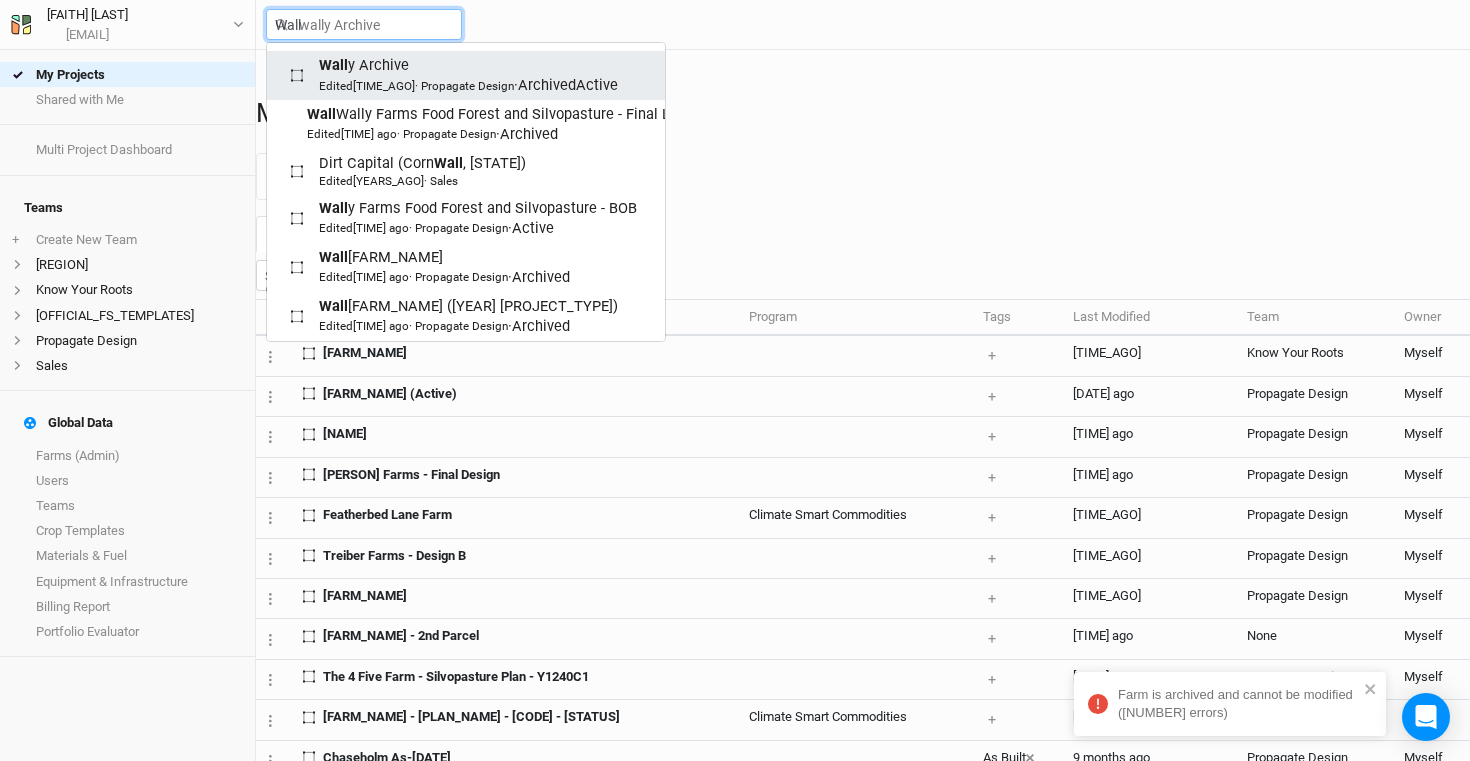 click on "Edited [TIME] ago · Propagate Design" at bounding box center [416, 86] 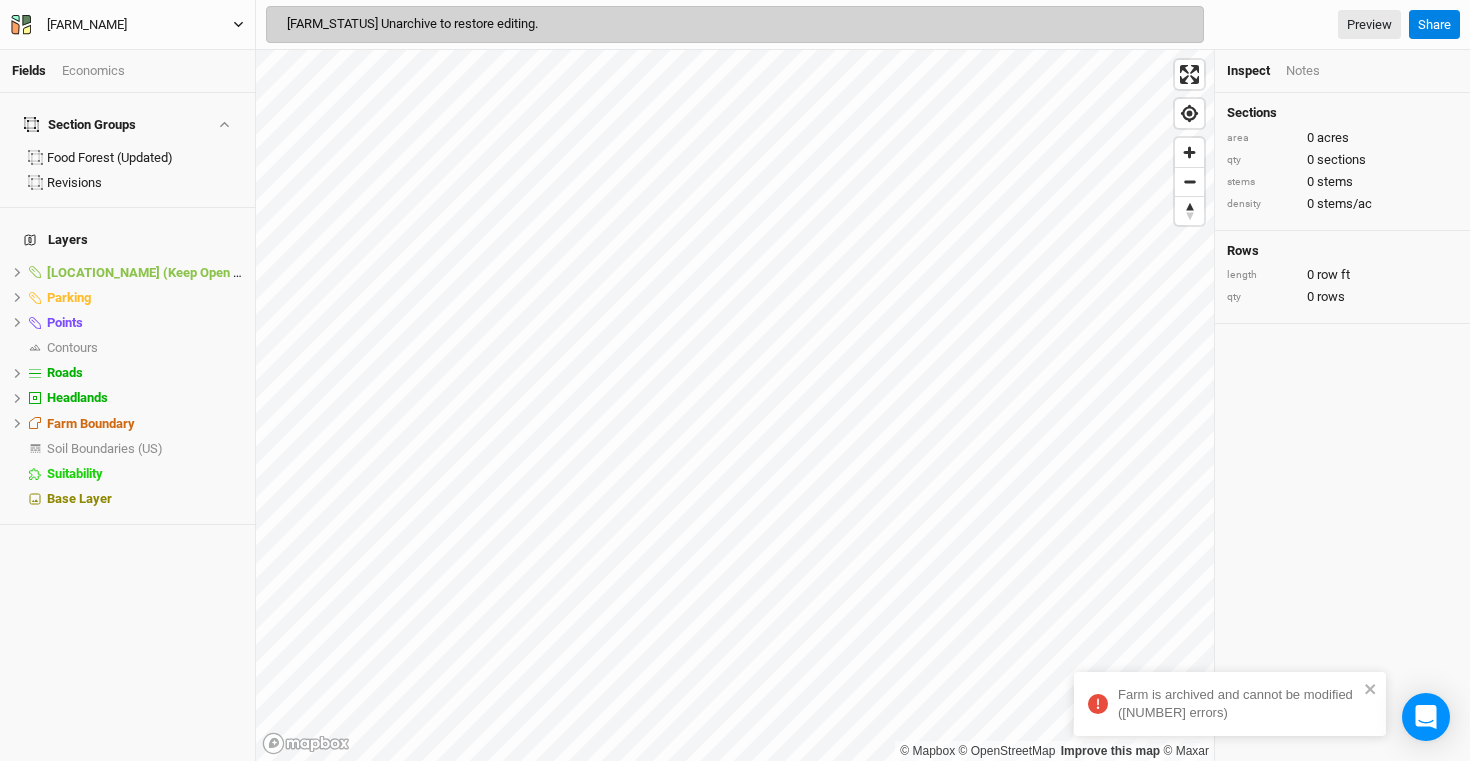 click on "[FARM_NAME]" at bounding box center (87, 25) 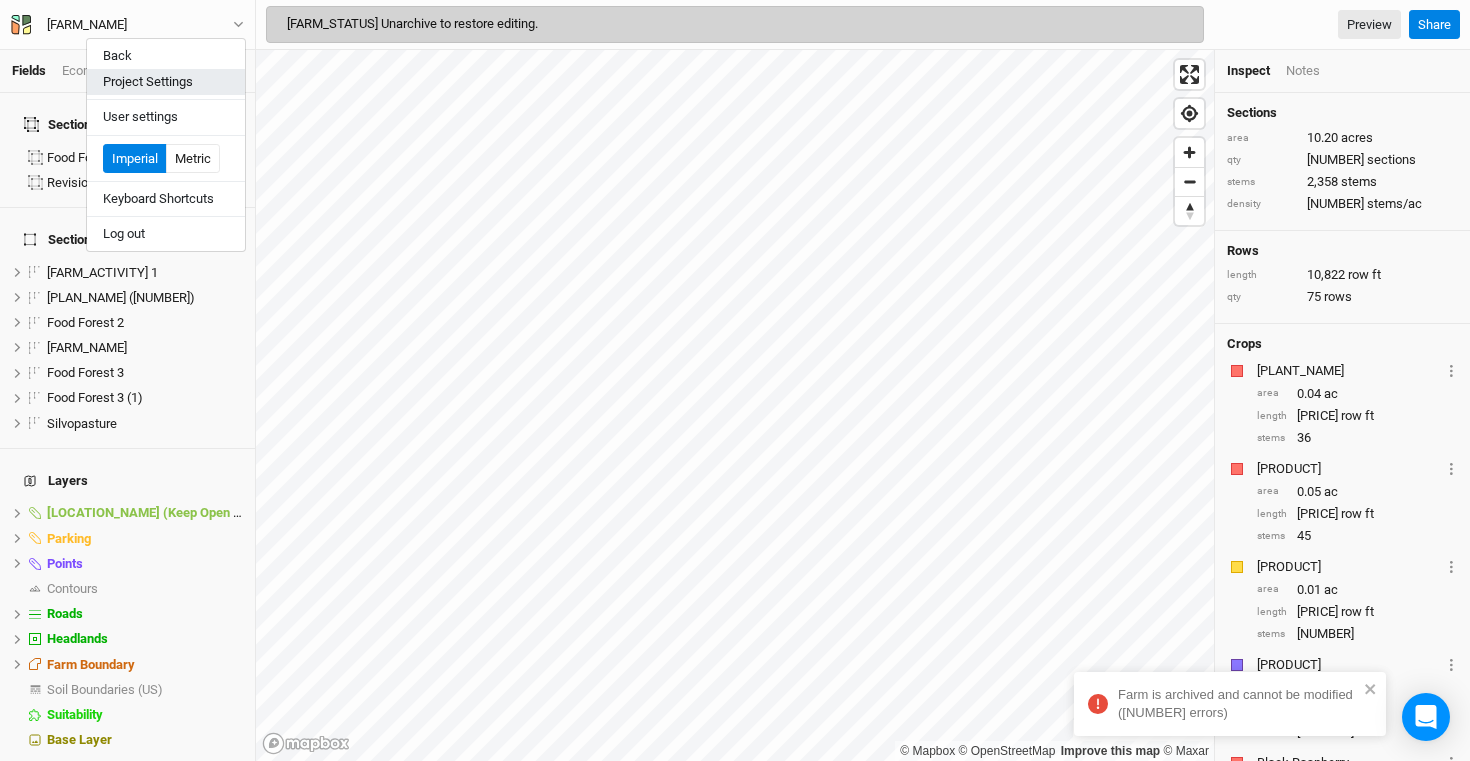 click on "Project Settings" at bounding box center [166, 82] 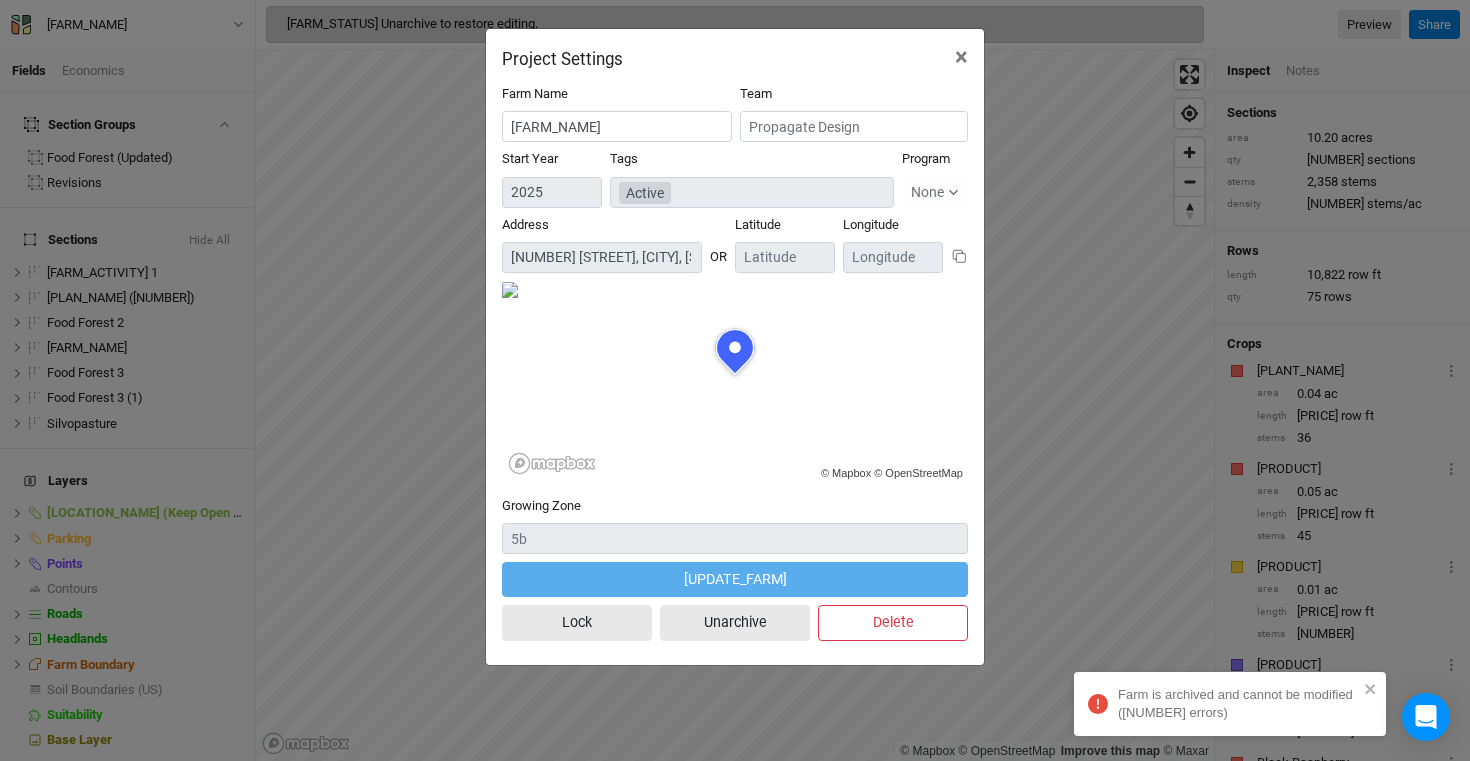 scroll, scrollTop: 100, scrollLeft: 233, axis: both 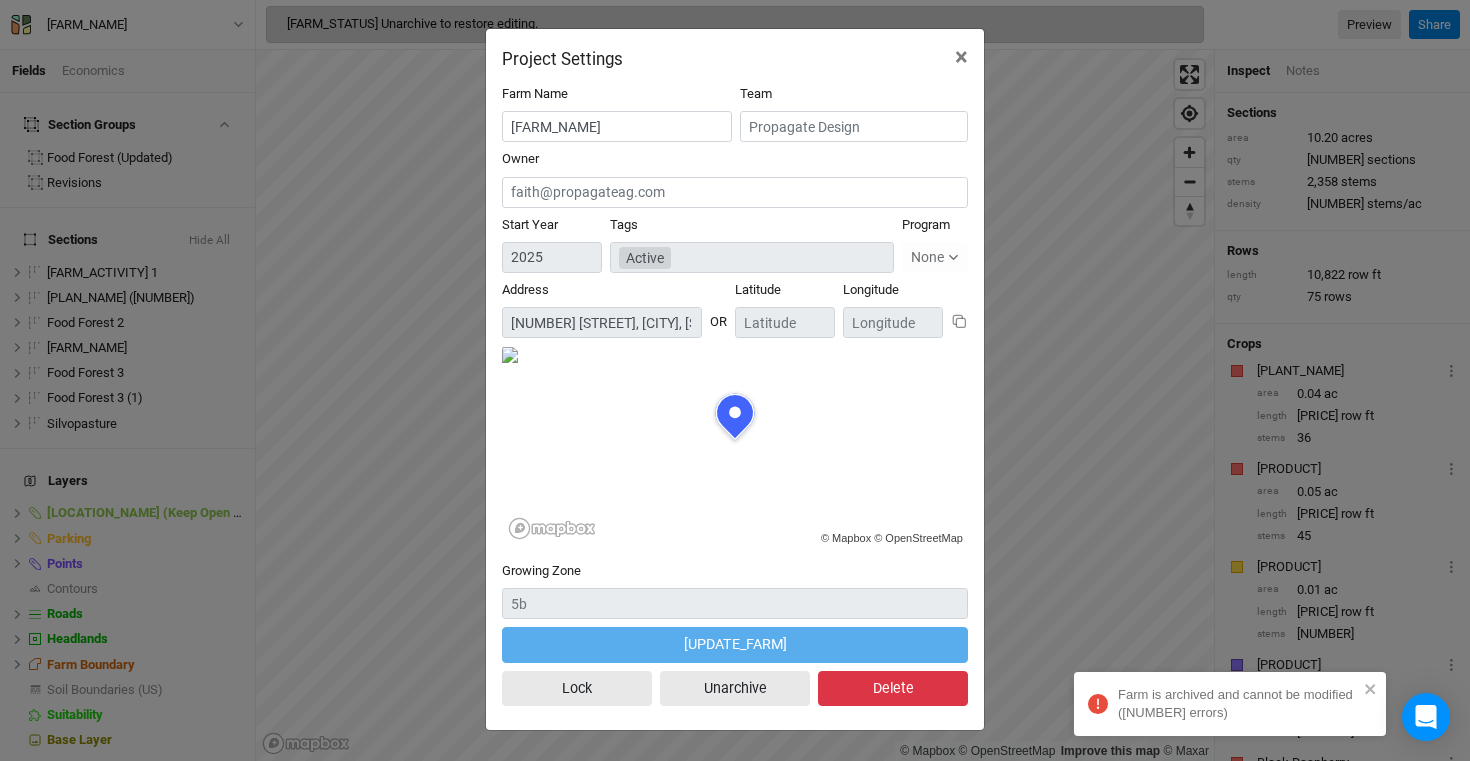 click on "Delete" at bounding box center [893, 688] 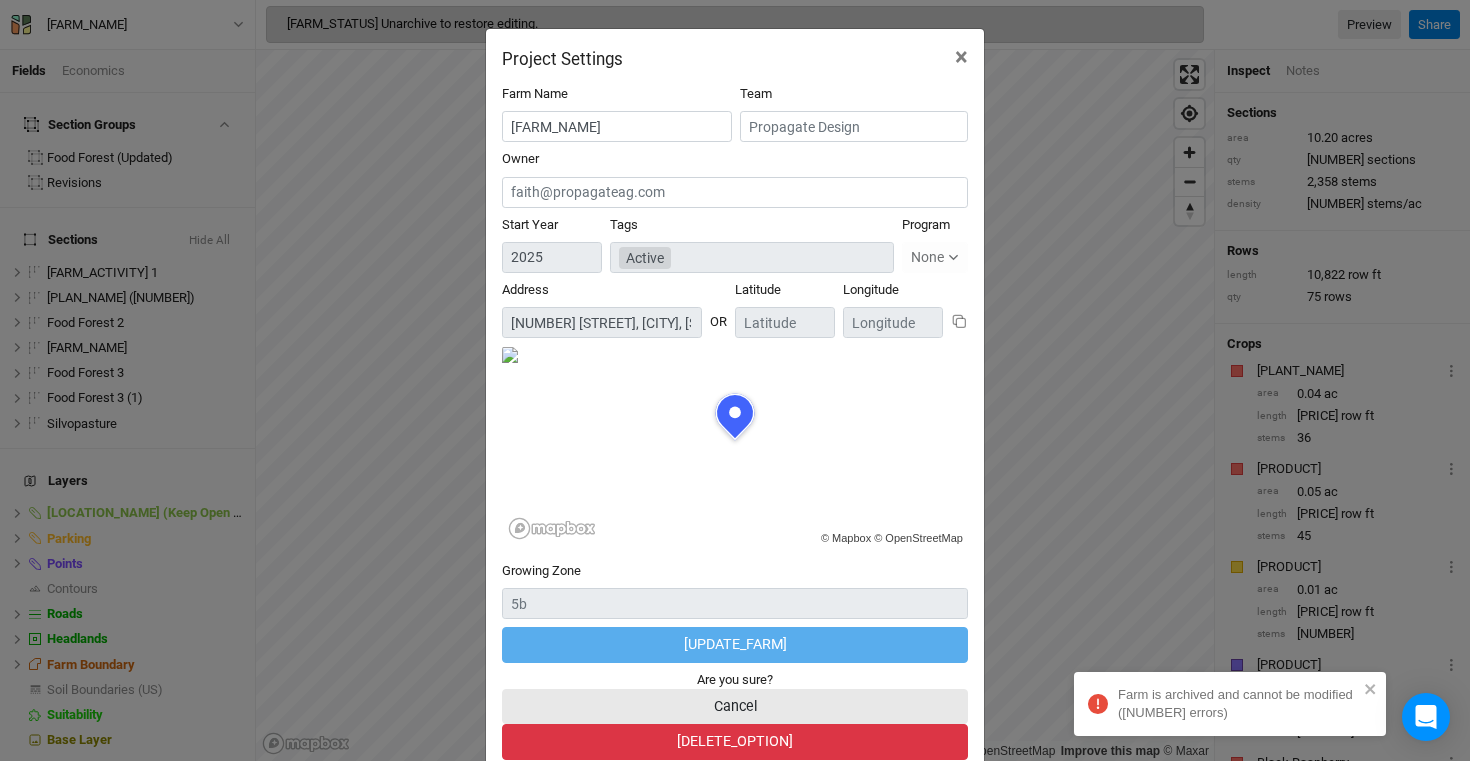 click on "[DELETE_OPTION]" at bounding box center (735, 741) 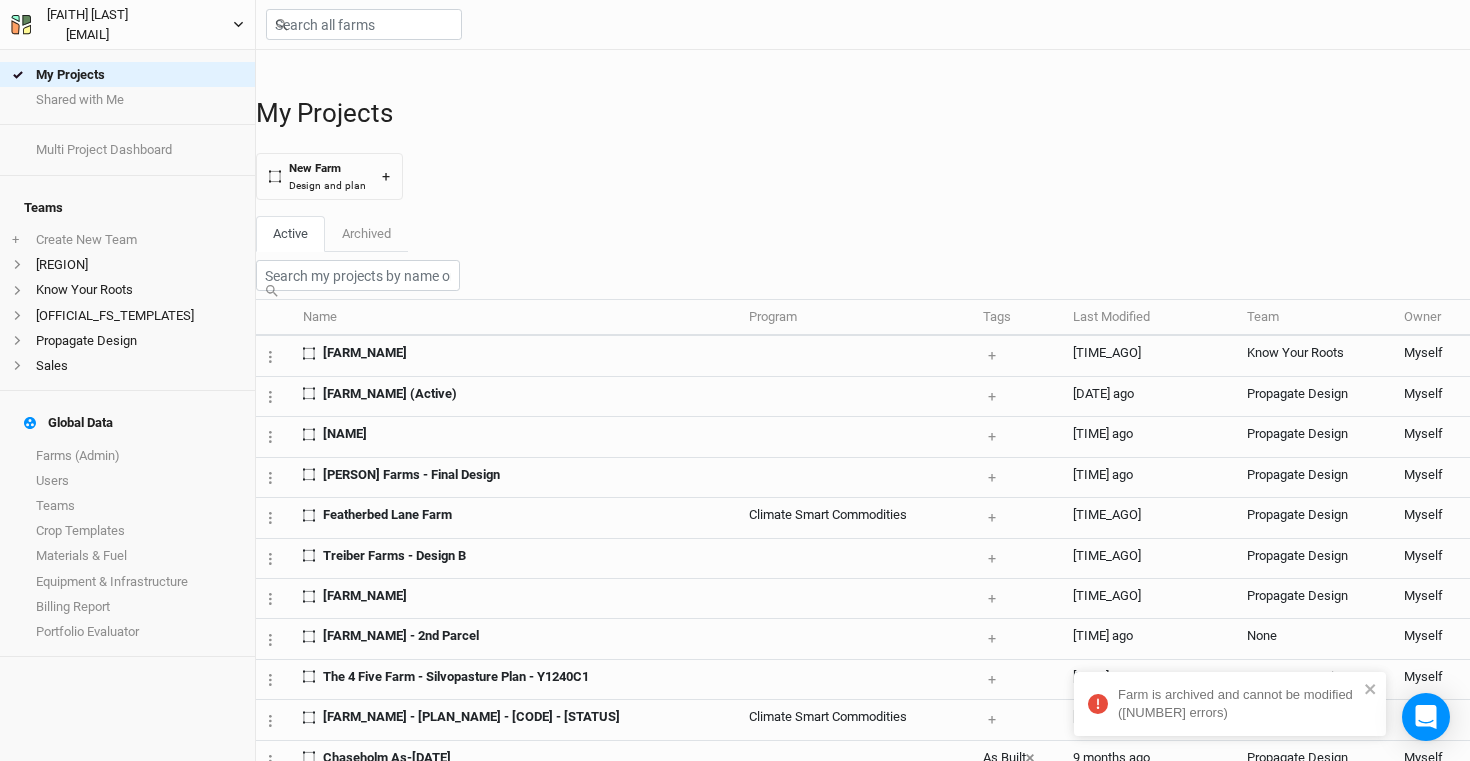 click on "[PERSON] [PERSON] [EMAIL]" at bounding box center [87, 24] 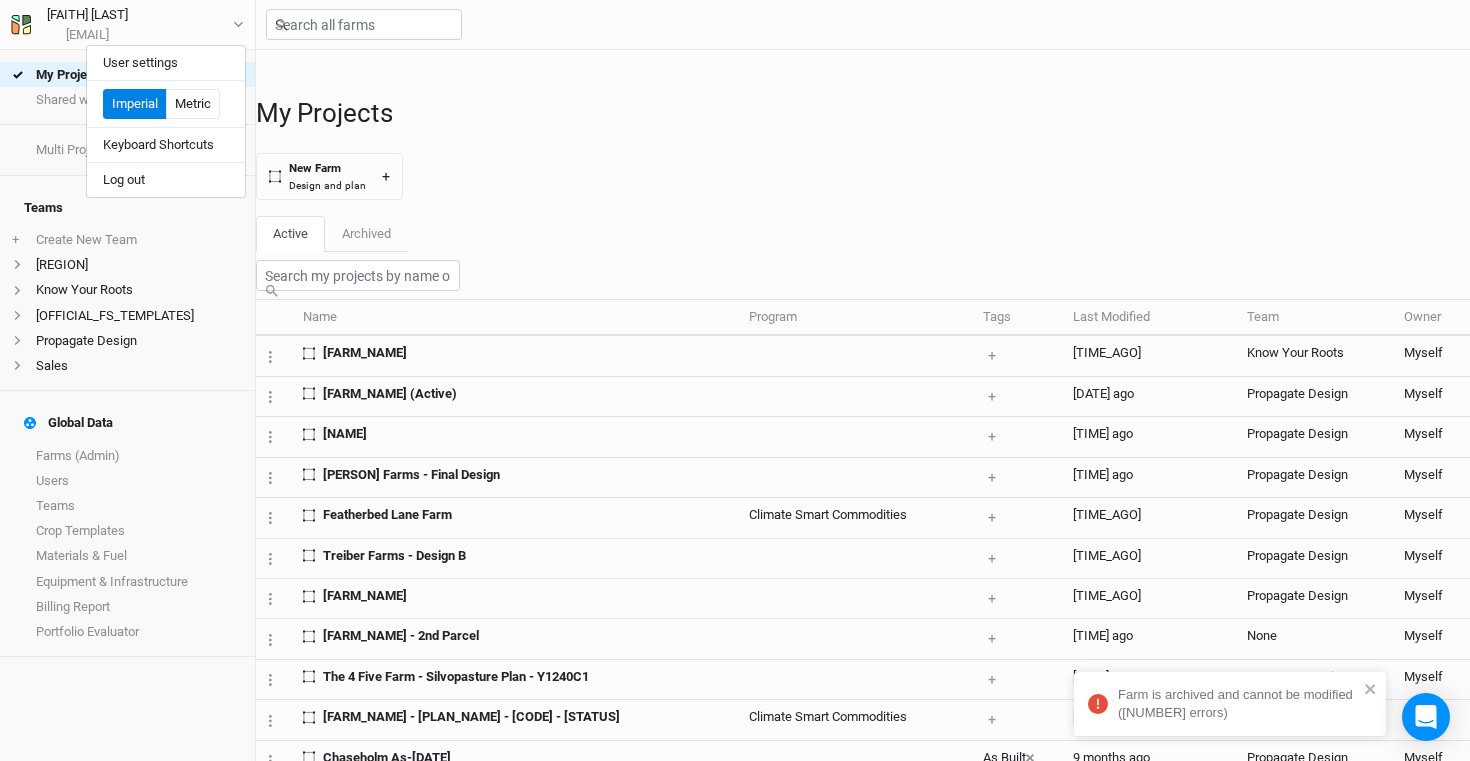 click on "Active Archived" at bounding box center [863, 234] 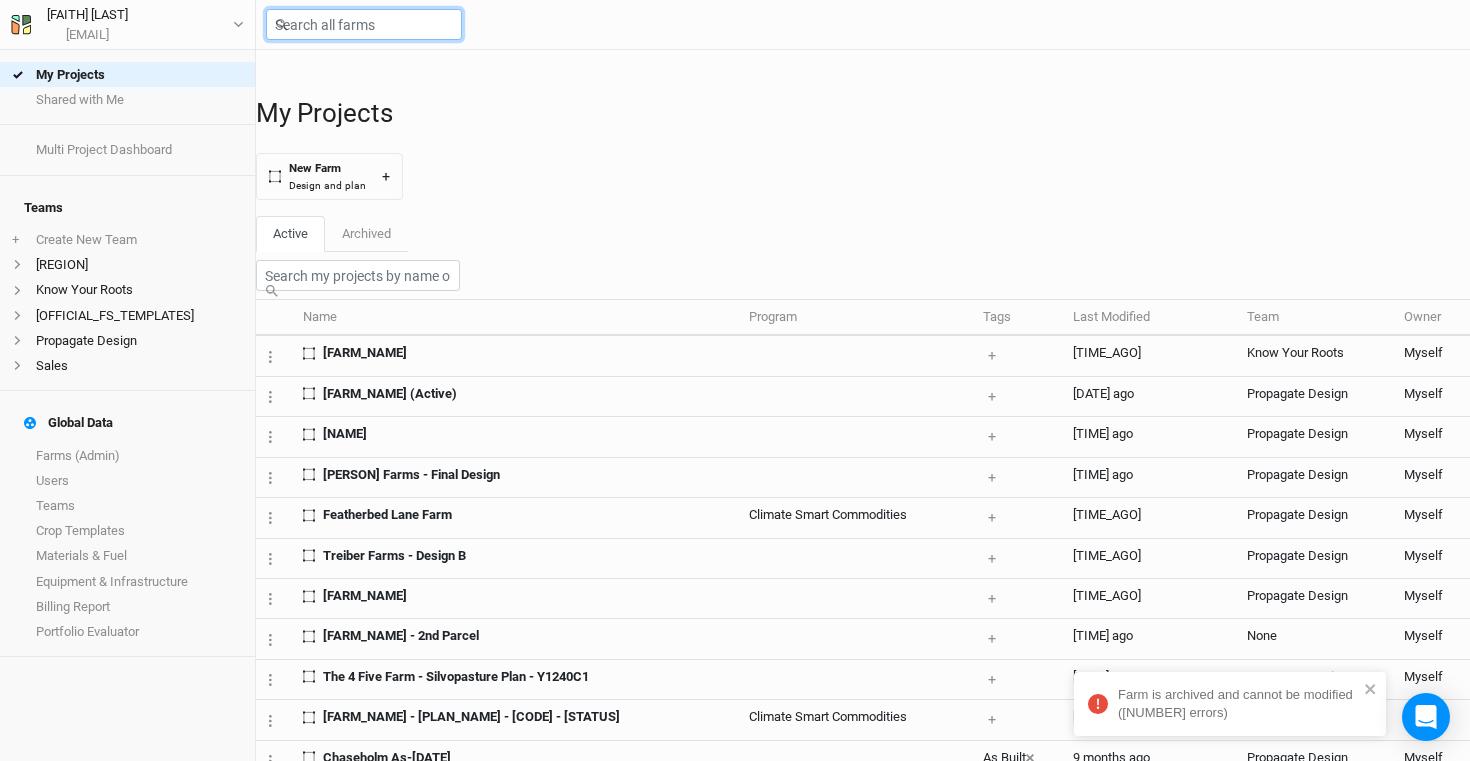 click at bounding box center [364, 24] 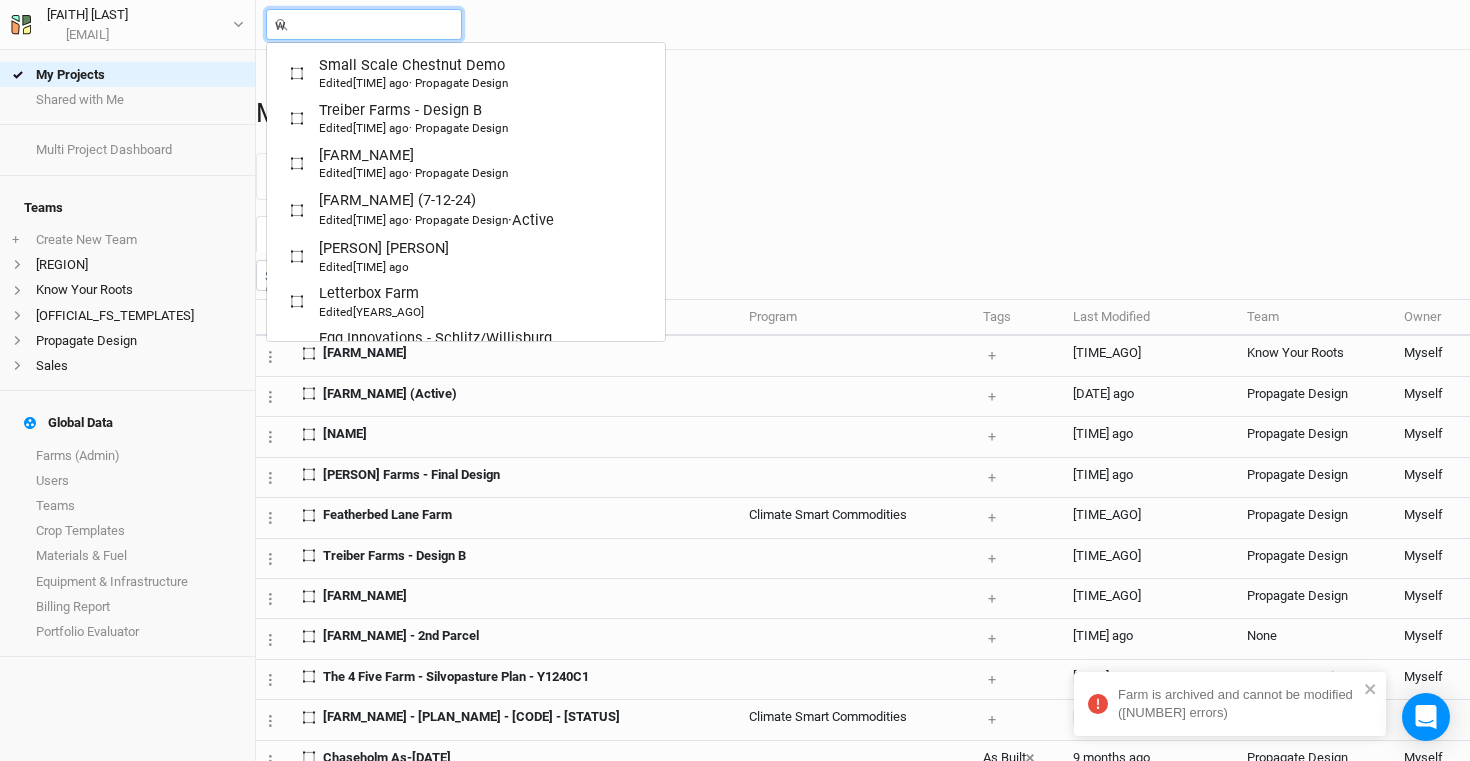 type on "wa" 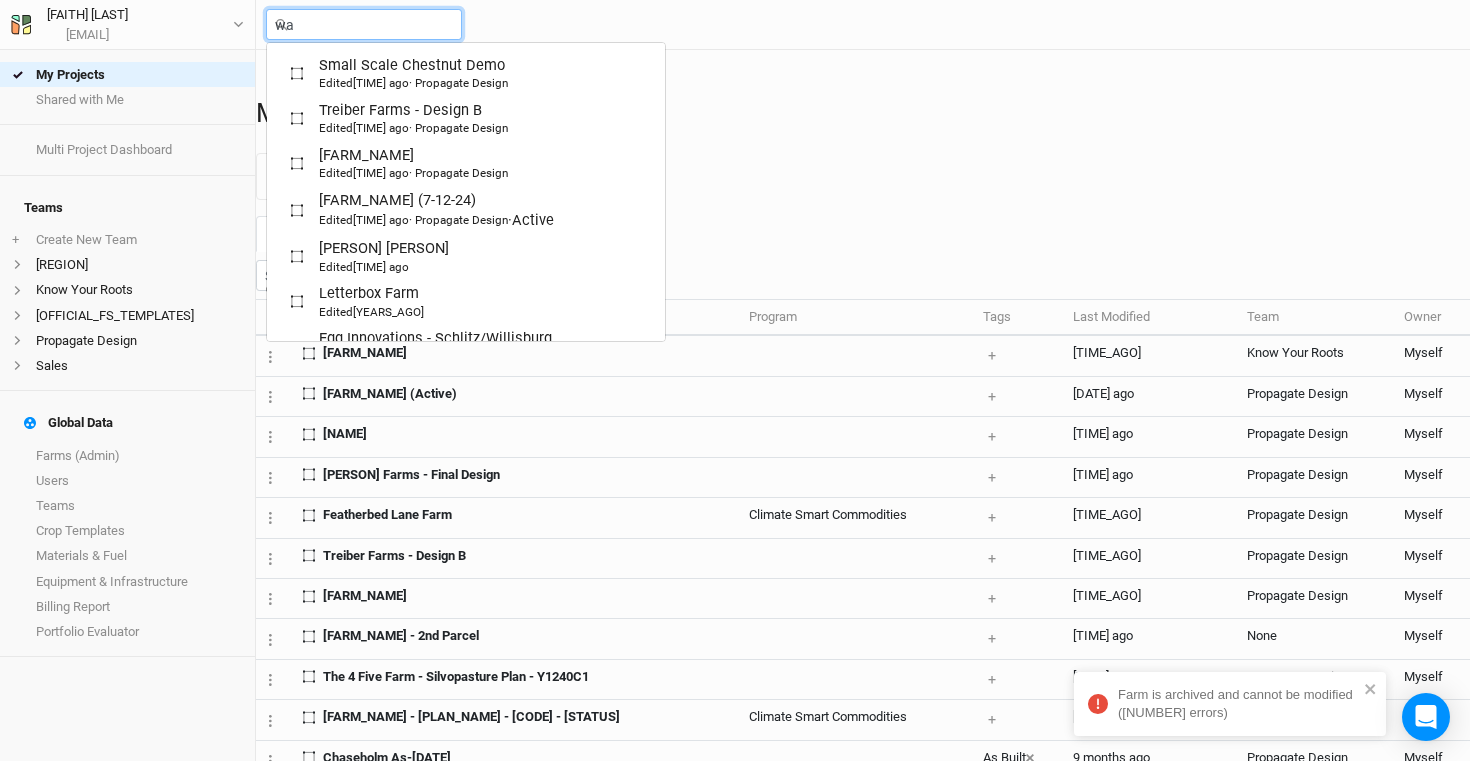 type on "[FARM_NAME]" 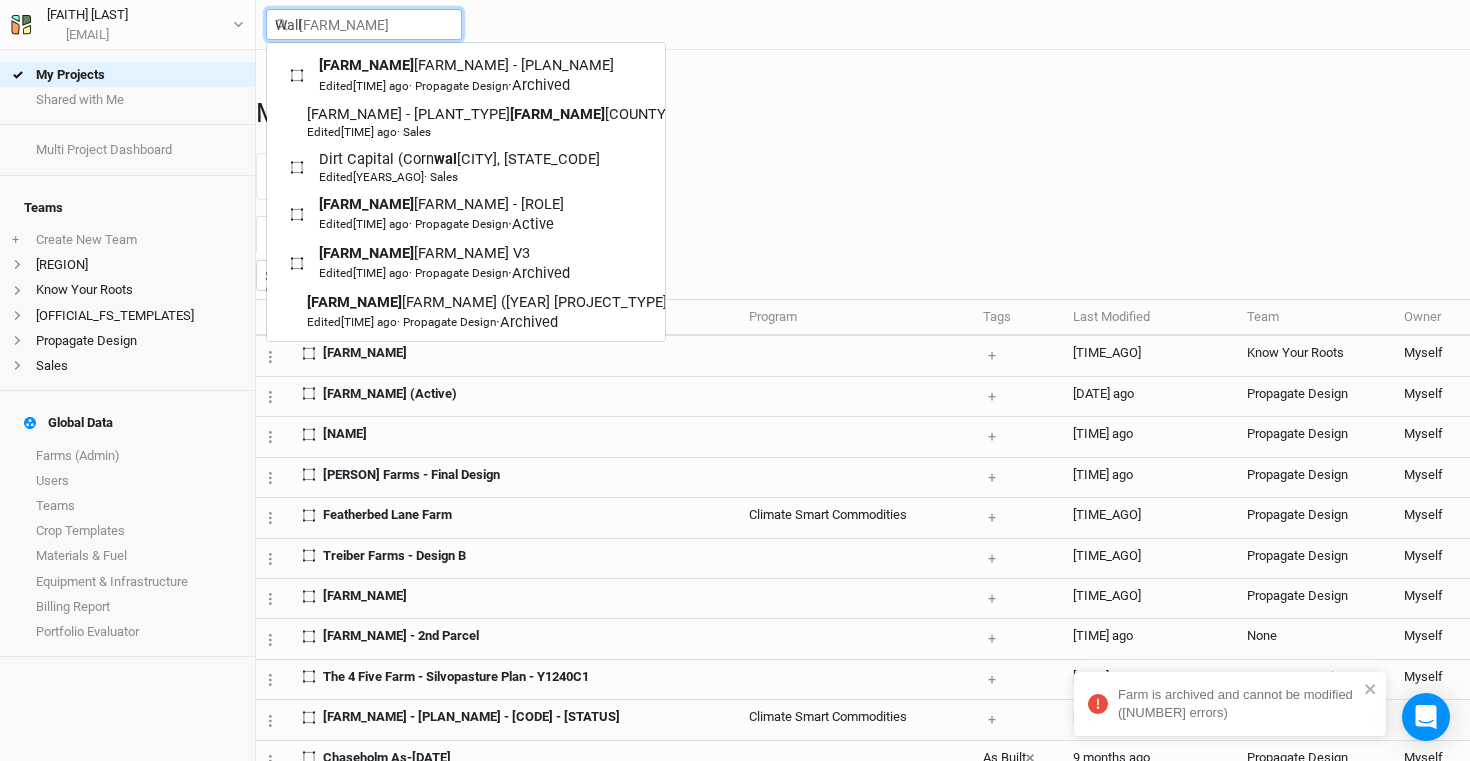 type on "wally" 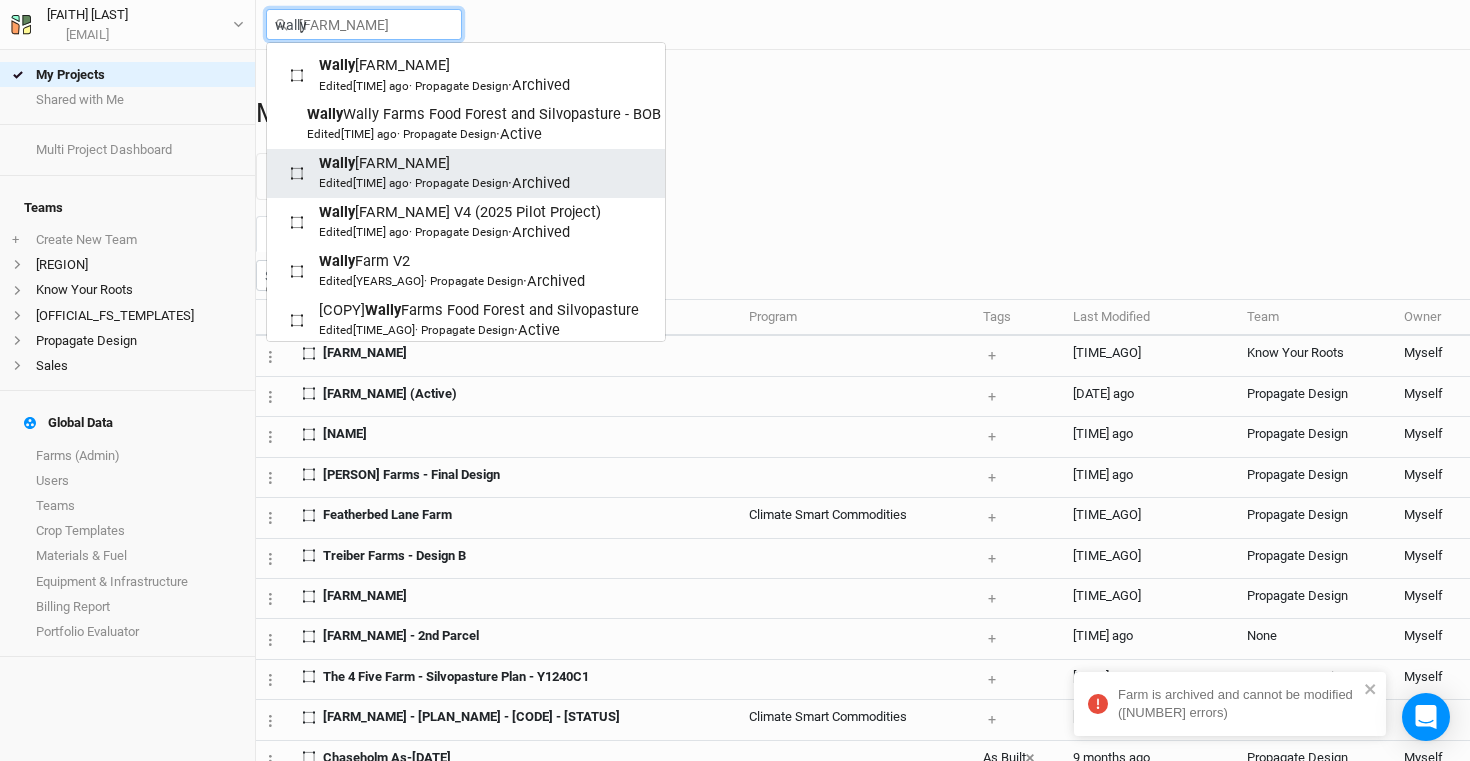 click on "Edited [DATE] ago · Propagate Design · Archived" at bounding box center [444, 183] 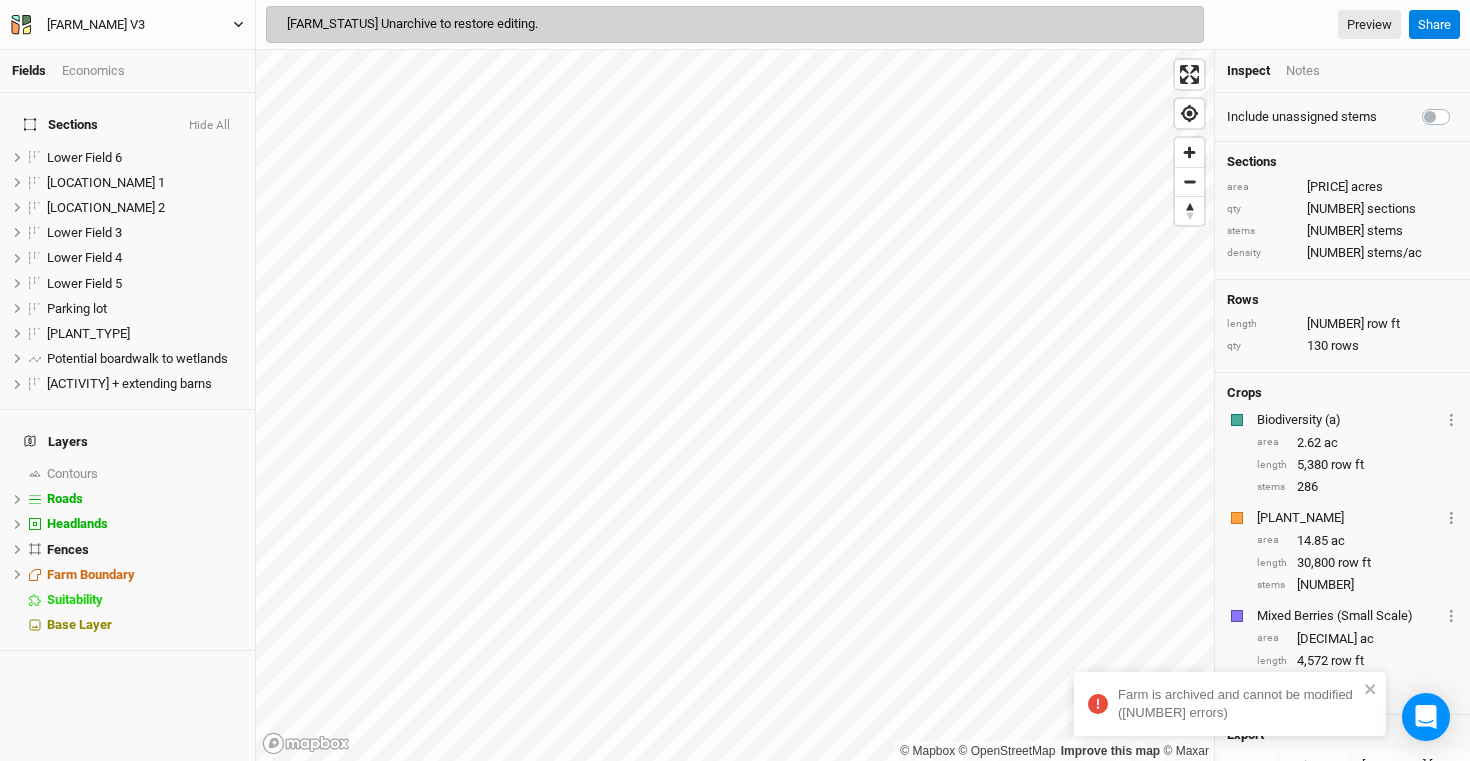 click on "[FARM_NAME] V3" at bounding box center (96, 25) 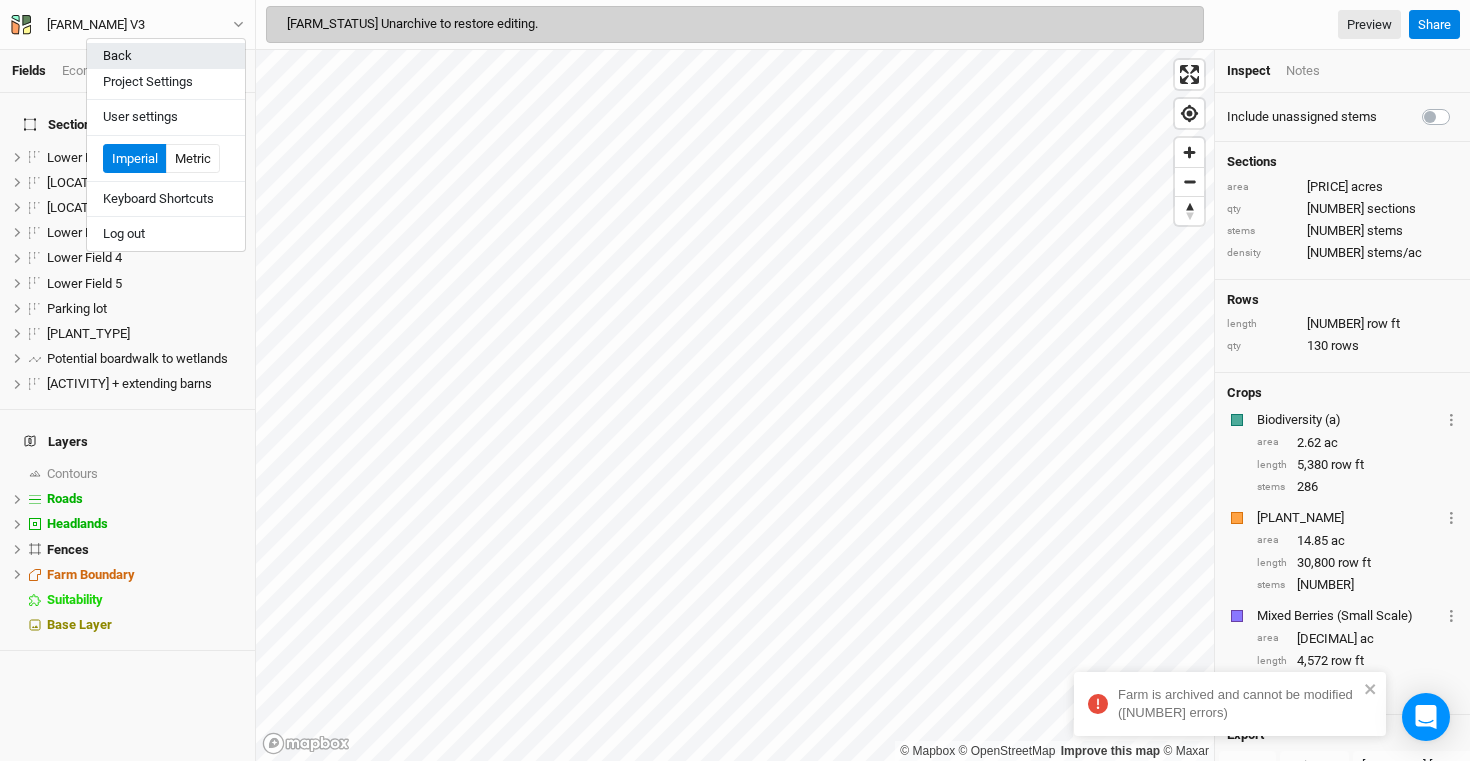 click on "Back" at bounding box center (166, 56) 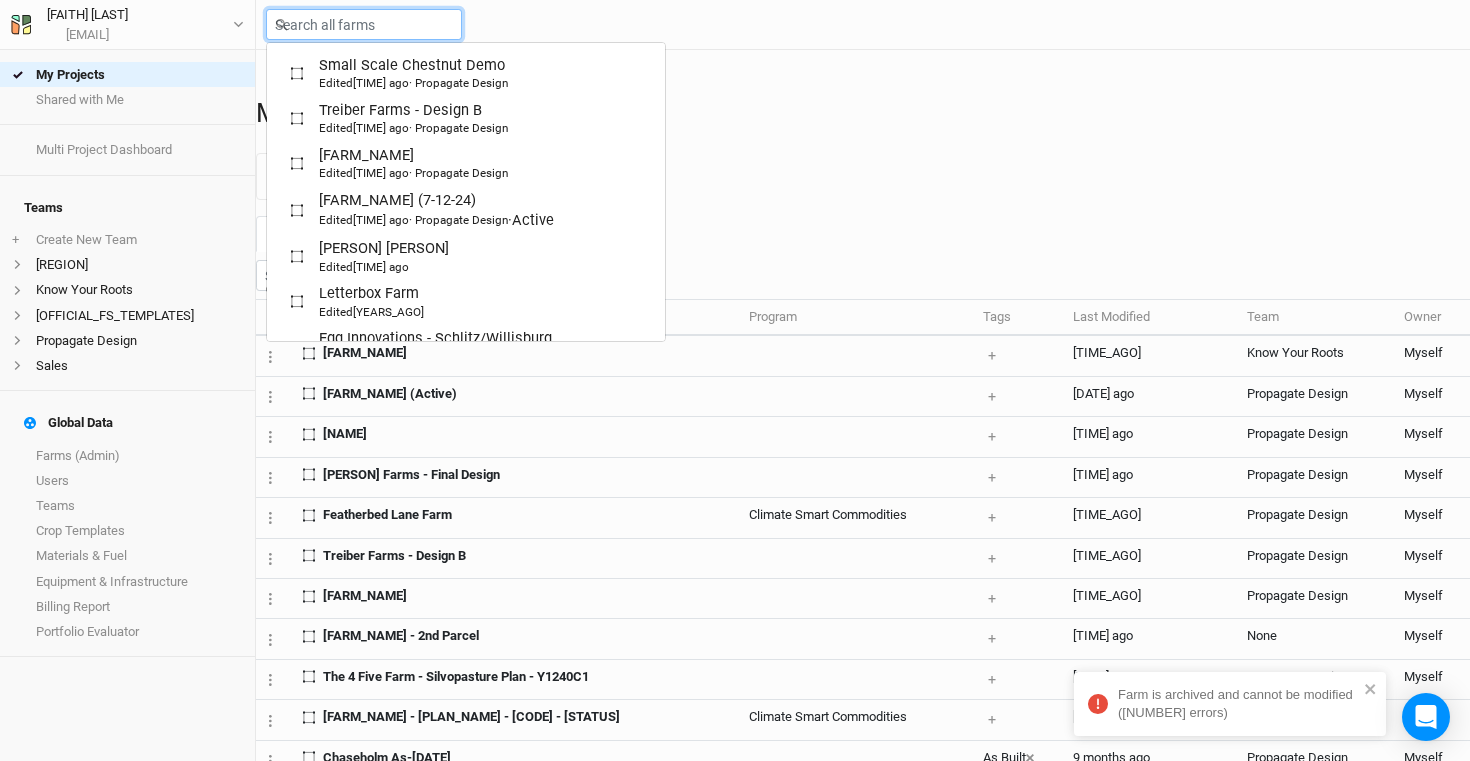 click at bounding box center (364, 24) 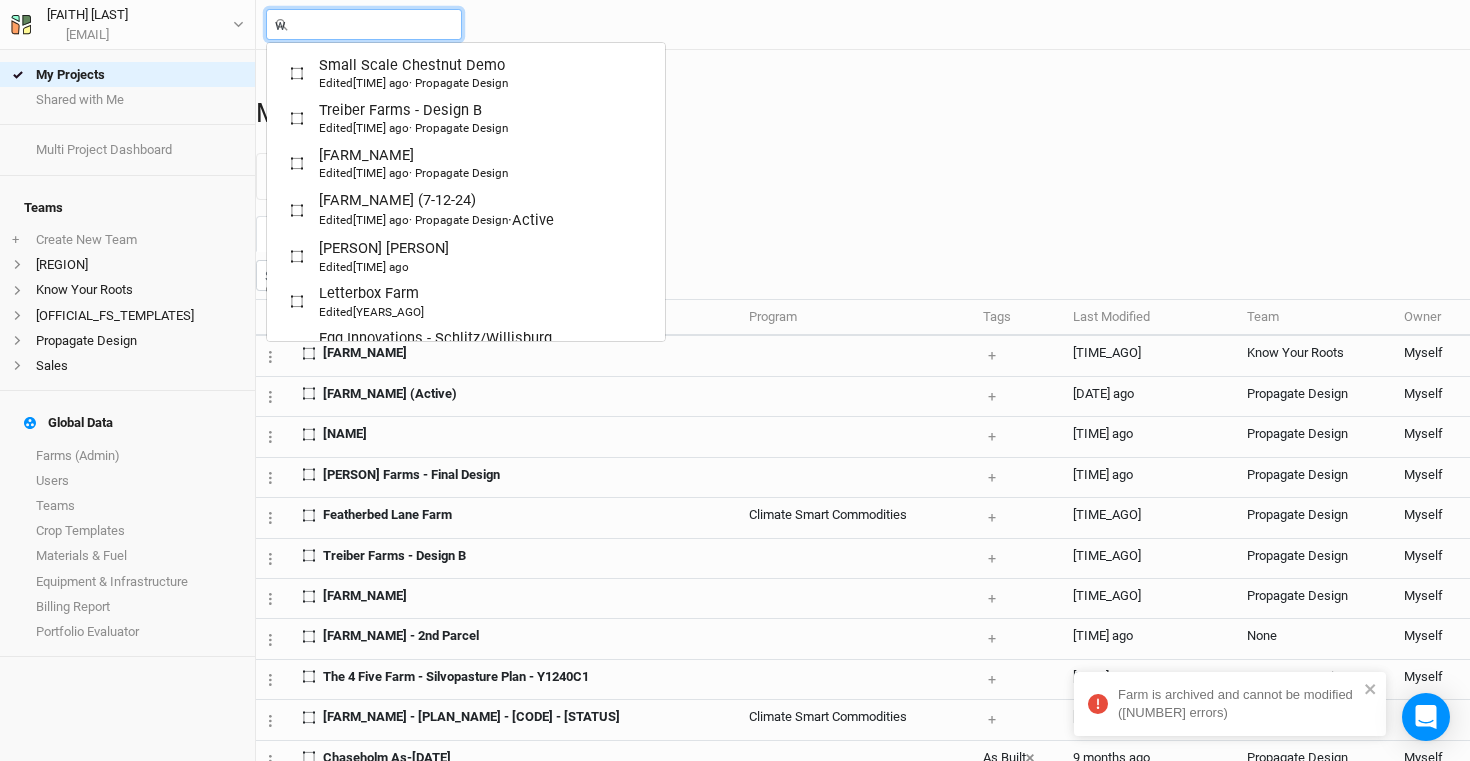 type on "wa" 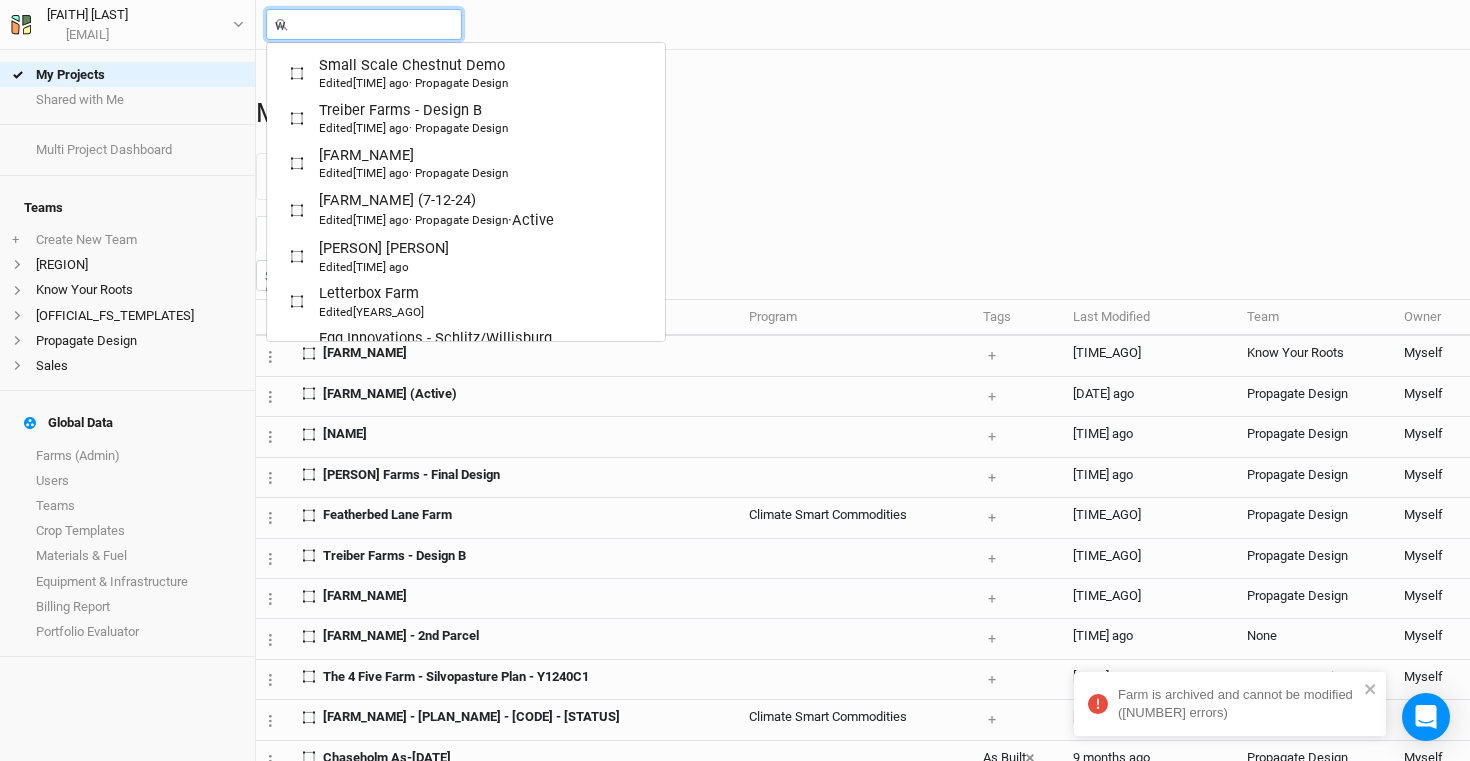 type on "[FARM_NAME]" 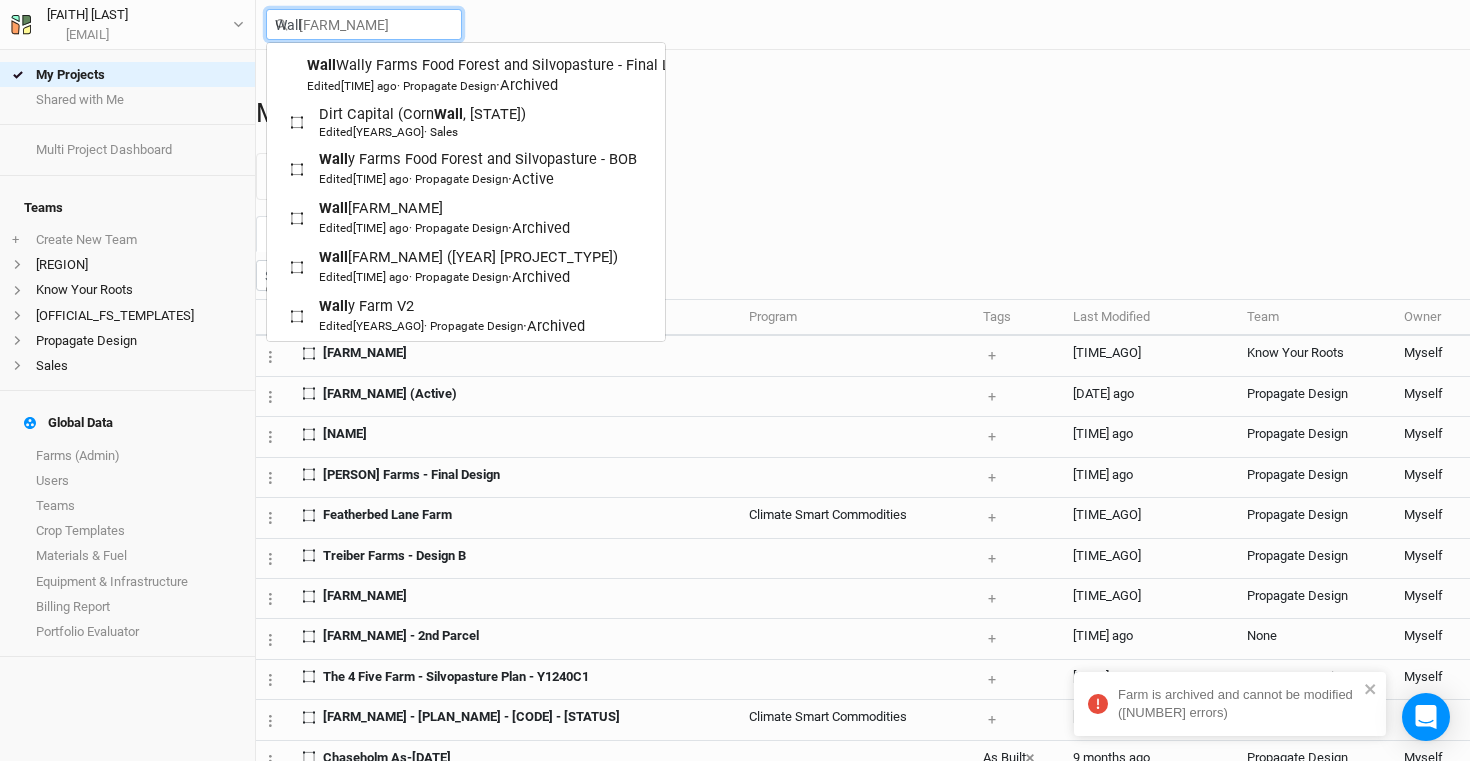 type on "wally" 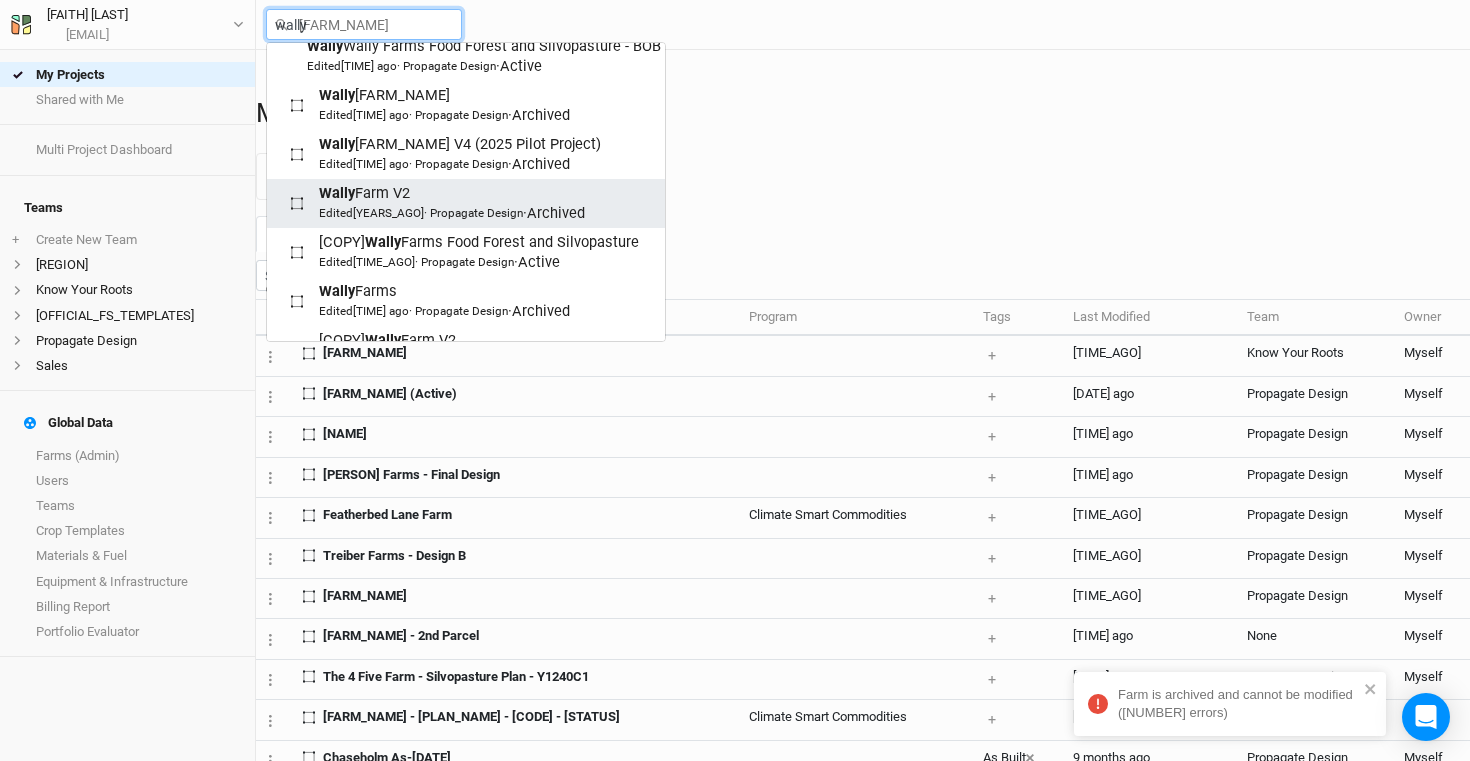 scroll, scrollTop: 78, scrollLeft: 0, axis: vertical 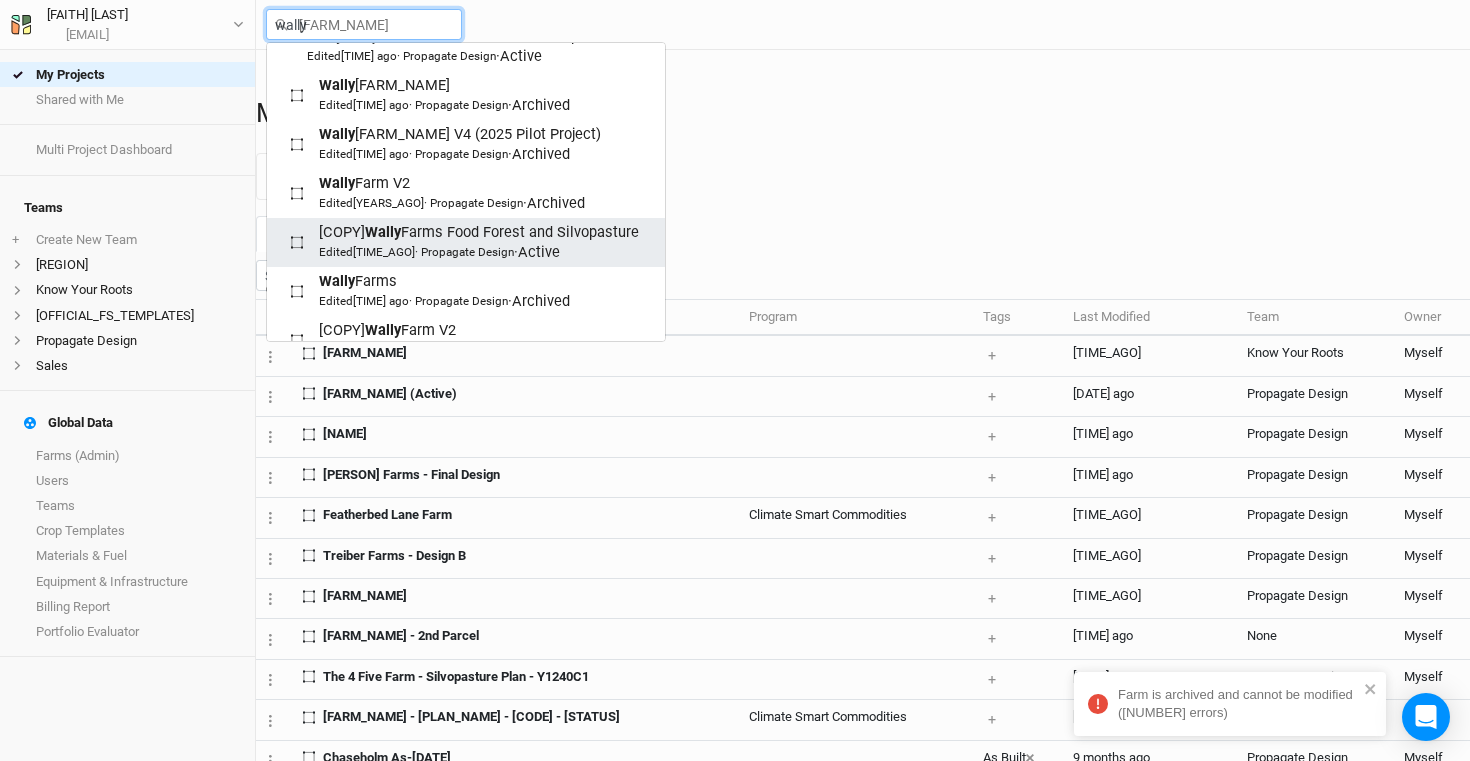 click on "Edited [TIME] ago · Propagate Design" at bounding box center [416, 252] 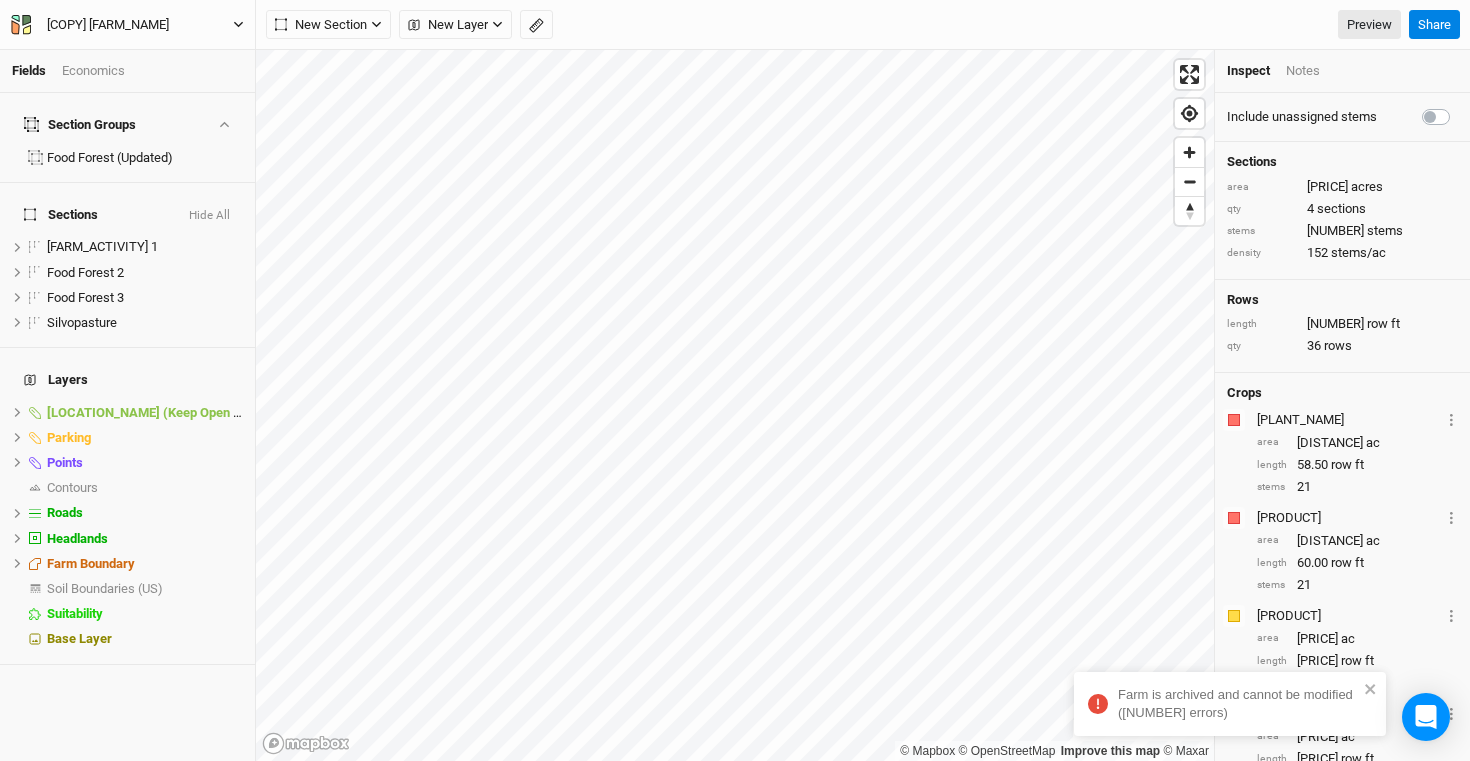click on "[COPY] [FARM_NAME]" at bounding box center [108, 25] 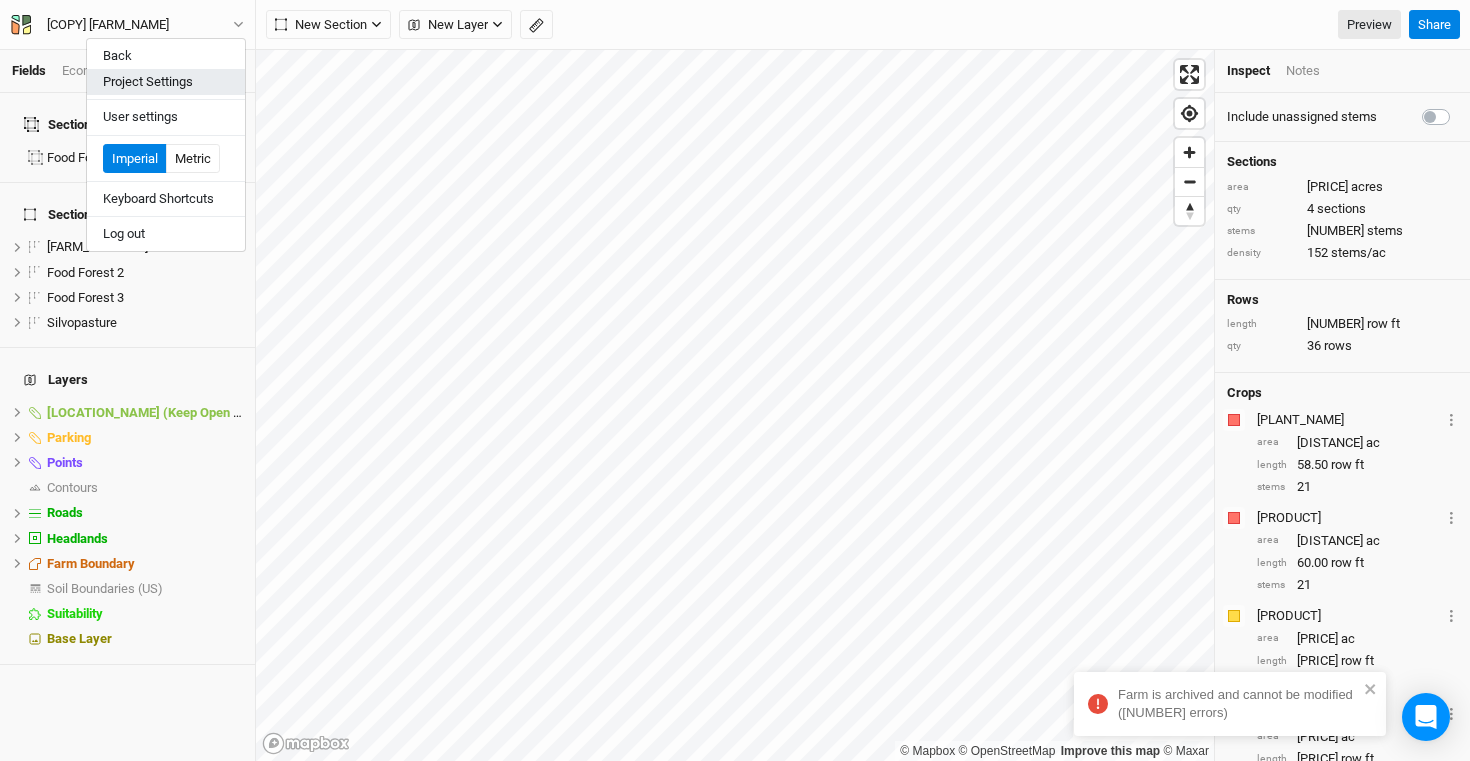 click on "Project Settings" at bounding box center (166, 82) 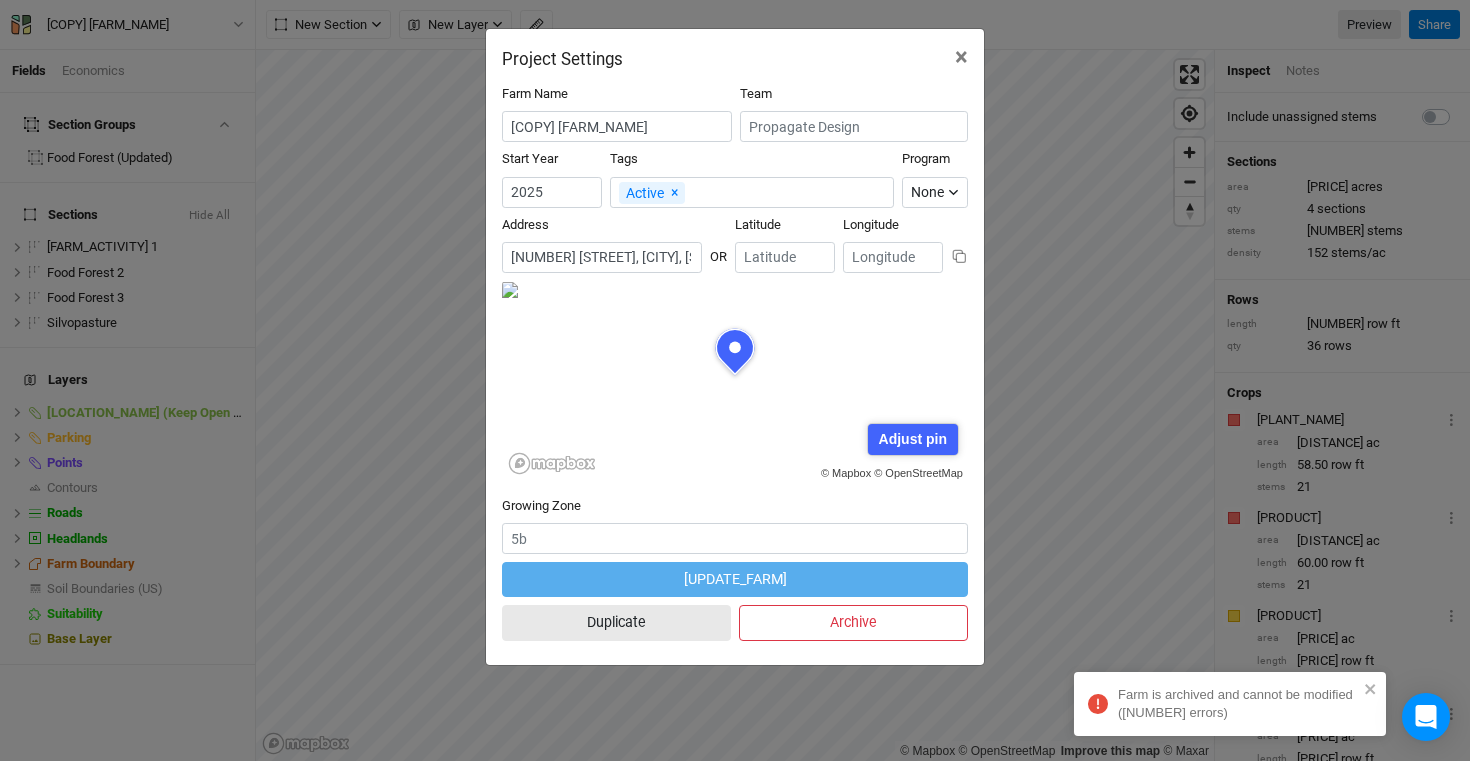 scroll, scrollTop: 100, scrollLeft: 233, axis: both 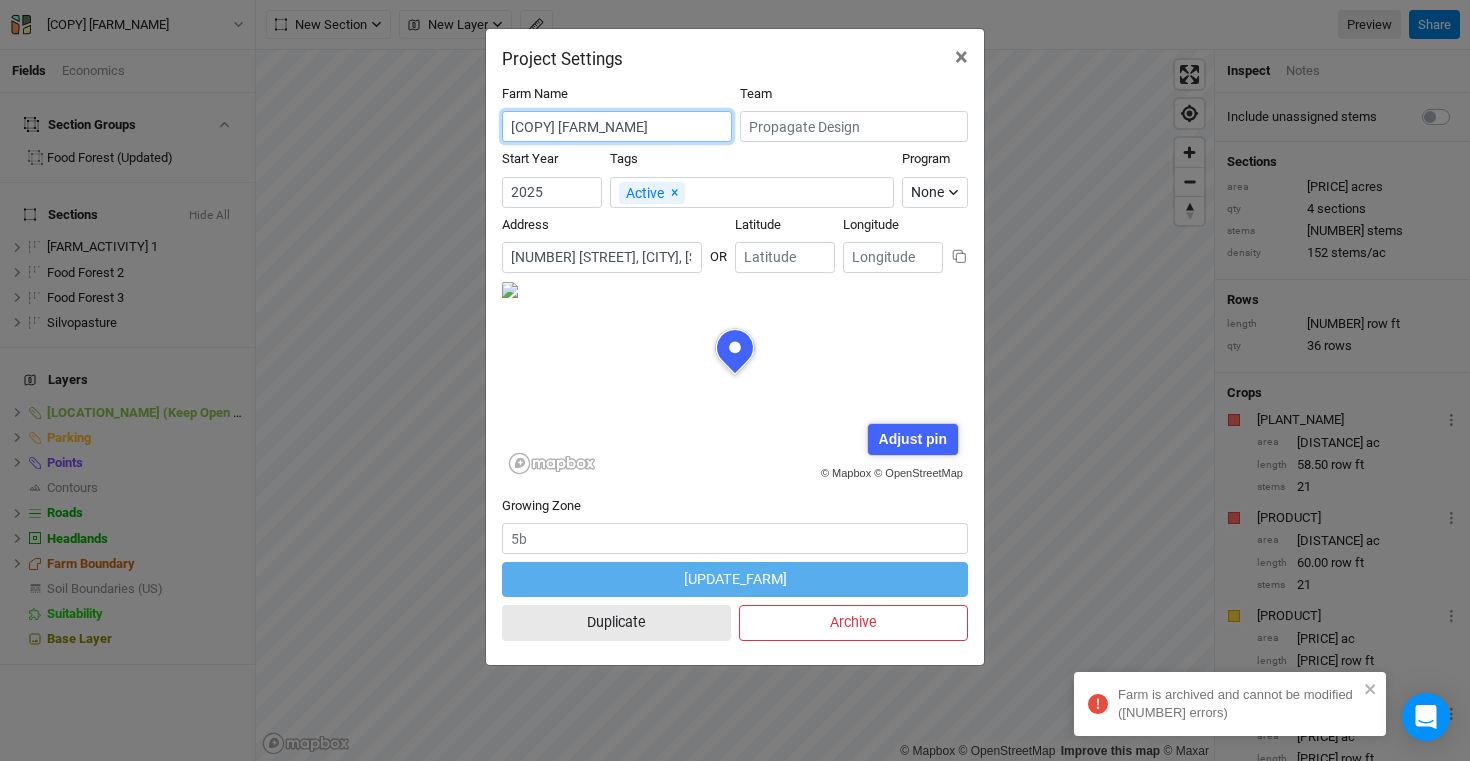 click on "[COPY] [FARM_NAME]" at bounding box center [617, 126] 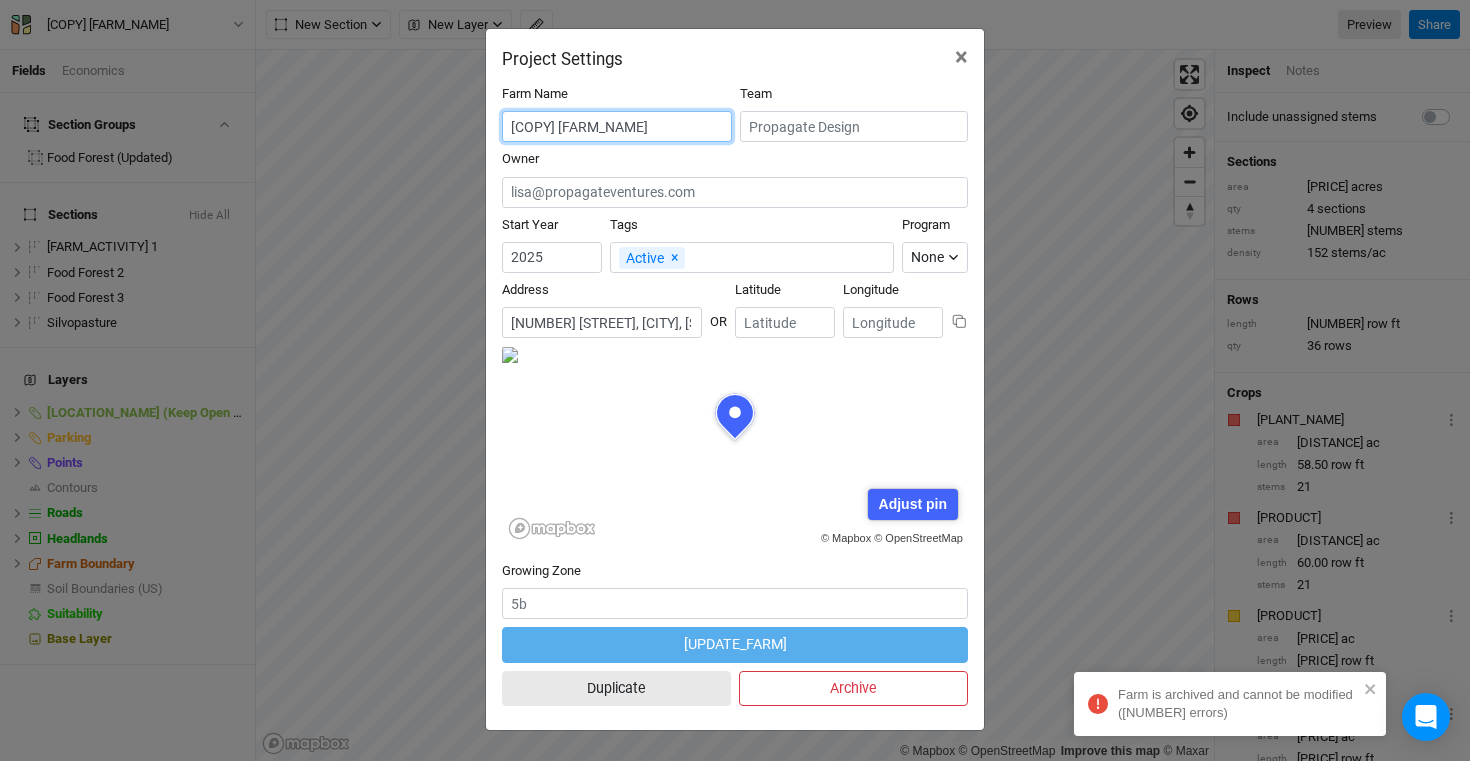 drag, startPoint x: 562, startPoint y: 123, endPoint x: 474, endPoint y: 126, distance: 88.051125 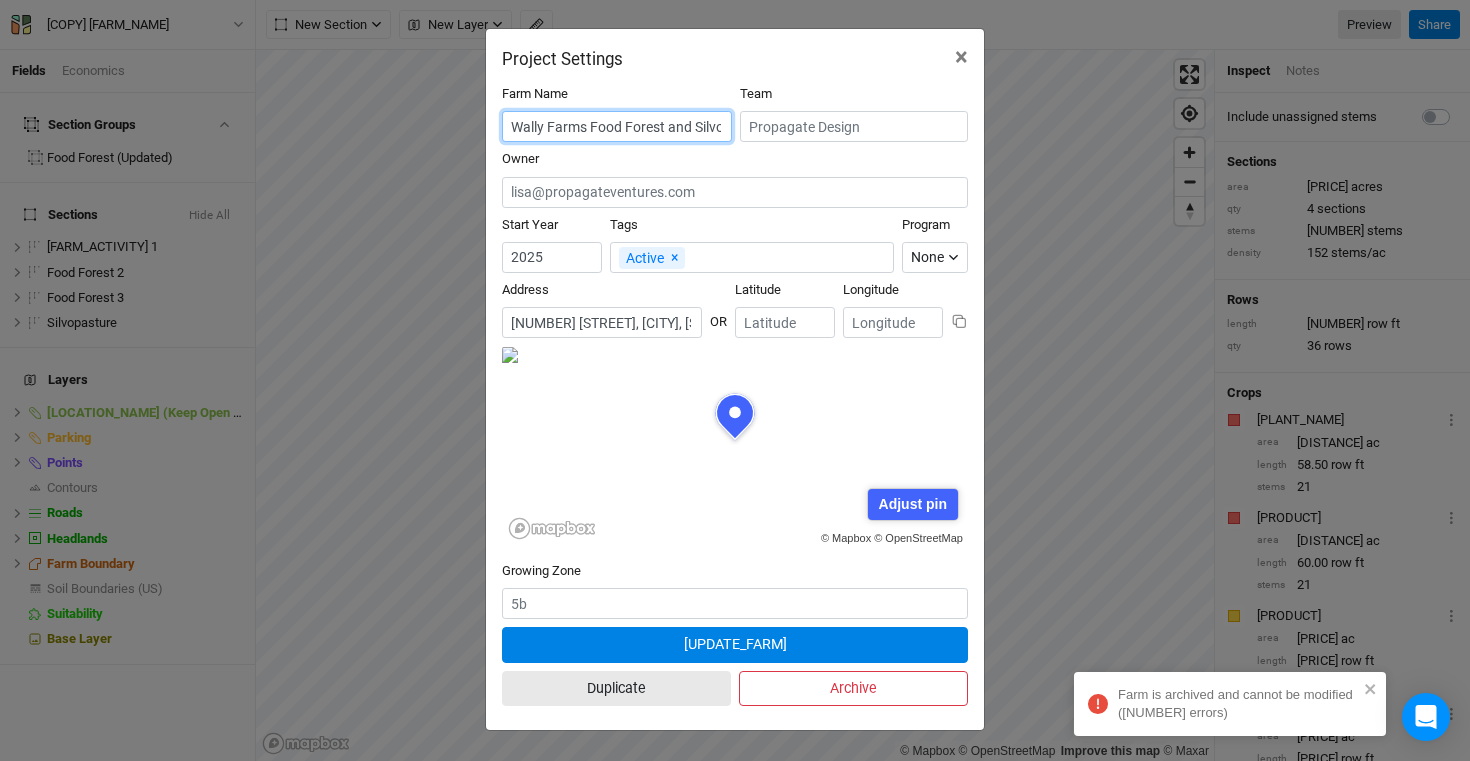 click on "Wally Farms Food Forest and Silvopasture" at bounding box center [617, 126] 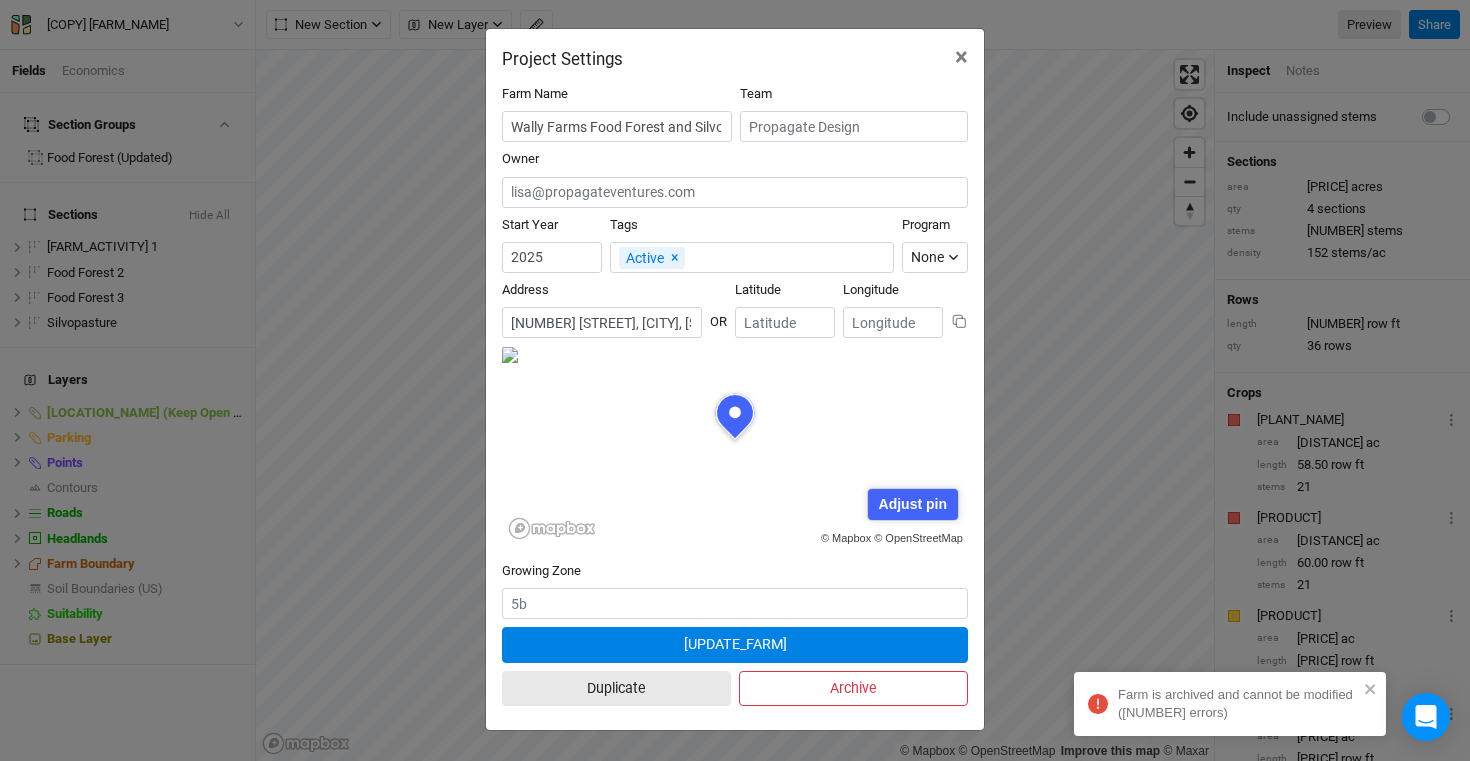 click on "Owner" at bounding box center (735, 178) 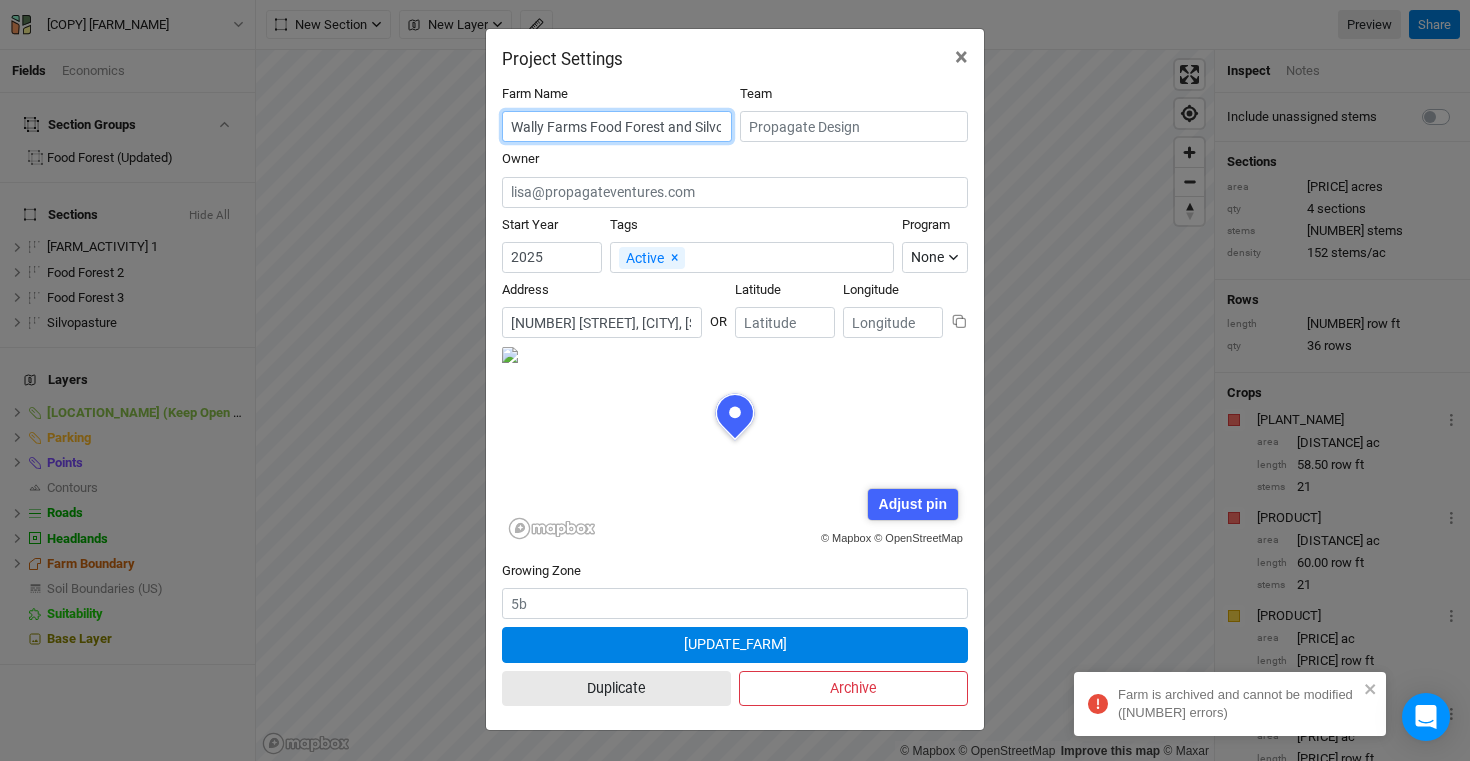 scroll, scrollTop: 0, scrollLeft: 51, axis: horizontal 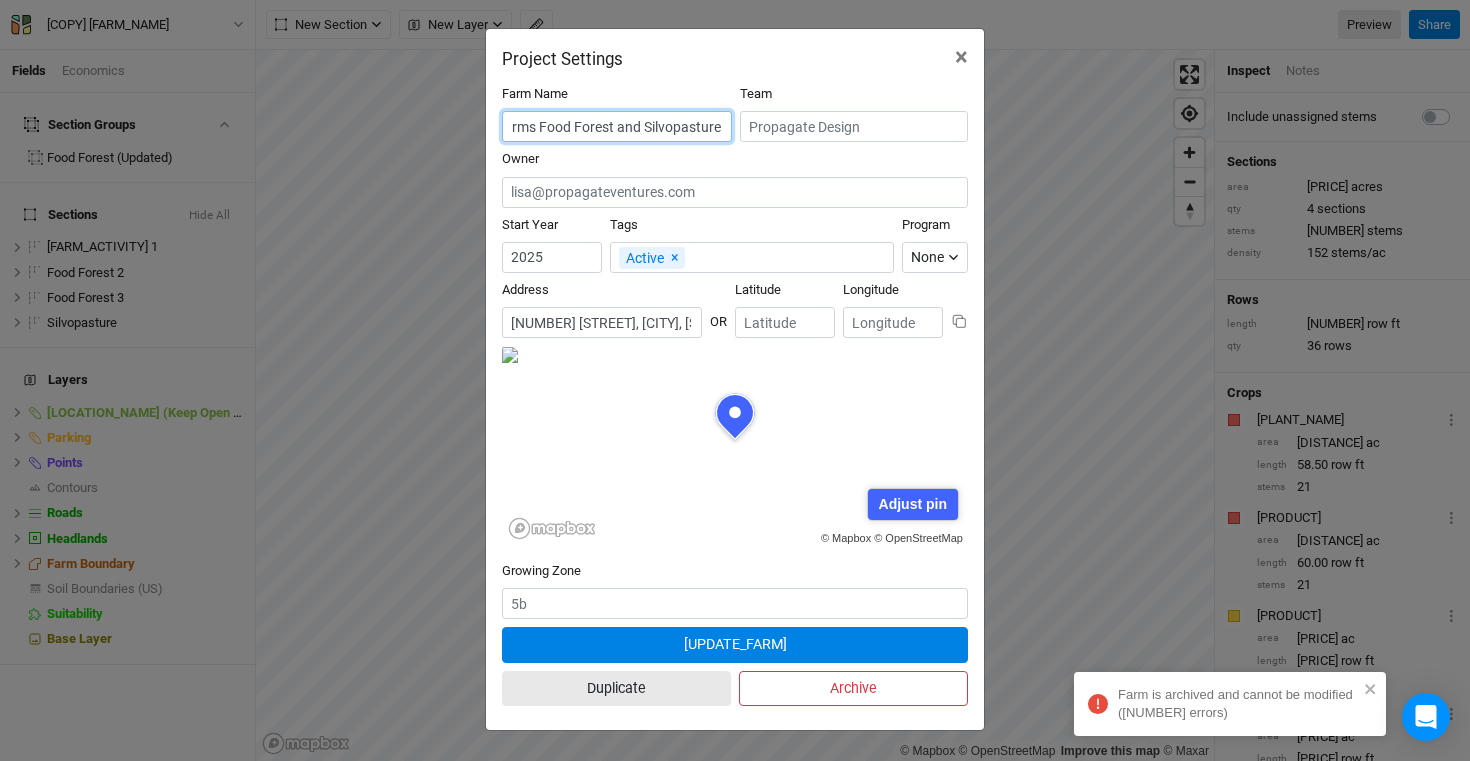 drag, startPoint x: 691, startPoint y: 129, endPoint x: 885, endPoint y: 118, distance: 194.3116 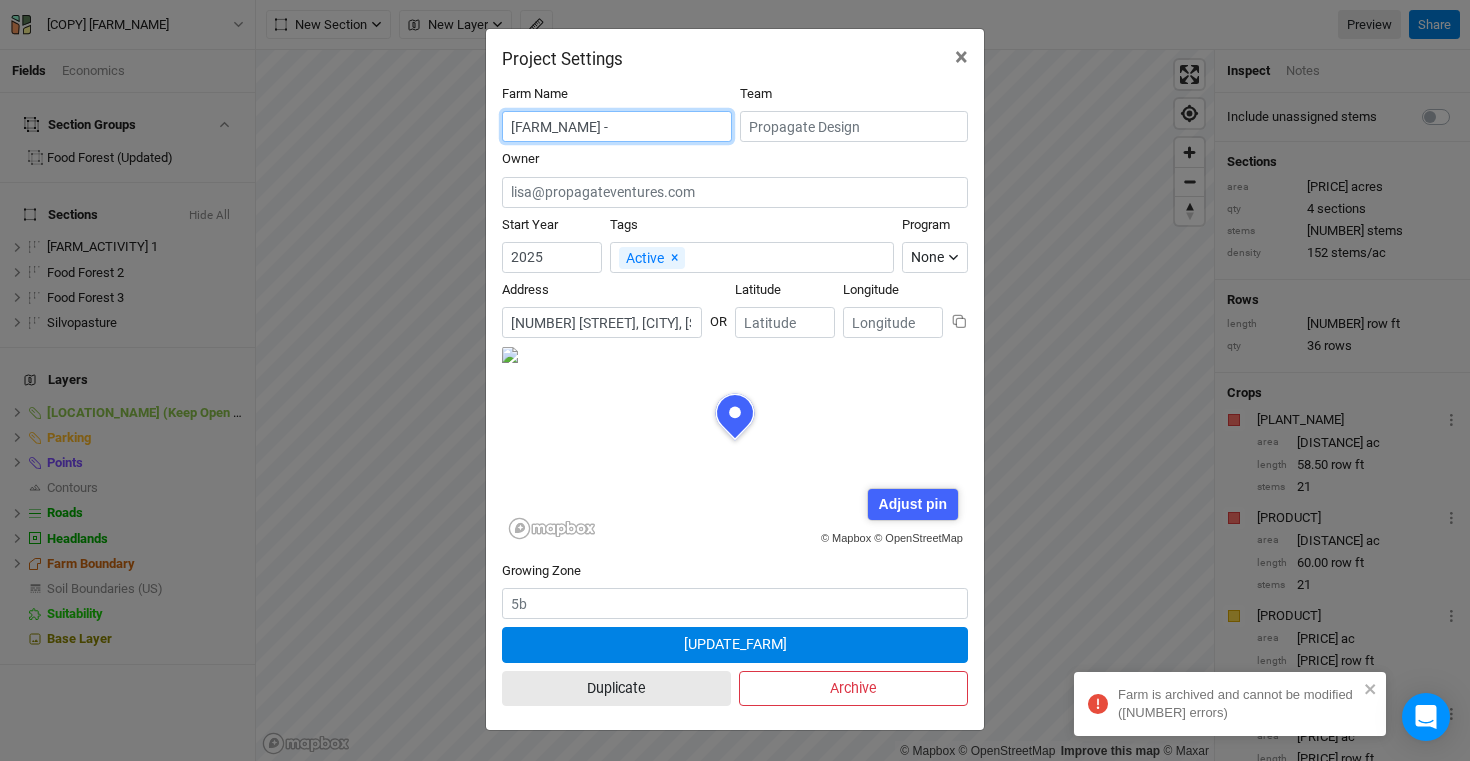 scroll, scrollTop: 0, scrollLeft: 61, axis: horizontal 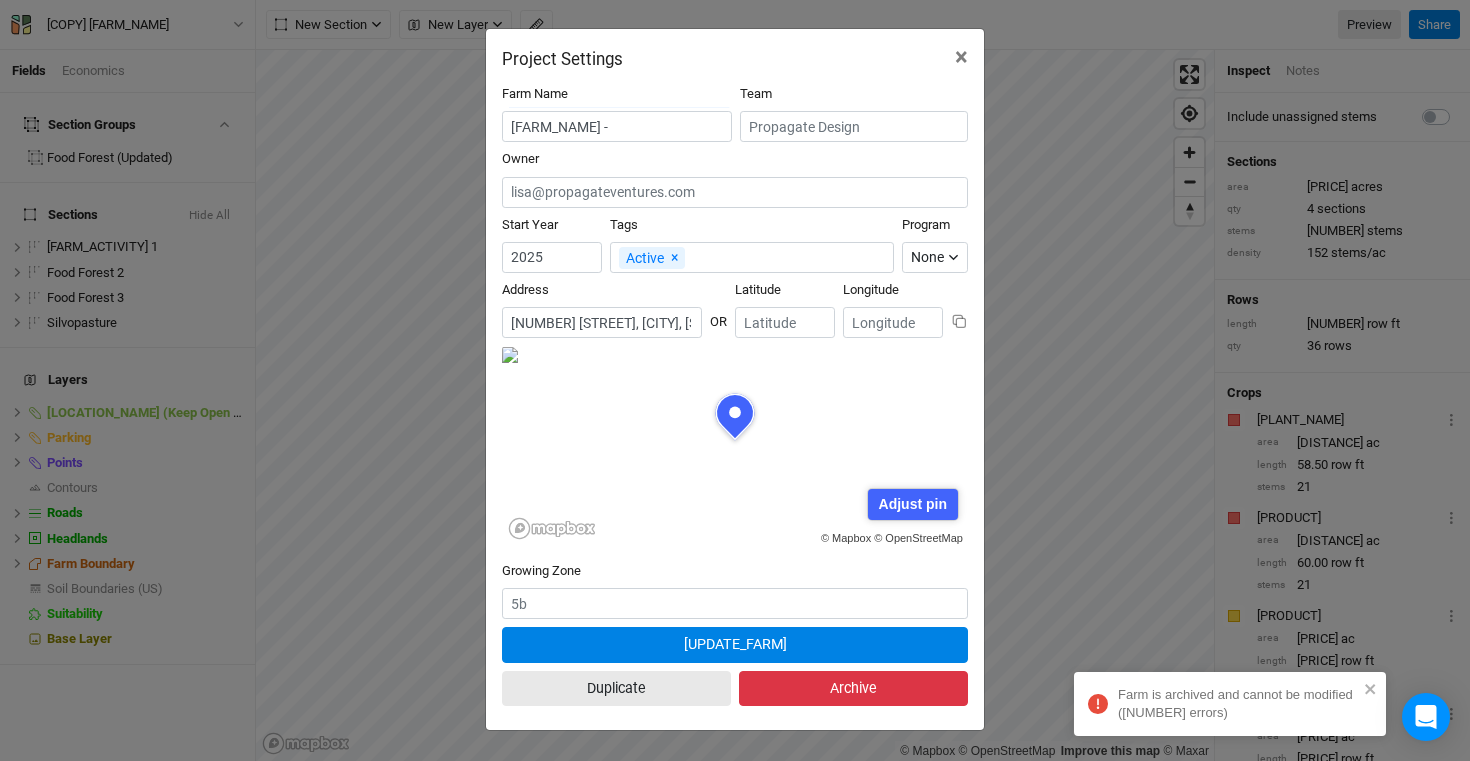 click on "Archive" at bounding box center [853, 688] 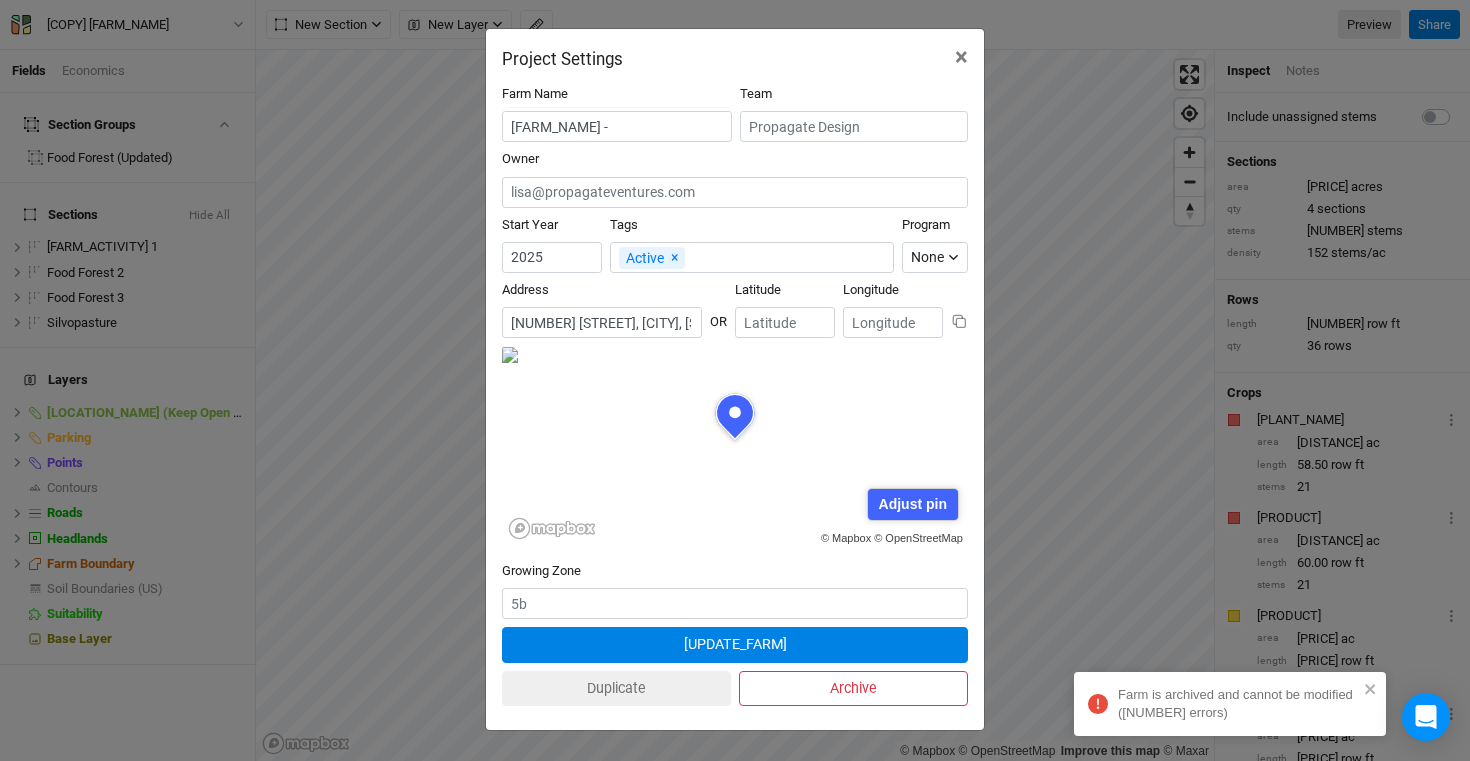scroll, scrollTop: 0, scrollLeft: 0, axis: both 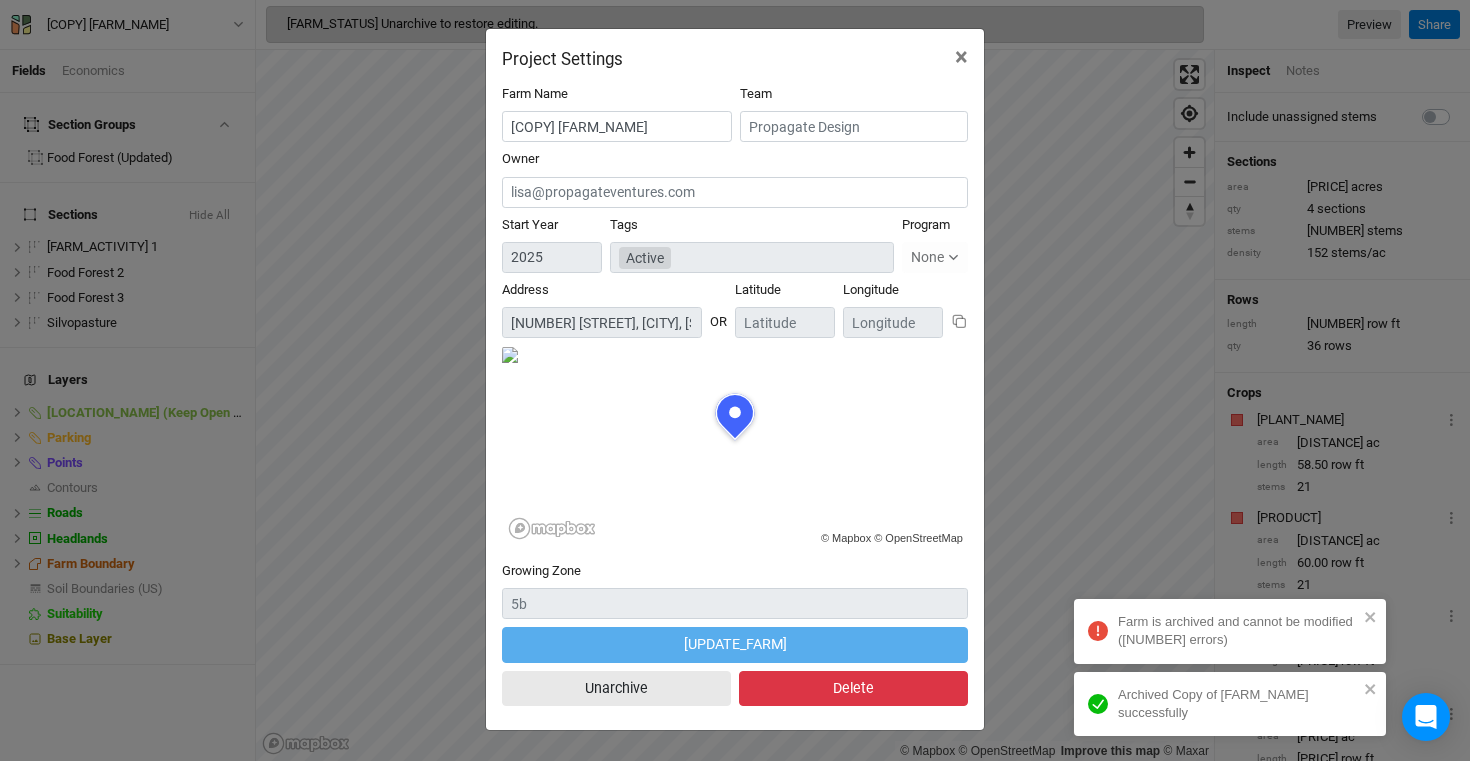 click on "Delete" at bounding box center (853, 688) 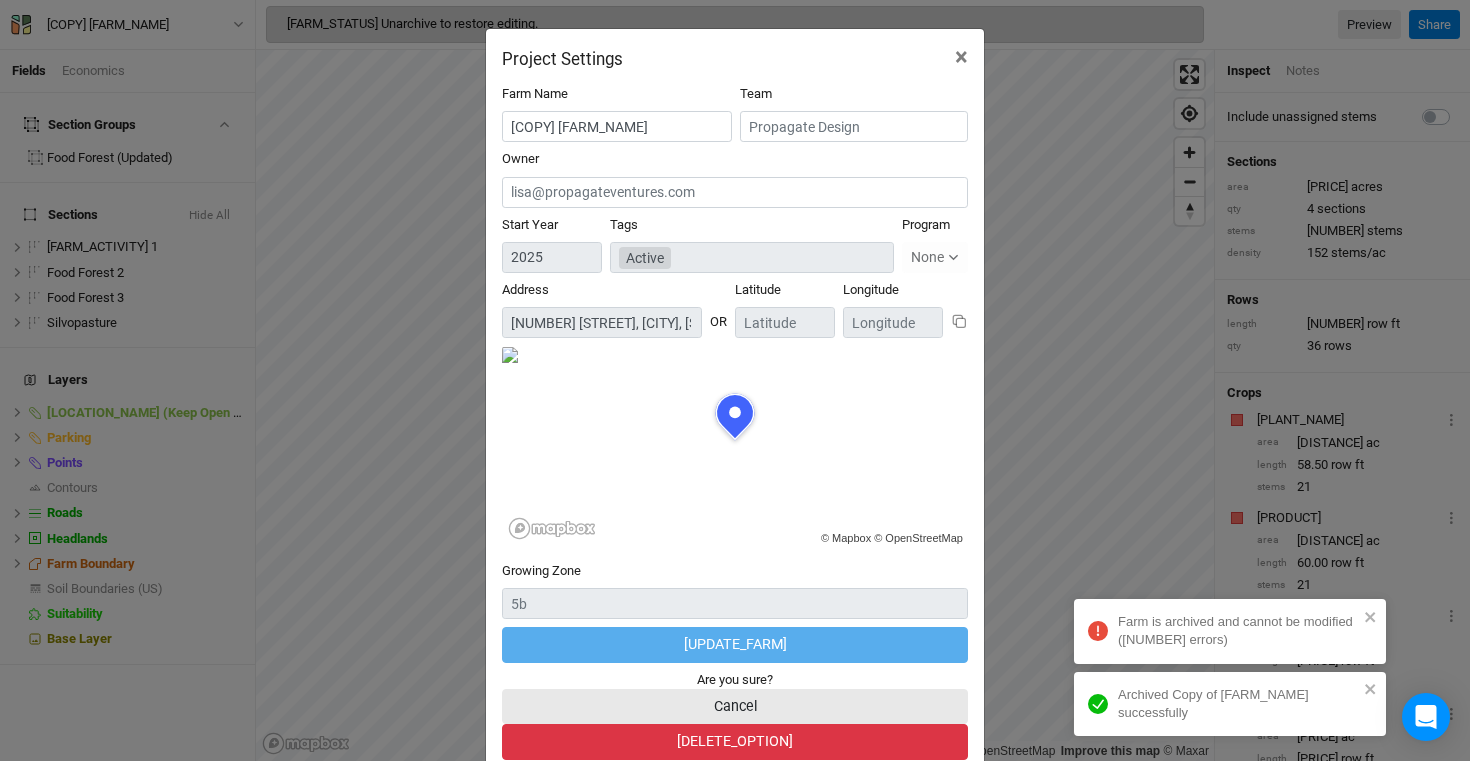 click on "[DELETE_OPTION]" at bounding box center [735, 741] 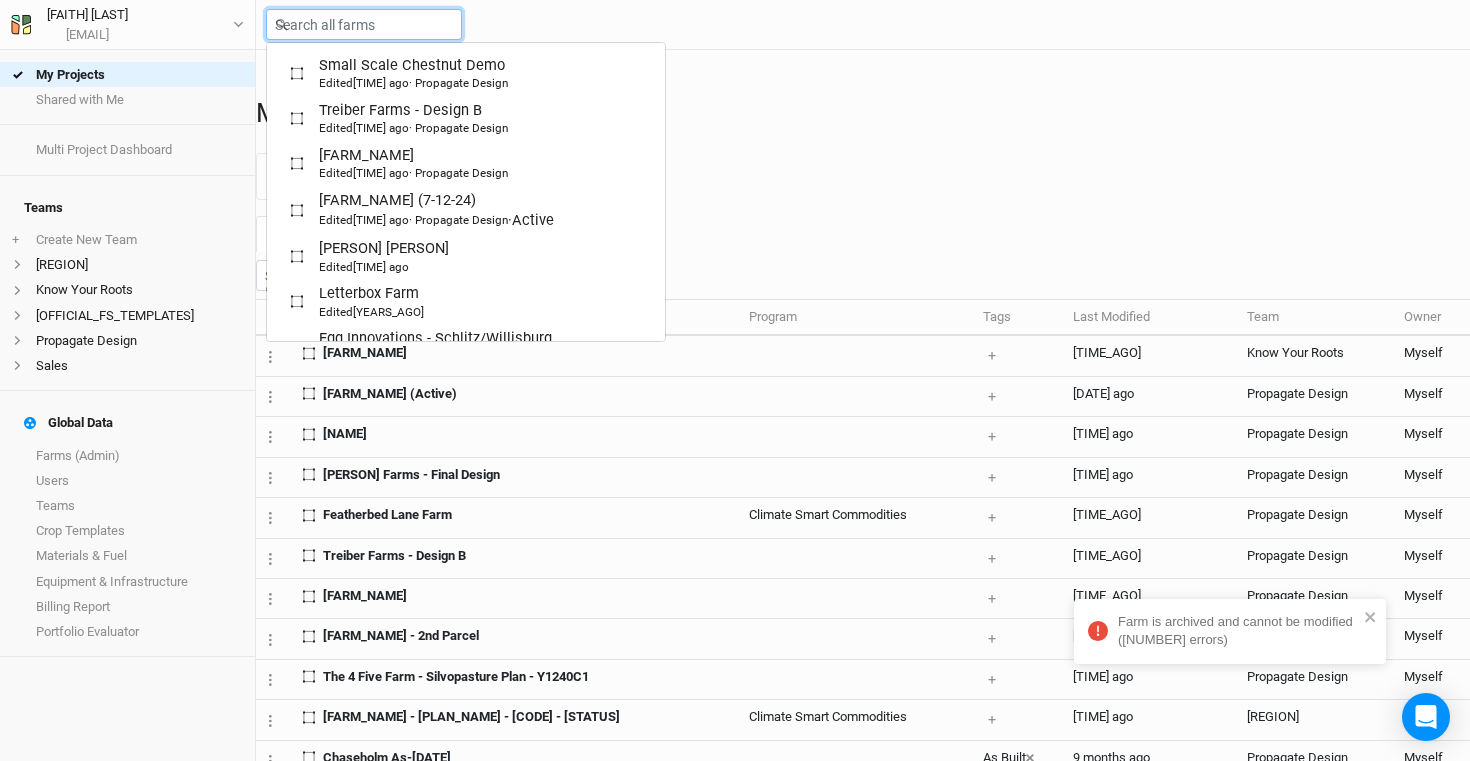 click at bounding box center (364, 24) 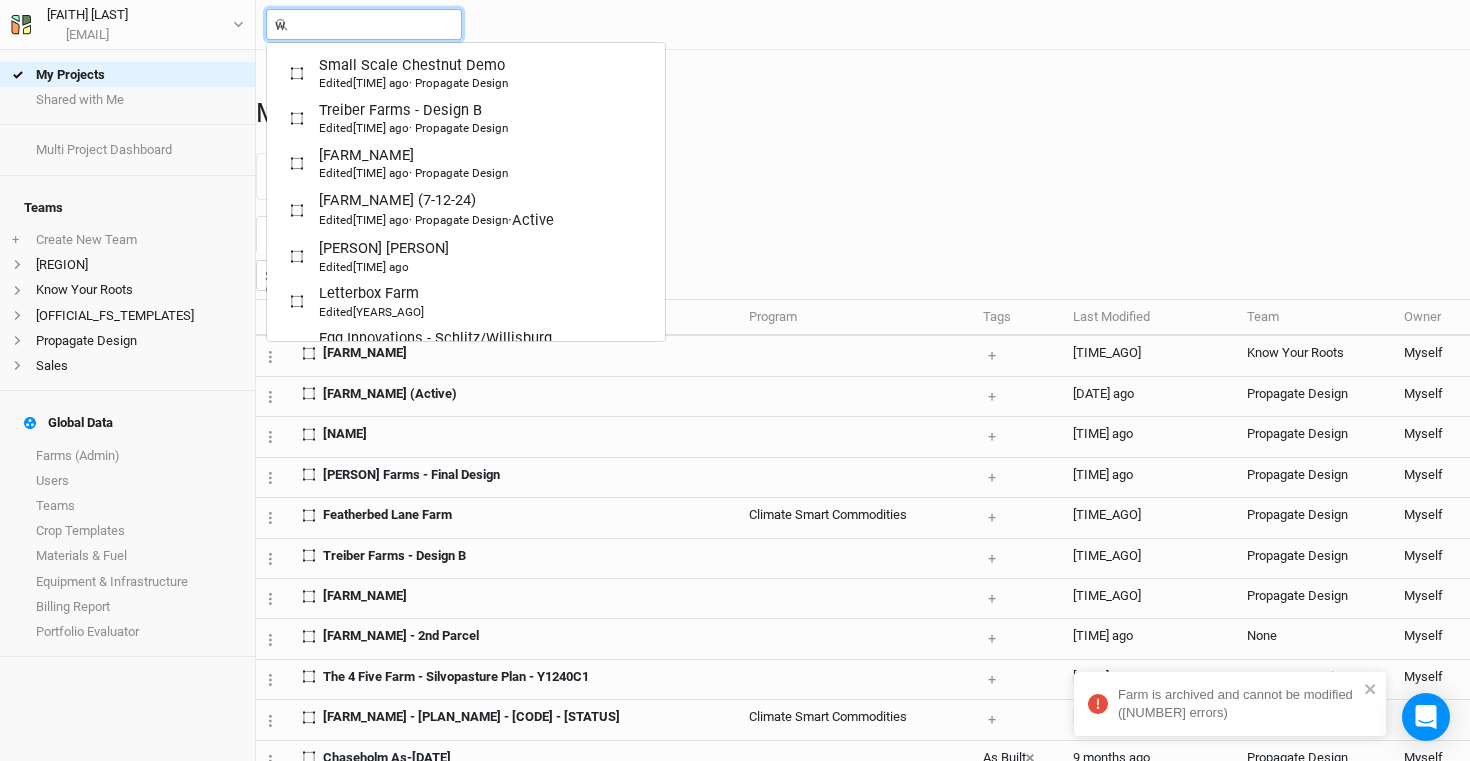type on "wa" 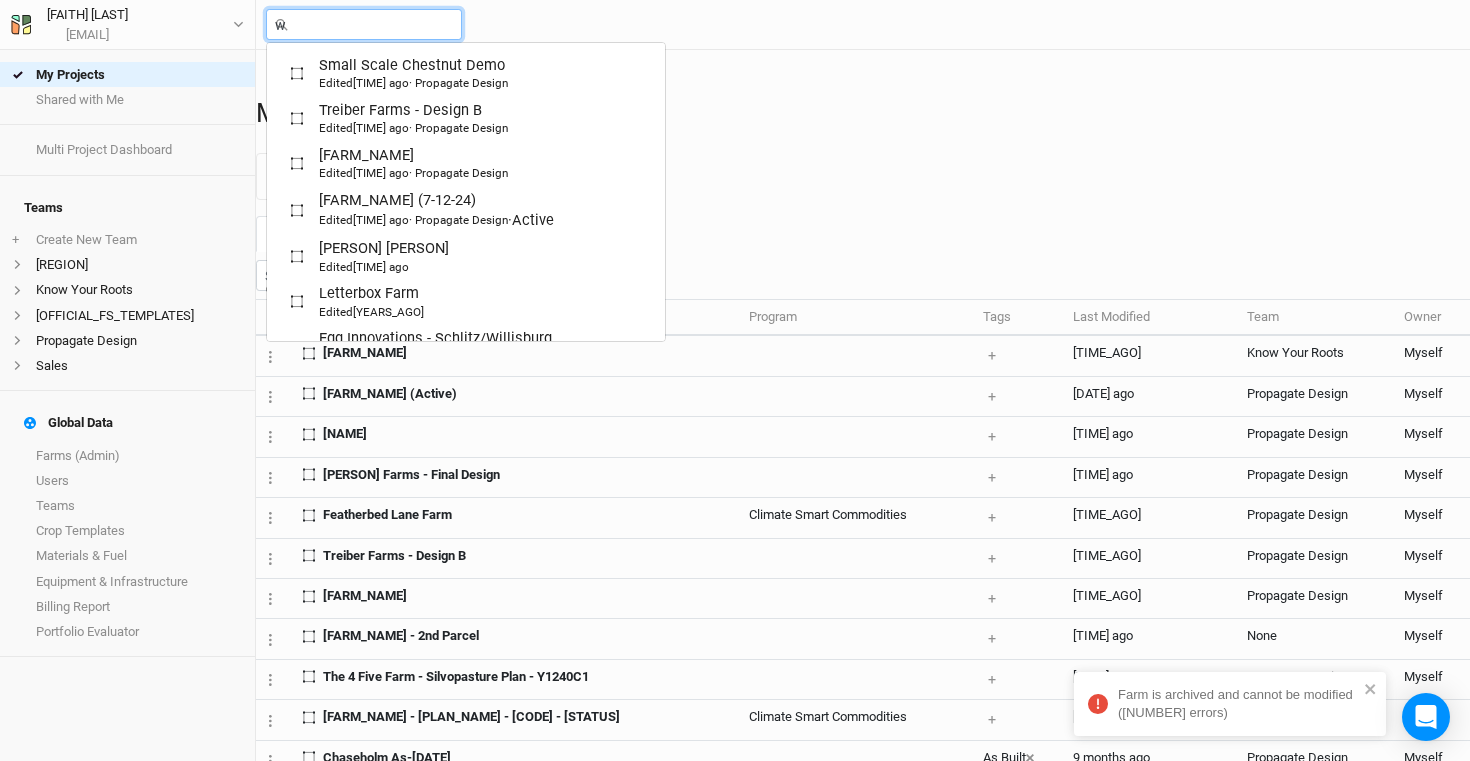 type on "[FARM_NAME]" 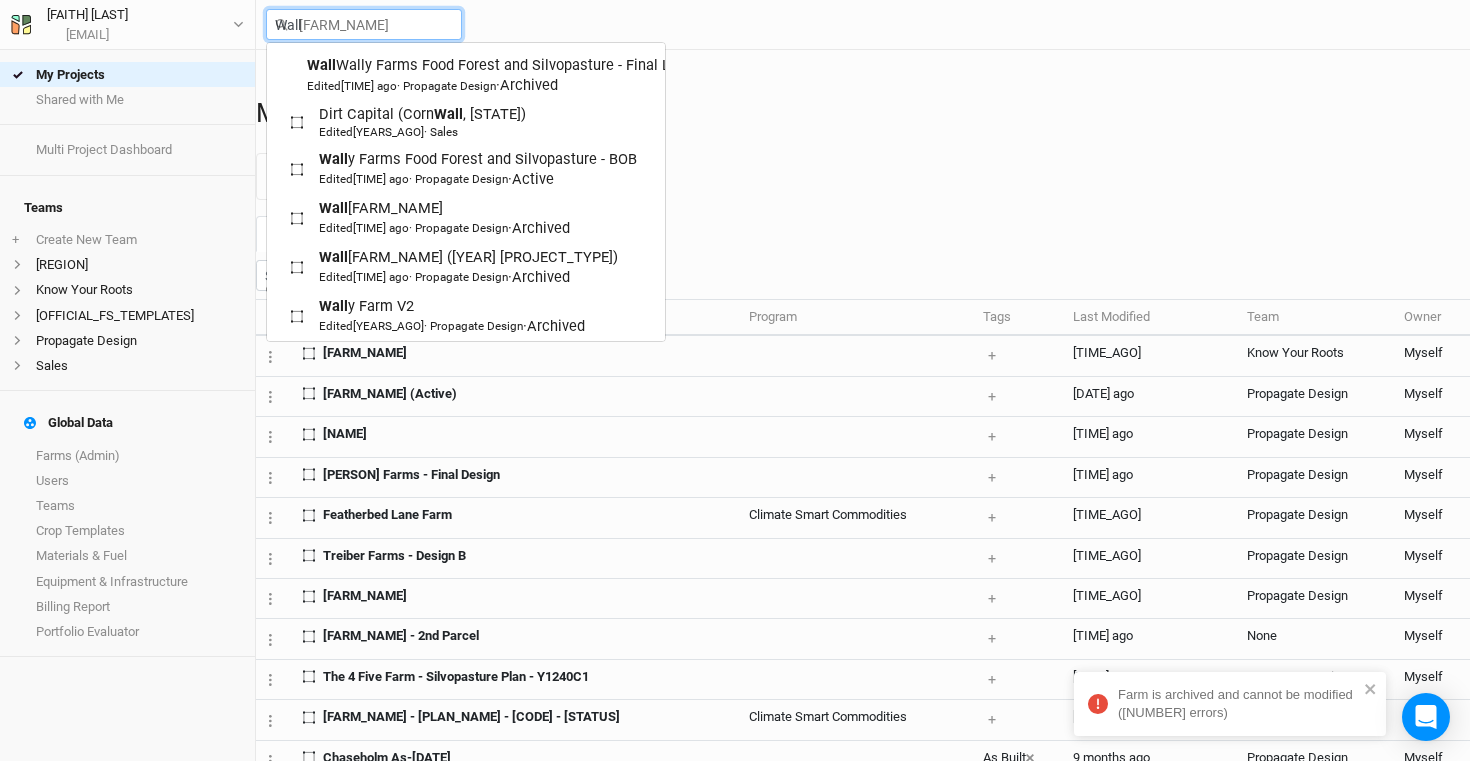 type on "wally" 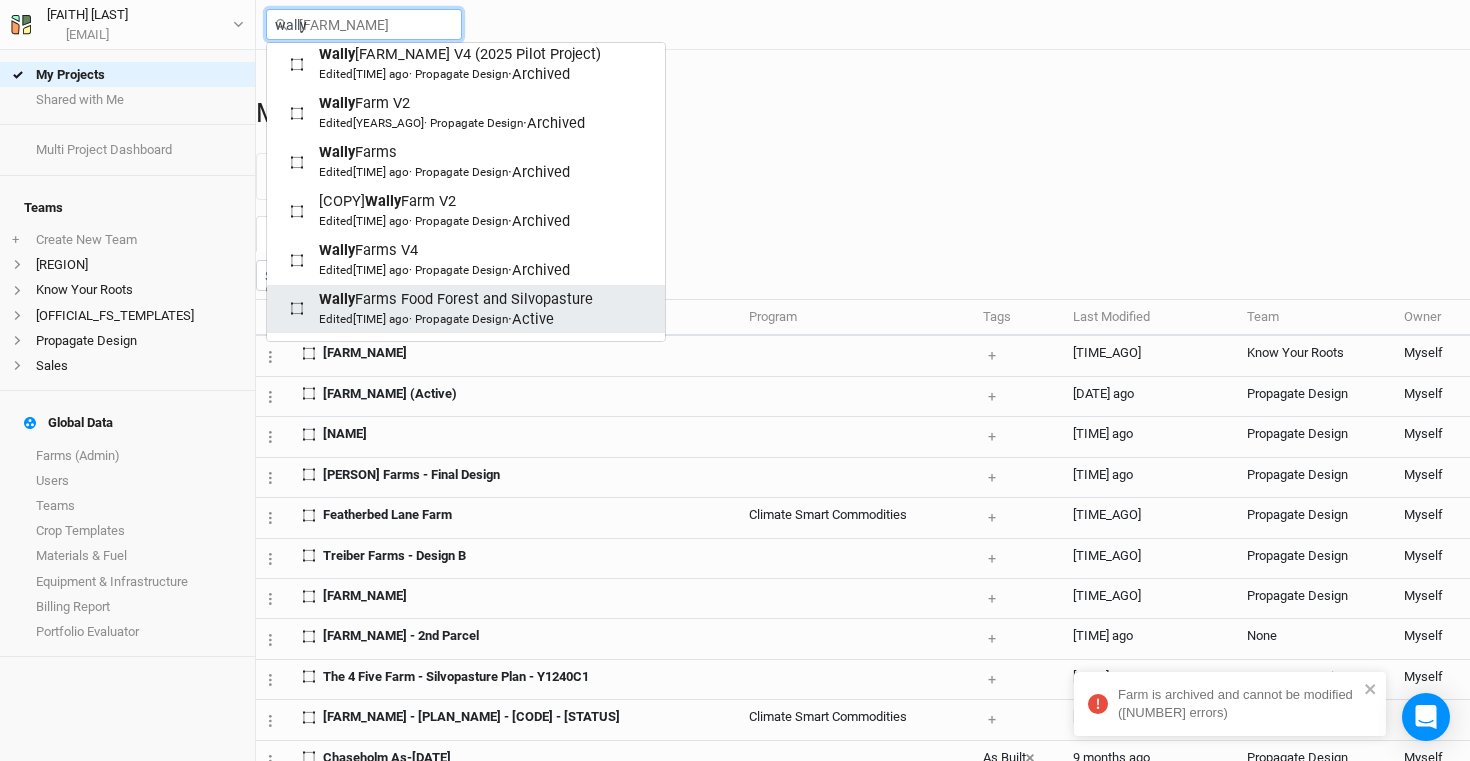 scroll, scrollTop: 230, scrollLeft: 0, axis: vertical 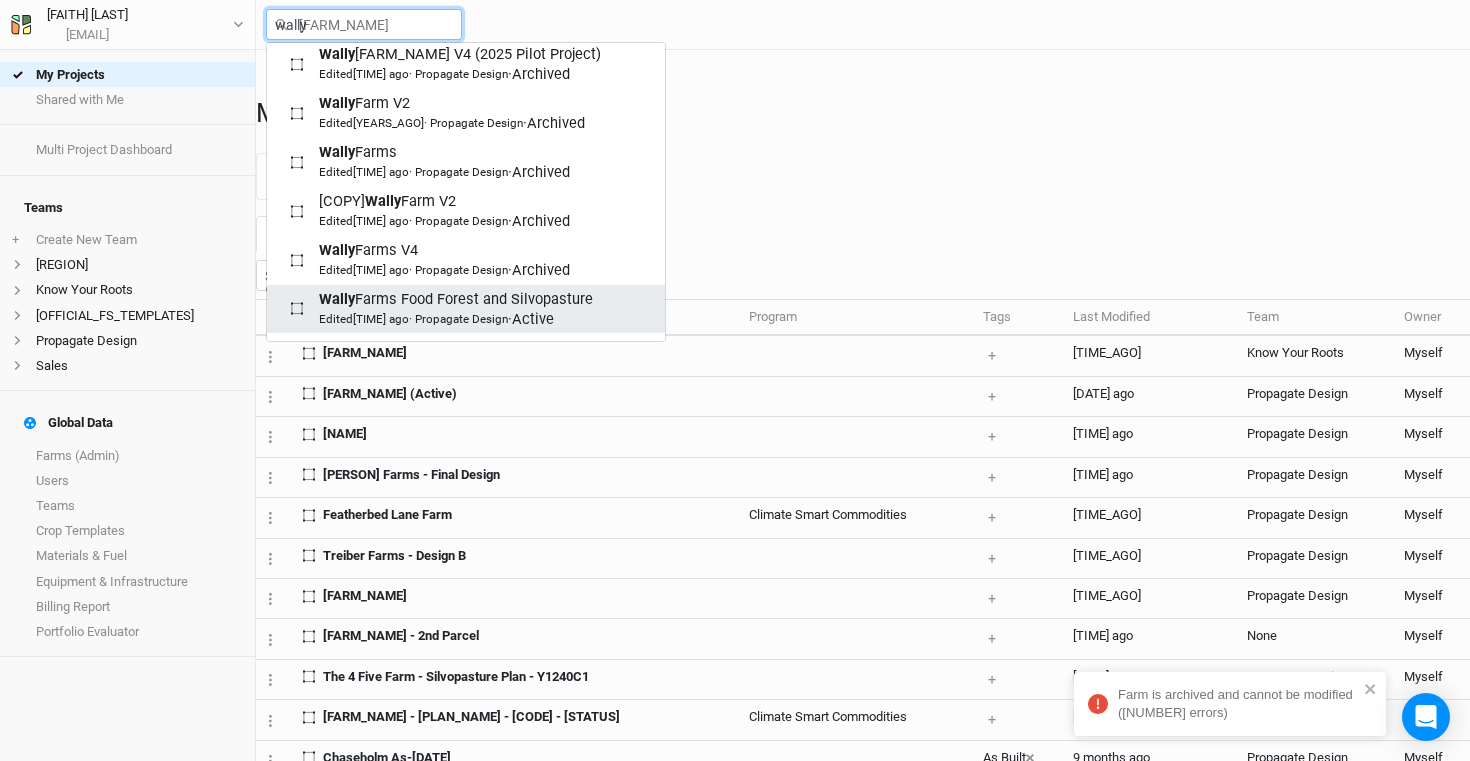 click on "[FARM_NAME] [PLANT_TYPE] [TIME_AGO] · [COMPANY_NAME] · [STATUS]" at bounding box center (456, 309) 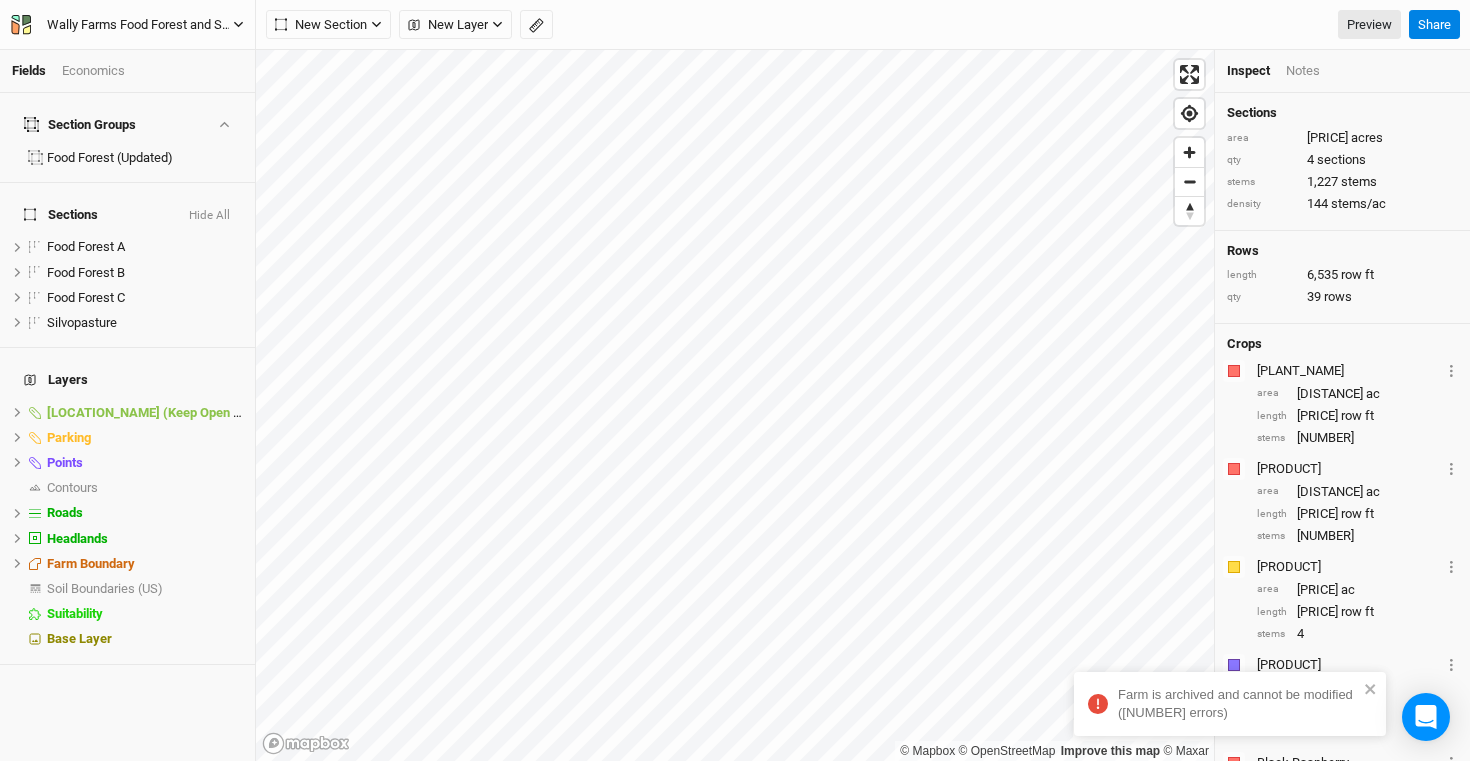 click on "Wally Farms Food Forest and Silvopasture" at bounding box center (140, 25) 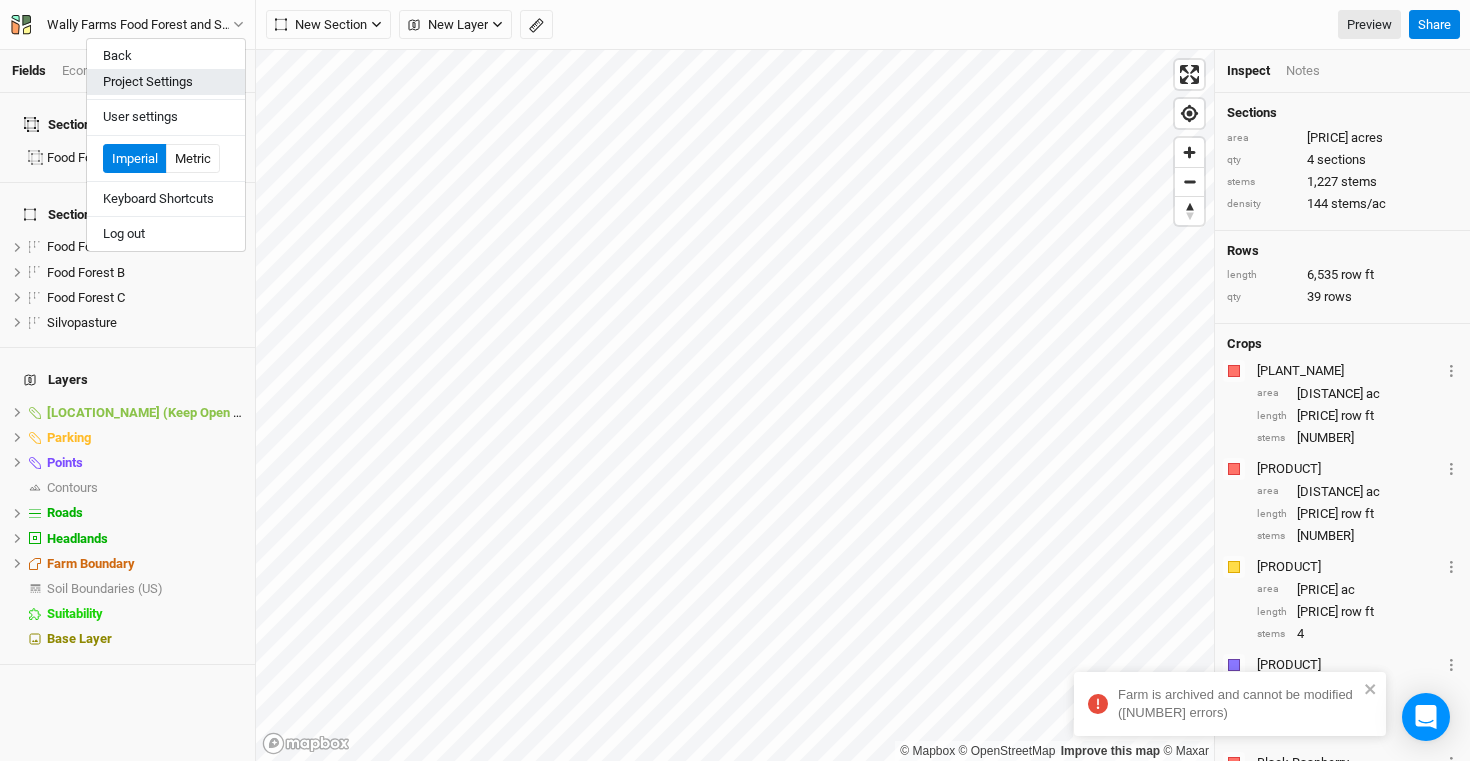 click on "Project Settings" at bounding box center (166, 82) 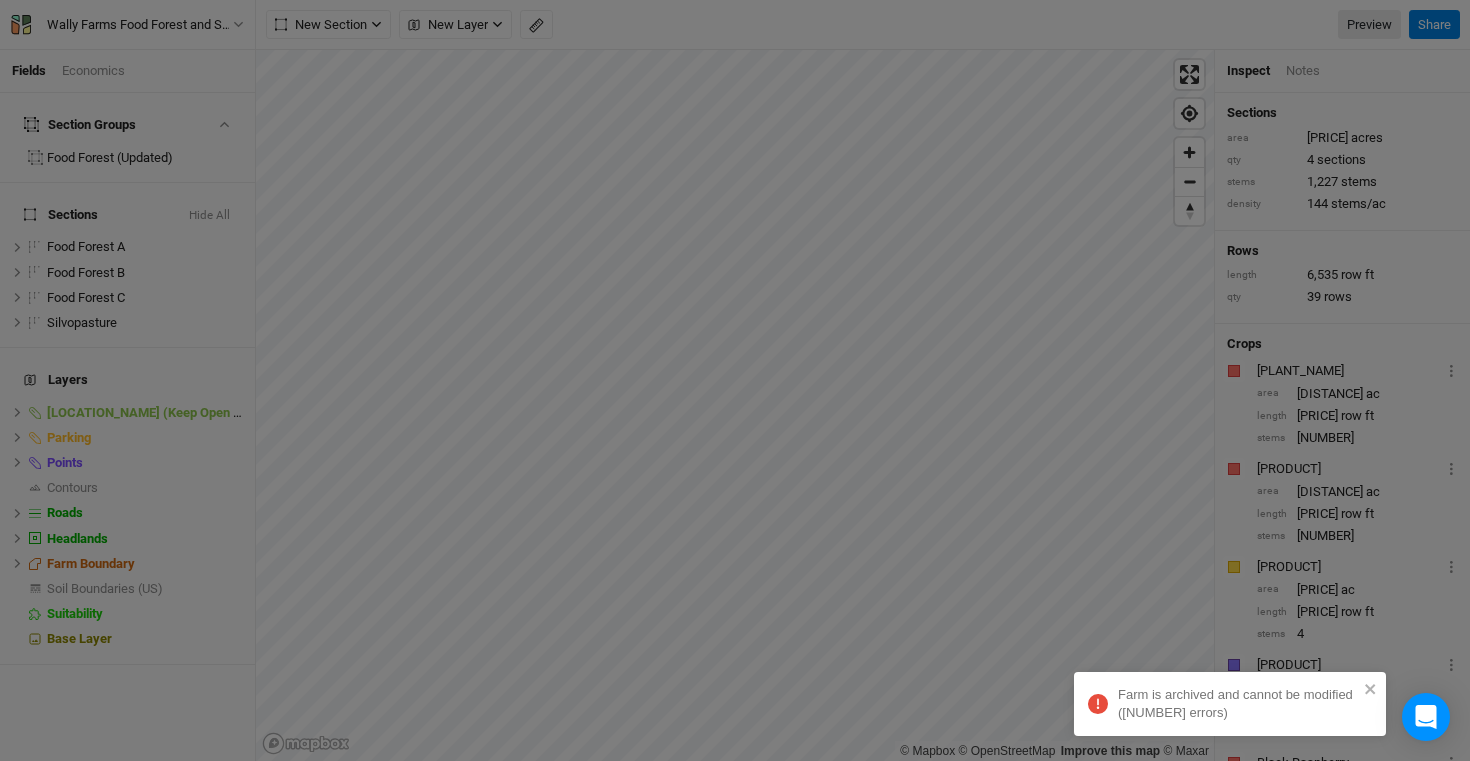 scroll, scrollTop: 100, scrollLeft: 233, axis: both 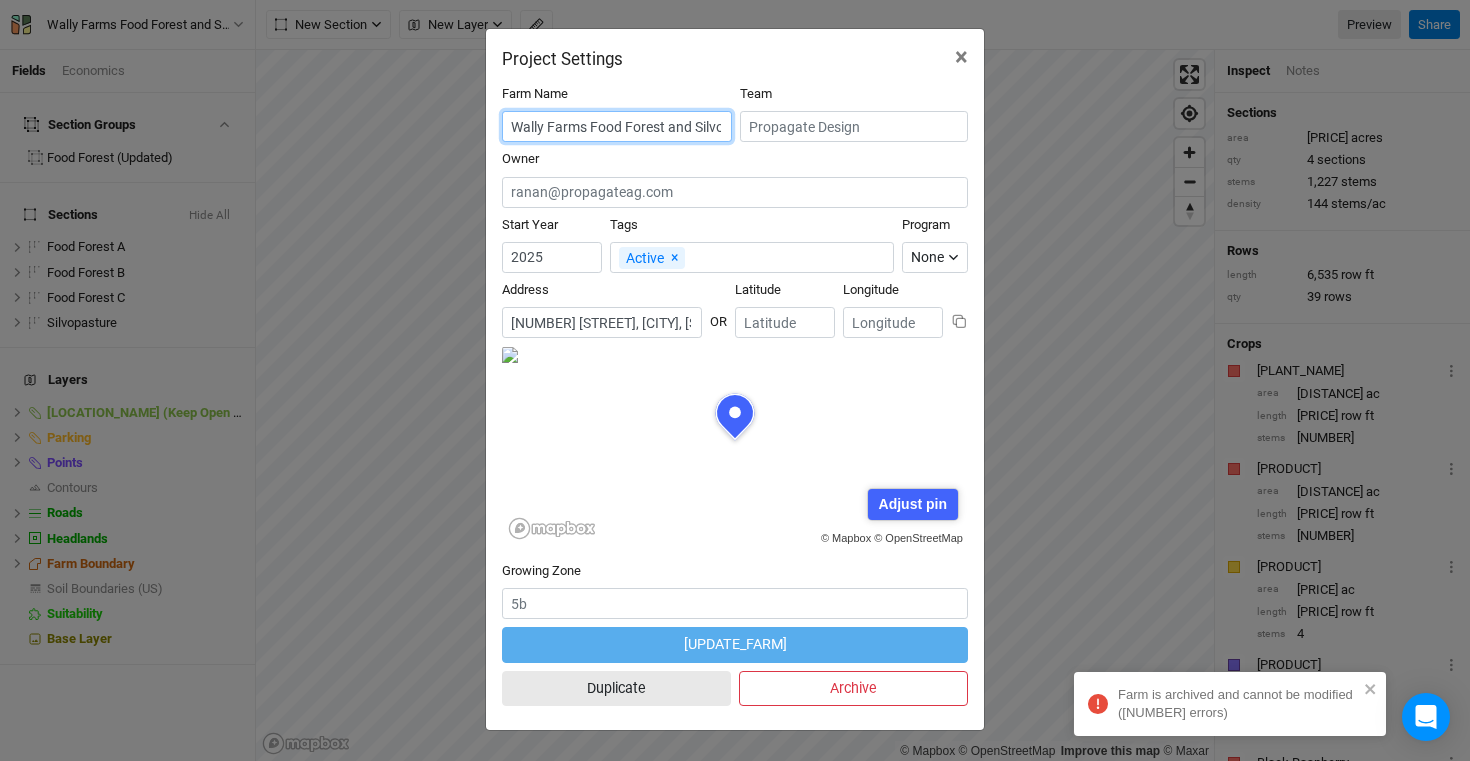 click on "Wally Farms Food Forest and Silvopasture" at bounding box center (617, 126) 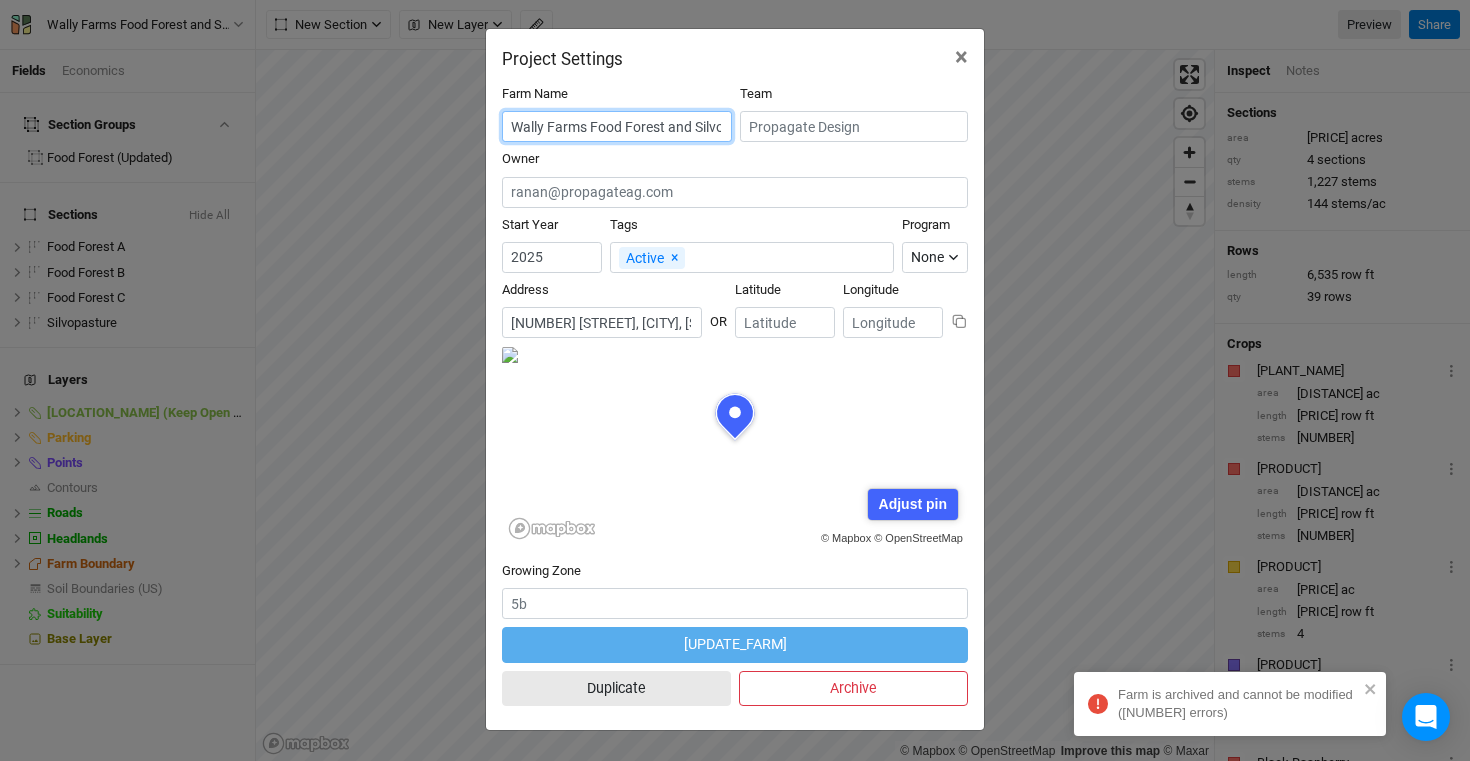 drag, startPoint x: 590, startPoint y: 123, endPoint x: 537, endPoint y: 130, distance: 53.460266 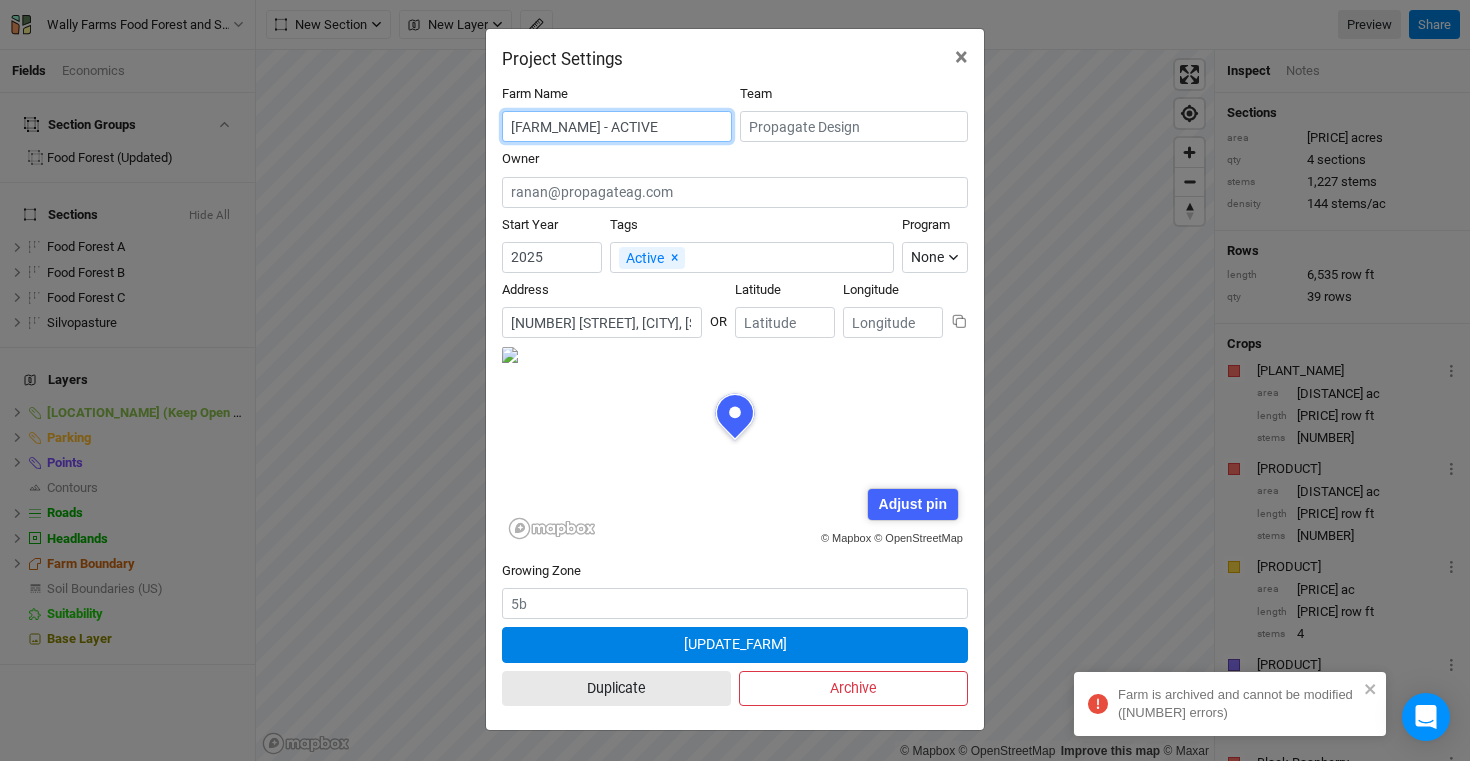 scroll, scrollTop: 0, scrollLeft: 108, axis: horizontal 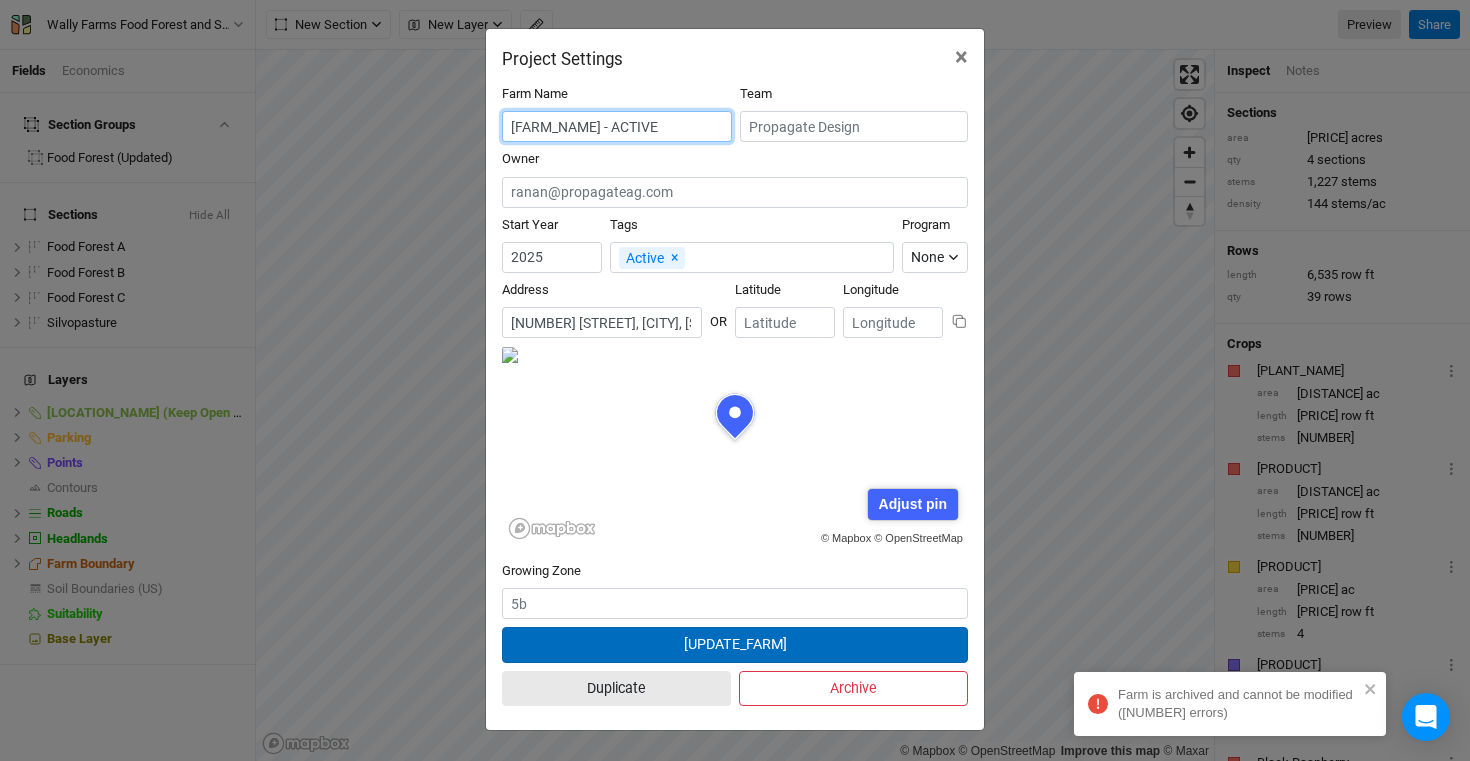 type on "[FARM_NAME] - ACTIVE" 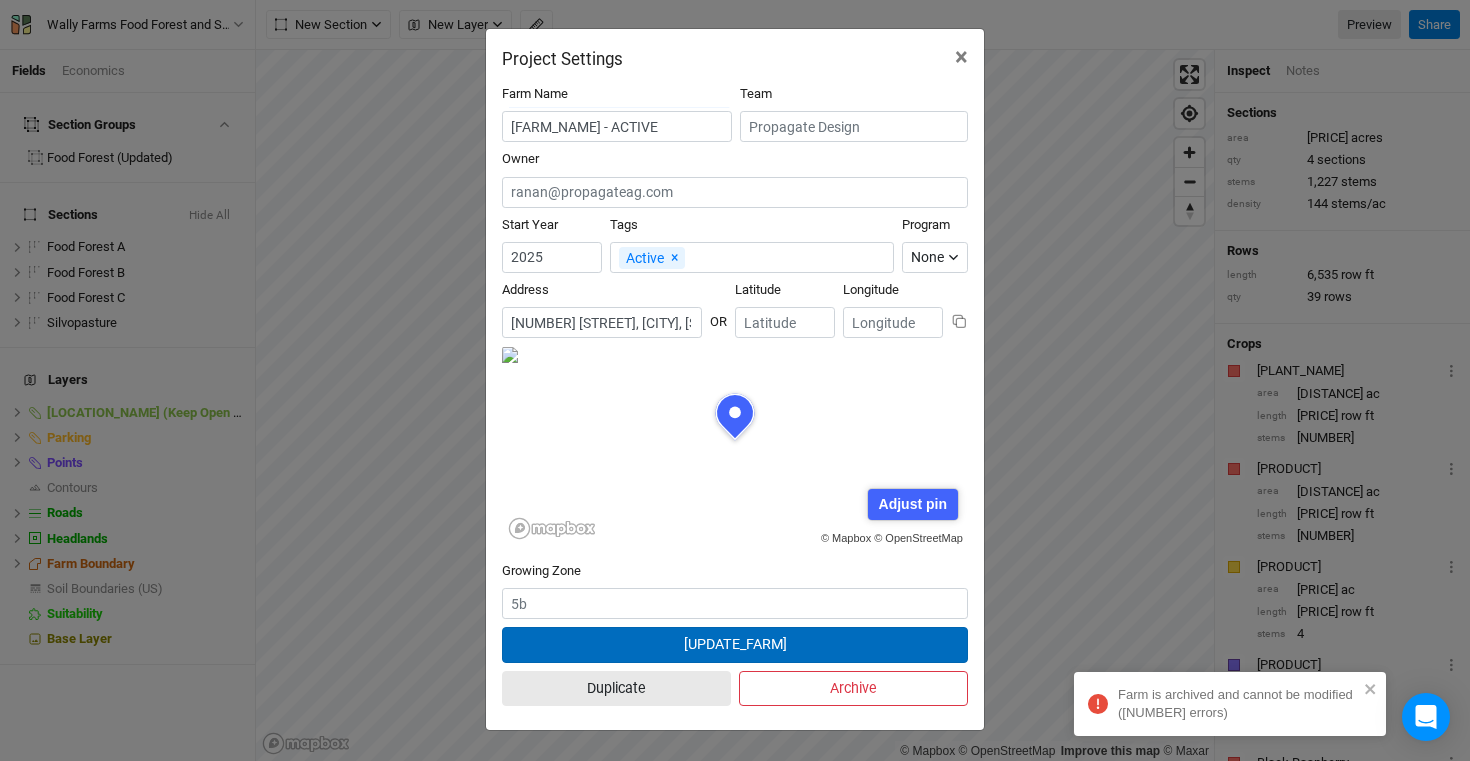 click on "[UPDATE_FARM]" at bounding box center (735, 644) 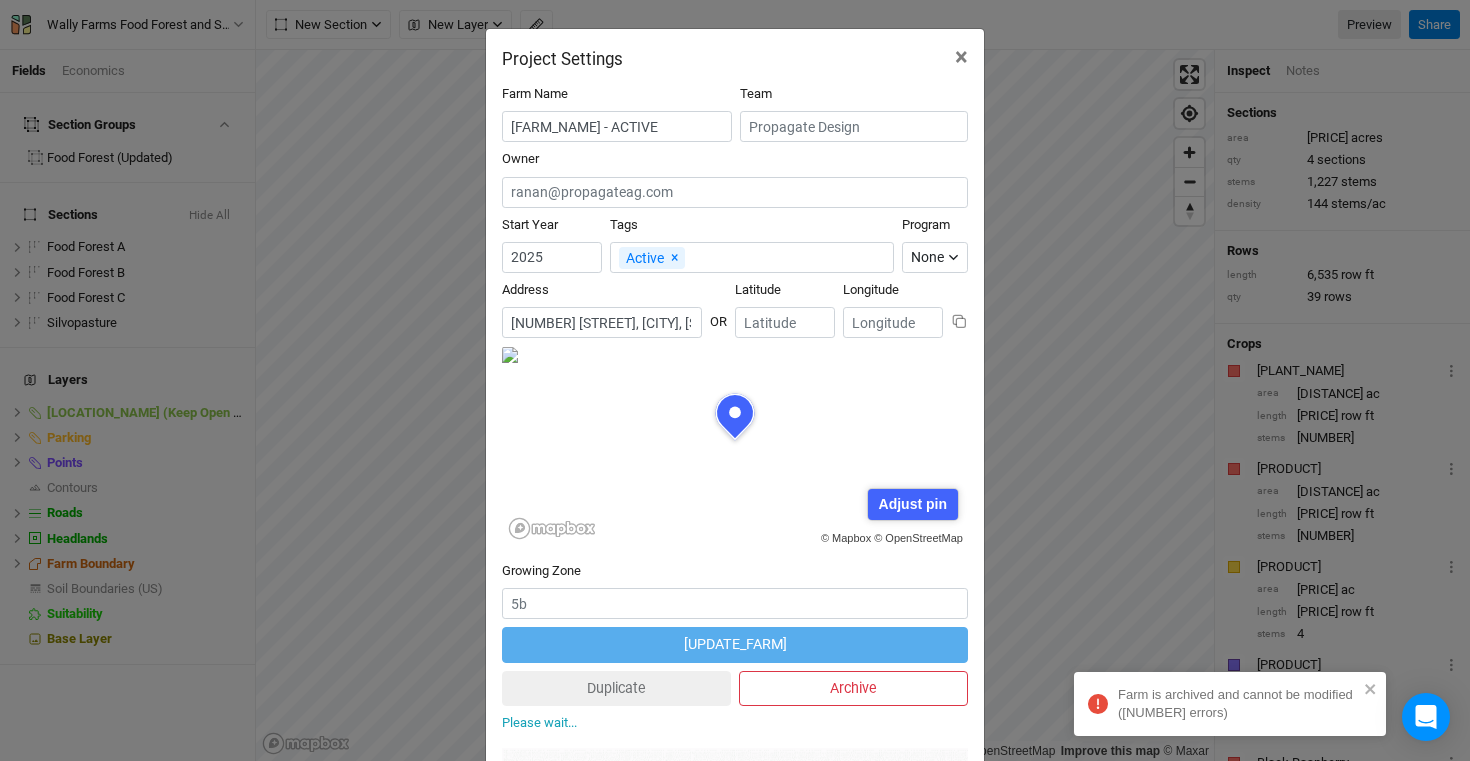 type 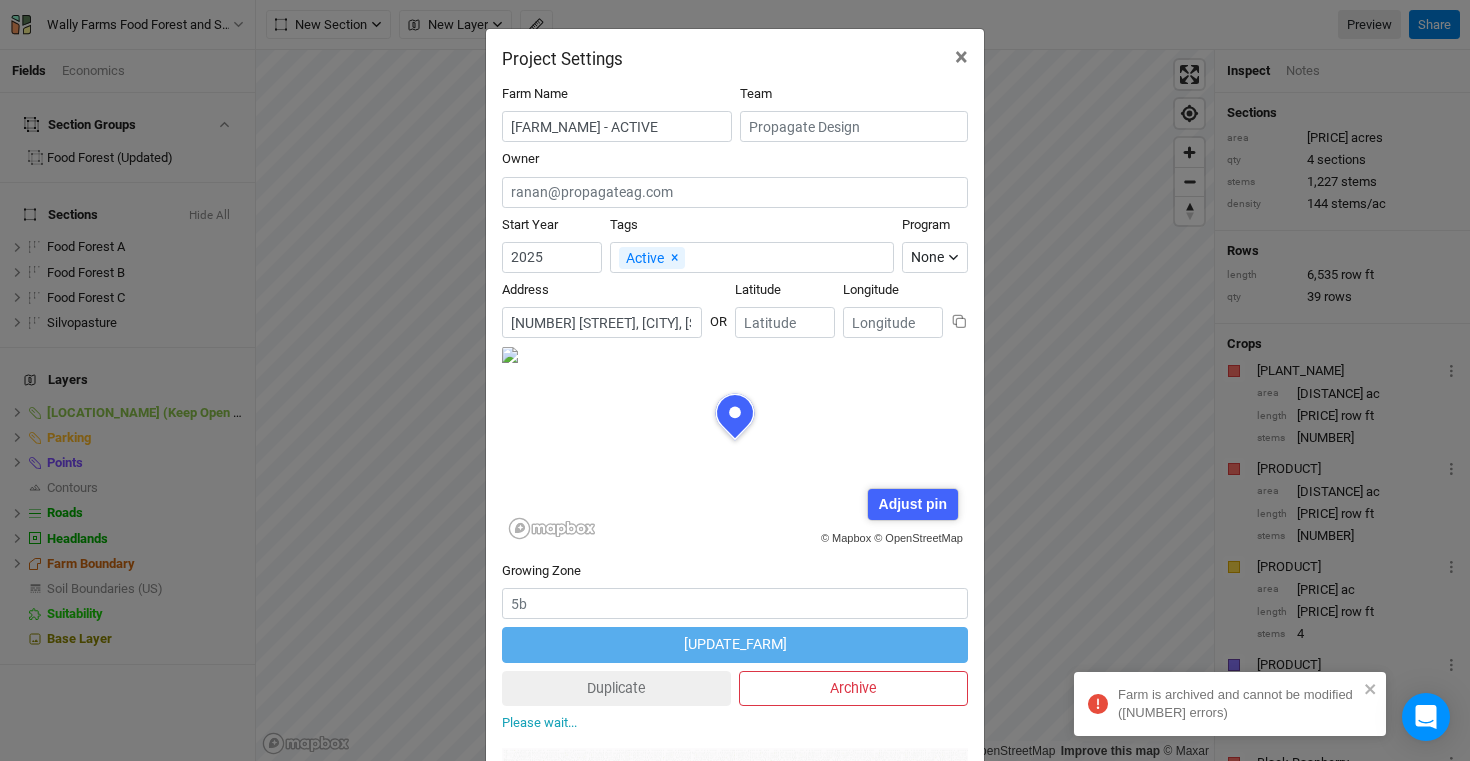 type 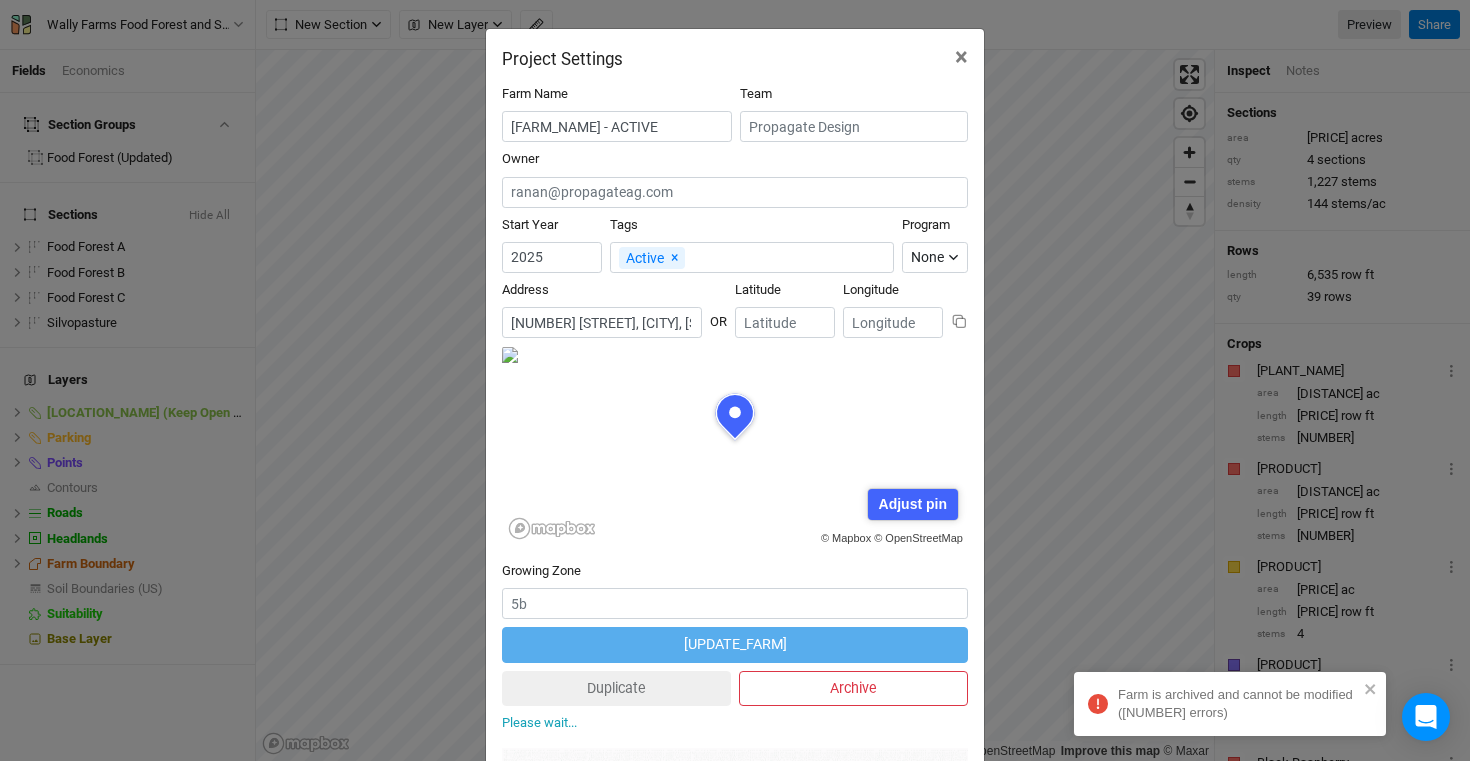 type 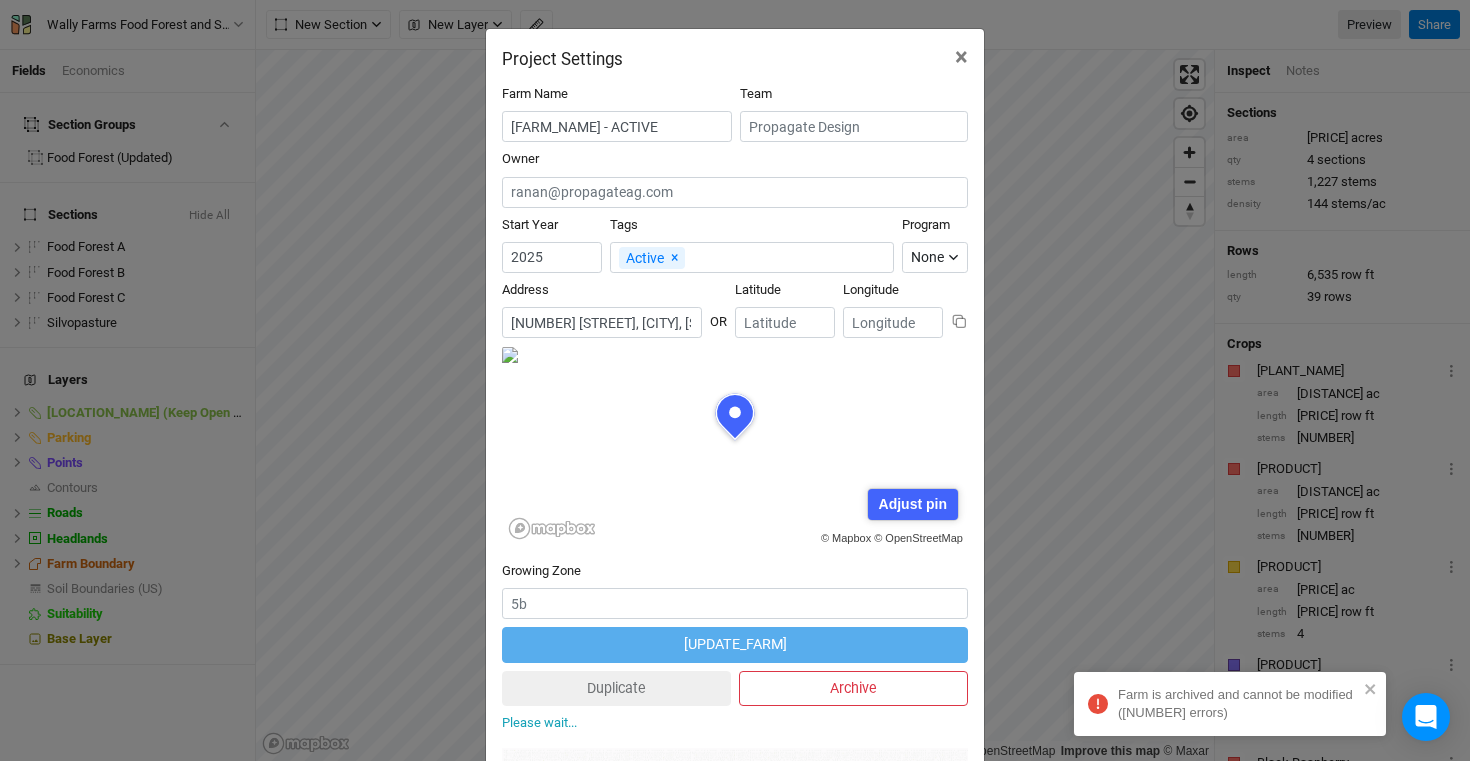 type 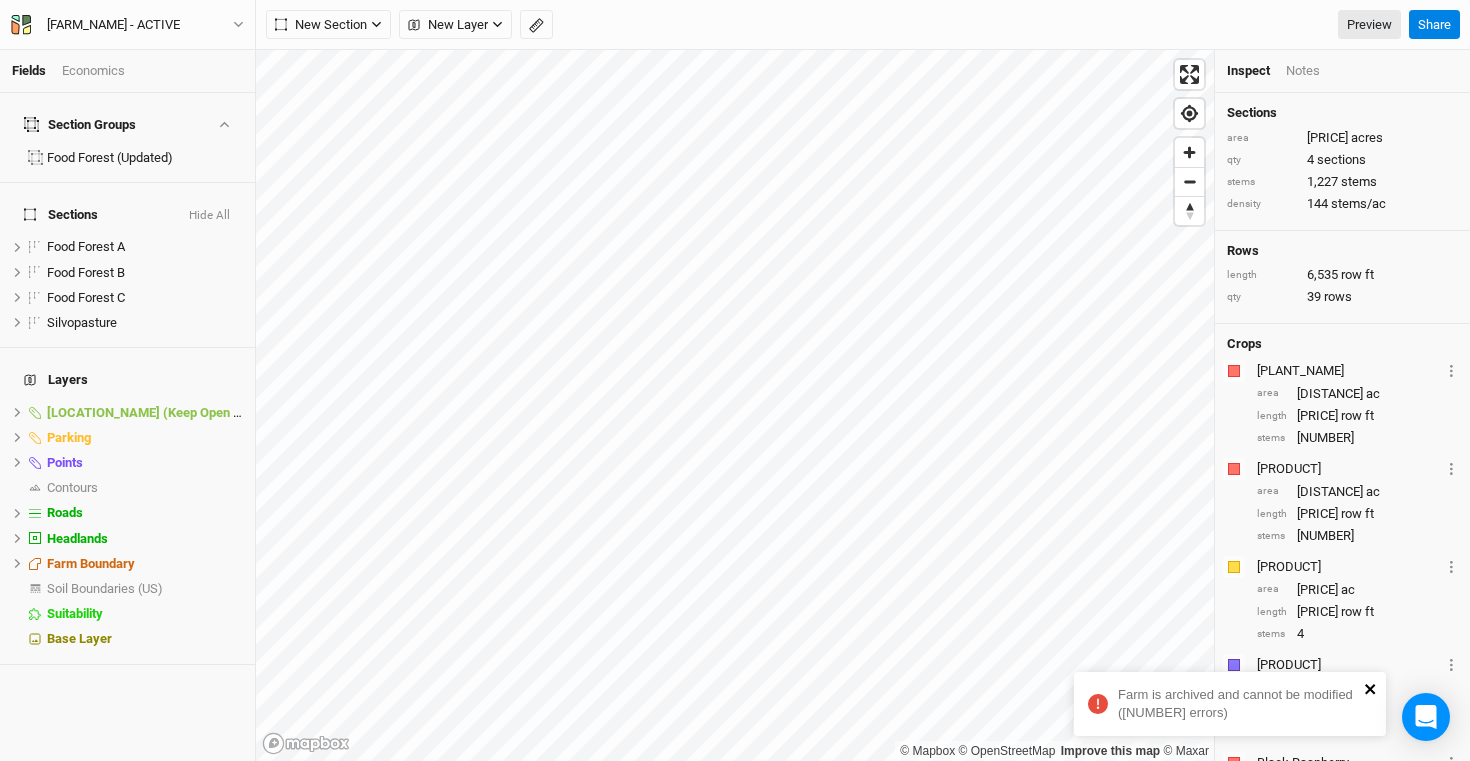 click 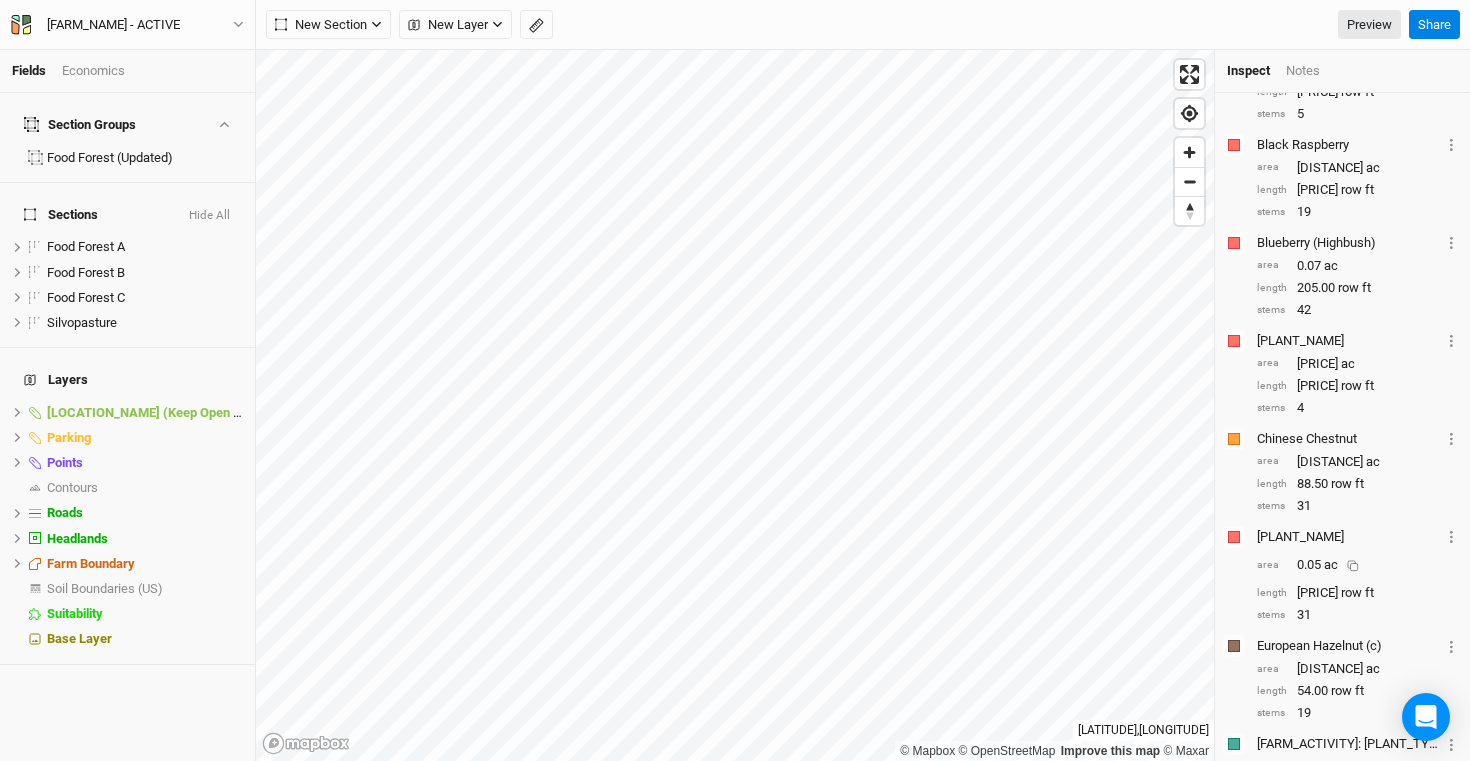 scroll, scrollTop: 621, scrollLeft: 0, axis: vertical 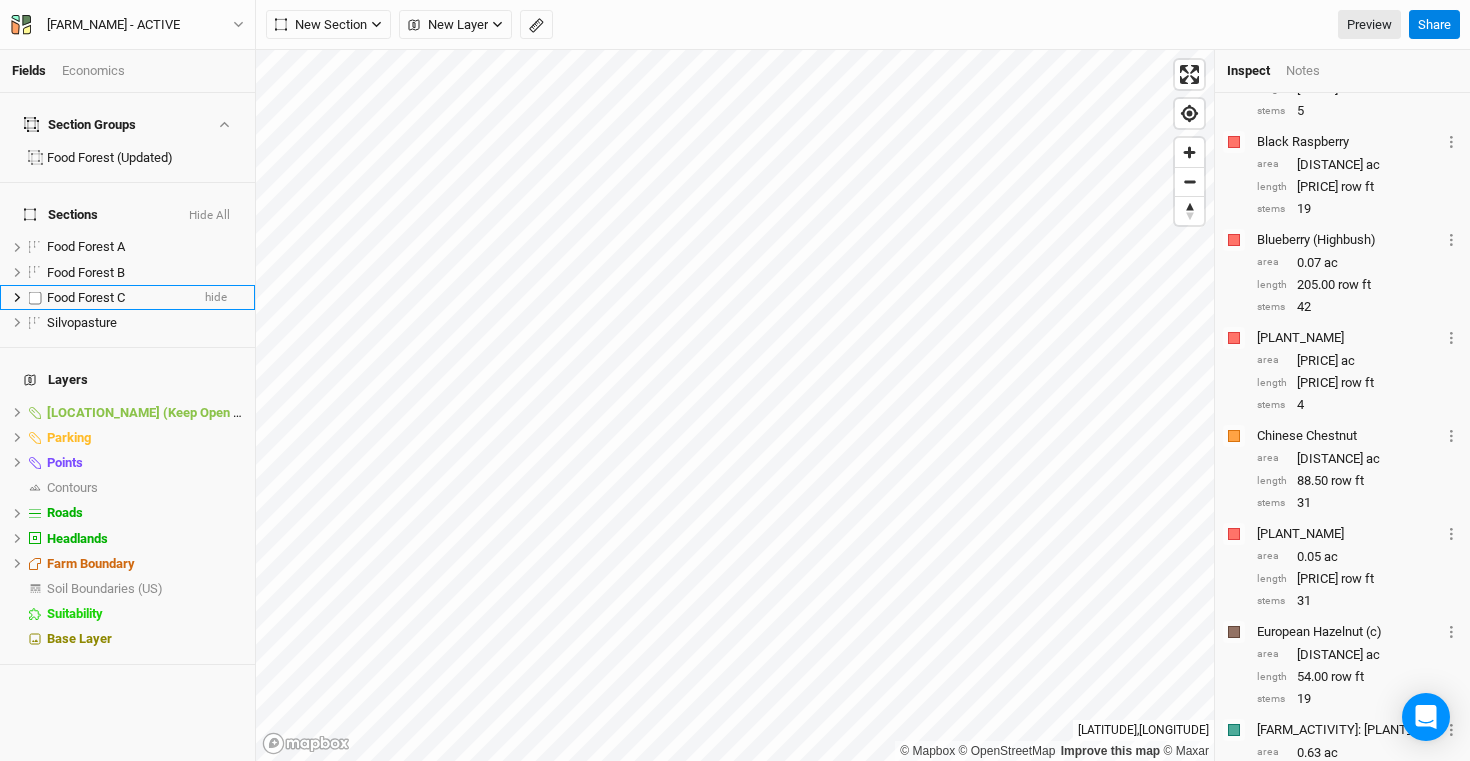 click 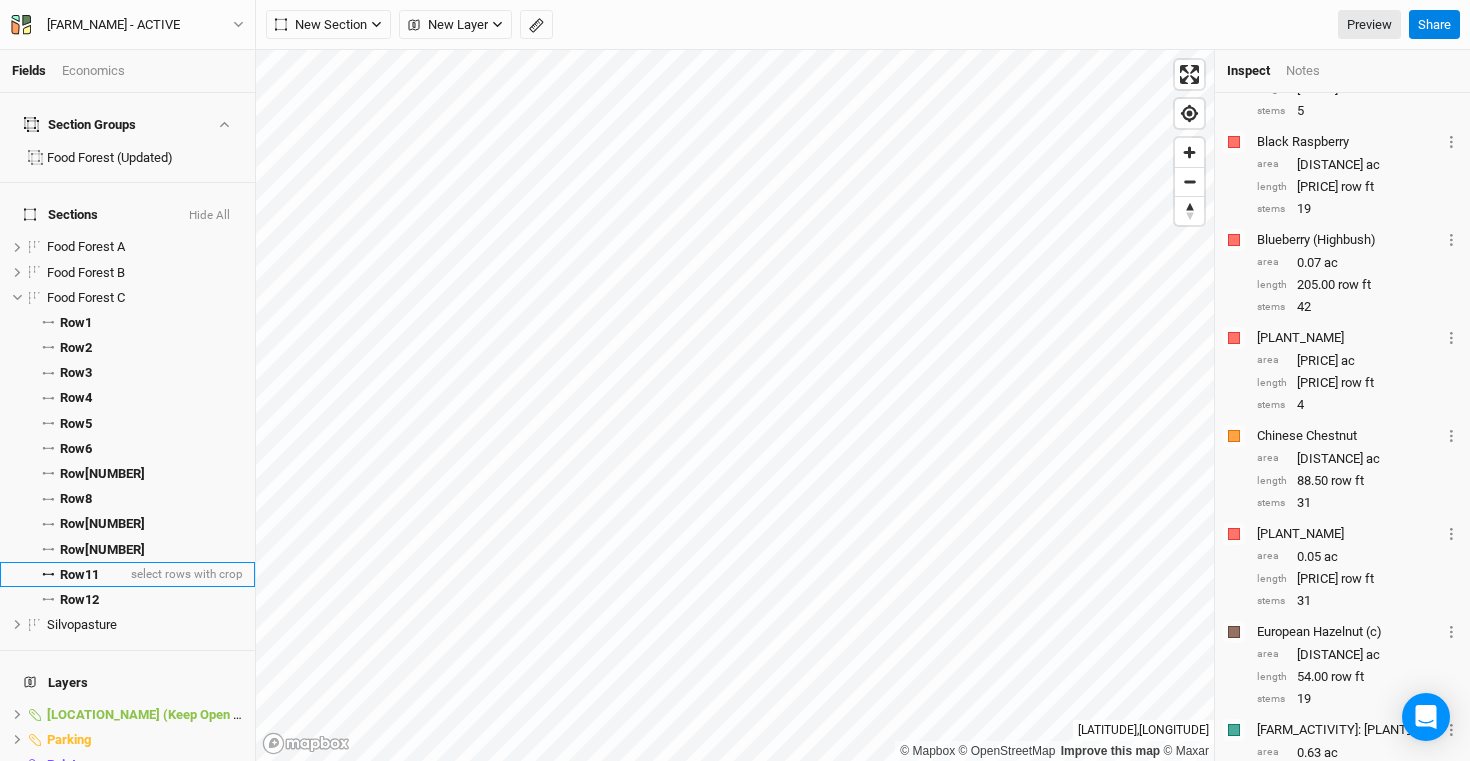 click on "Row  11 select rows with crop" at bounding box center (127, 574) 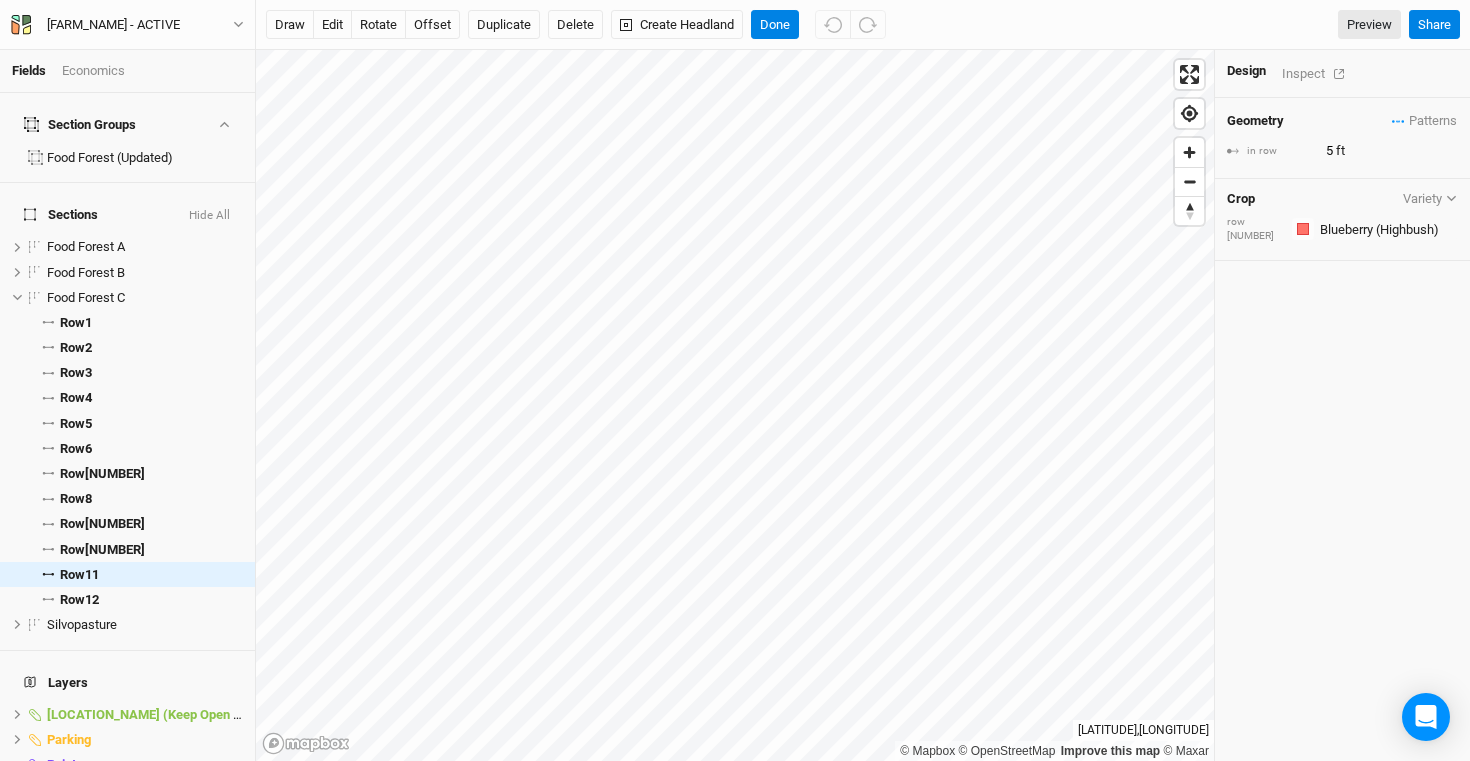 click on "Inspect" at bounding box center [1317, 73] 